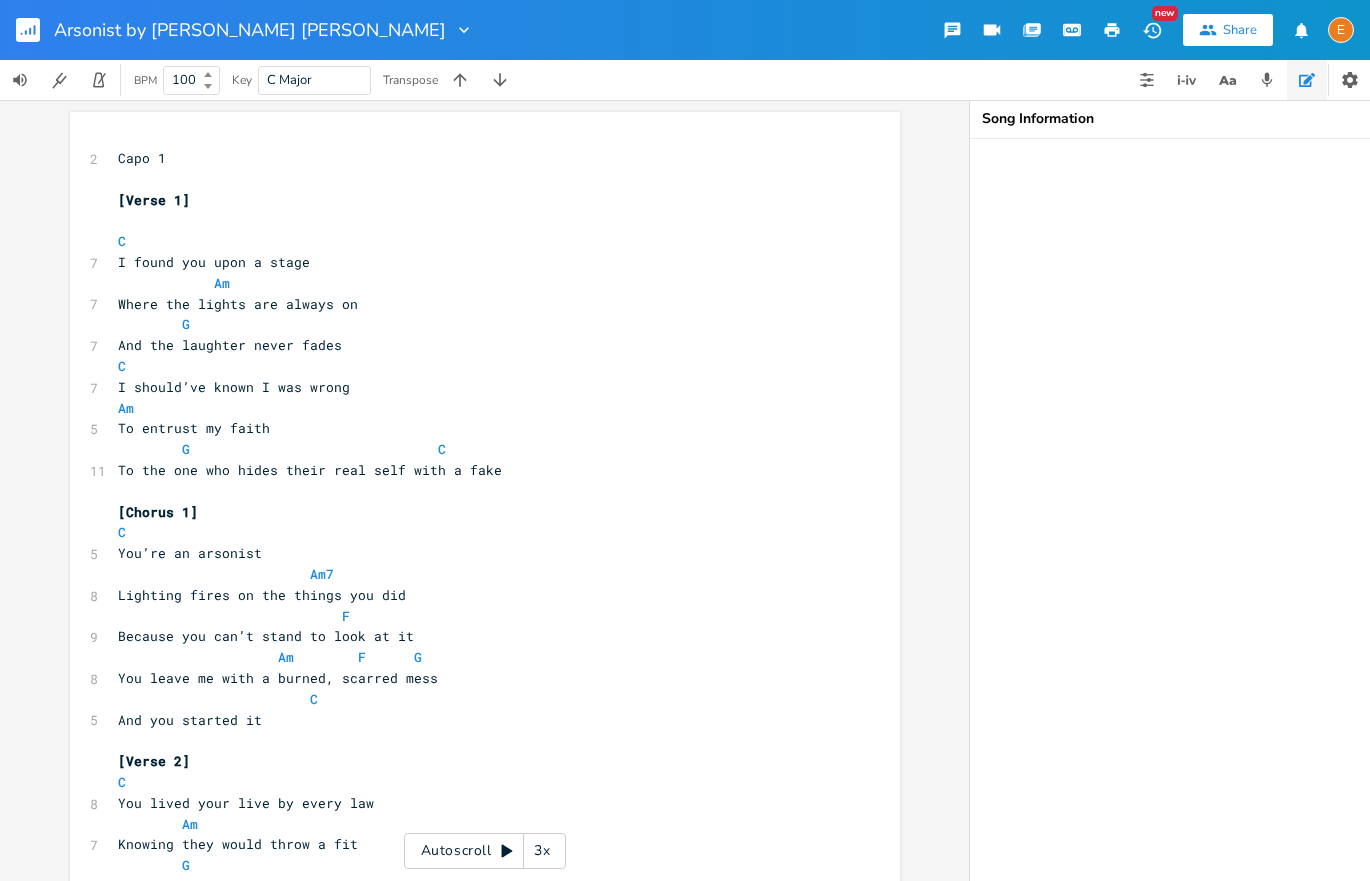 scroll, scrollTop: 0, scrollLeft: 0, axis: both 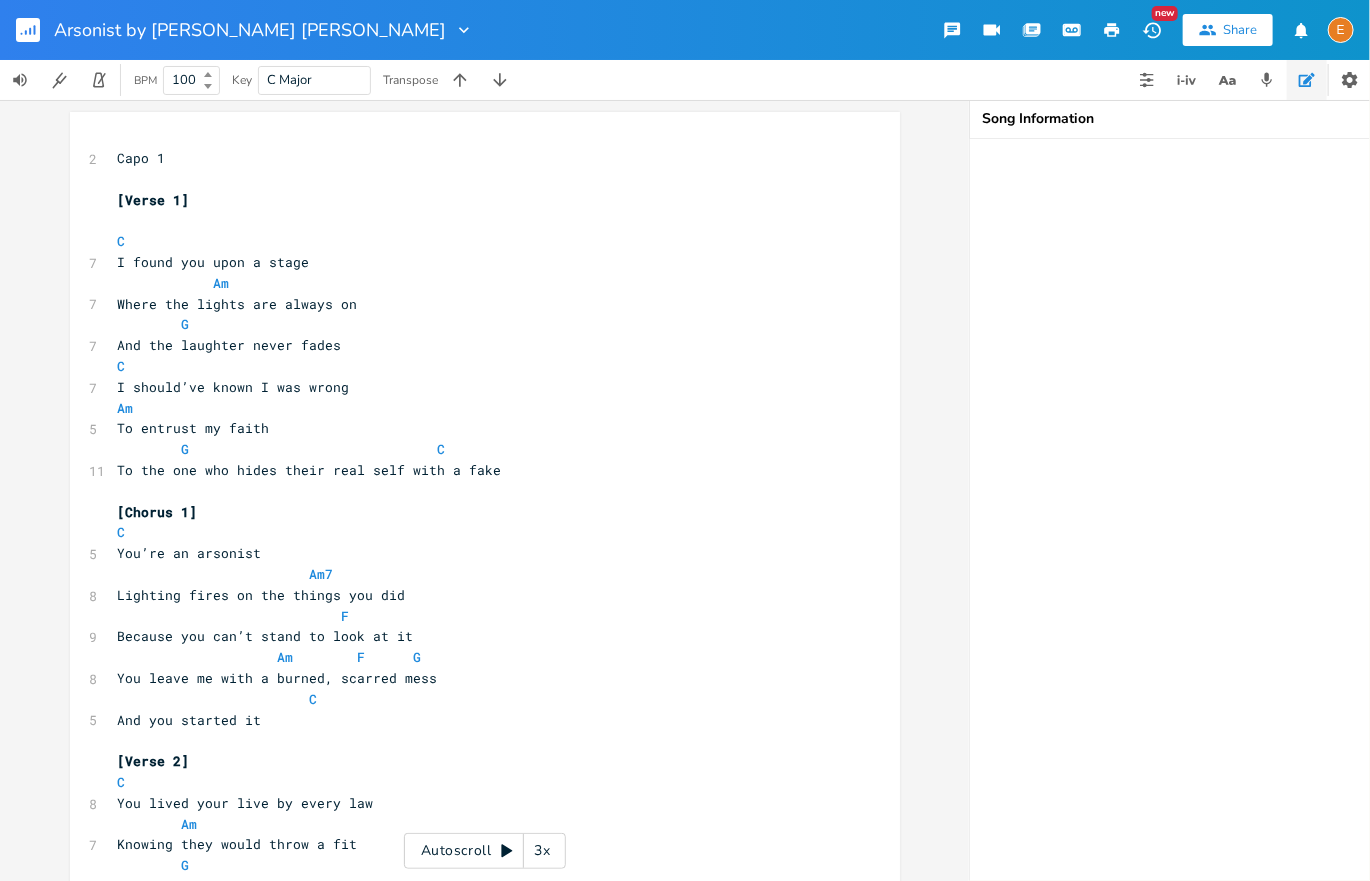 click 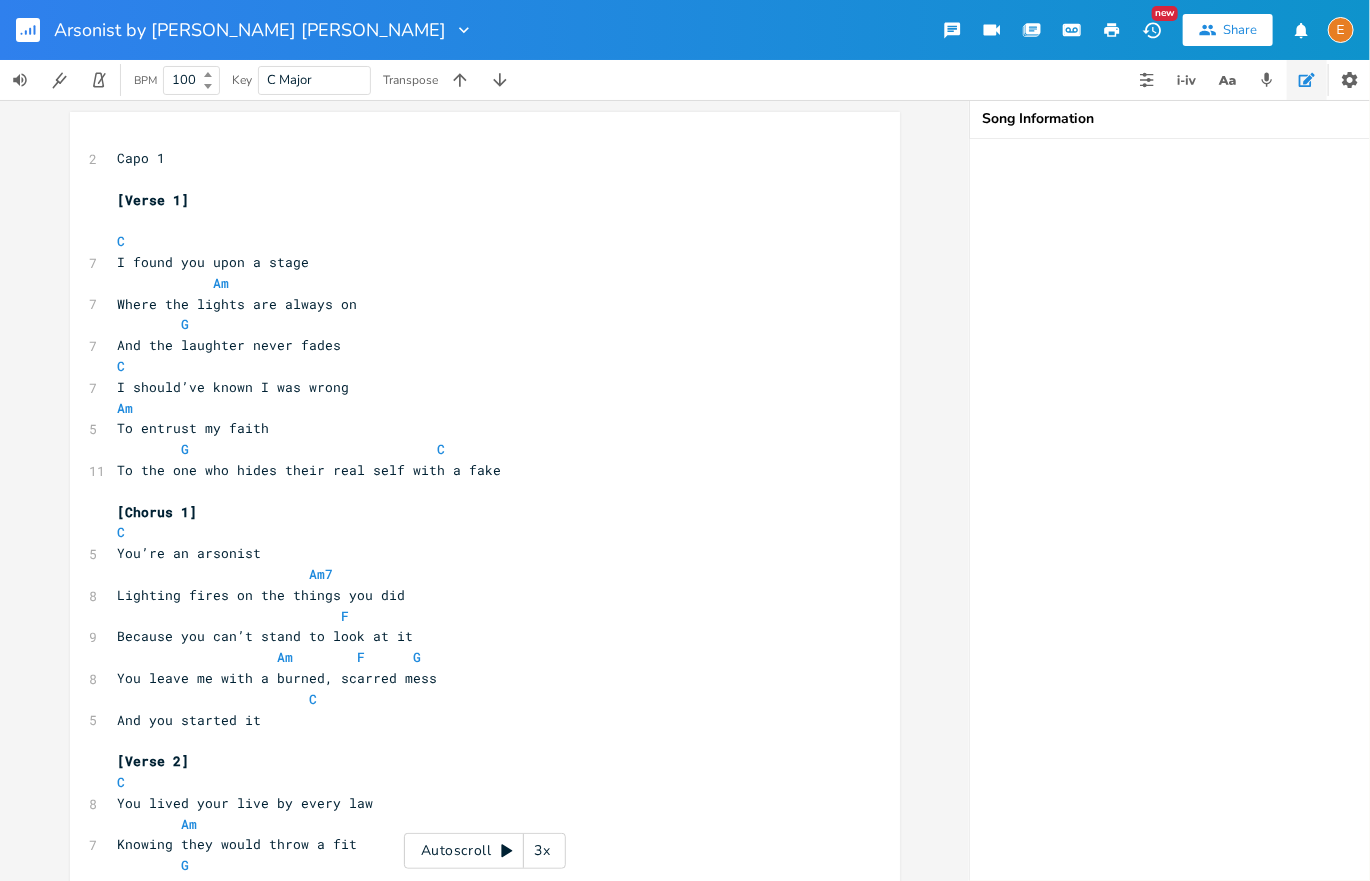 click 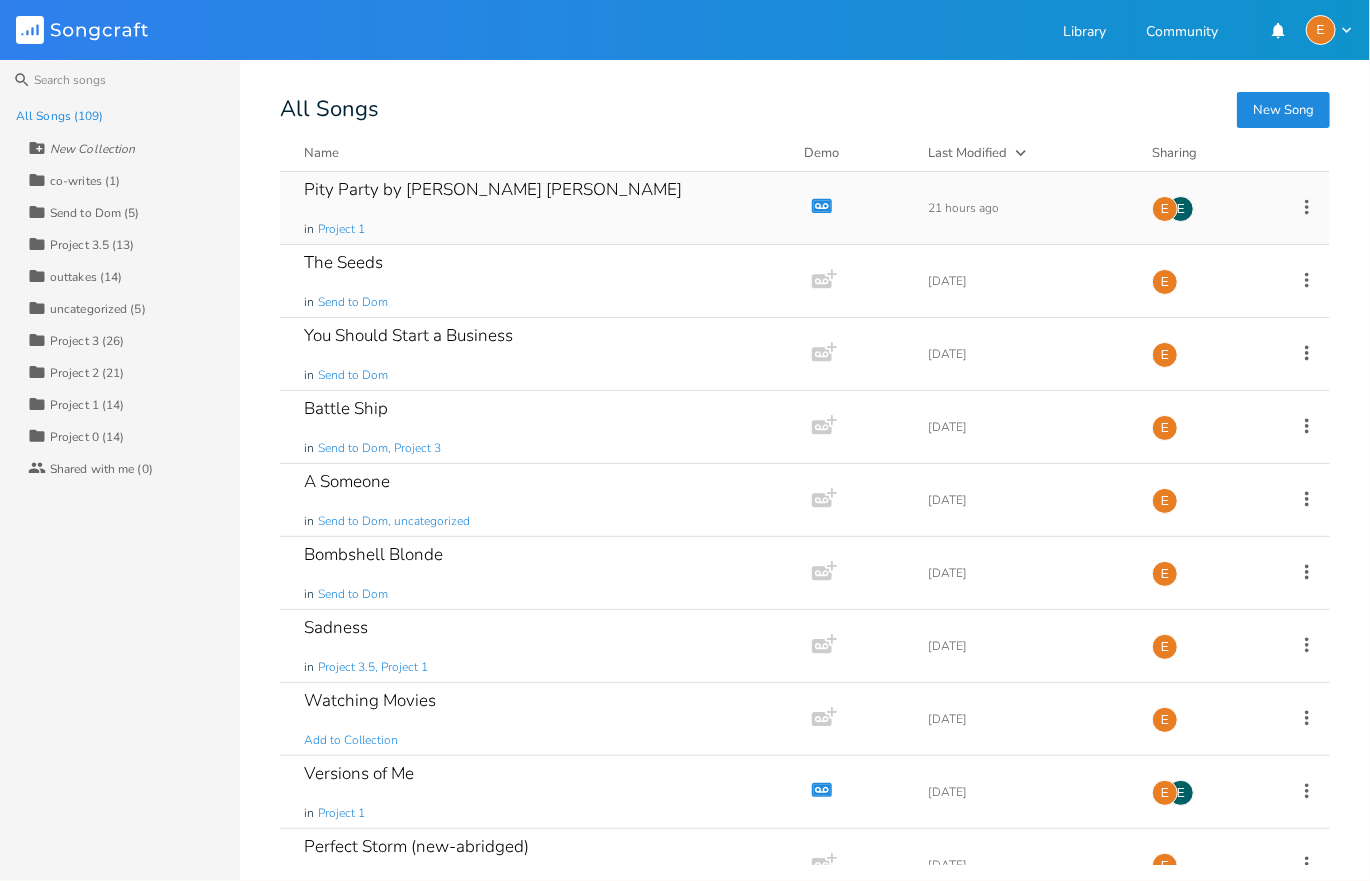 click on "Pity Party by [PERSON_NAME] [PERSON_NAME]" at bounding box center (493, 189) 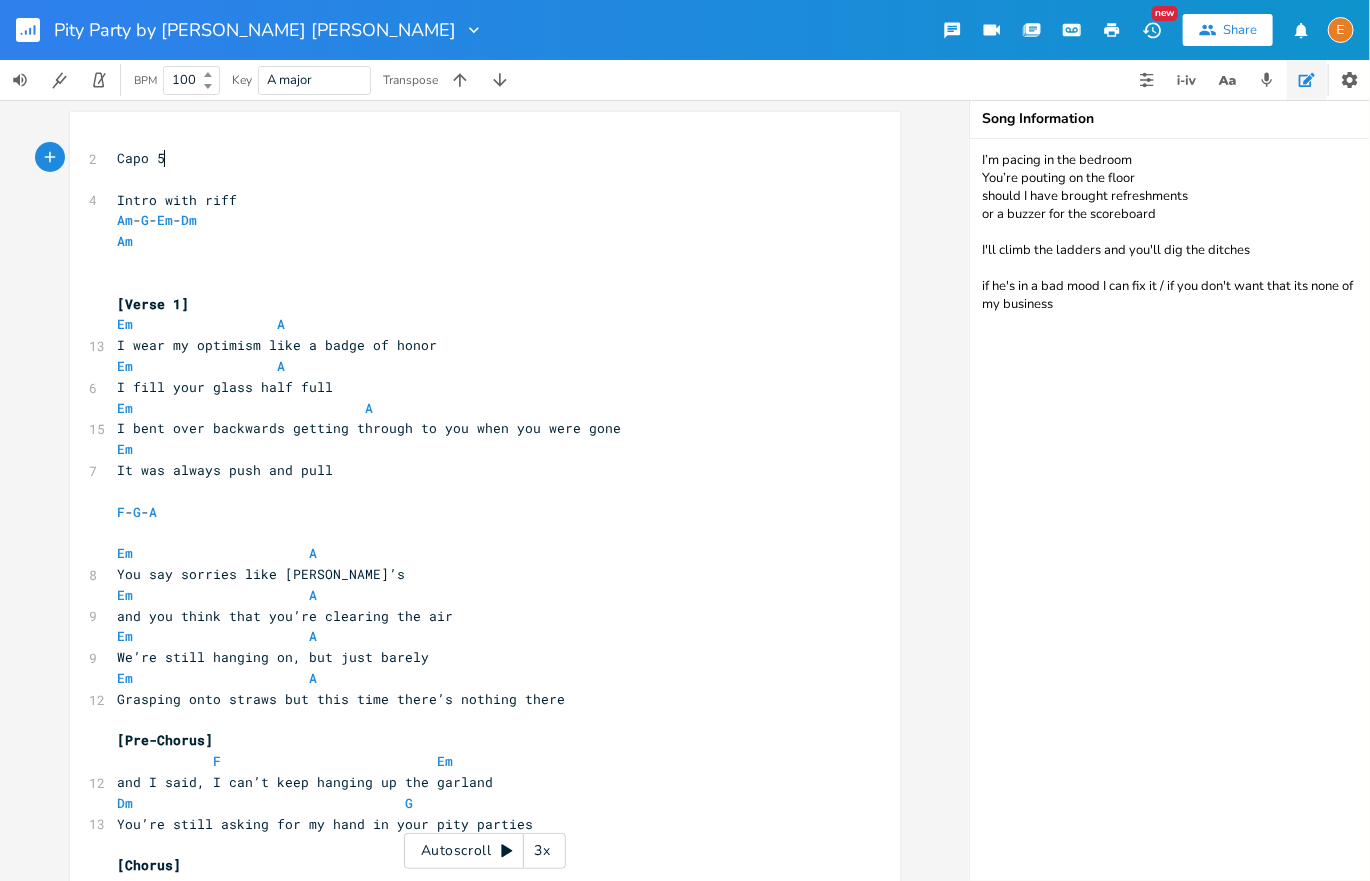 scroll, scrollTop: 8, scrollLeft: 0, axis: vertical 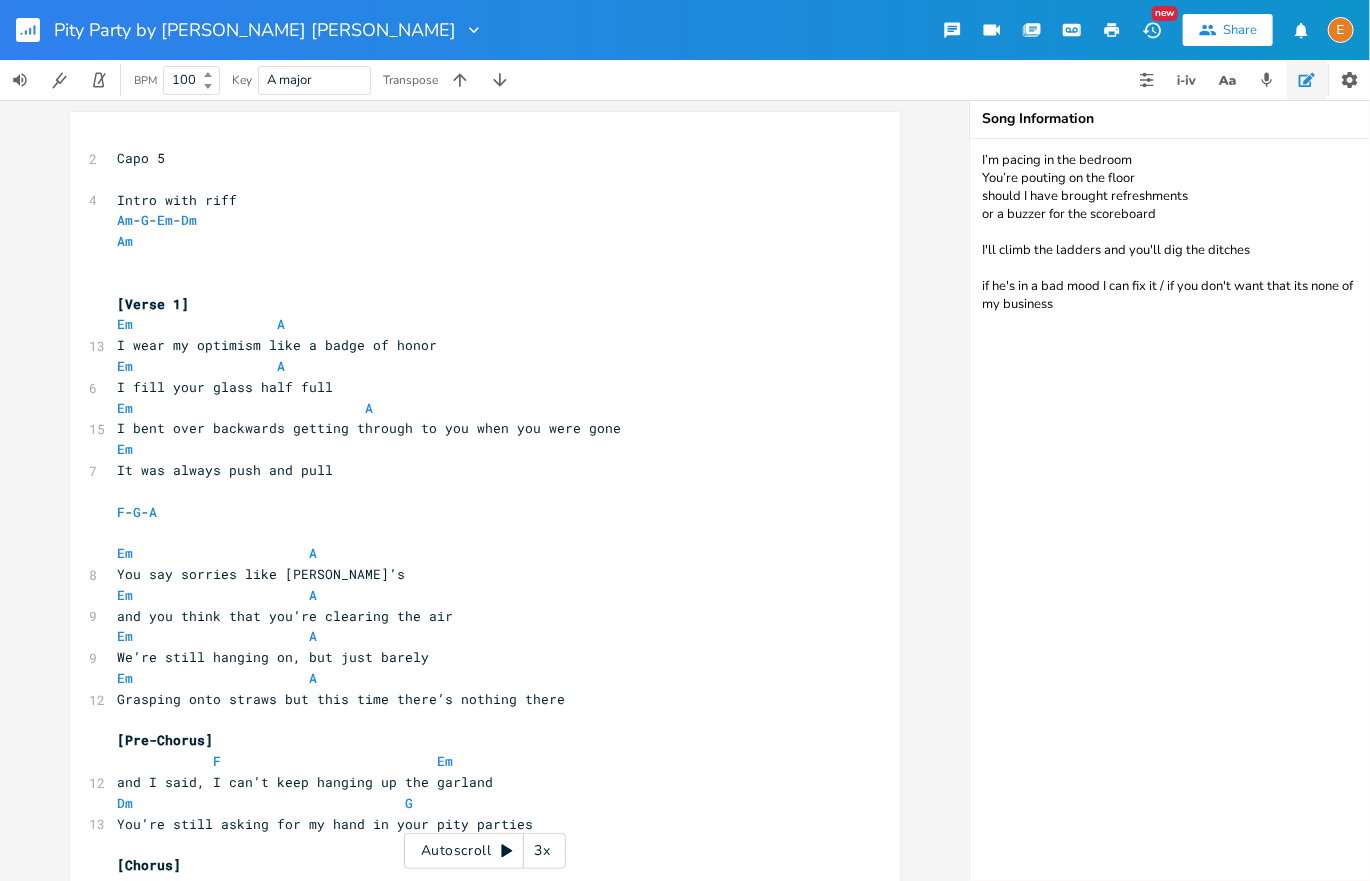 drag, startPoint x: 1108, startPoint y: 339, endPoint x: 950, endPoint y: 147, distance: 248.65237 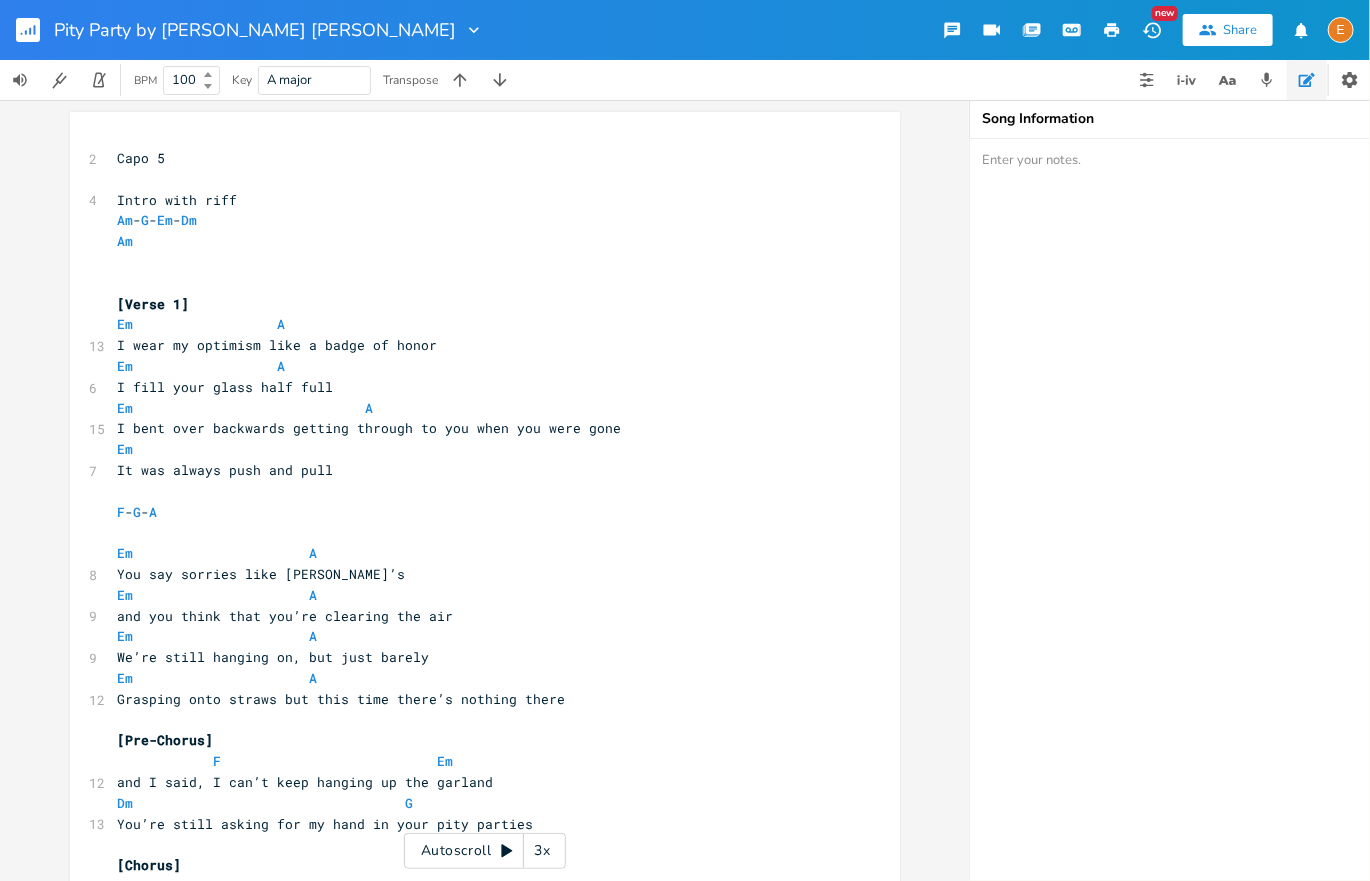 type 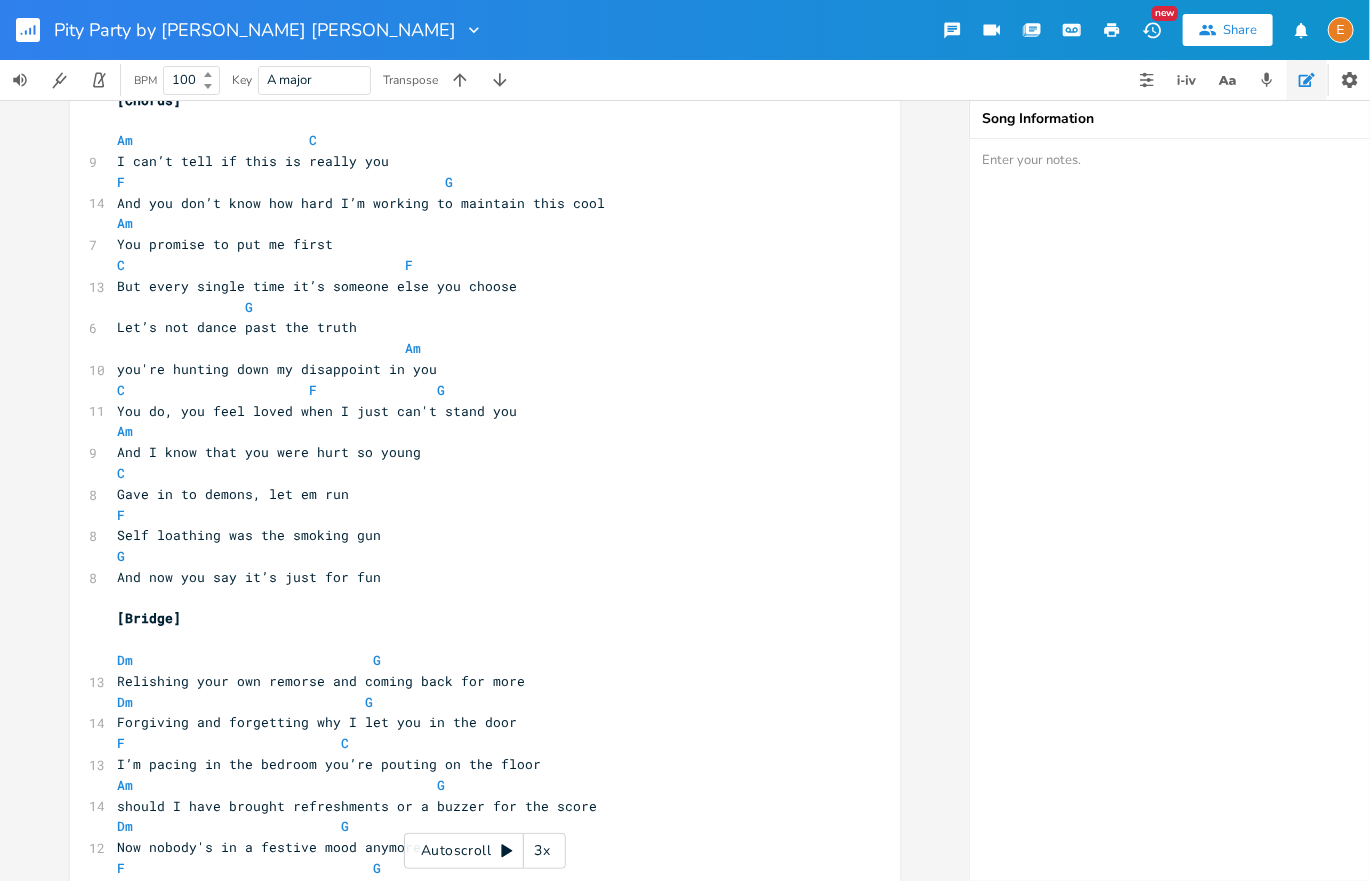 scroll, scrollTop: 2157, scrollLeft: 0, axis: vertical 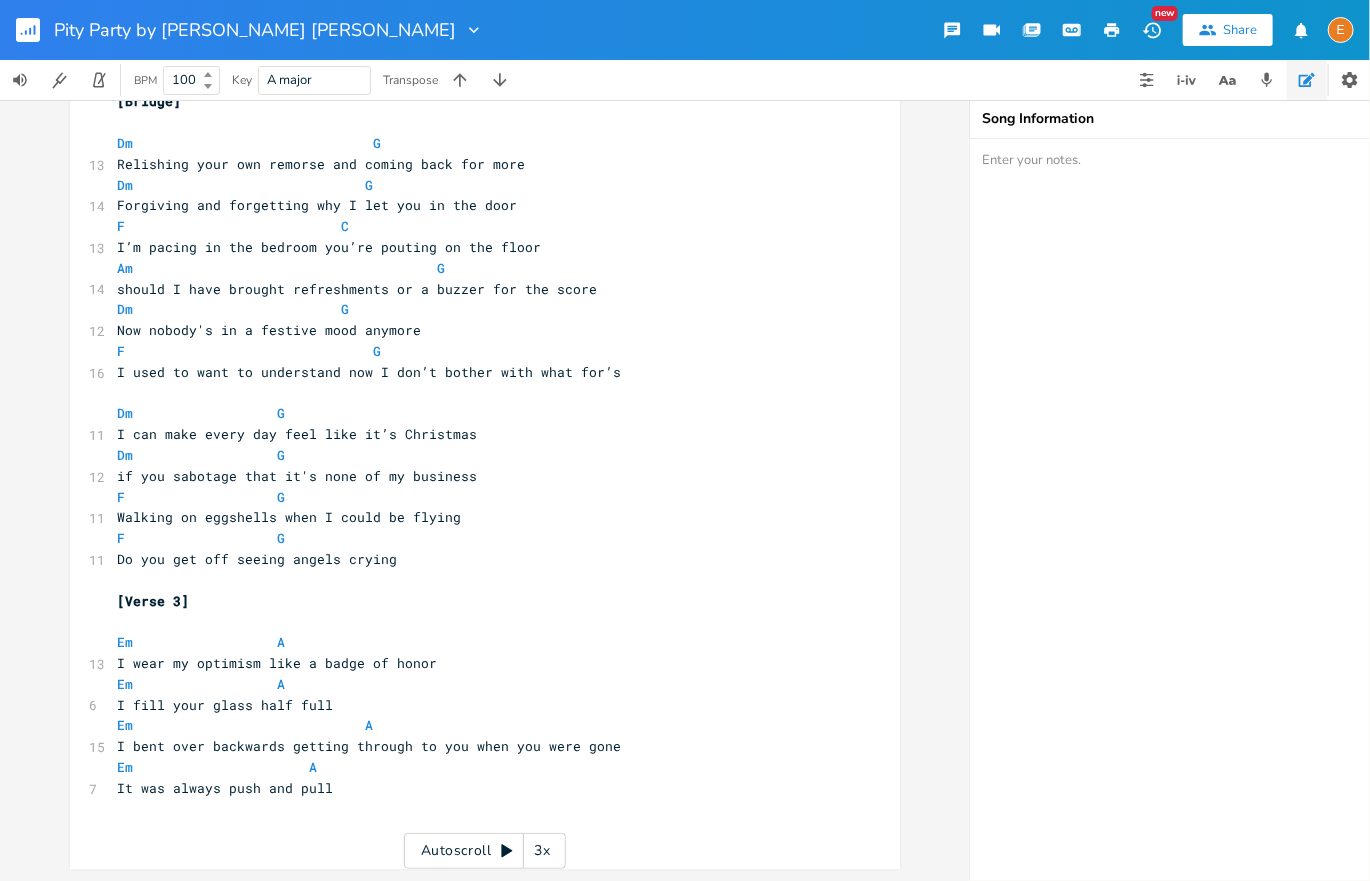 click 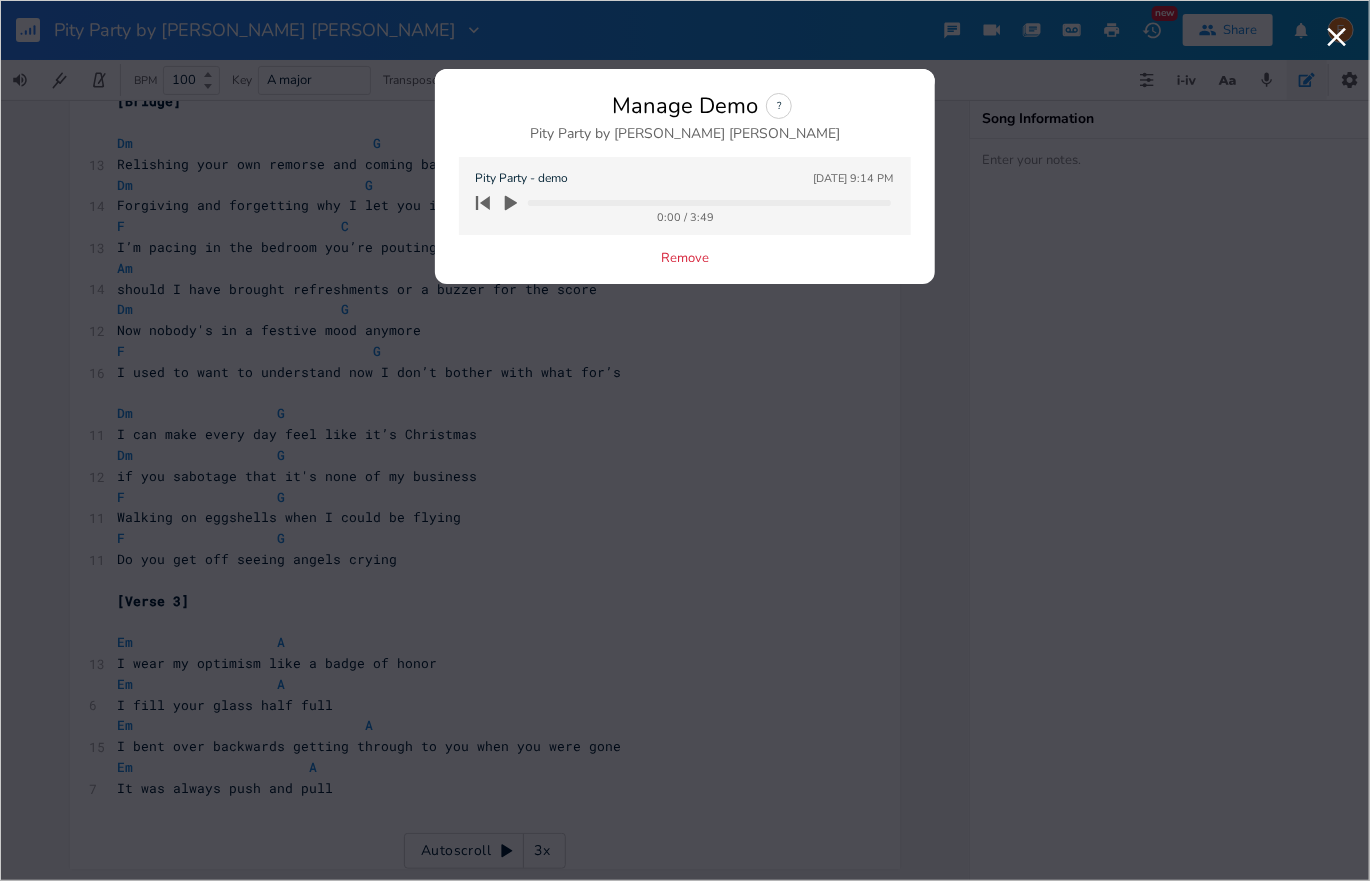 click 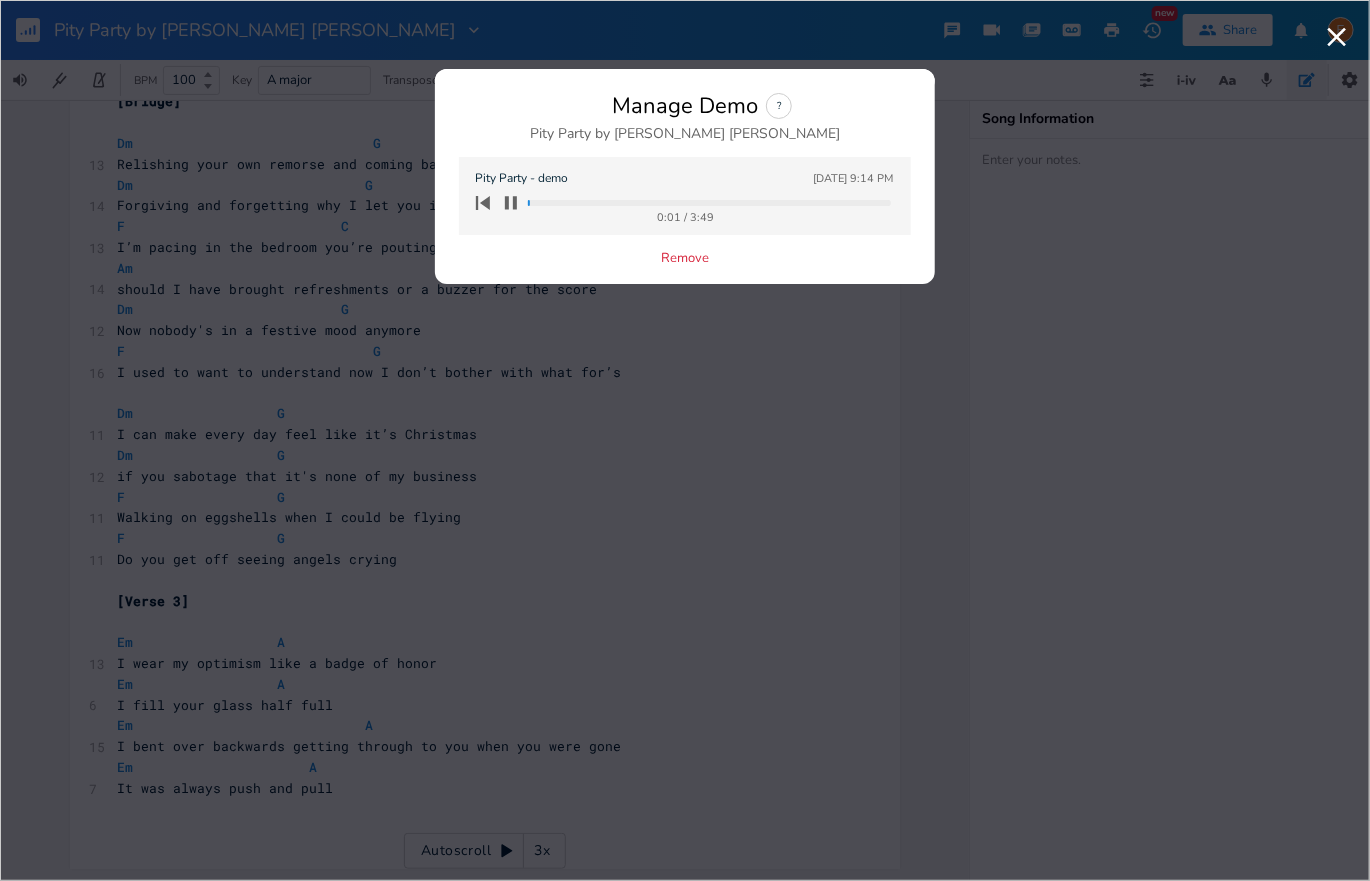 drag, startPoint x: 571, startPoint y: 200, endPoint x: 606, endPoint y: 202, distance: 35.057095 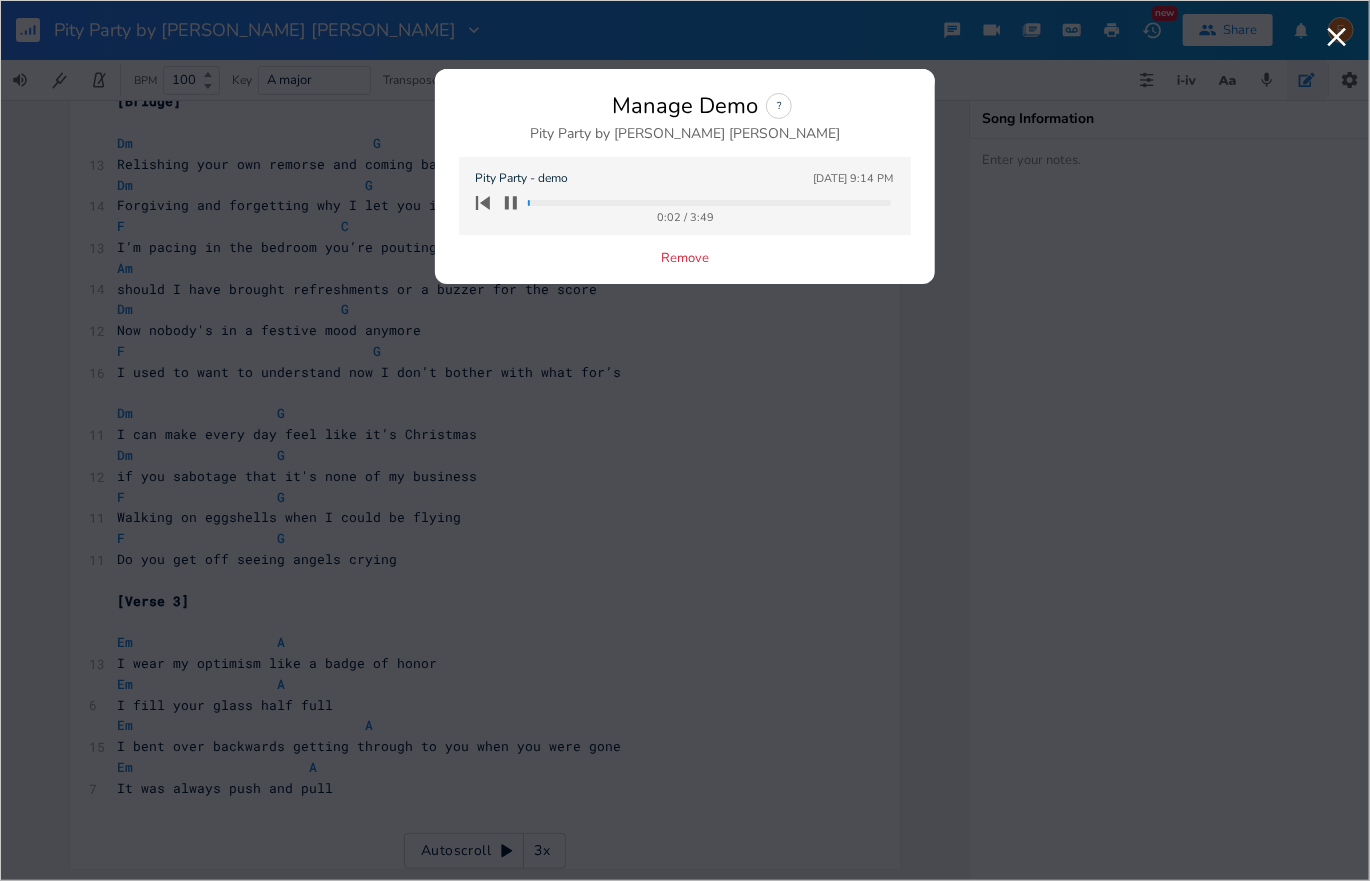 click on "0:02 / 3:49" at bounding box center (680, 203) 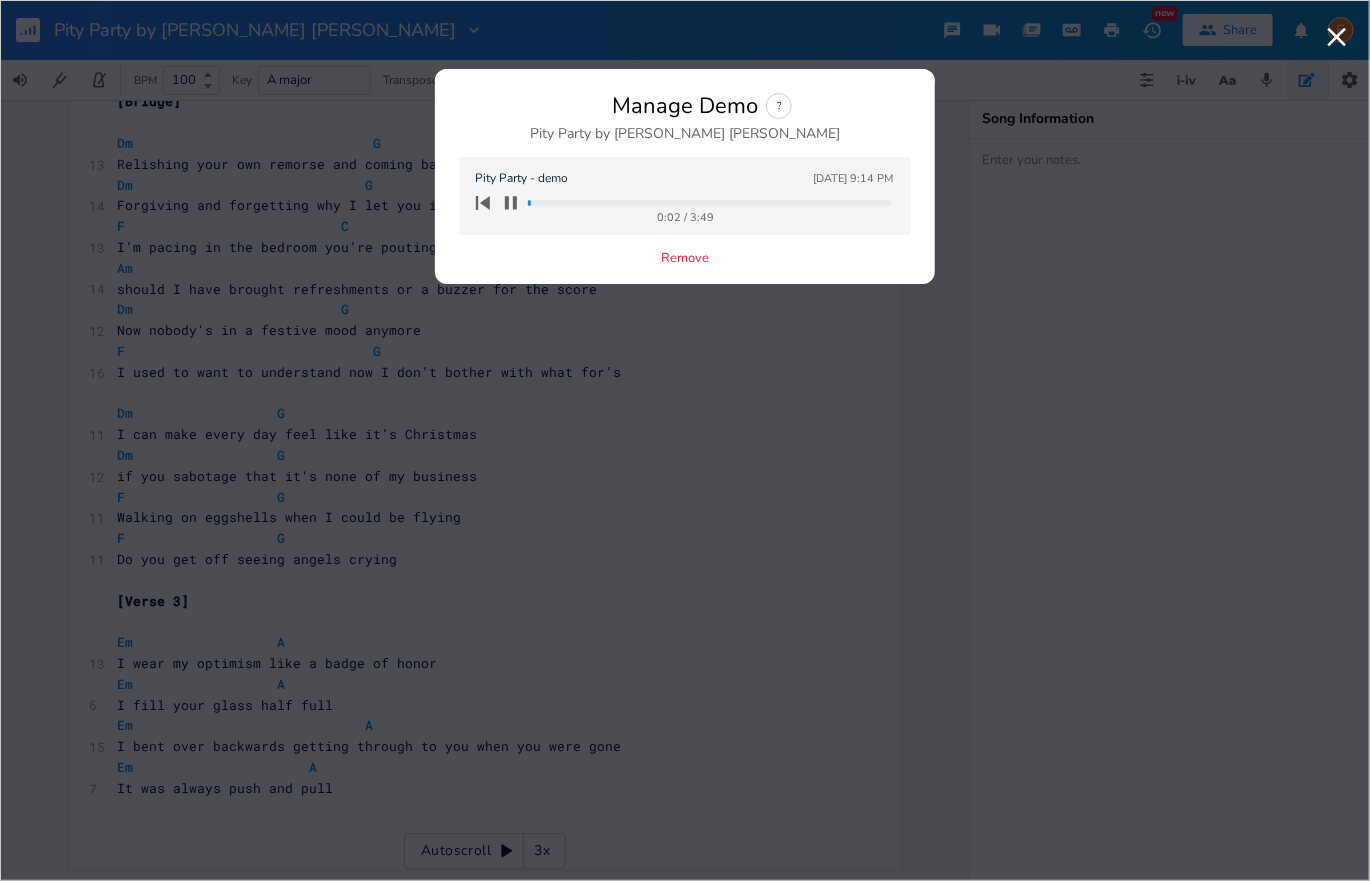 click at bounding box center [709, 203] 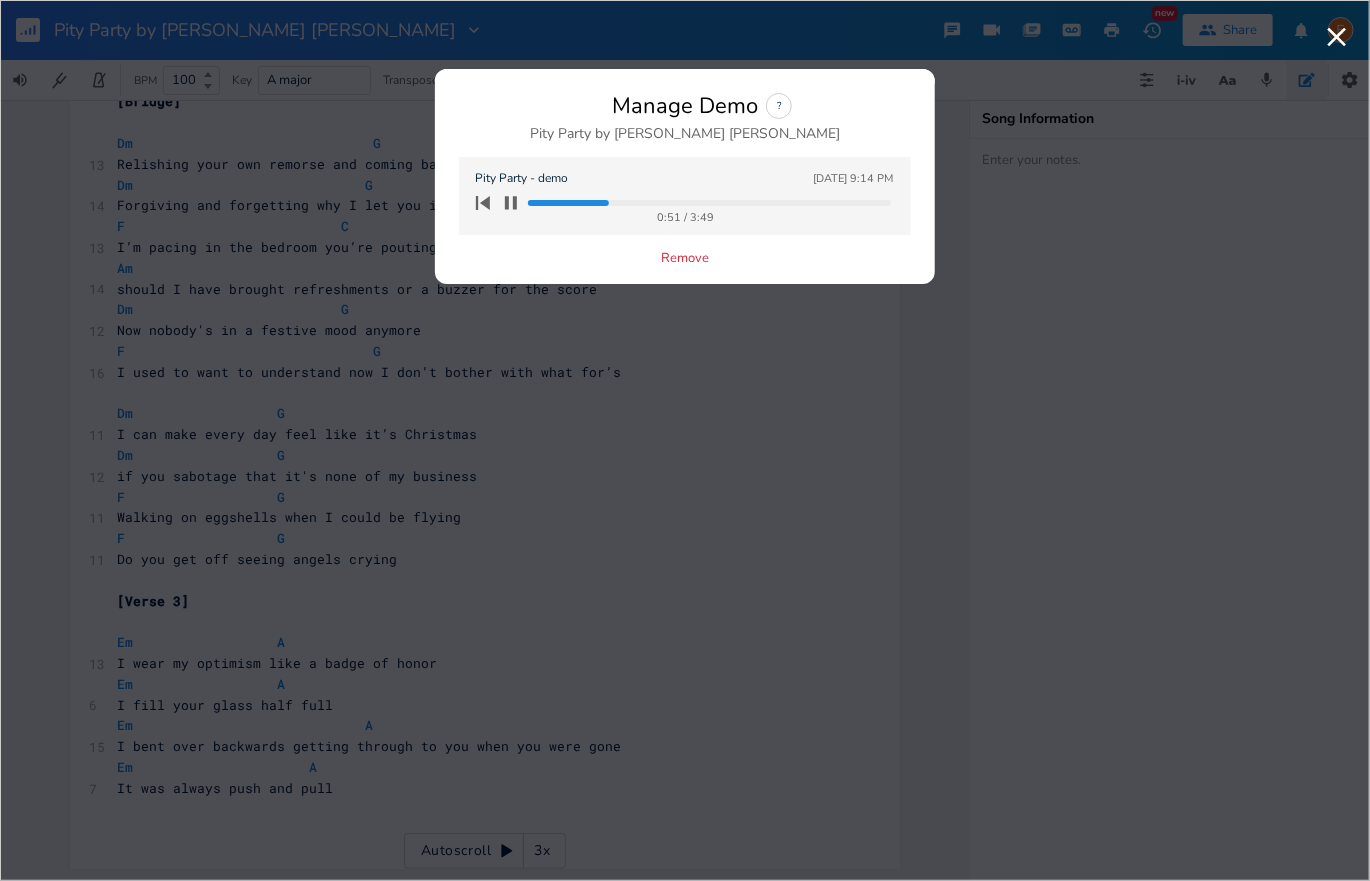 drag, startPoint x: 656, startPoint y: 200, endPoint x: 711, endPoint y: 202, distance: 55.03635 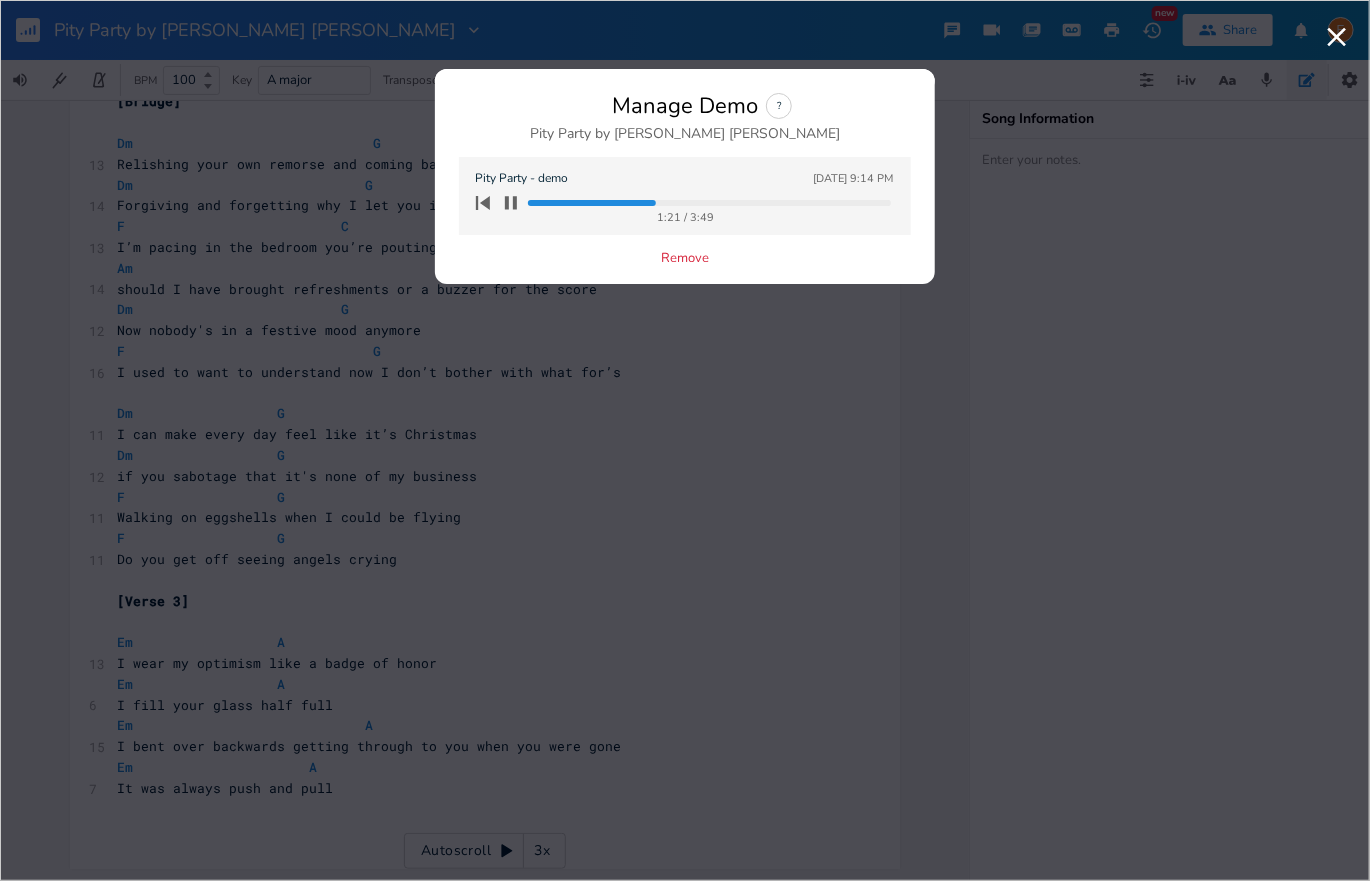 drag, startPoint x: 728, startPoint y: 203, endPoint x: 748, endPoint y: 201, distance: 20.09975 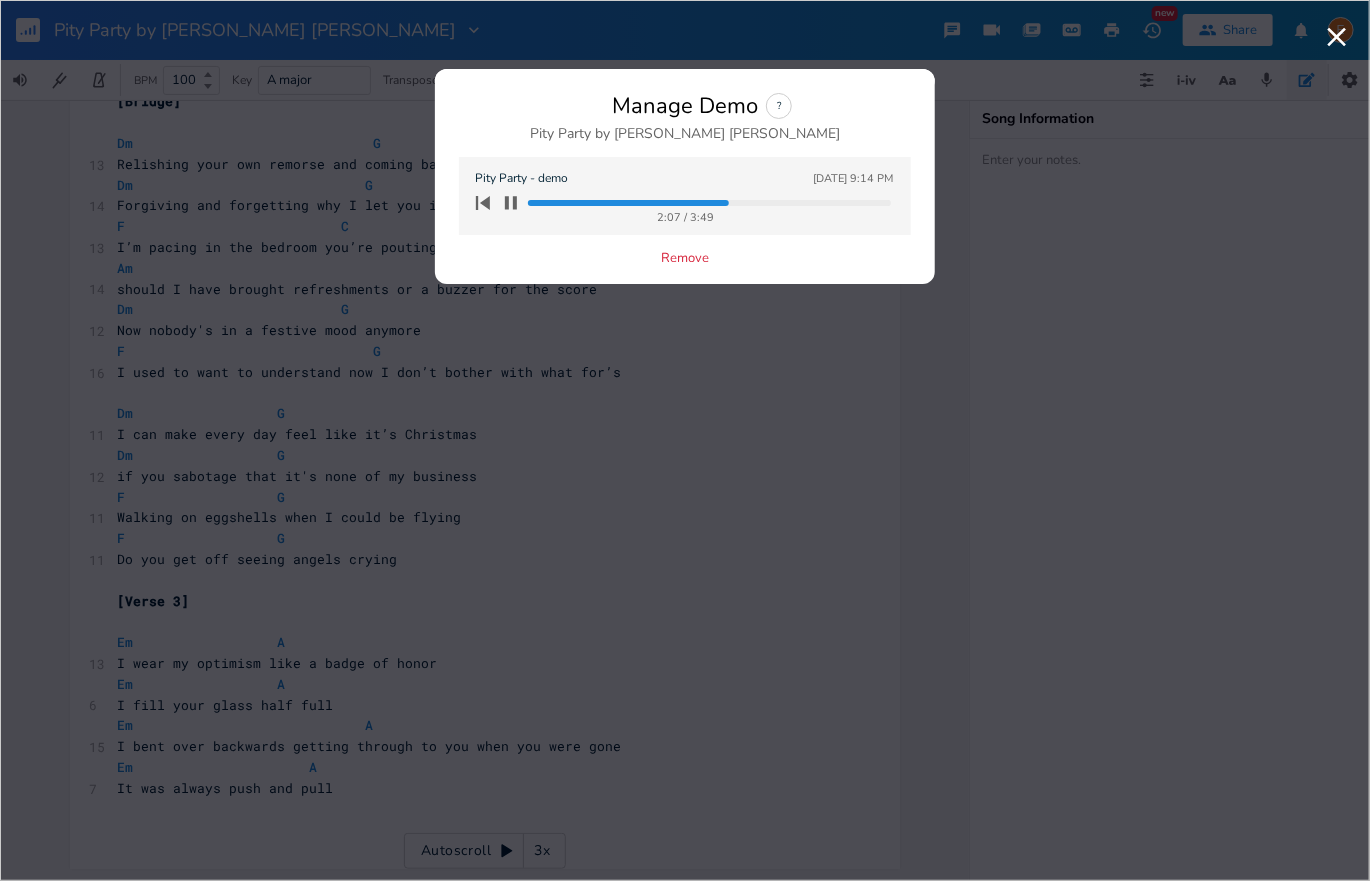 click at bounding box center [709, 203] 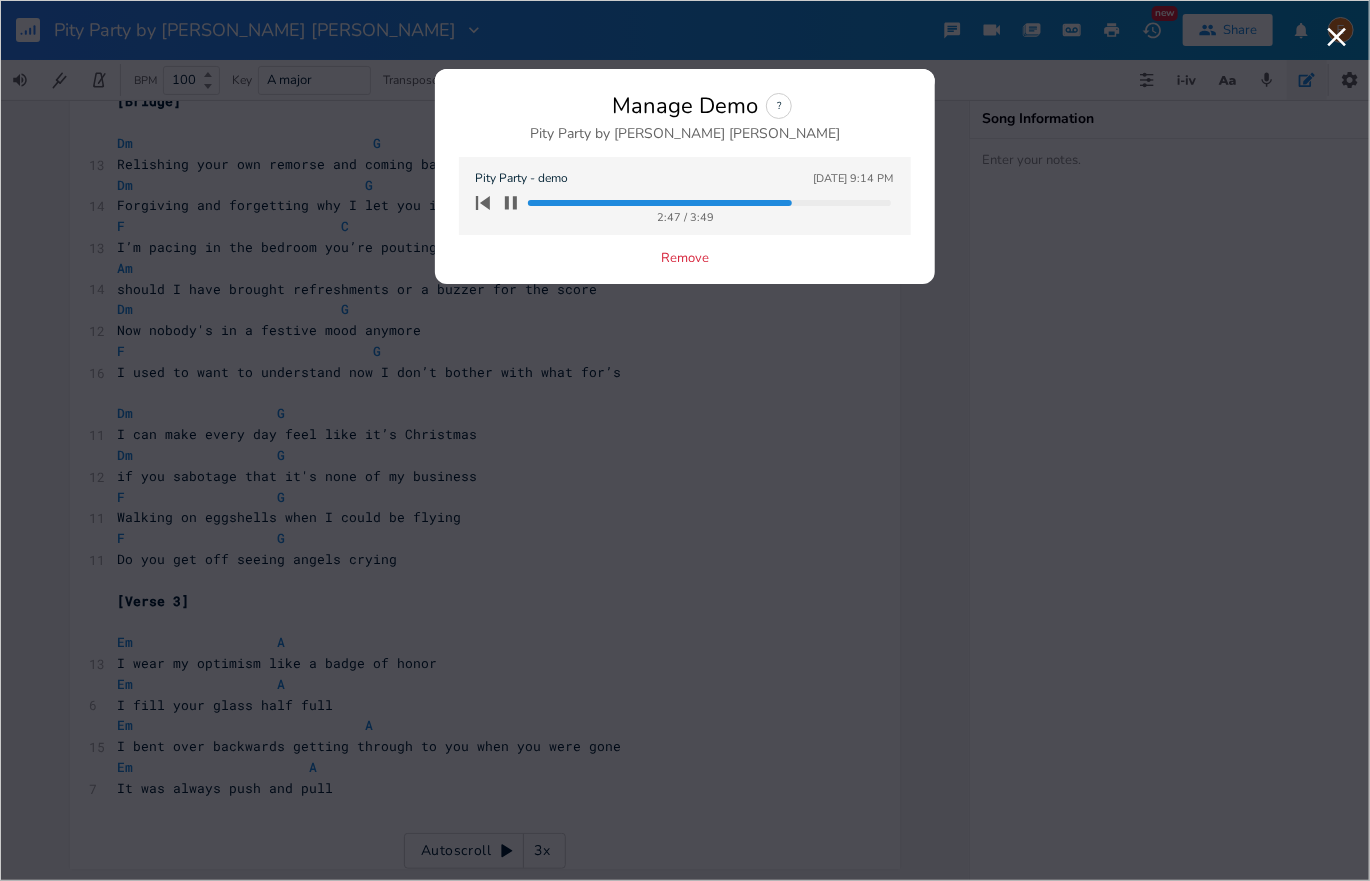 click at bounding box center (709, 203) 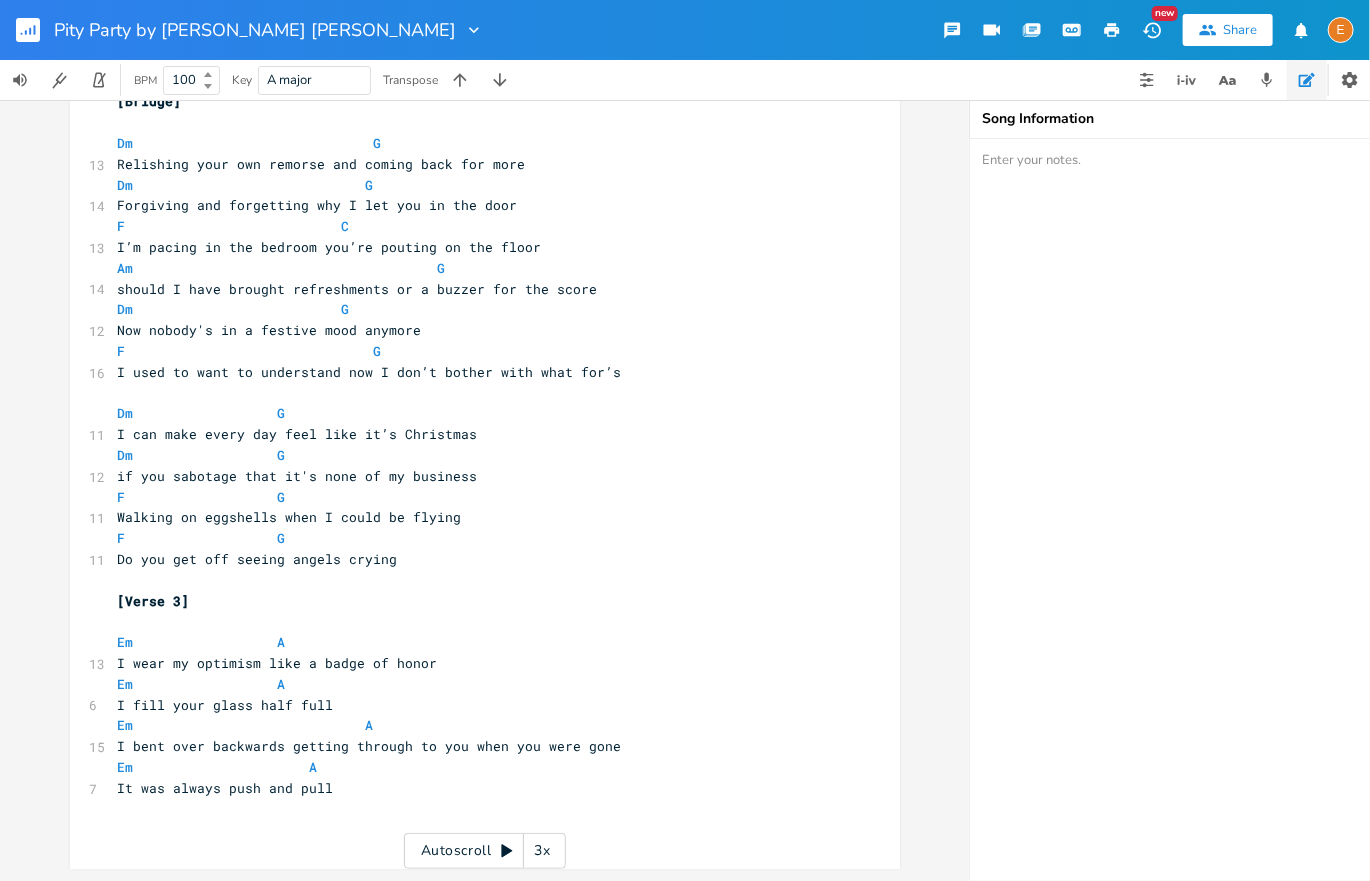 click 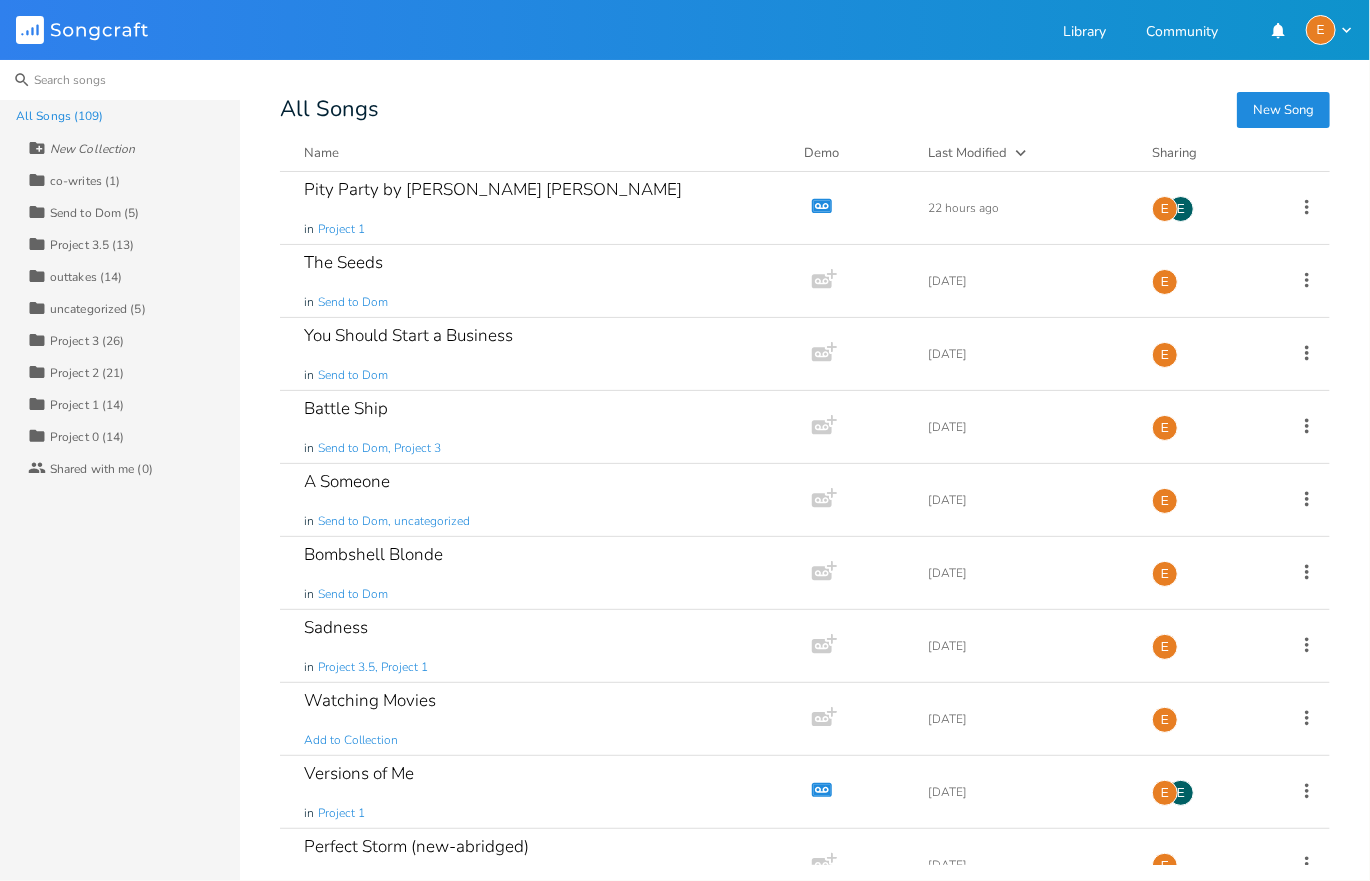 click at bounding box center (120, 80) 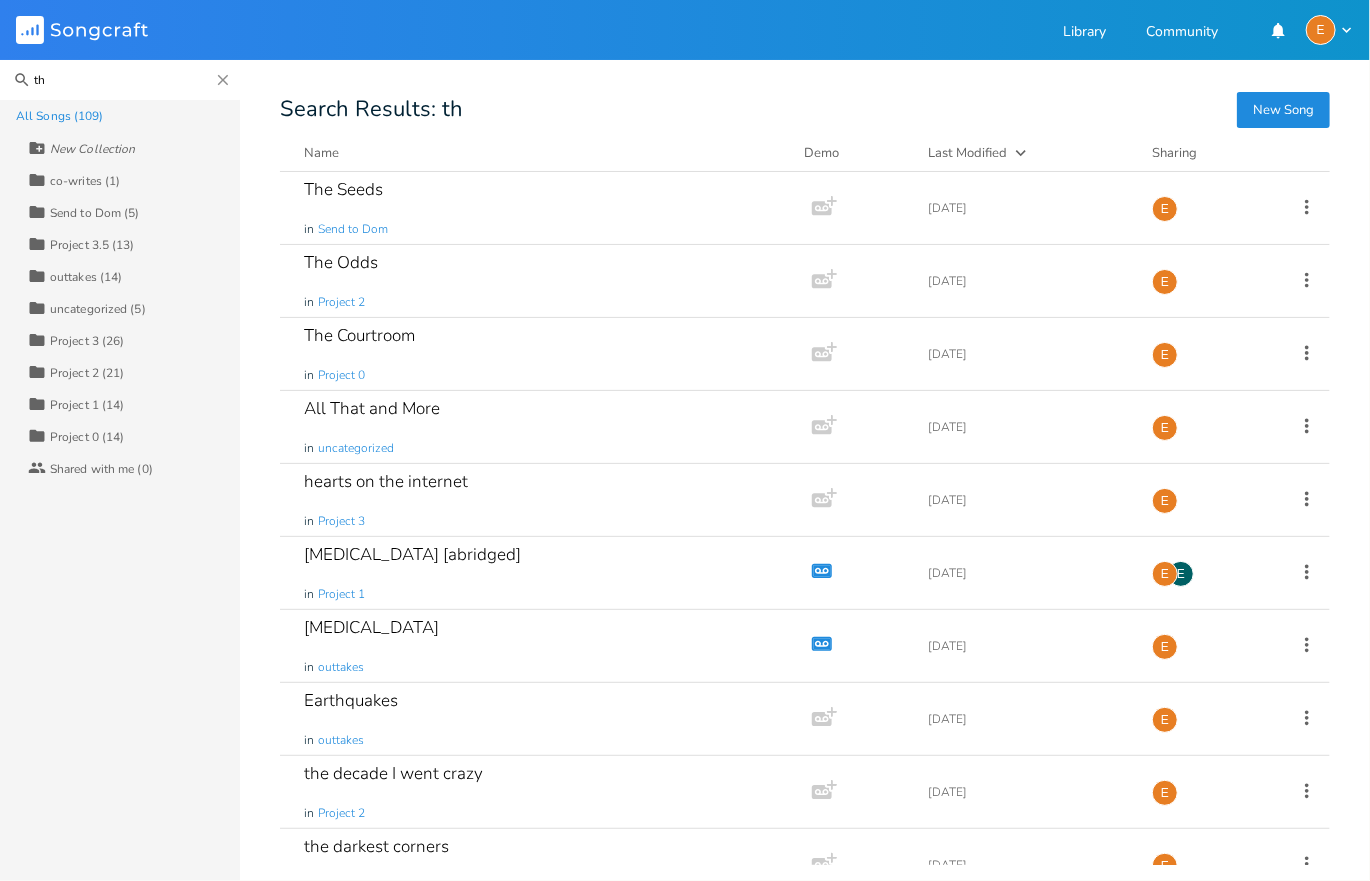 type on "t" 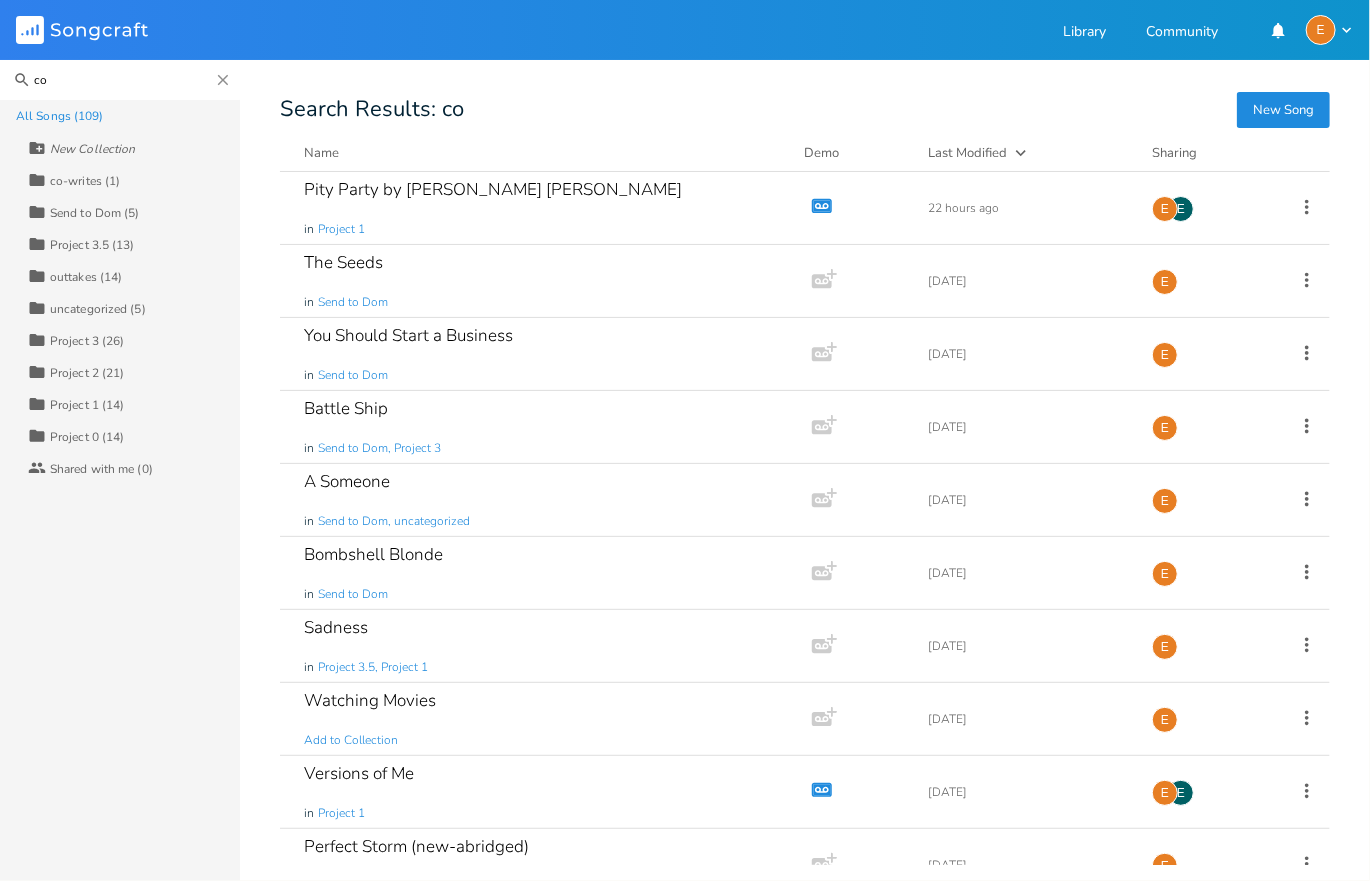 type on "c" 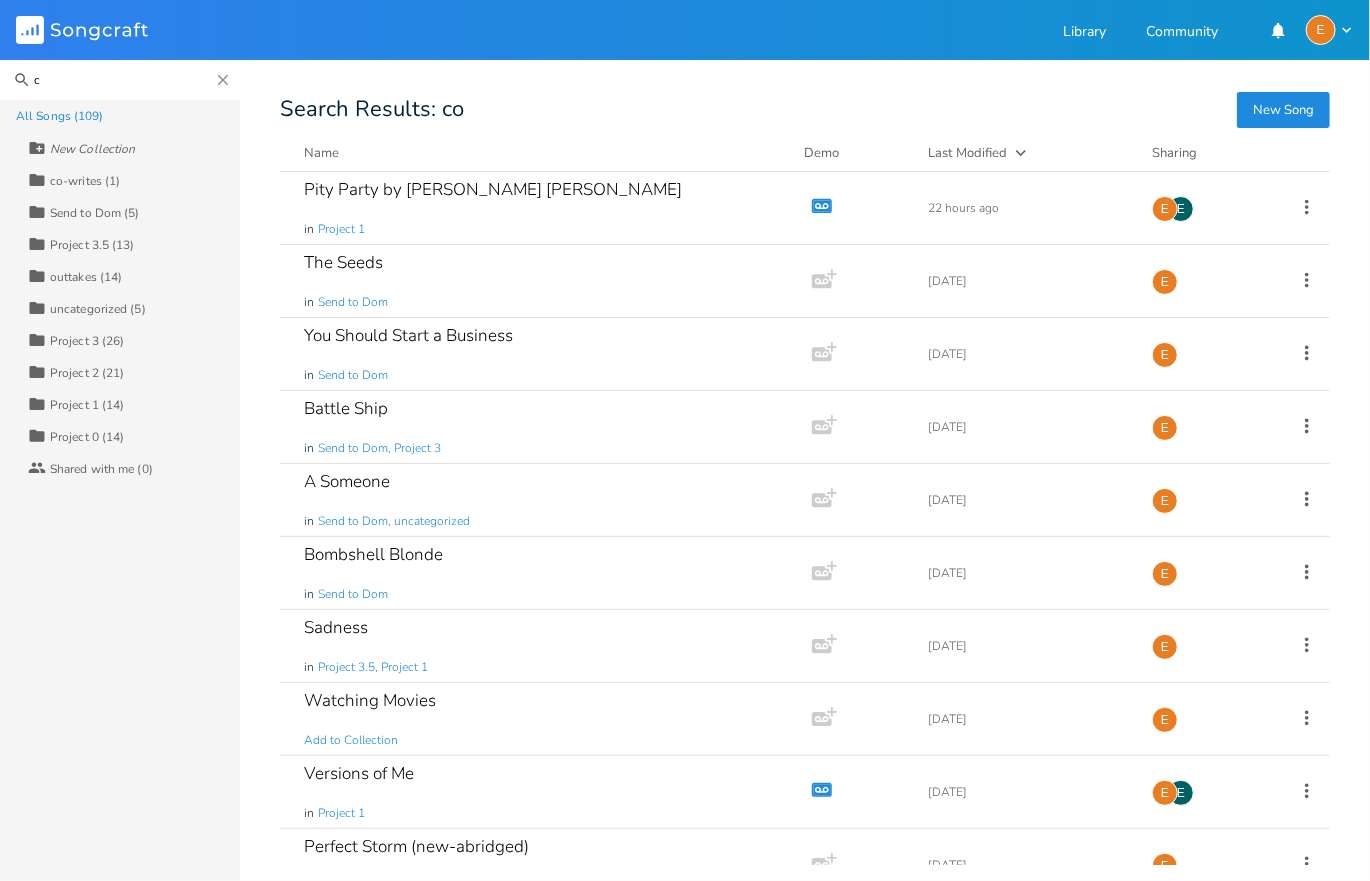 type 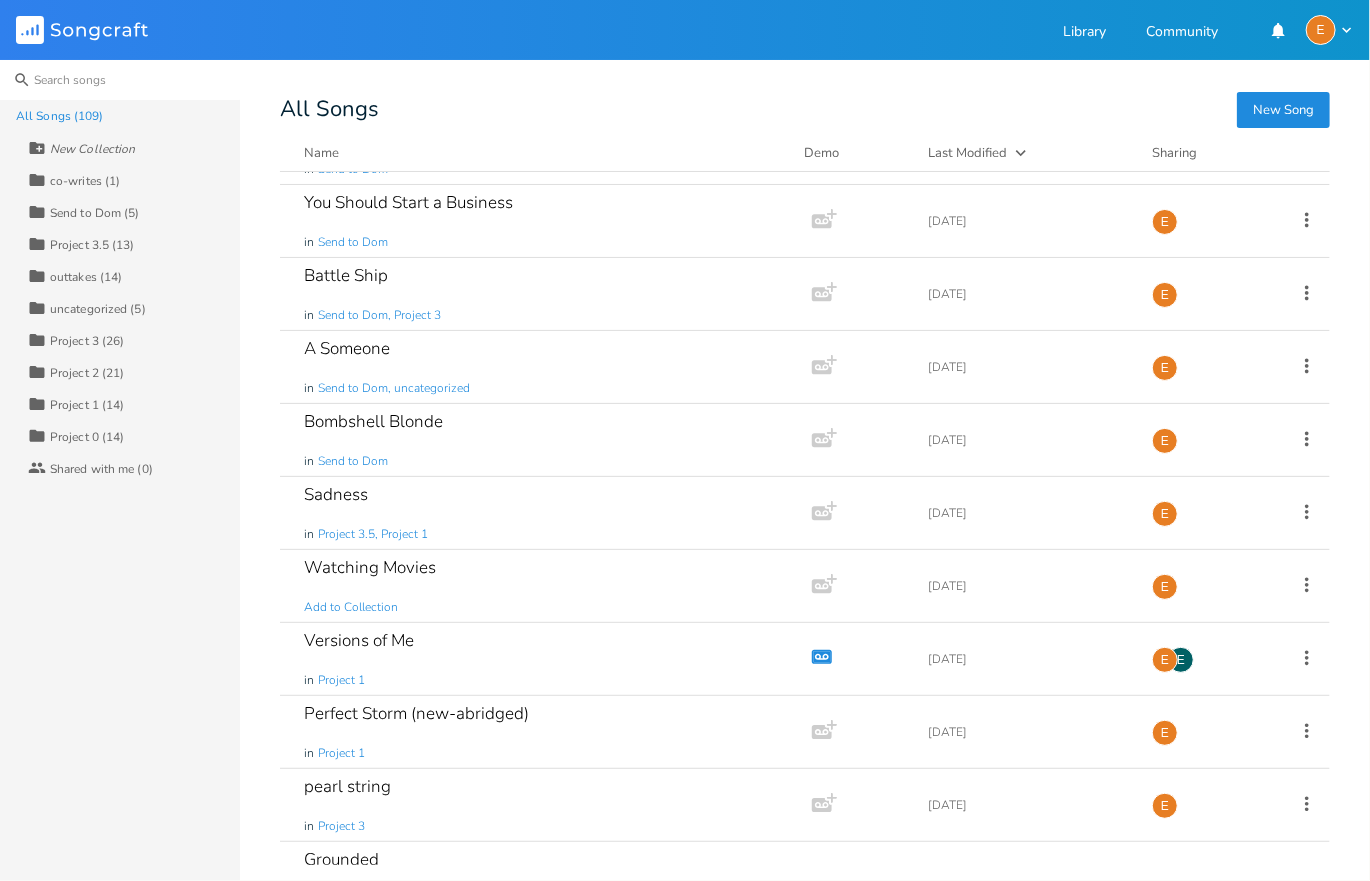scroll, scrollTop: 0, scrollLeft: 0, axis: both 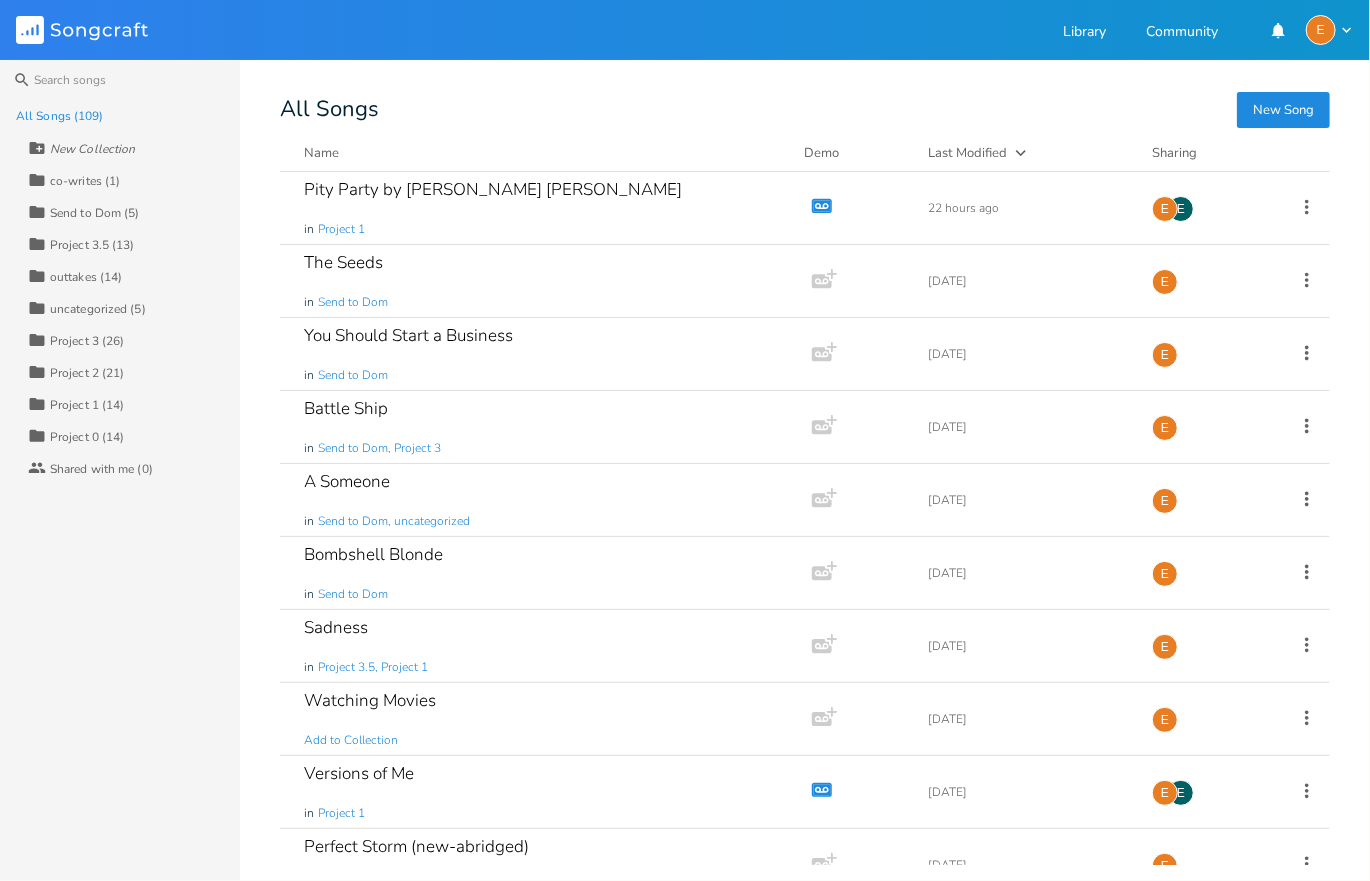 click on "Project 3 (26)" at bounding box center [87, 341] 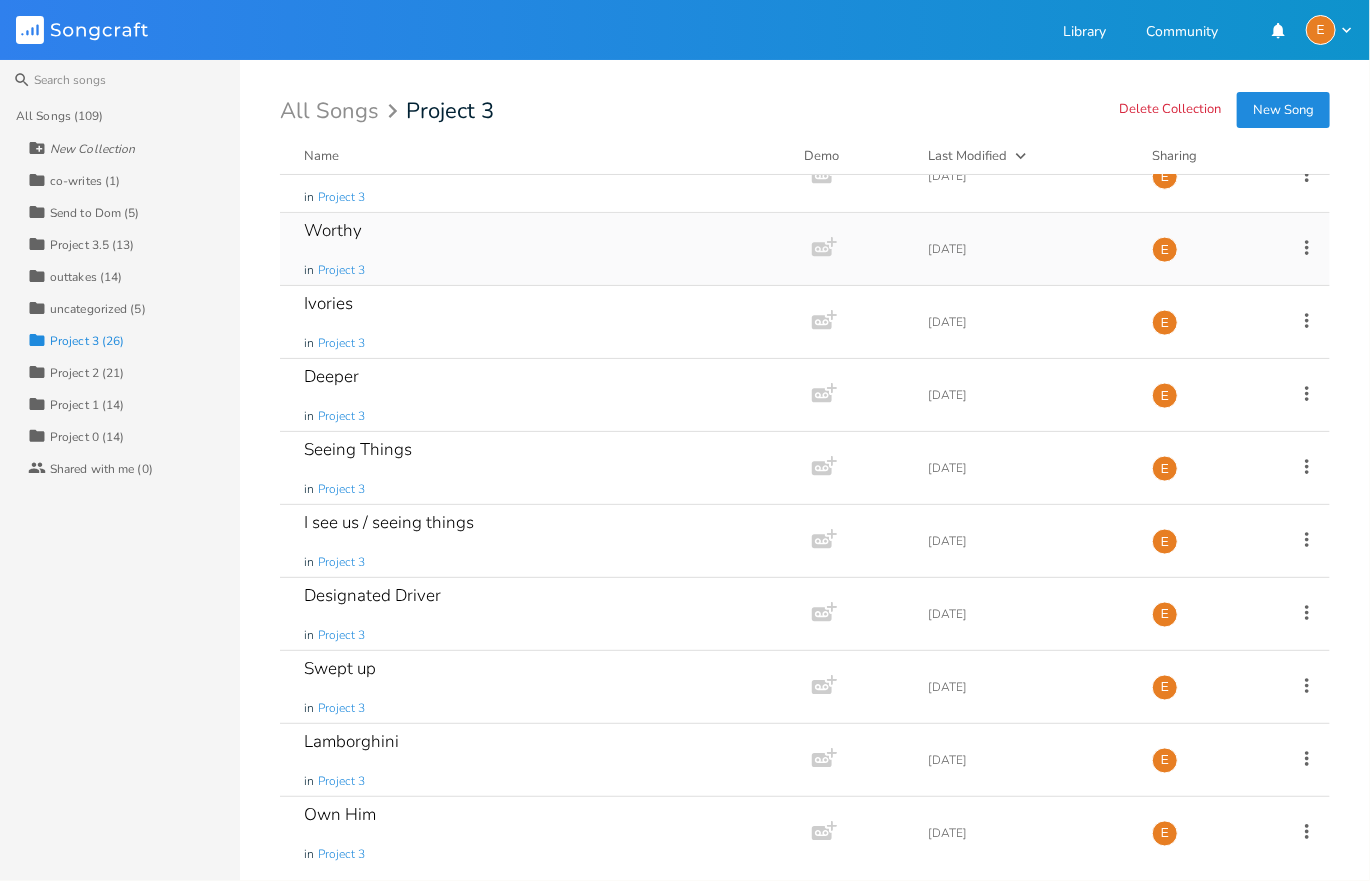 scroll, scrollTop: 0, scrollLeft: 0, axis: both 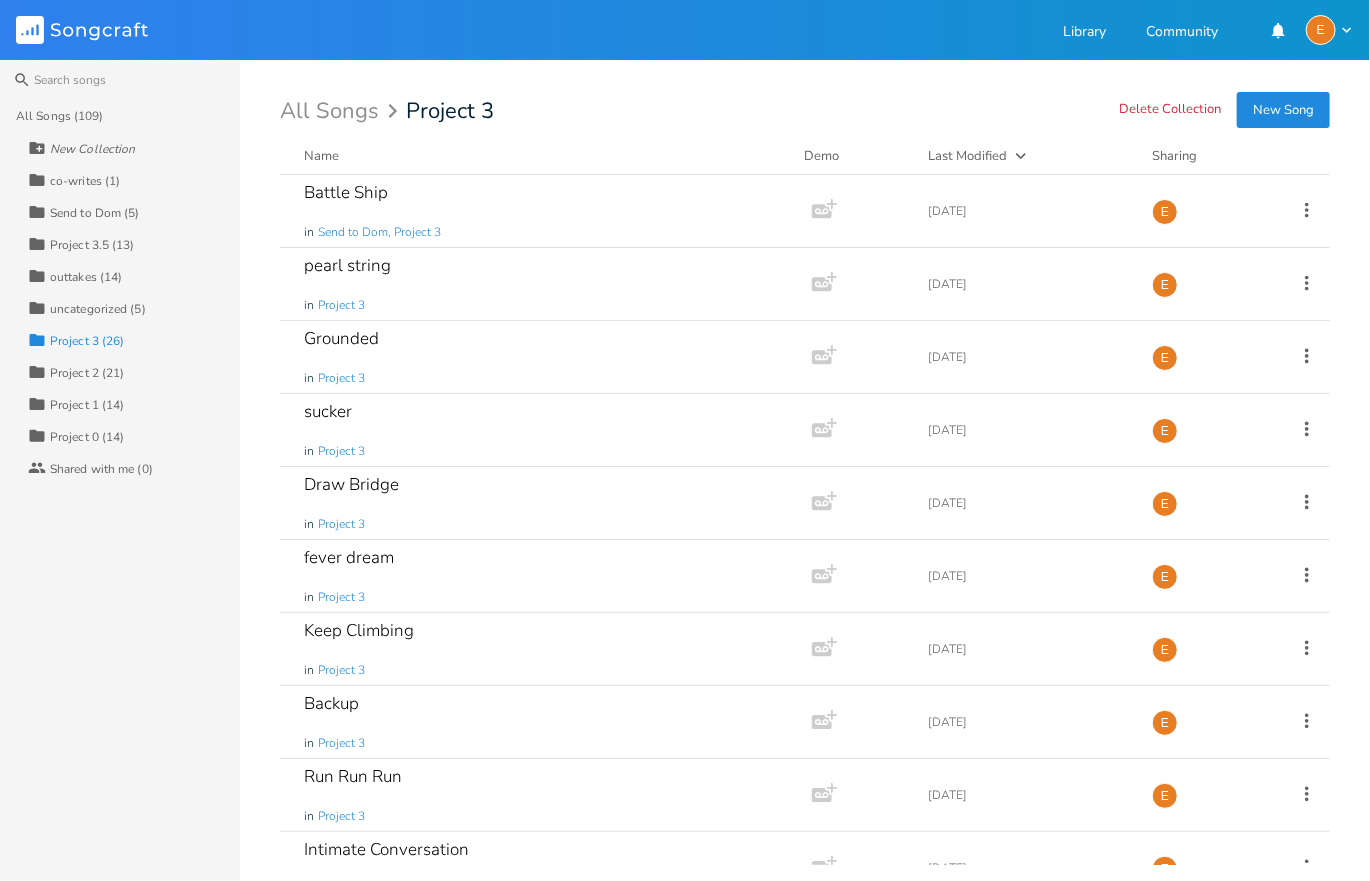 click on "New Song" at bounding box center (1283, 110) 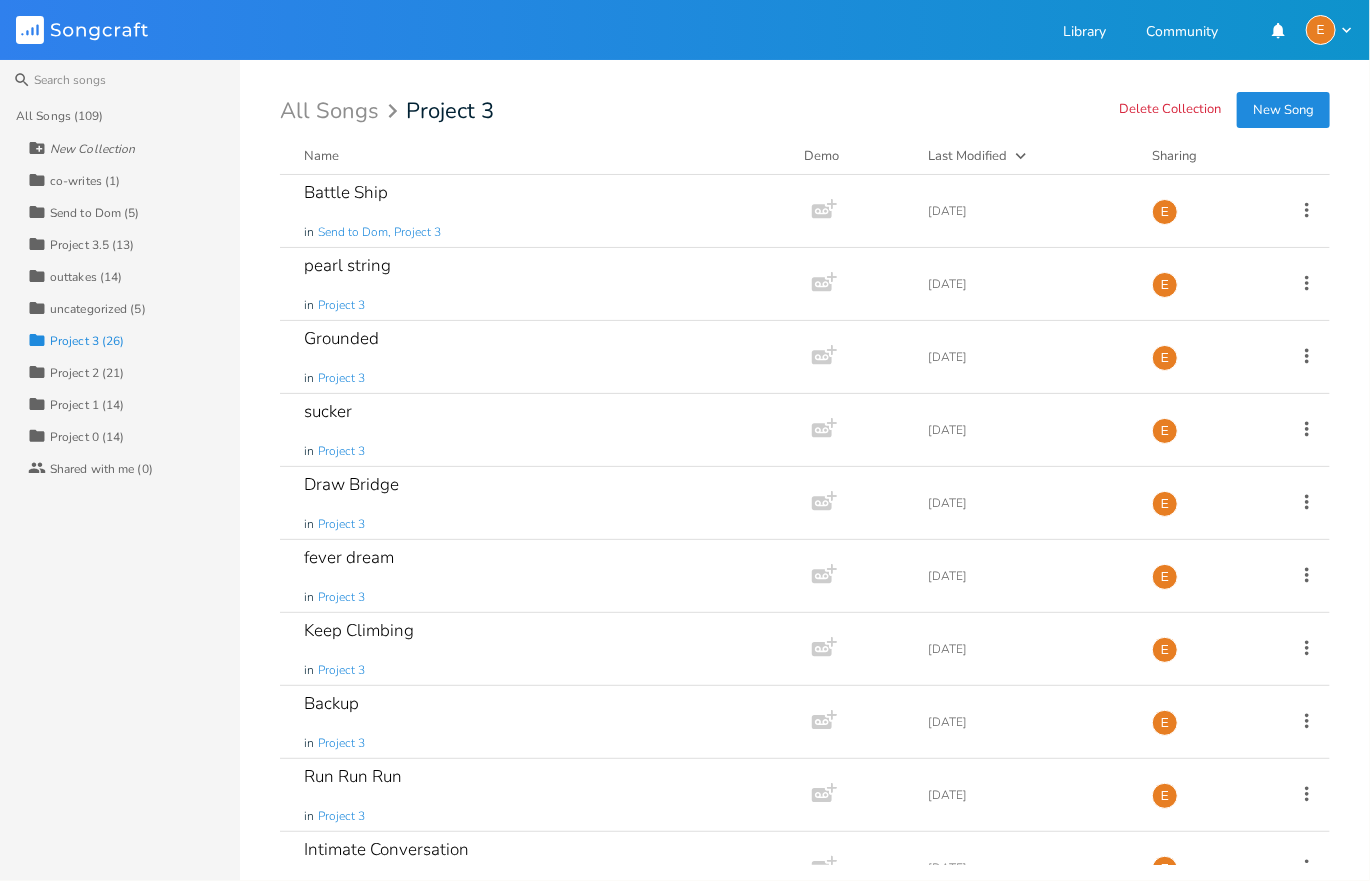click on "Project 3.5 (13)" at bounding box center [92, 245] 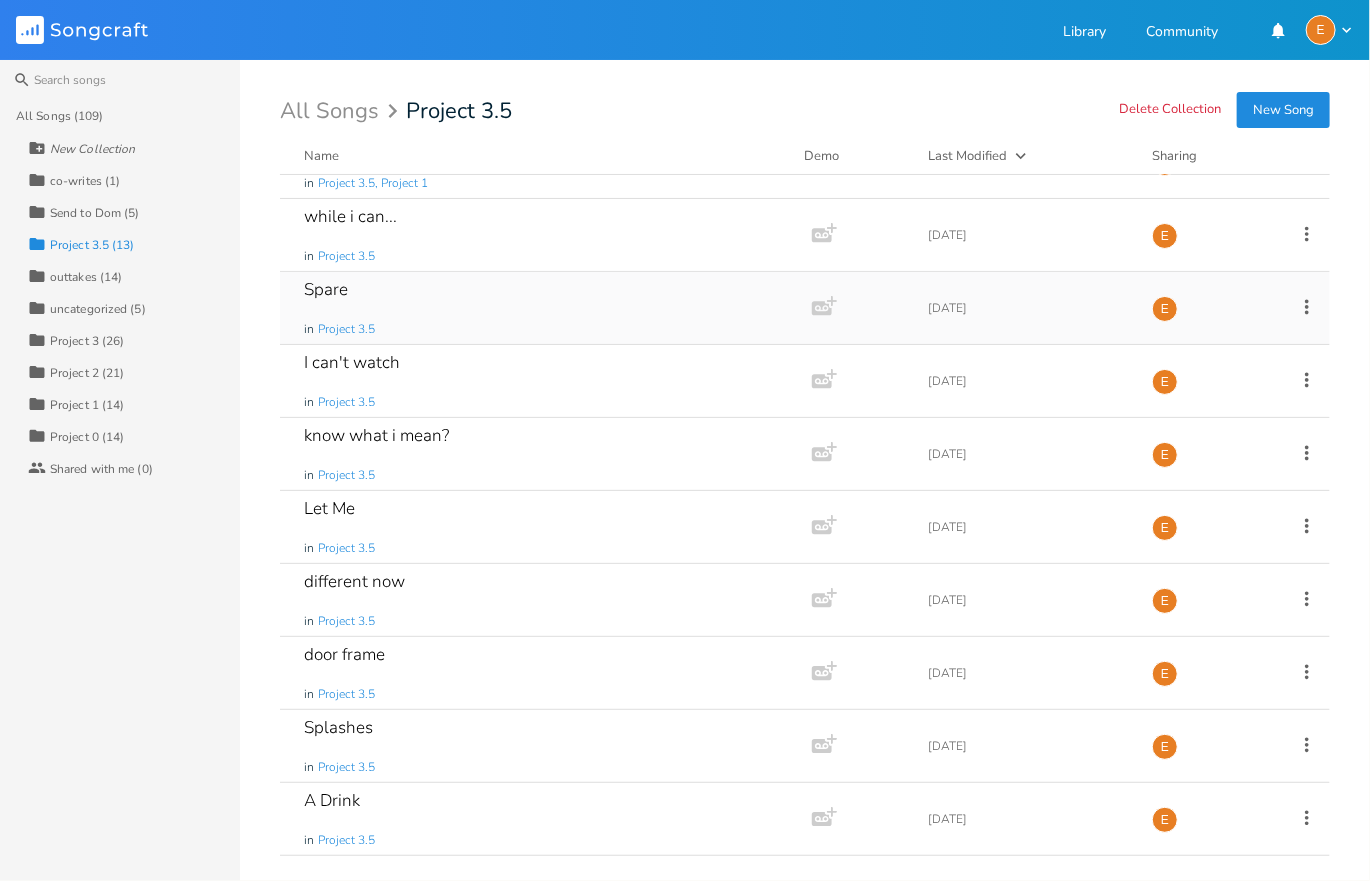 scroll, scrollTop: 37, scrollLeft: 0, axis: vertical 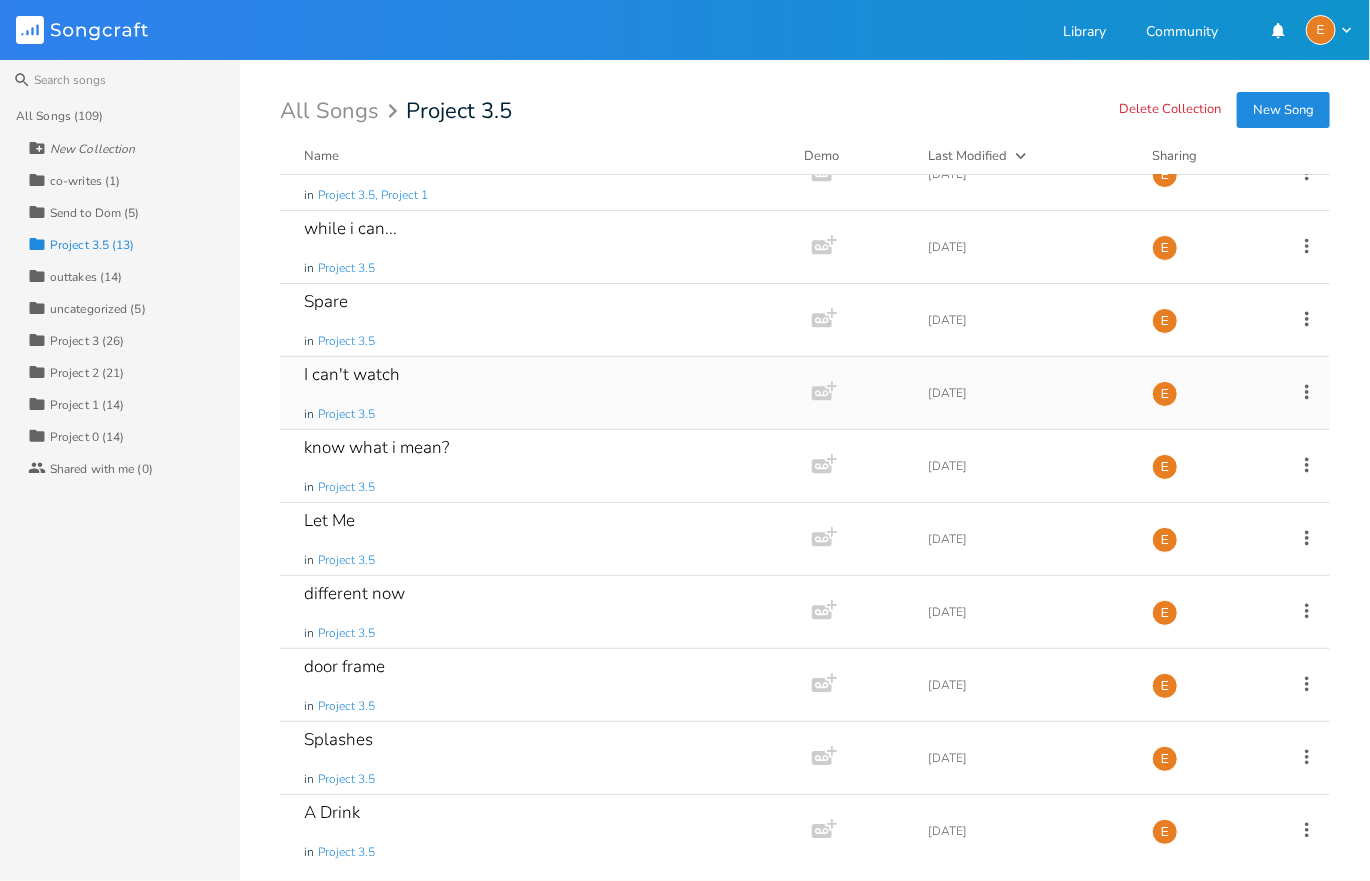 click on "I can't watch in Project 3.5" at bounding box center (542, 393) 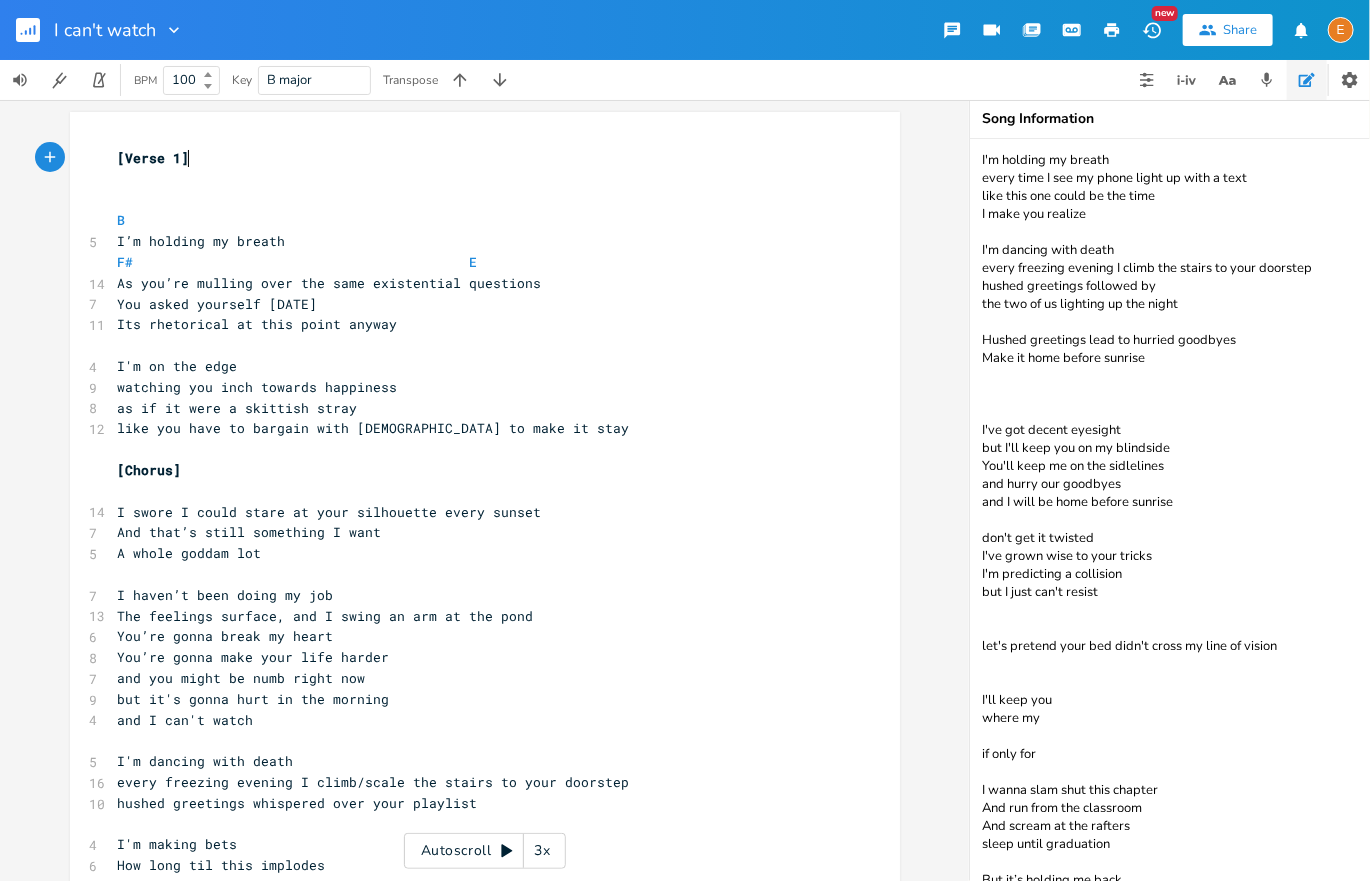 scroll, scrollTop: 8, scrollLeft: 0, axis: vertical 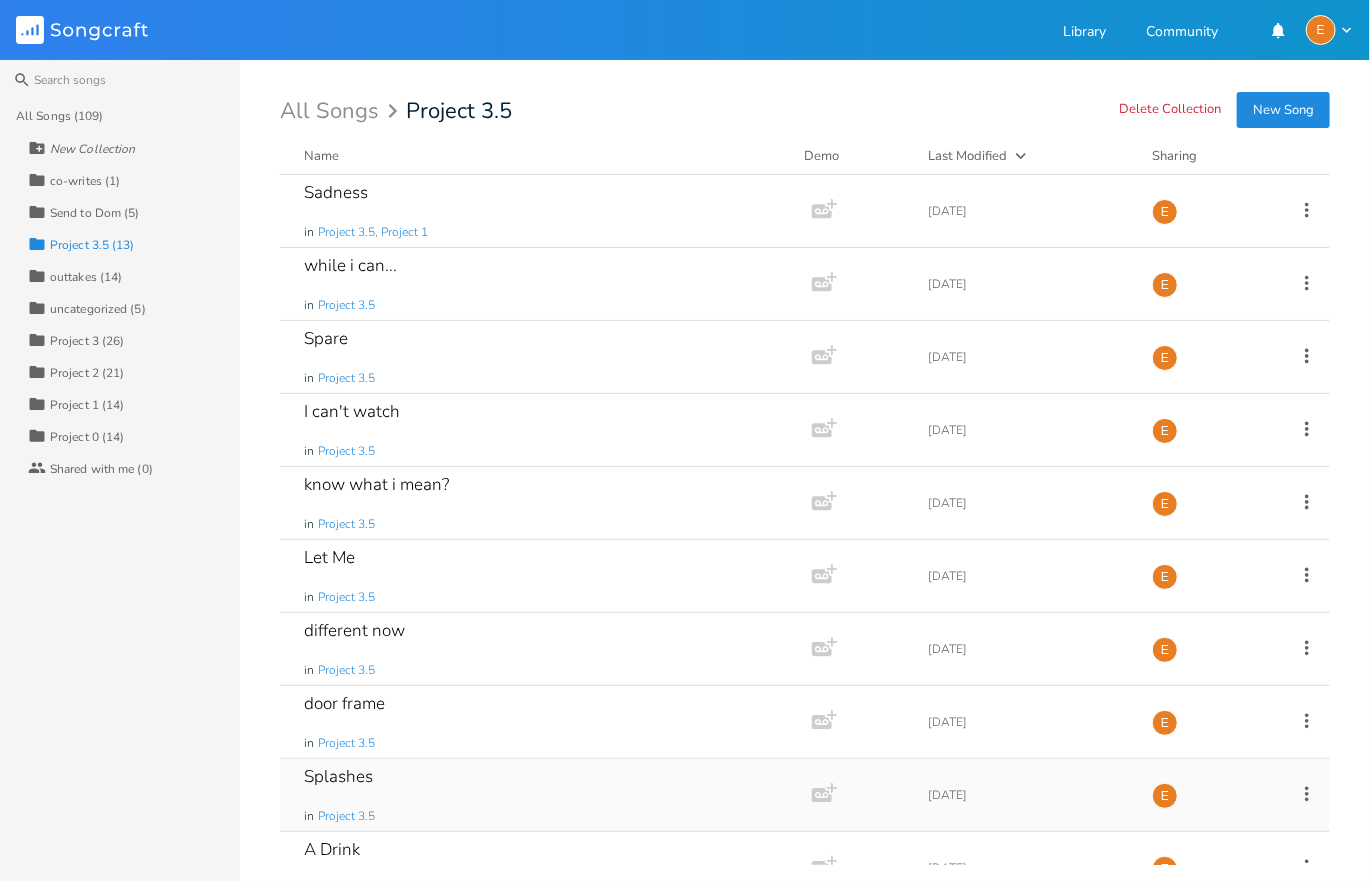 click on "Splashes  in Project 3.5" at bounding box center [542, 795] 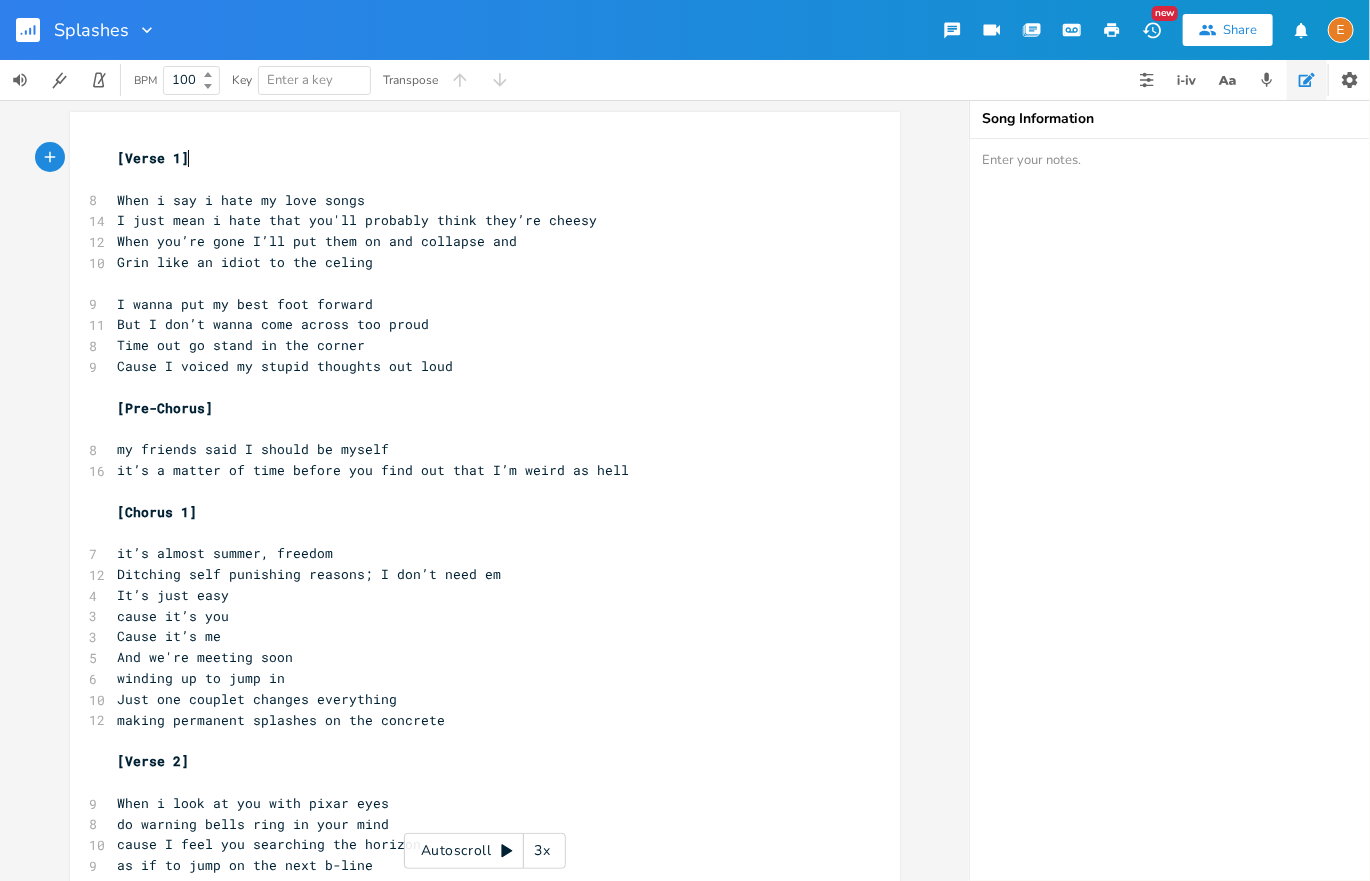scroll, scrollTop: 8, scrollLeft: 0, axis: vertical 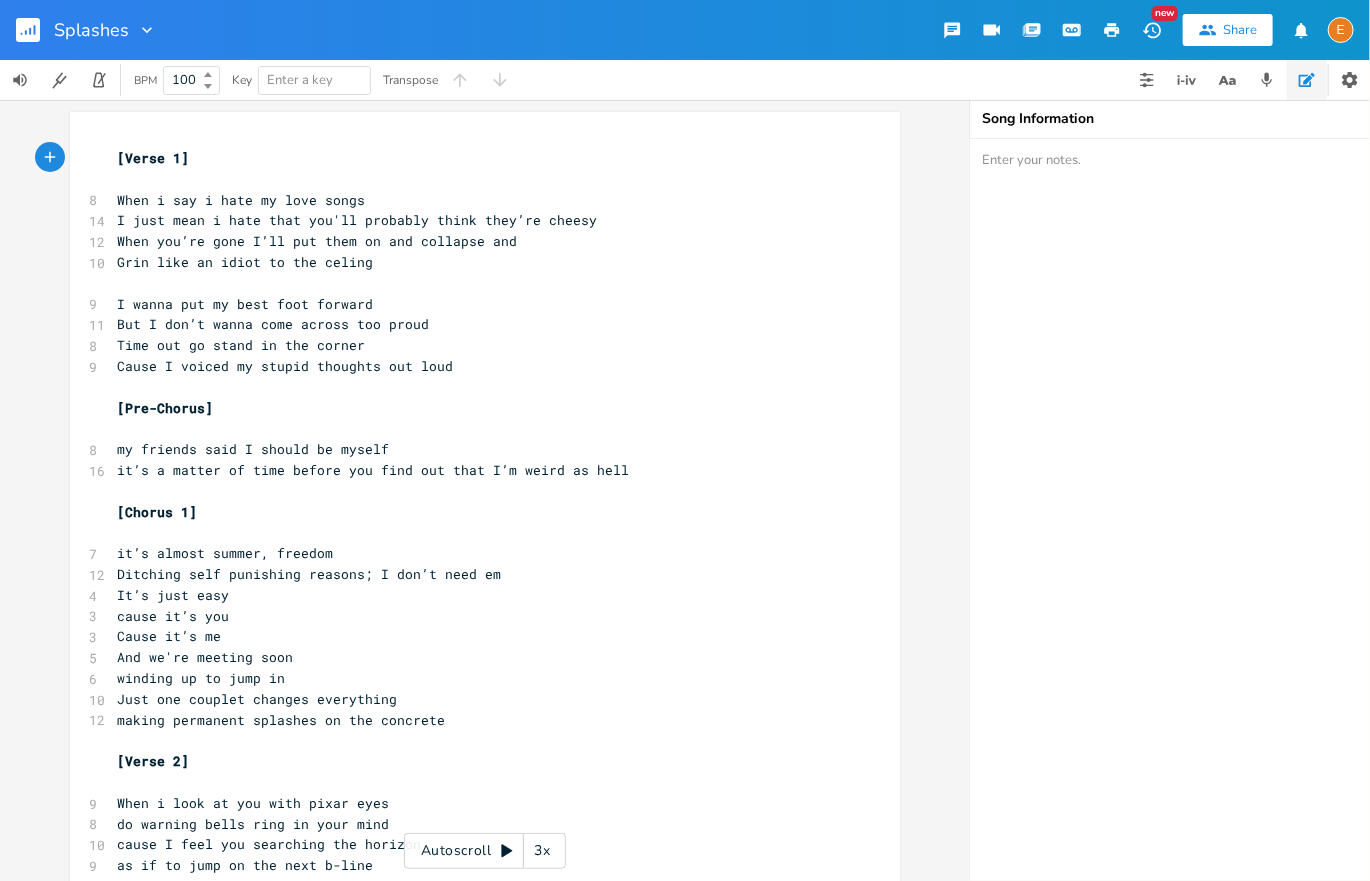 click 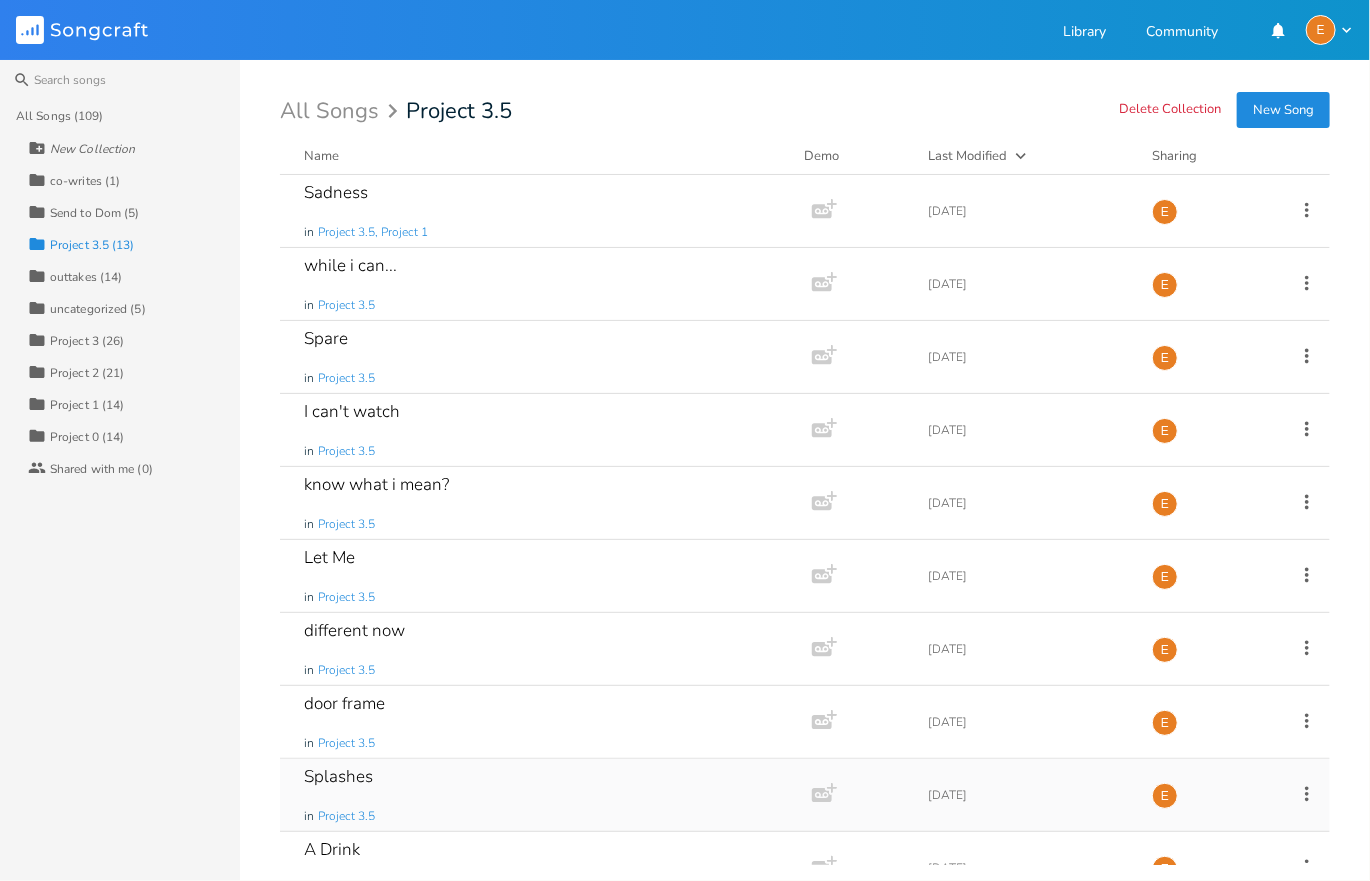 click on "Splashes  in Project 3.5" at bounding box center [542, 795] 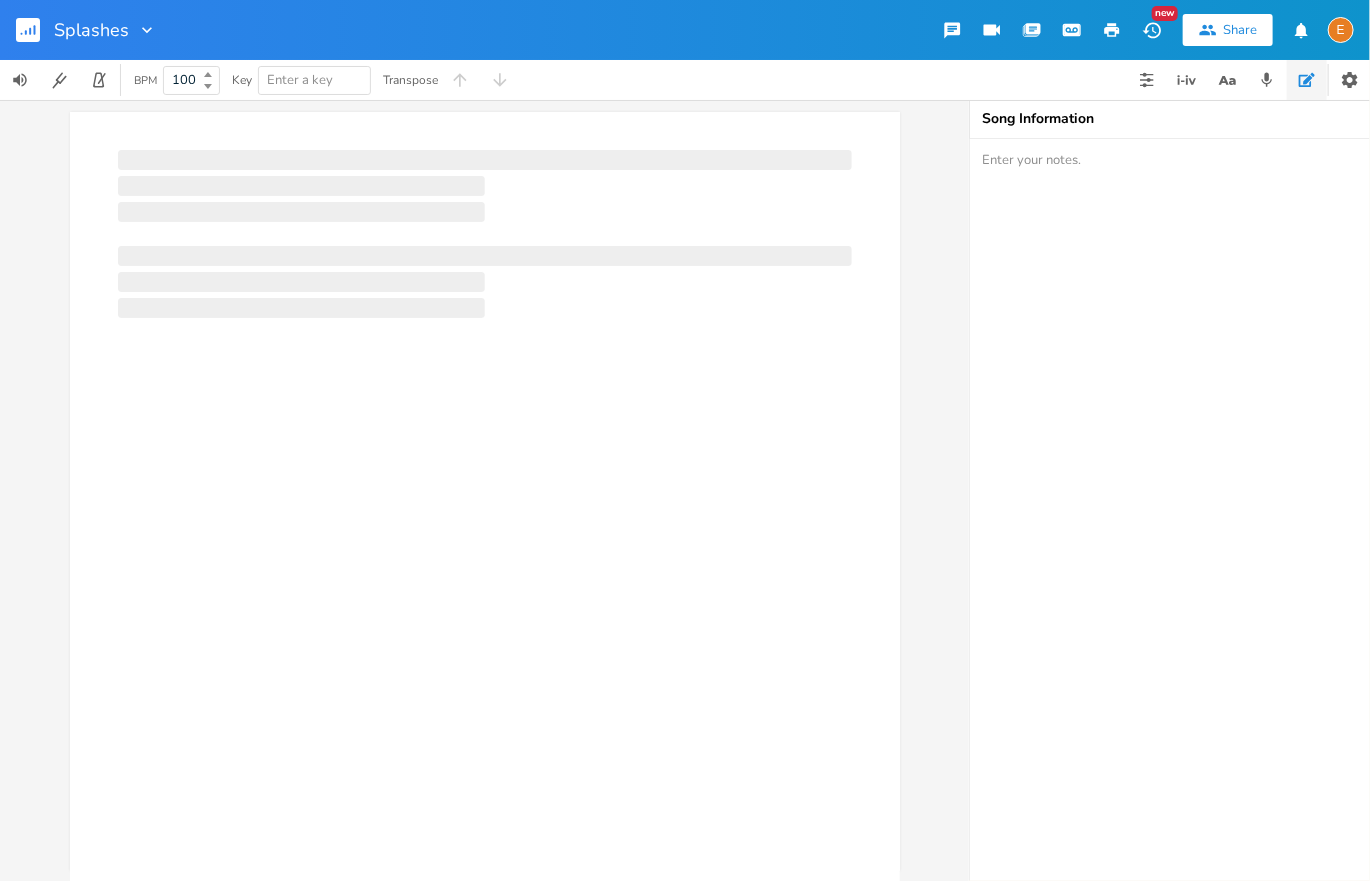 scroll, scrollTop: 8, scrollLeft: 0, axis: vertical 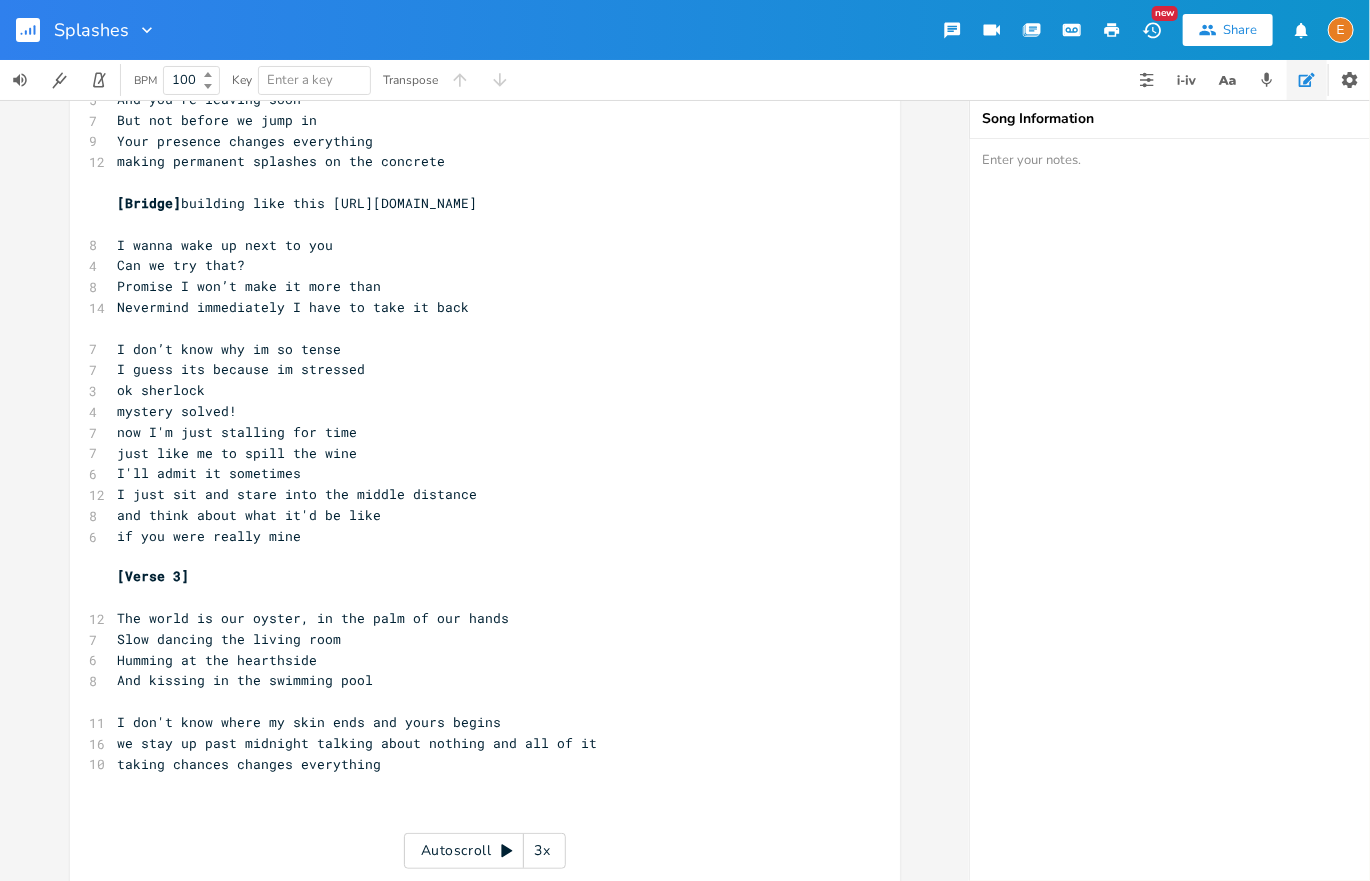 click 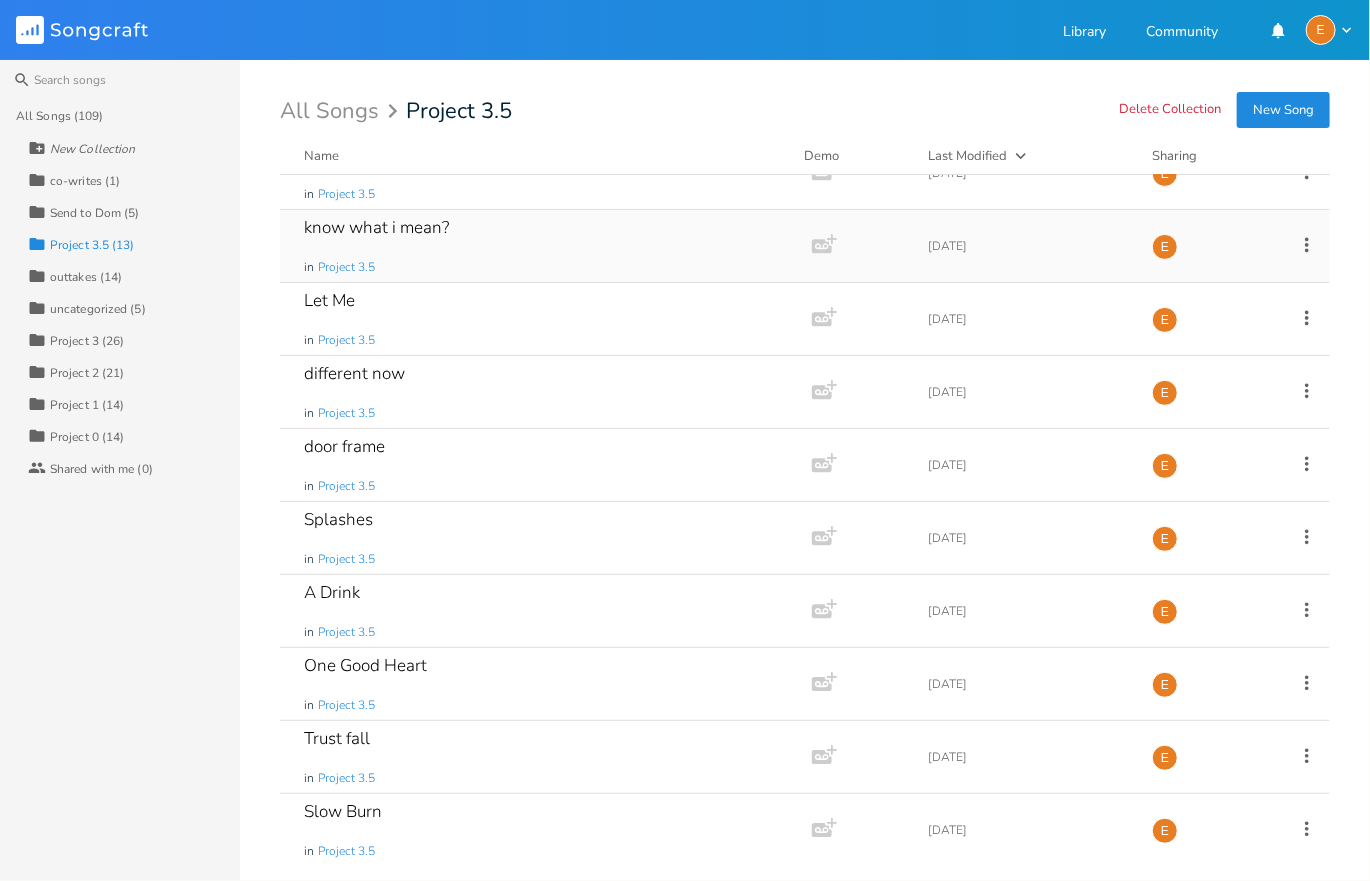 scroll, scrollTop: 0, scrollLeft: 0, axis: both 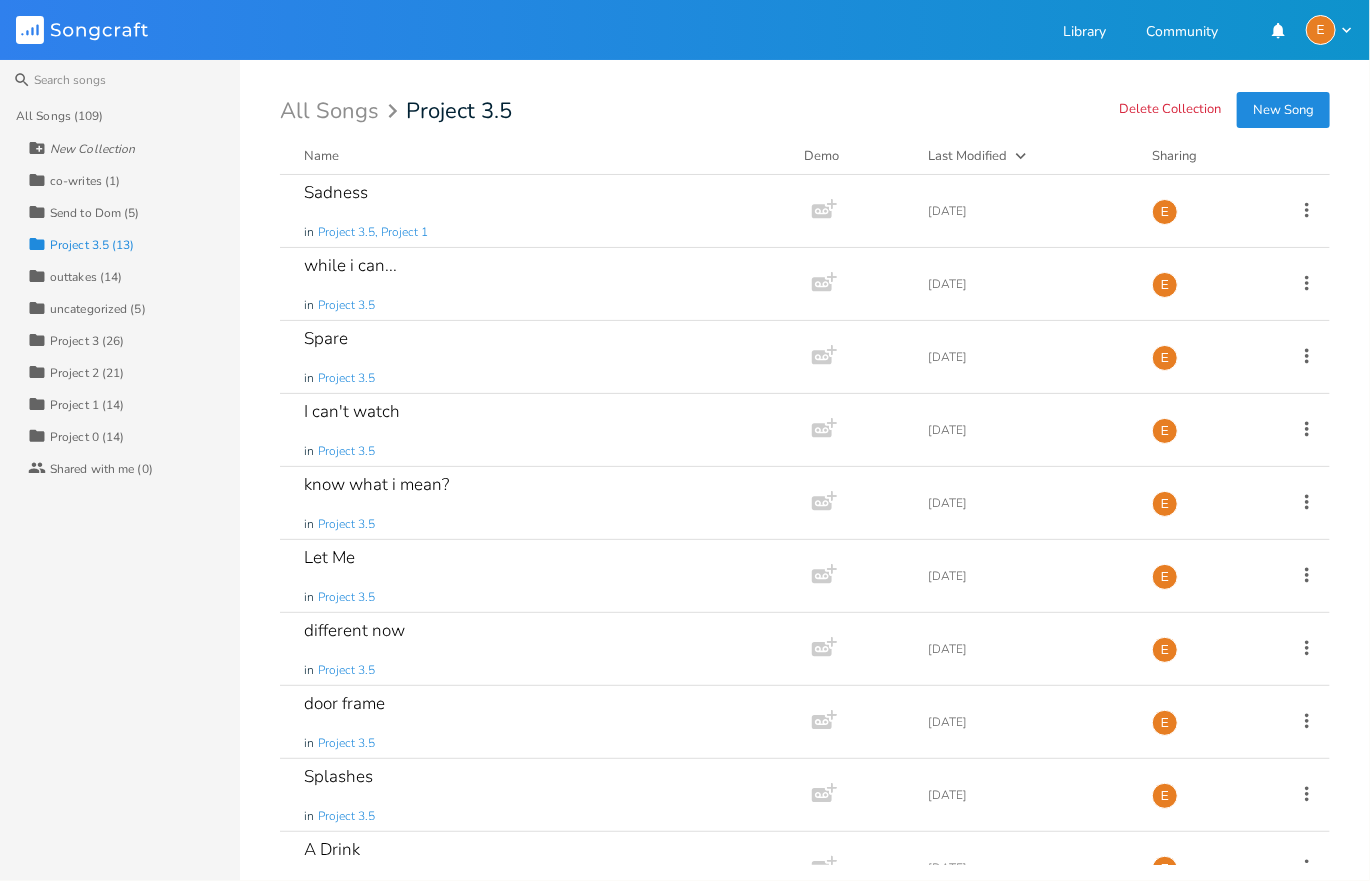 click on "New Song" at bounding box center (1283, 110) 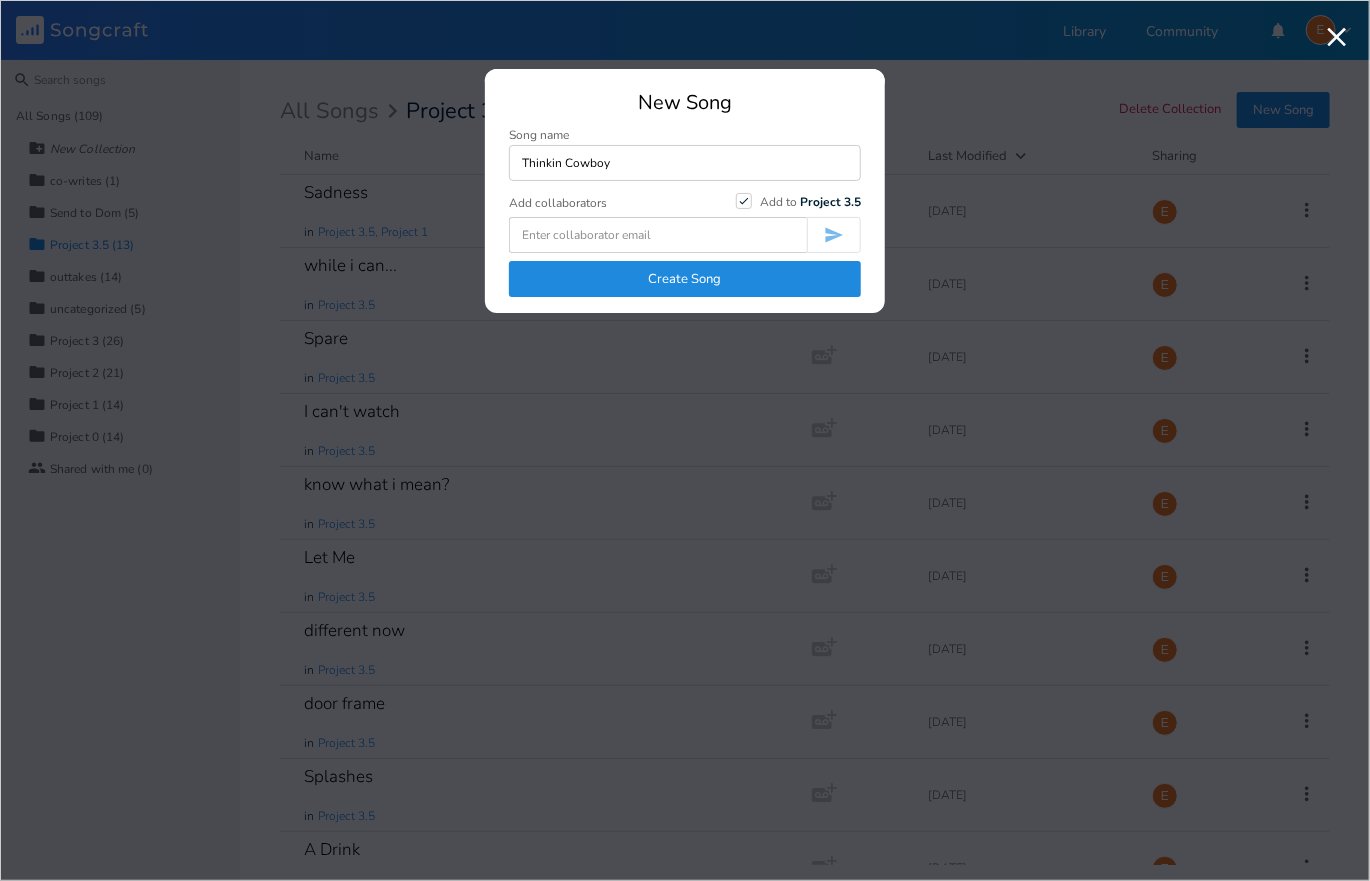 drag, startPoint x: 562, startPoint y: 162, endPoint x: 579, endPoint y: 162, distance: 17 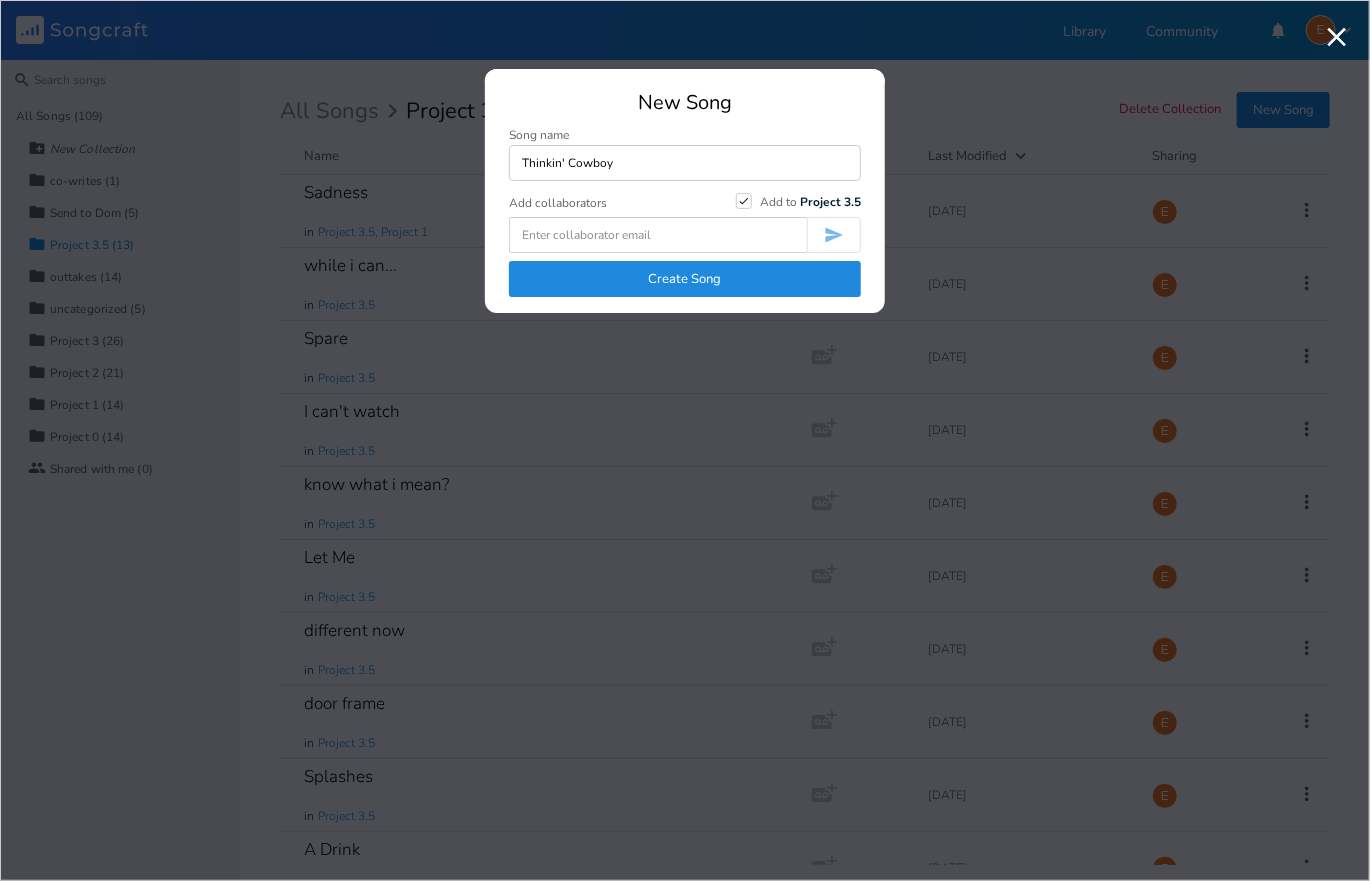 type on "Thinkin' Cowboy" 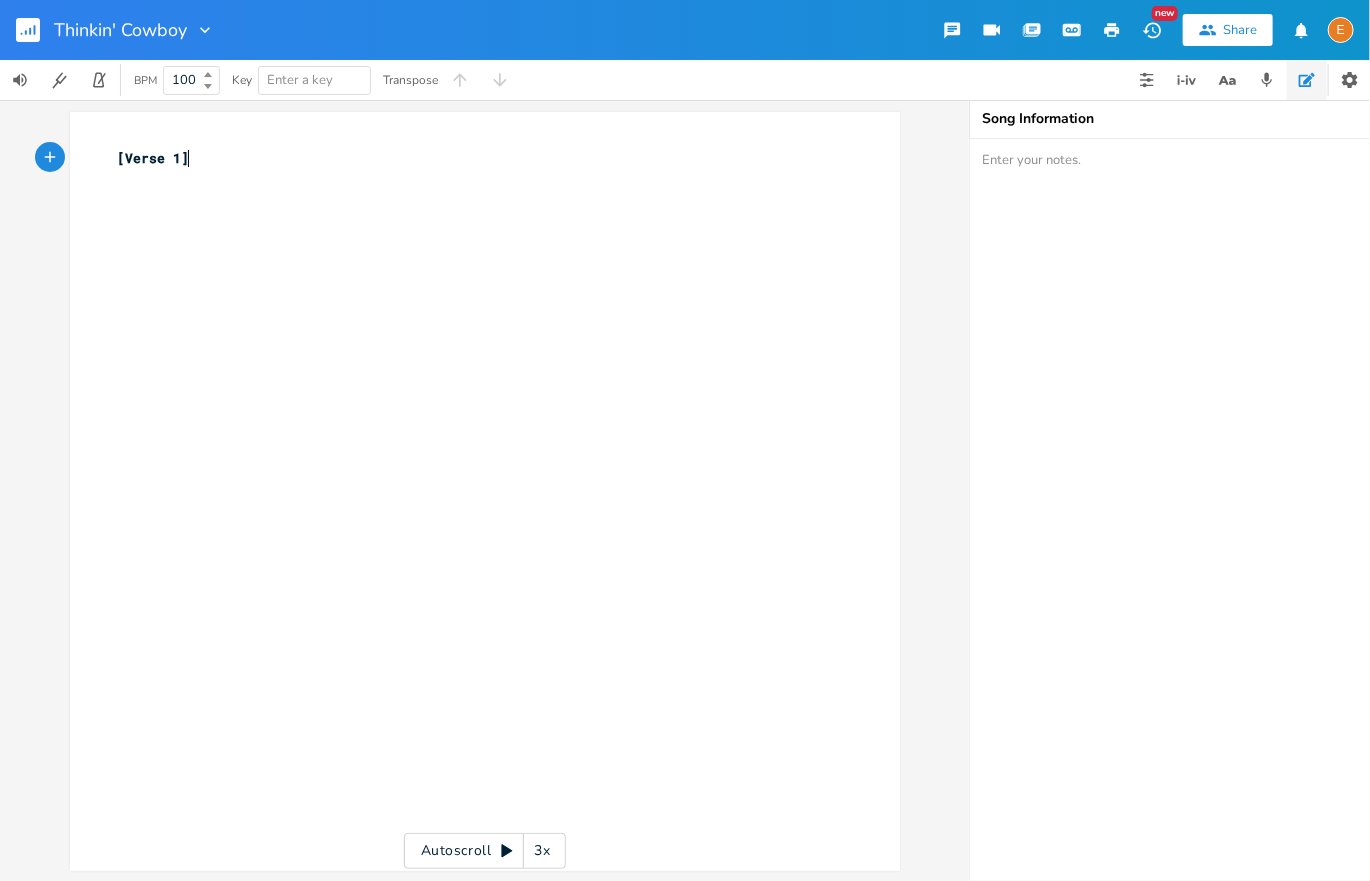 scroll, scrollTop: 8, scrollLeft: 0, axis: vertical 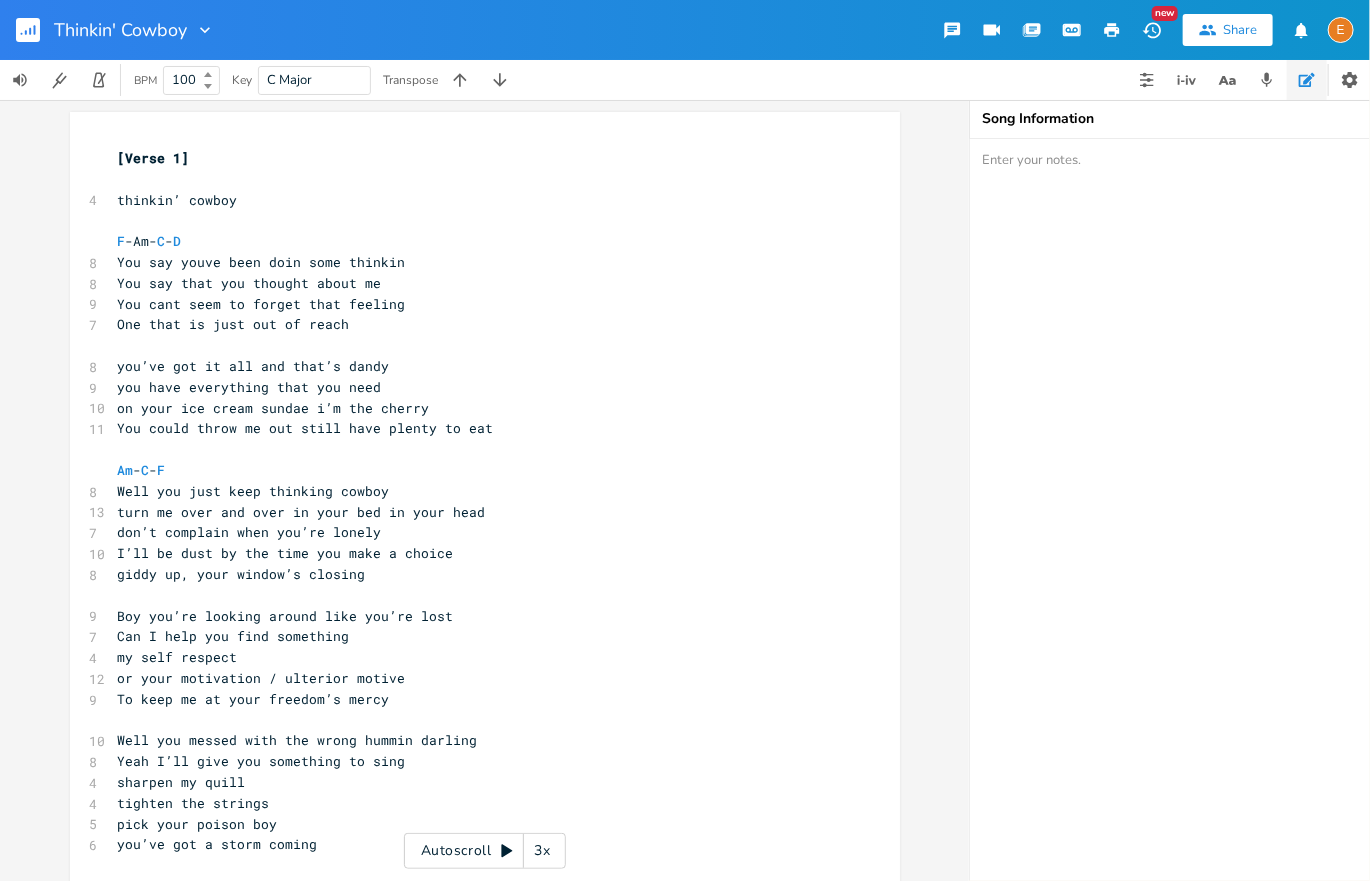 click on "F -Am- C - D" at bounding box center (150, 241) 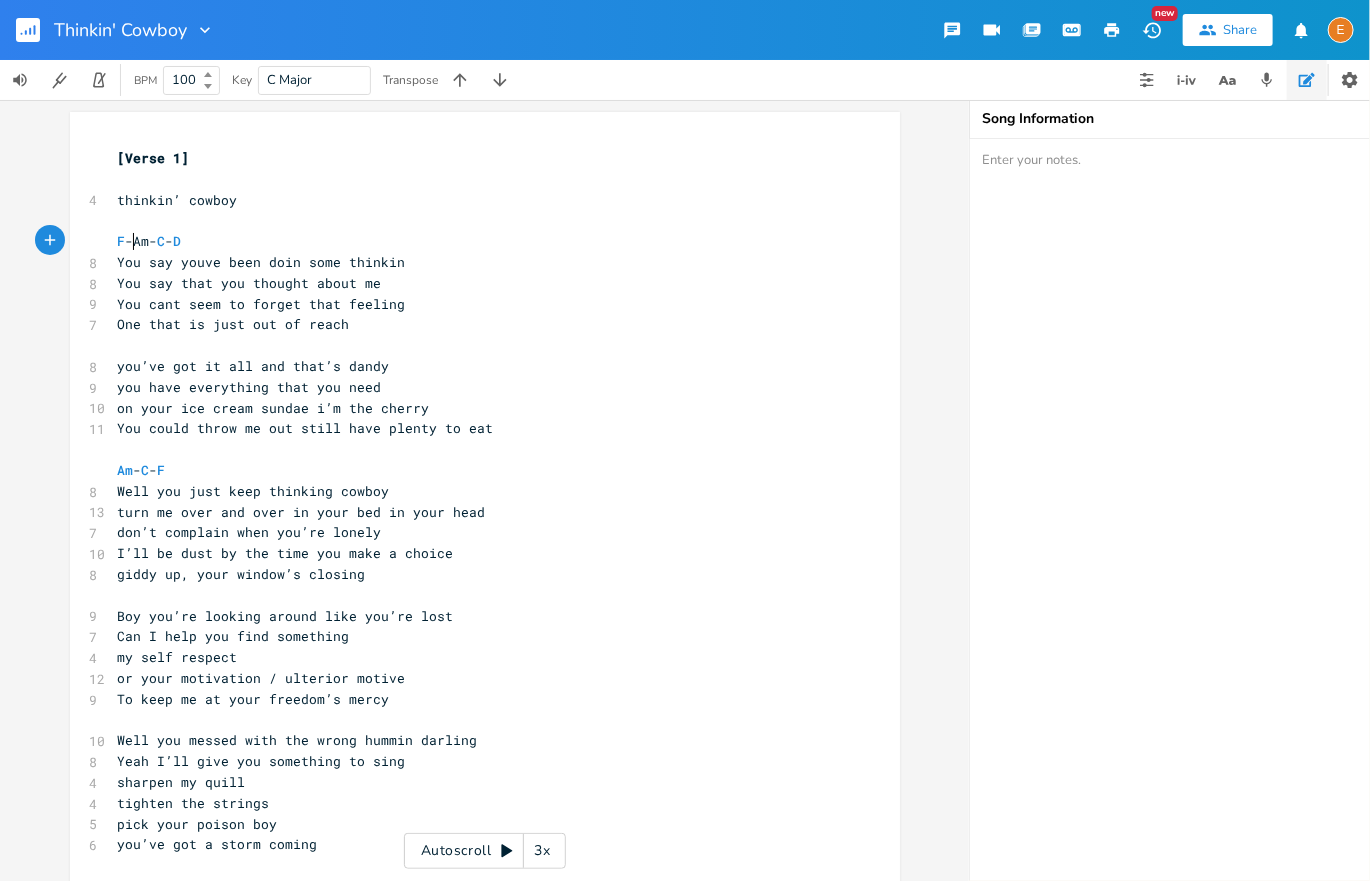 scroll, scrollTop: 0, scrollLeft: 3, axis: horizontal 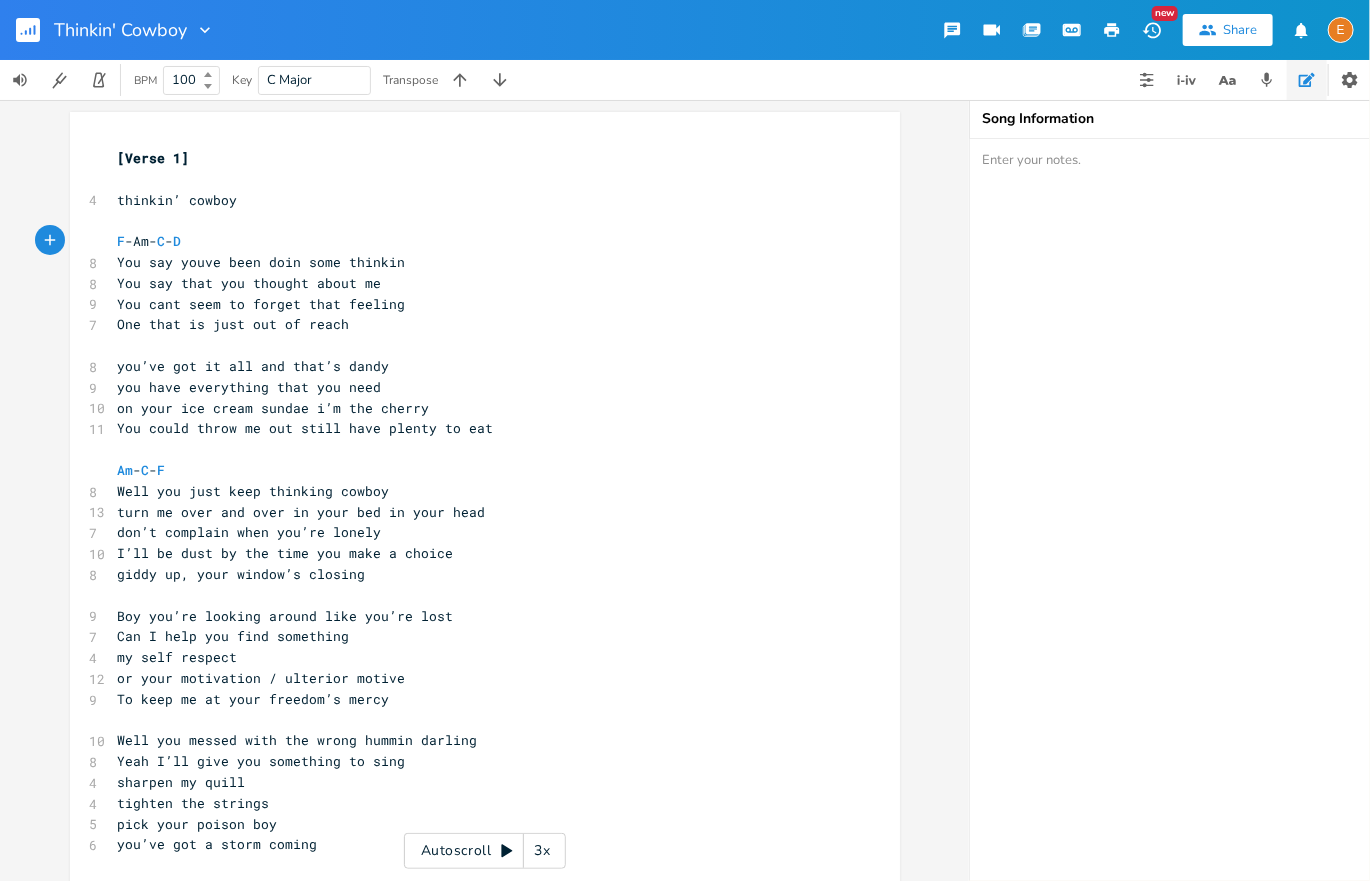 click on "F  -Am- C - D" at bounding box center [150, 241] 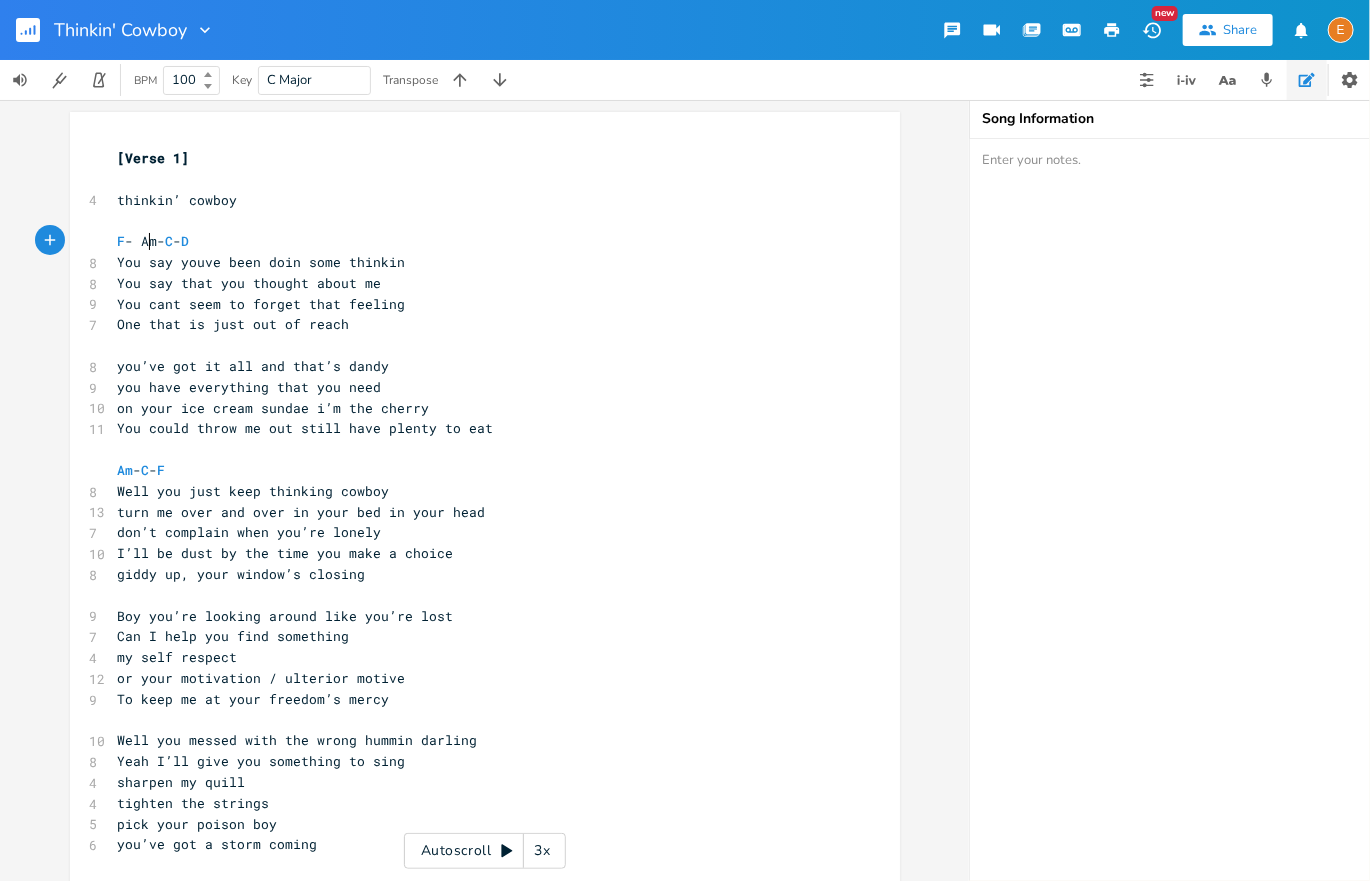 scroll, scrollTop: 0, scrollLeft: 3, axis: horizontal 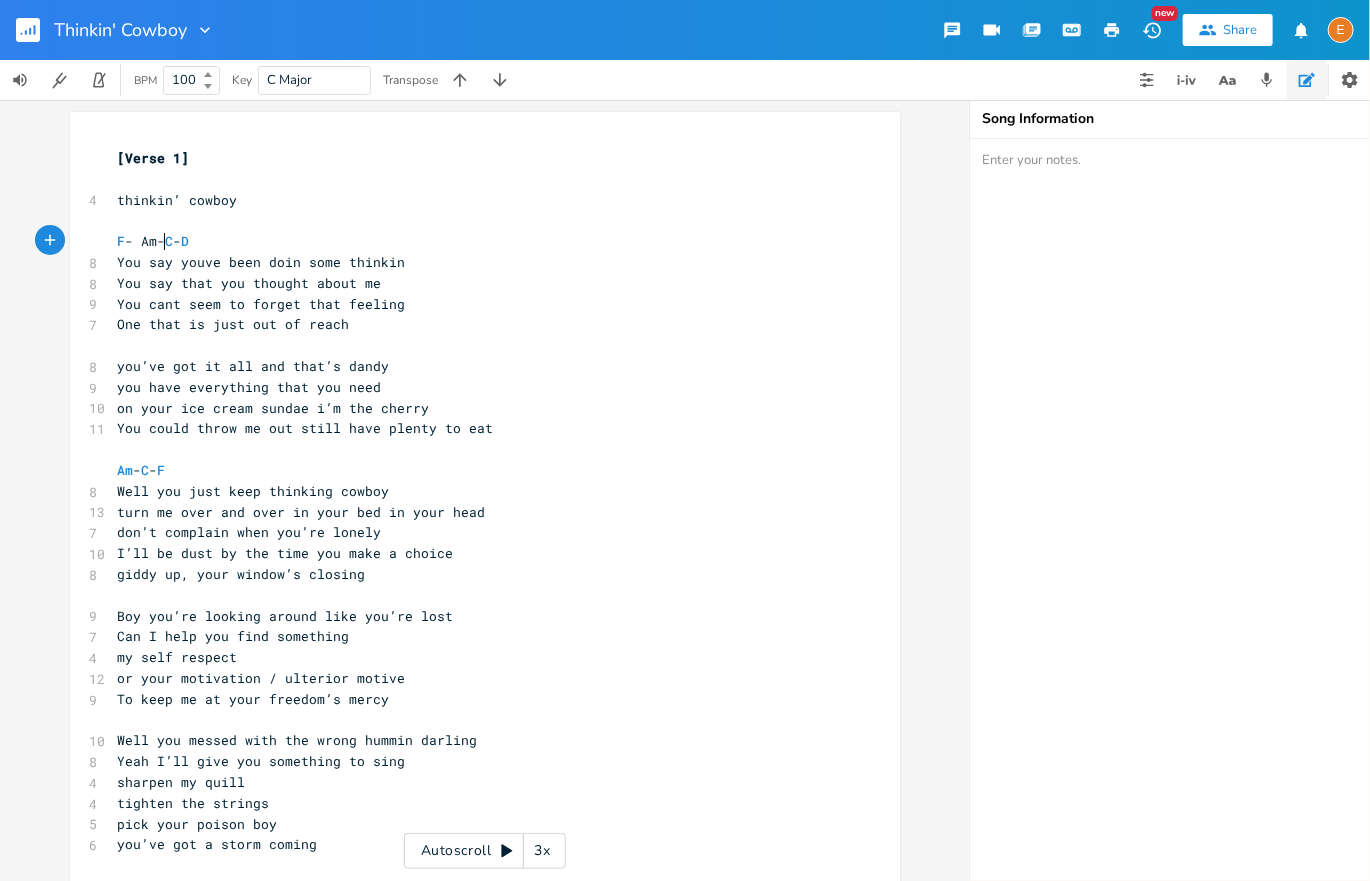 click on "F  - Am- C - D" at bounding box center [154, 241] 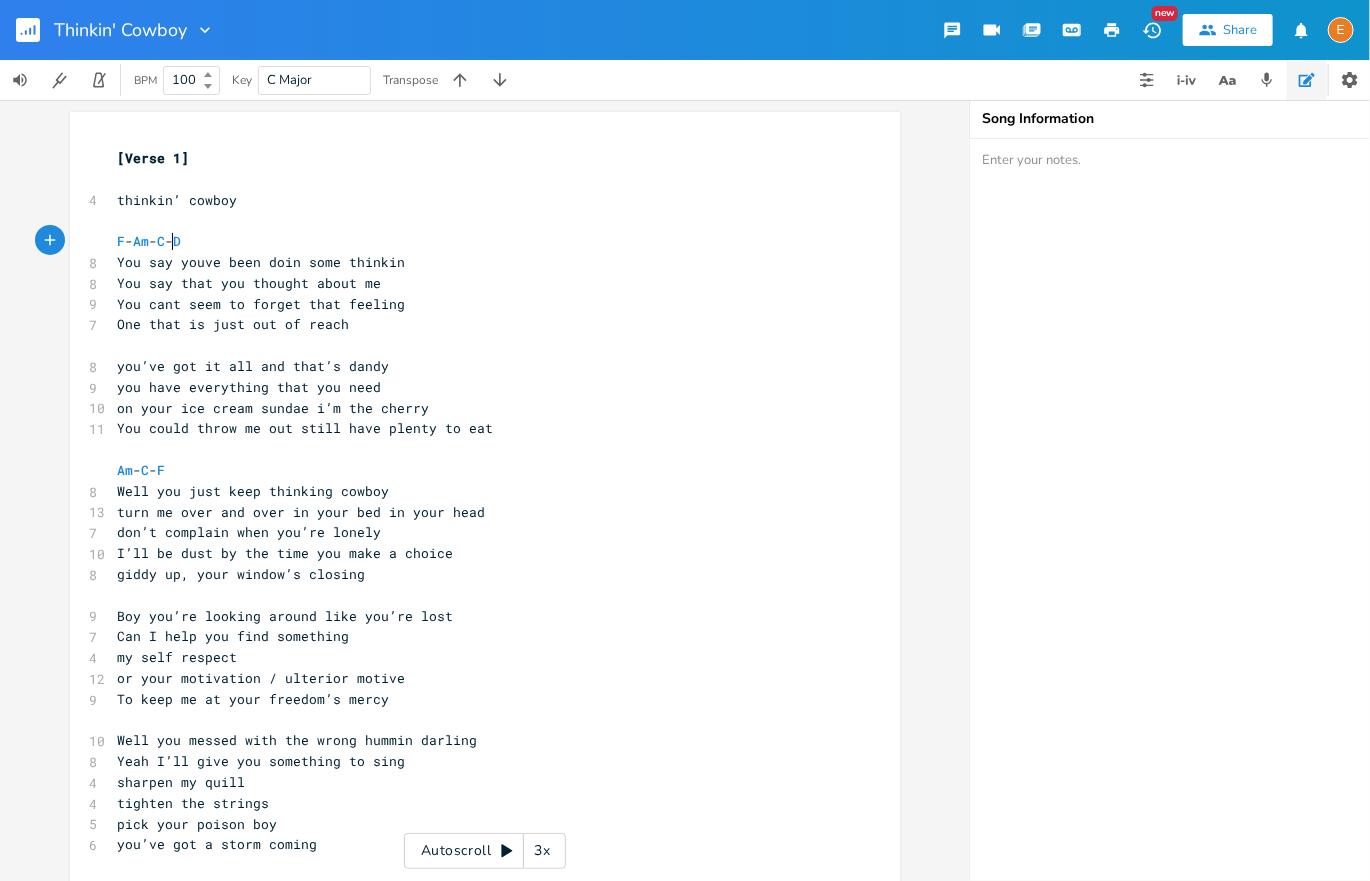 scroll, scrollTop: 0, scrollLeft: 3, axis: horizontal 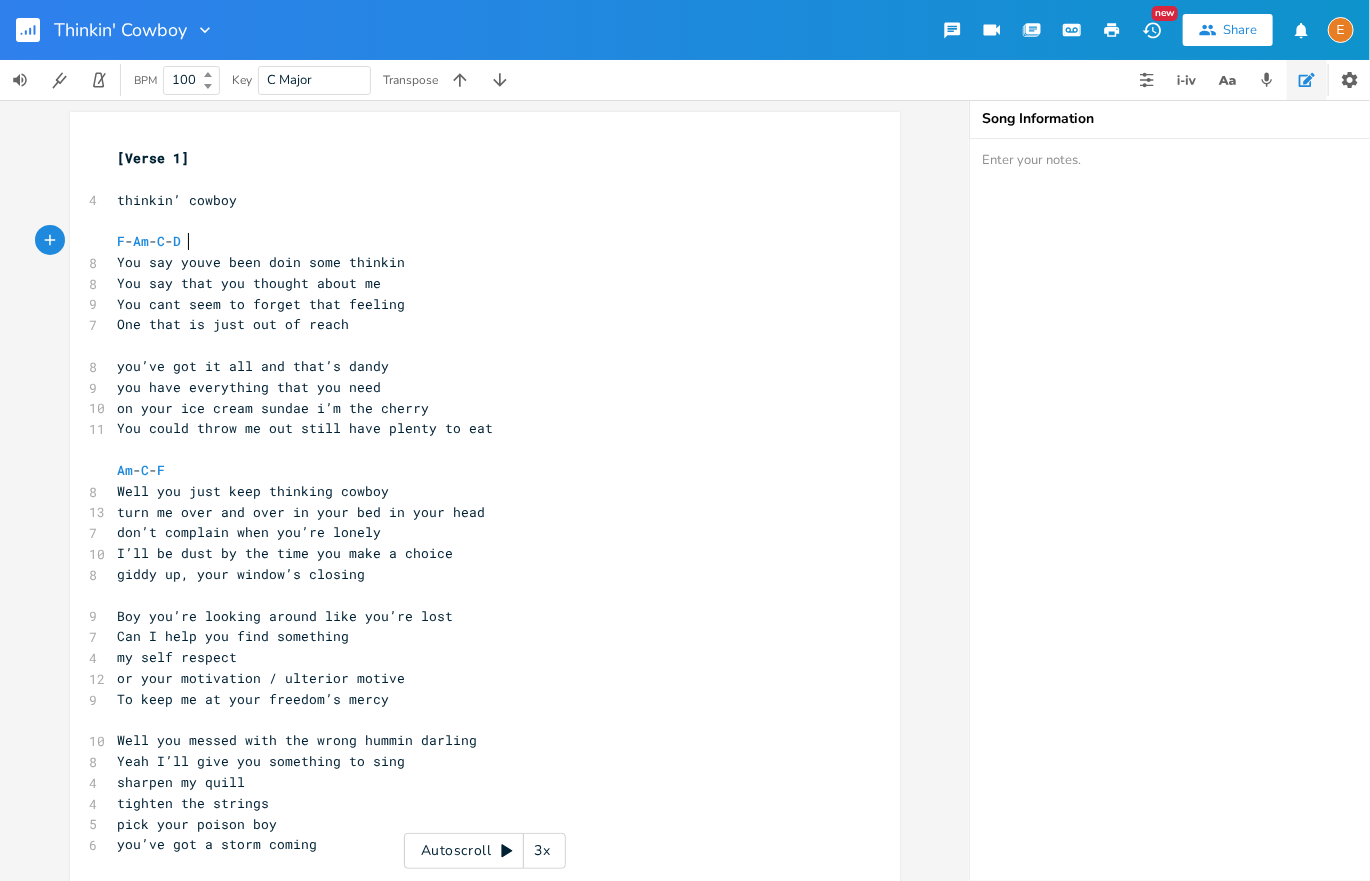 click on "F  -  Am  -  C - D" at bounding box center (150, 241) 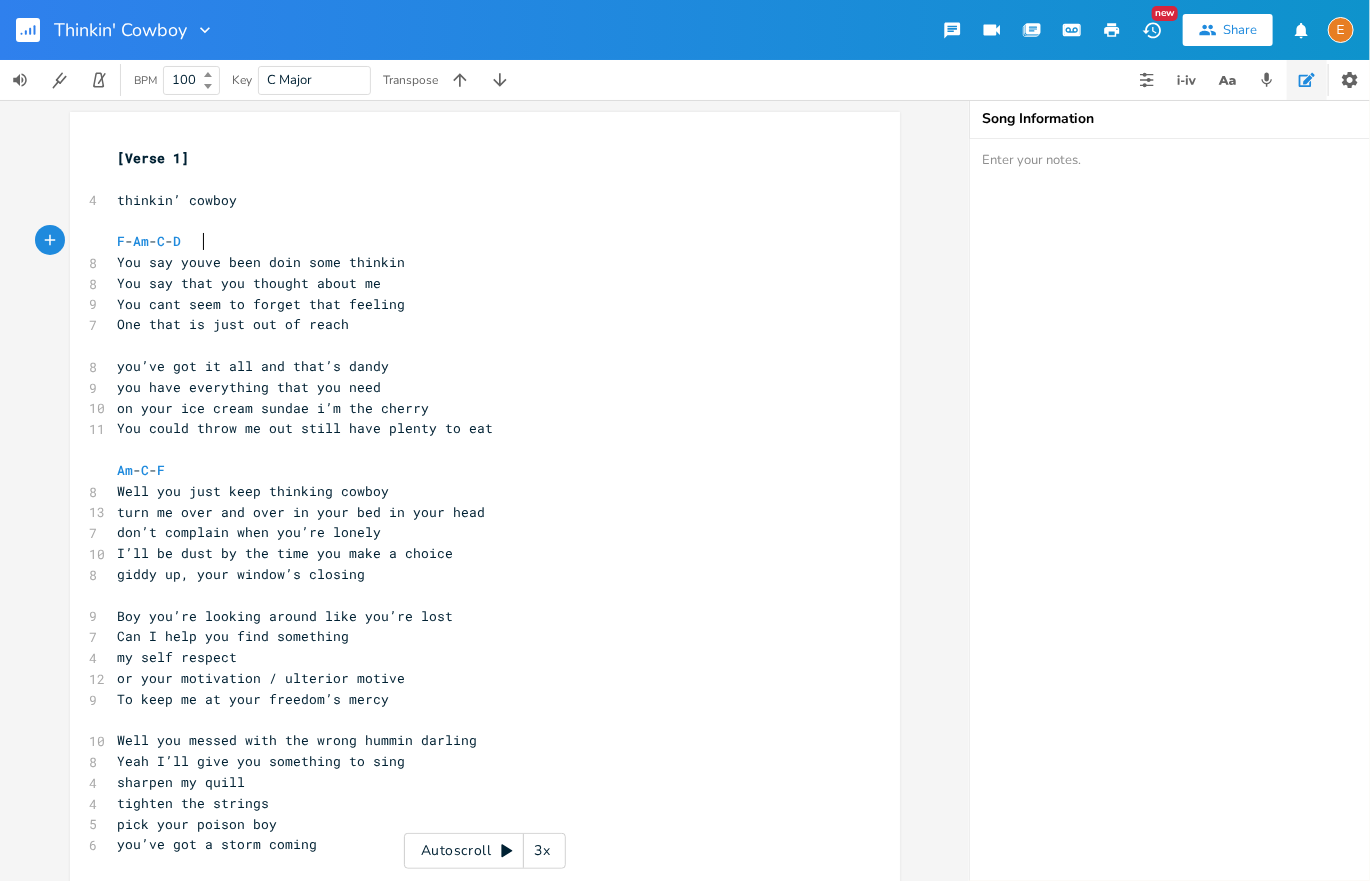 scroll, scrollTop: 0, scrollLeft: 3, axis: horizontal 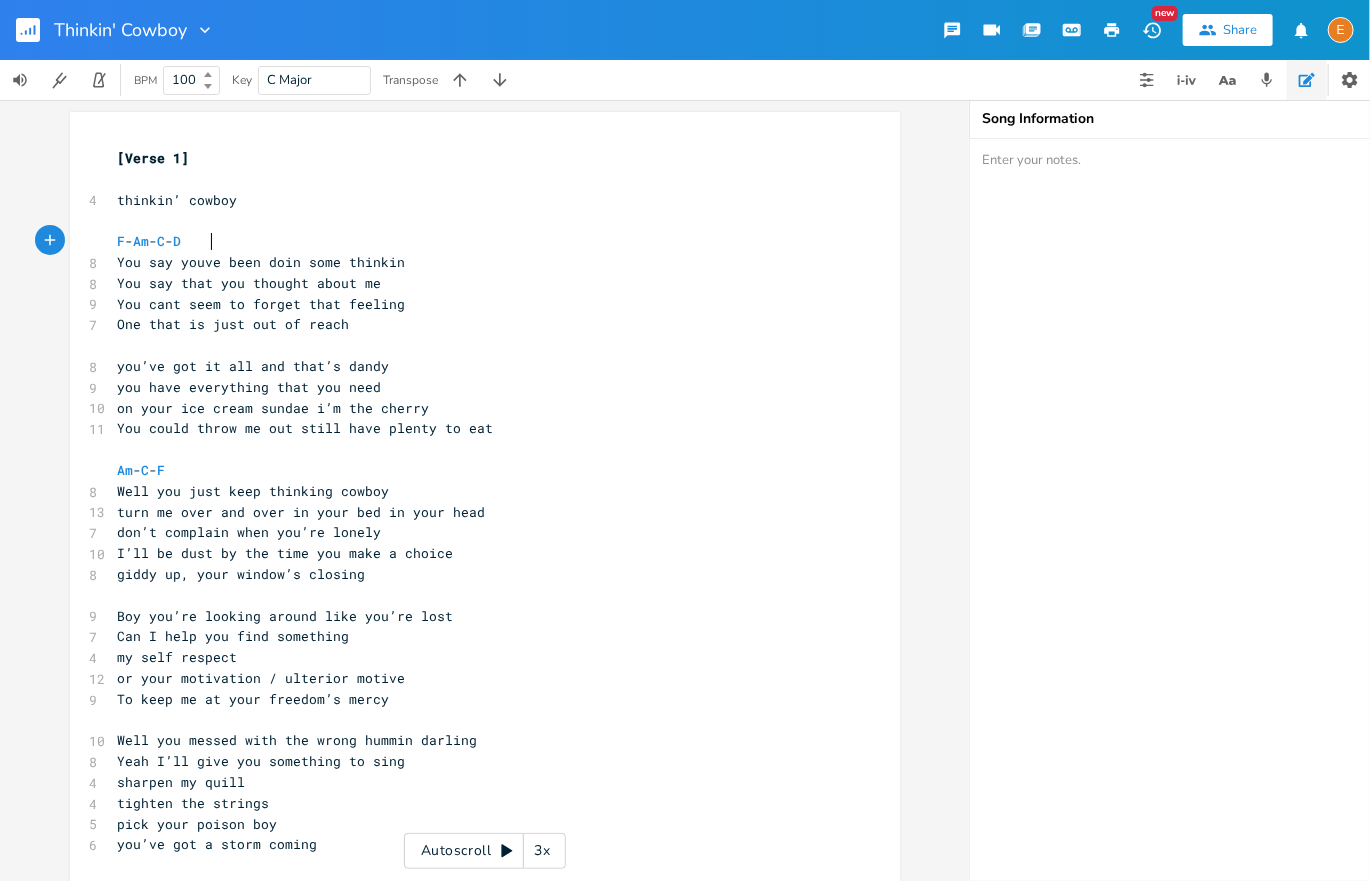 click on "F  -  Am  -  C  - D" at bounding box center [150, 241] 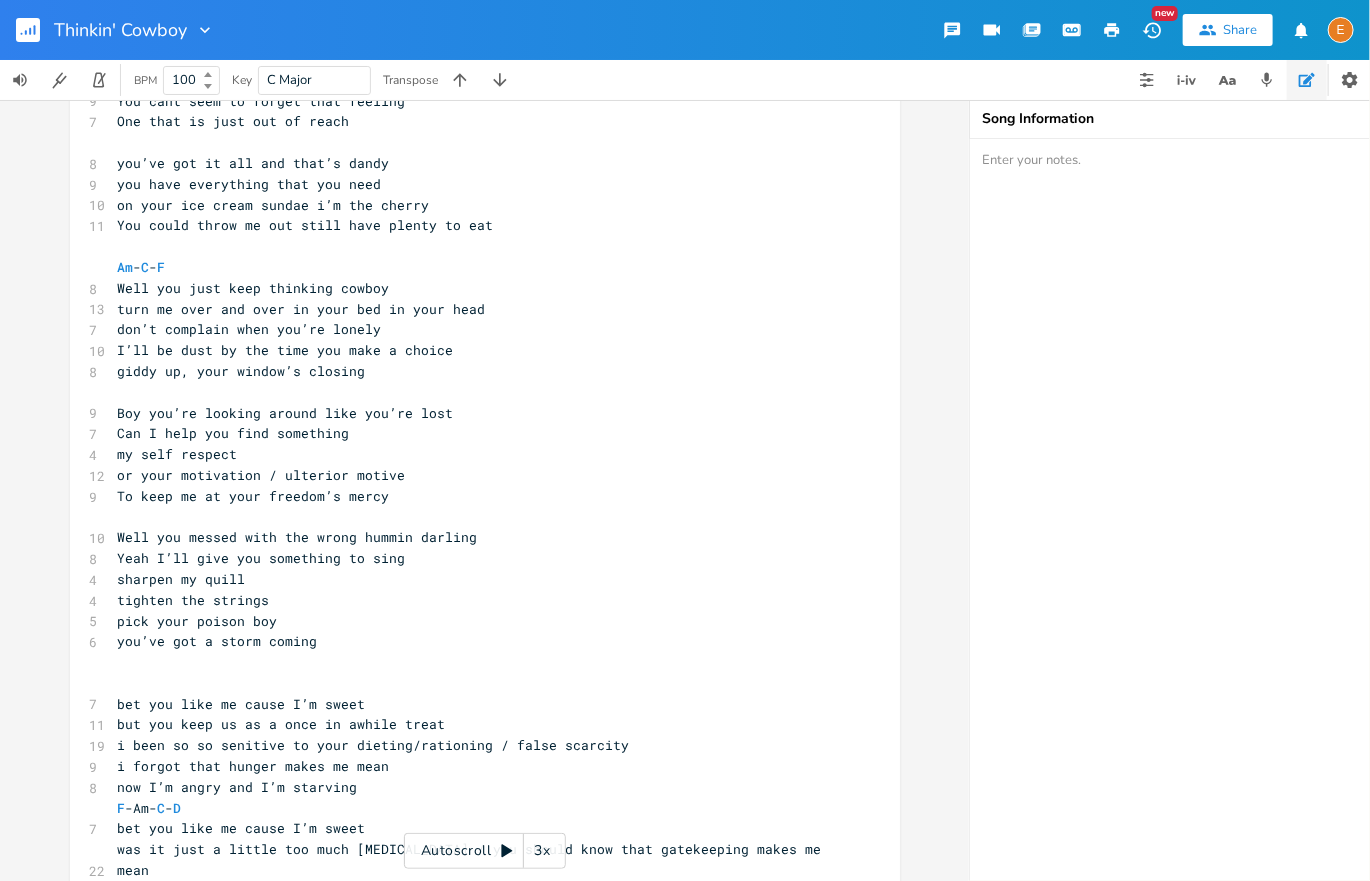 scroll, scrollTop: 0, scrollLeft: 0, axis: both 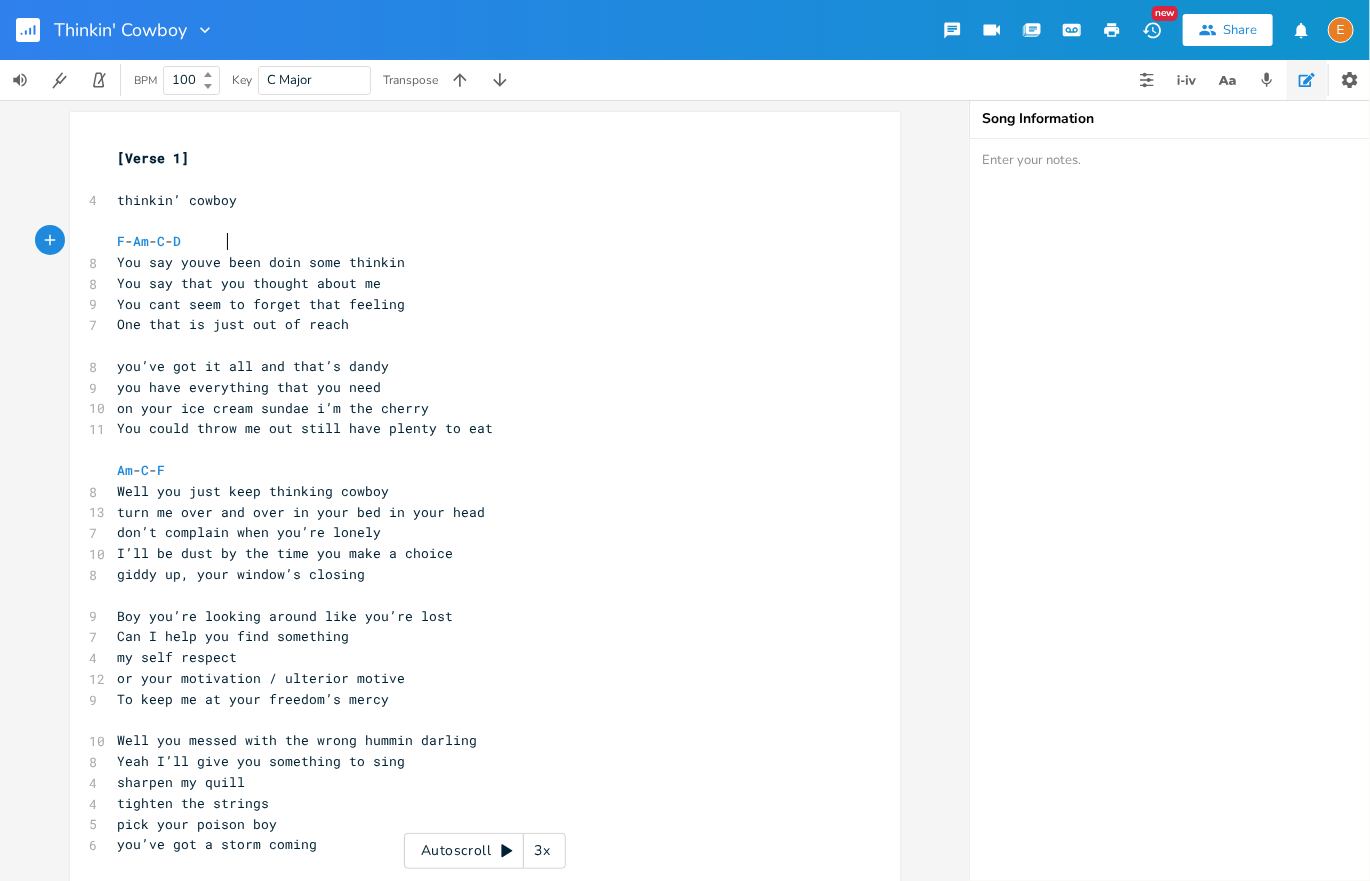 type on "F - Am - C - D" 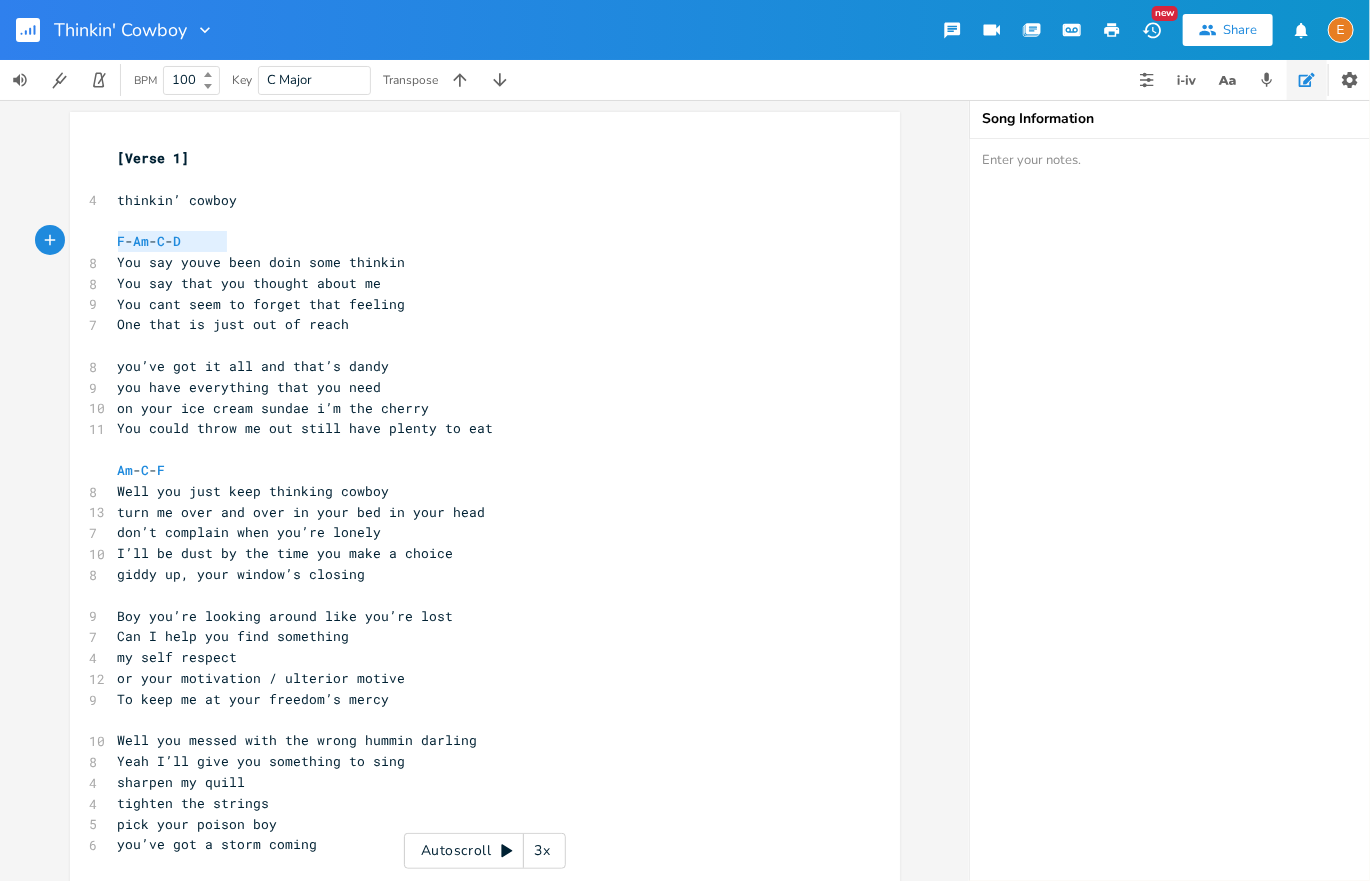 drag, startPoint x: 282, startPoint y: 244, endPoint x: 59, endPoint y: 233, distance: 223.27113 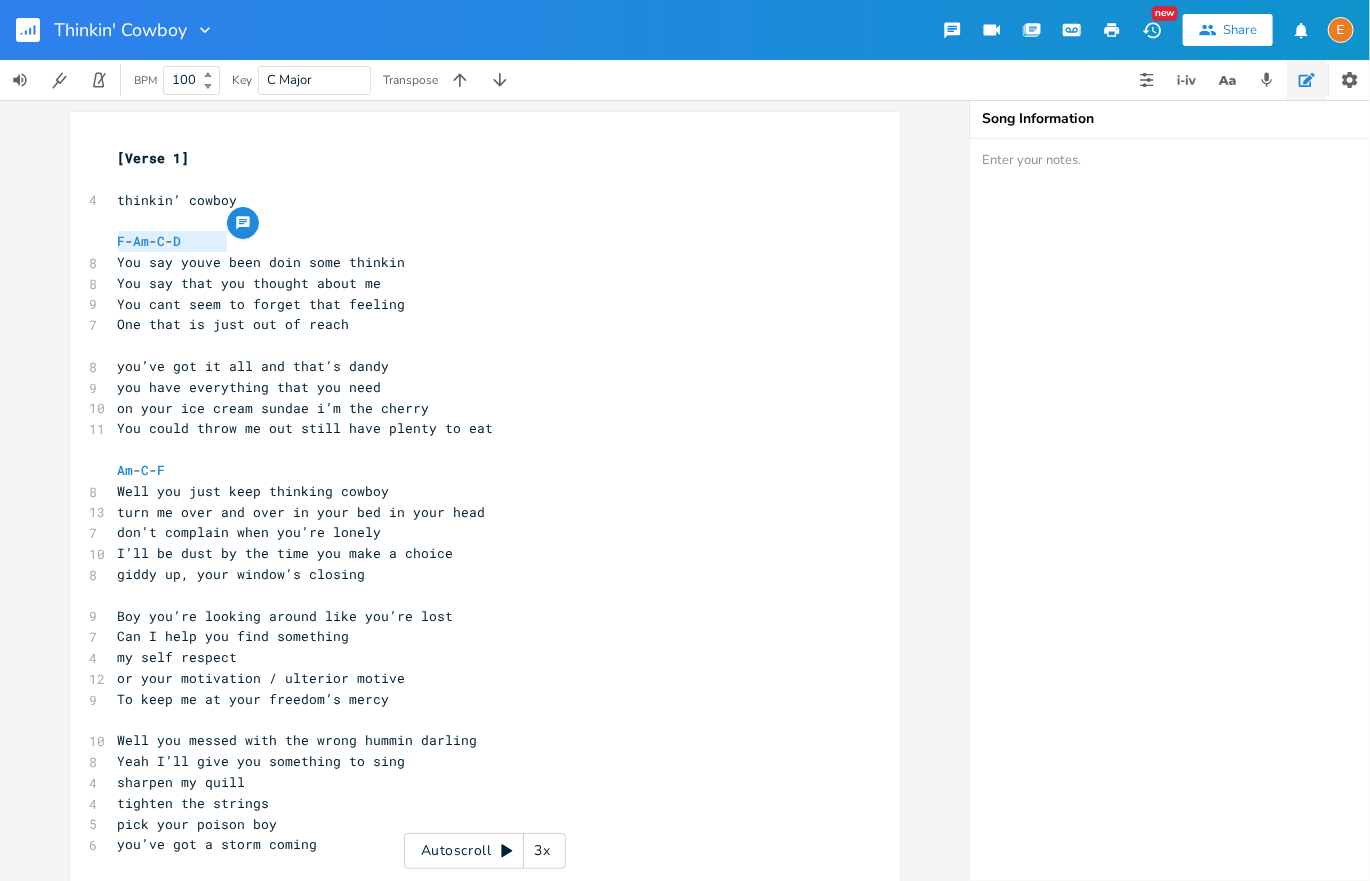 scroll, scrollTop: 253, scrollLeft: 0, axis: vertical 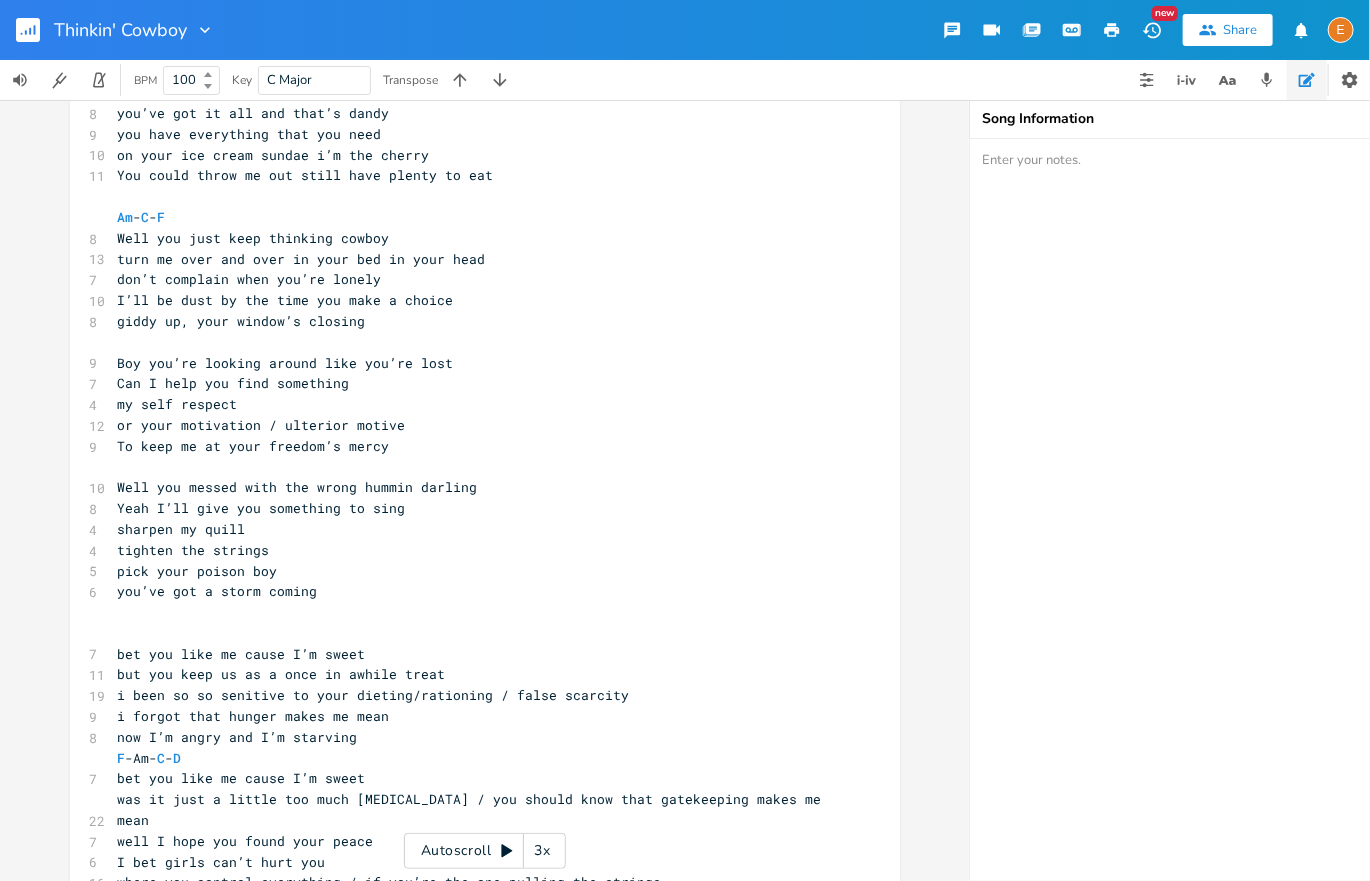 click on "​" at bounding box center [475, 342] 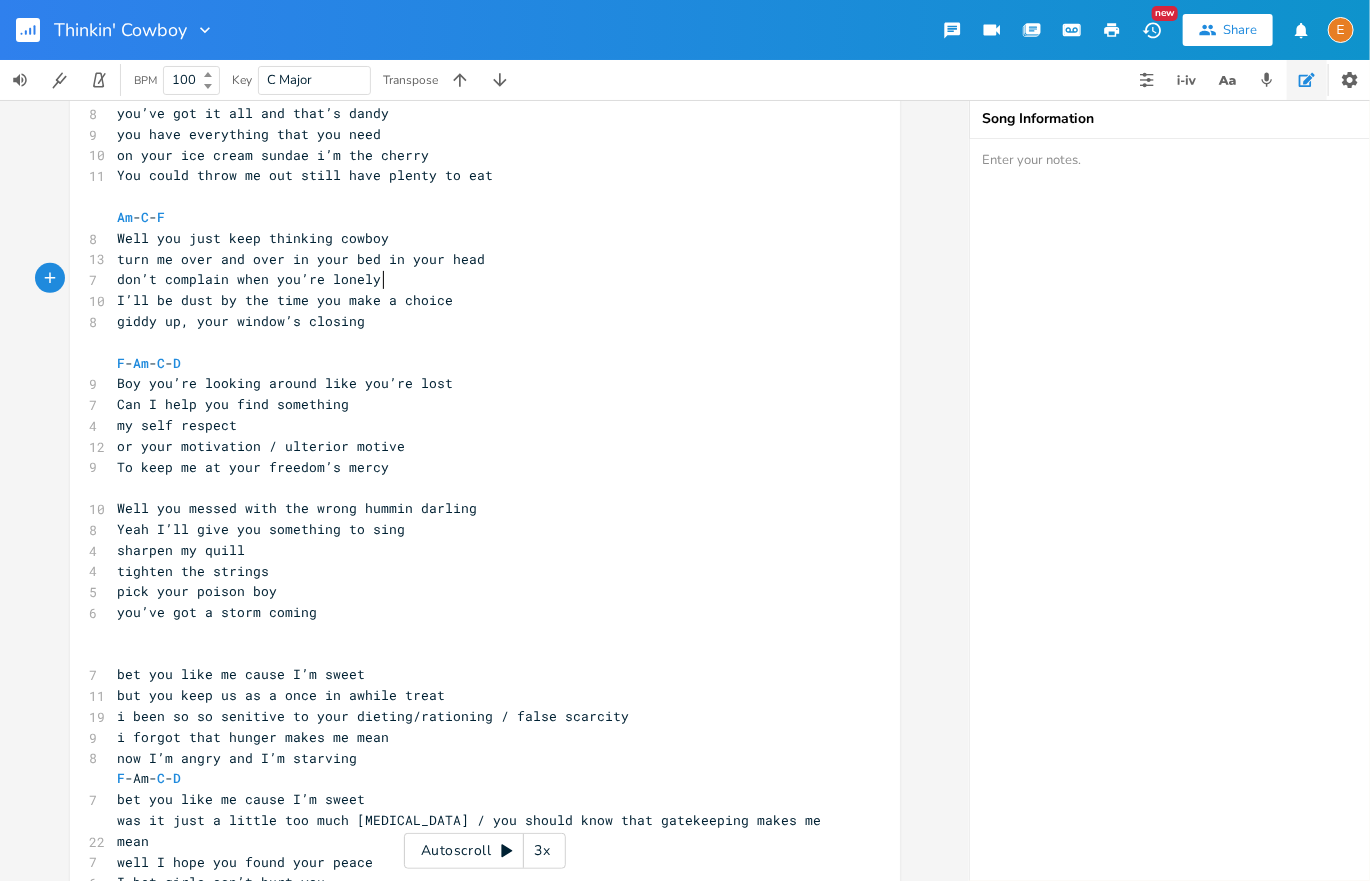 click on "don’t complain when you’re lonely" at bounding box center (475, 279) 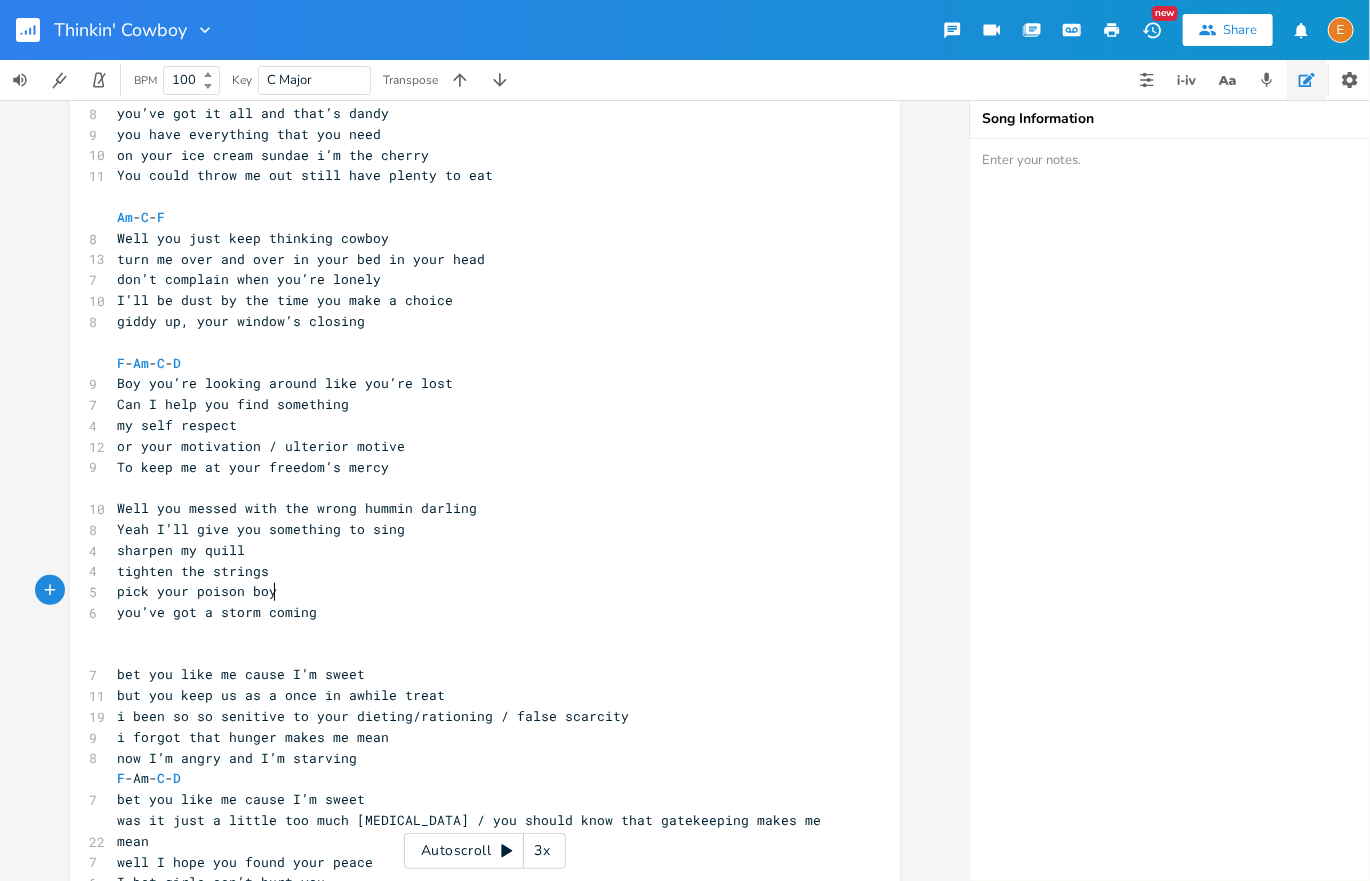 click on "pick your poison boy" at bounding box center [475, 591] 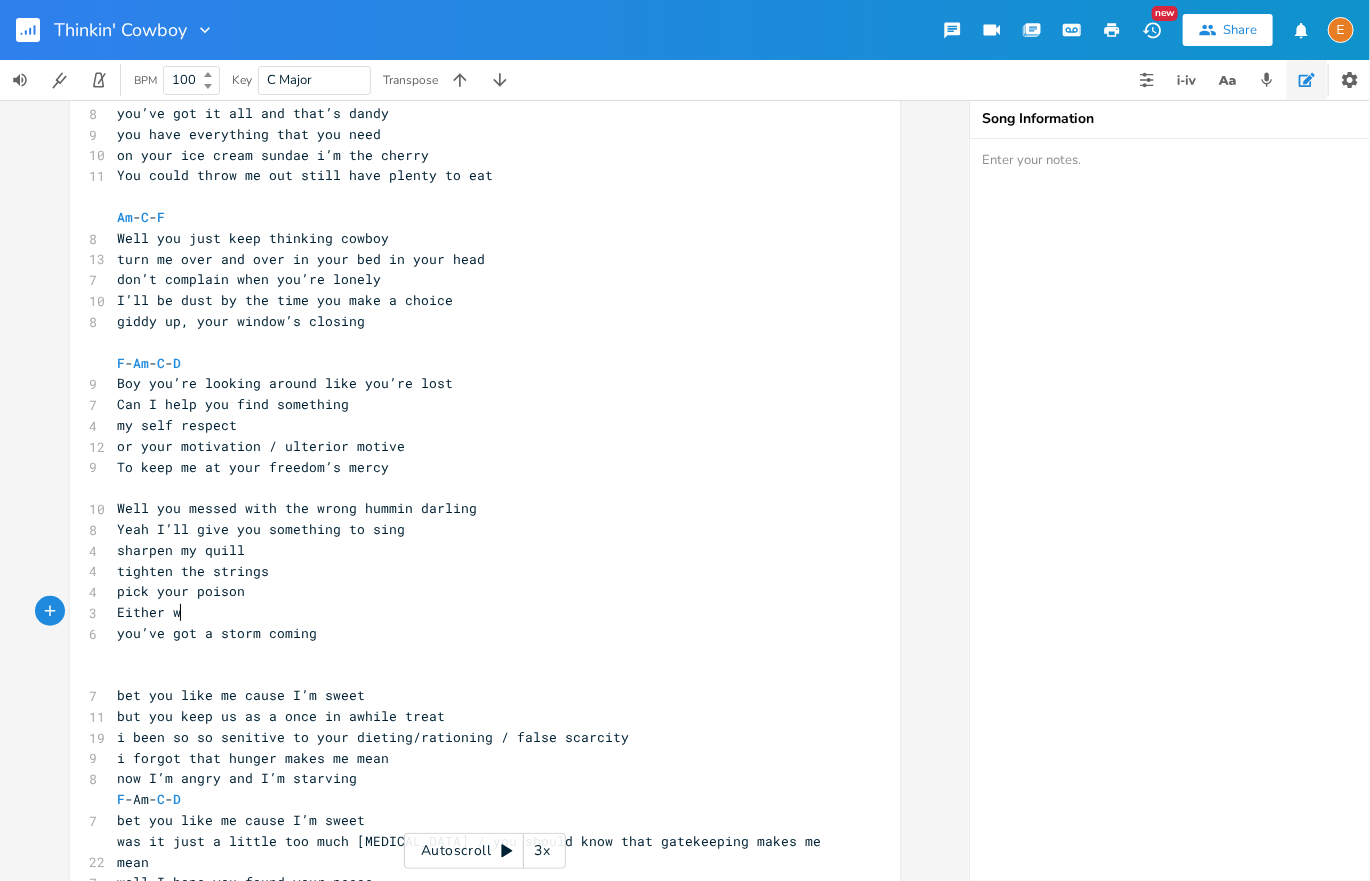 type on "Either way" 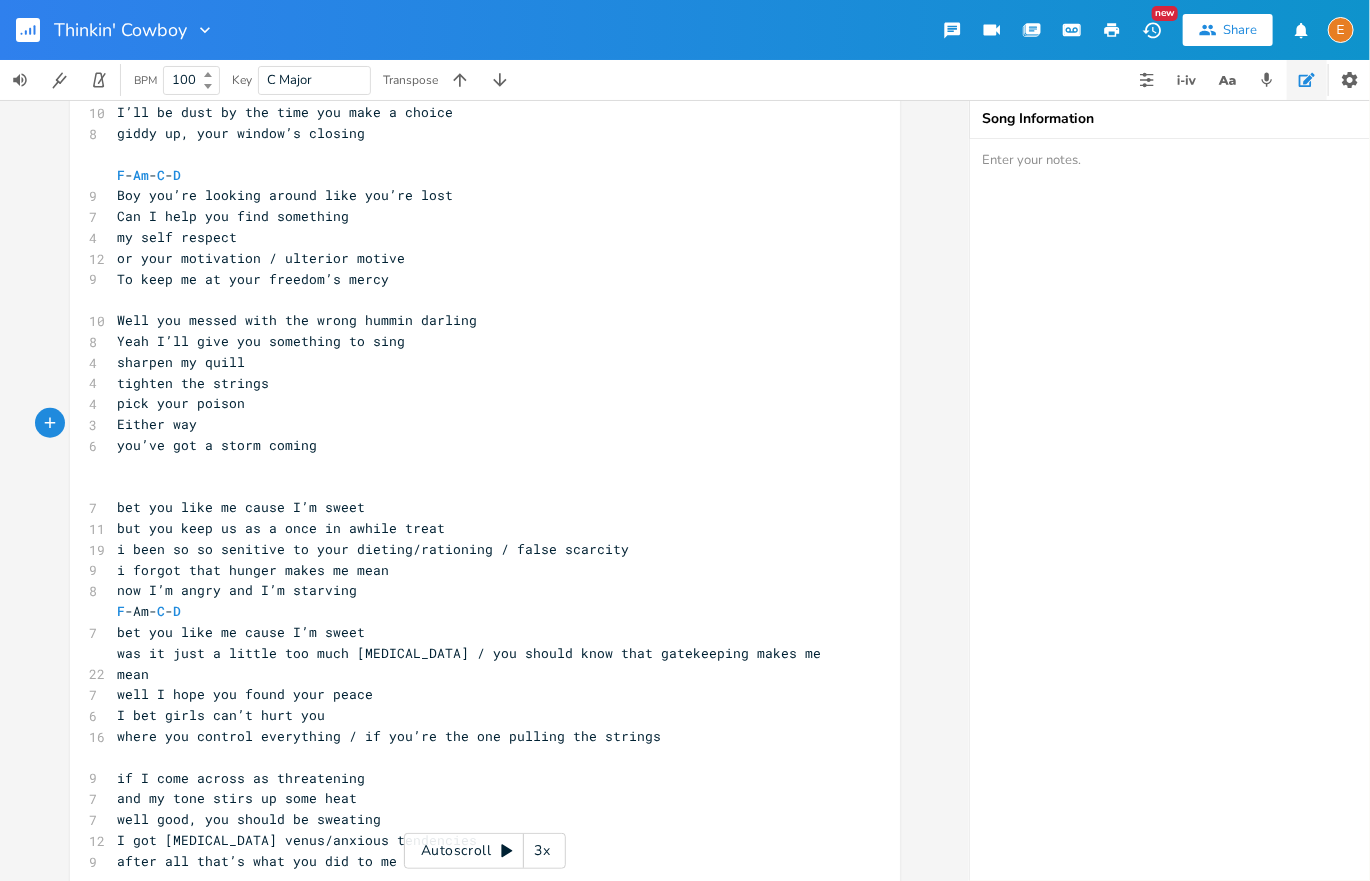 scroll, scrollTop: 443, scrollLeft: 0, axis: vertical 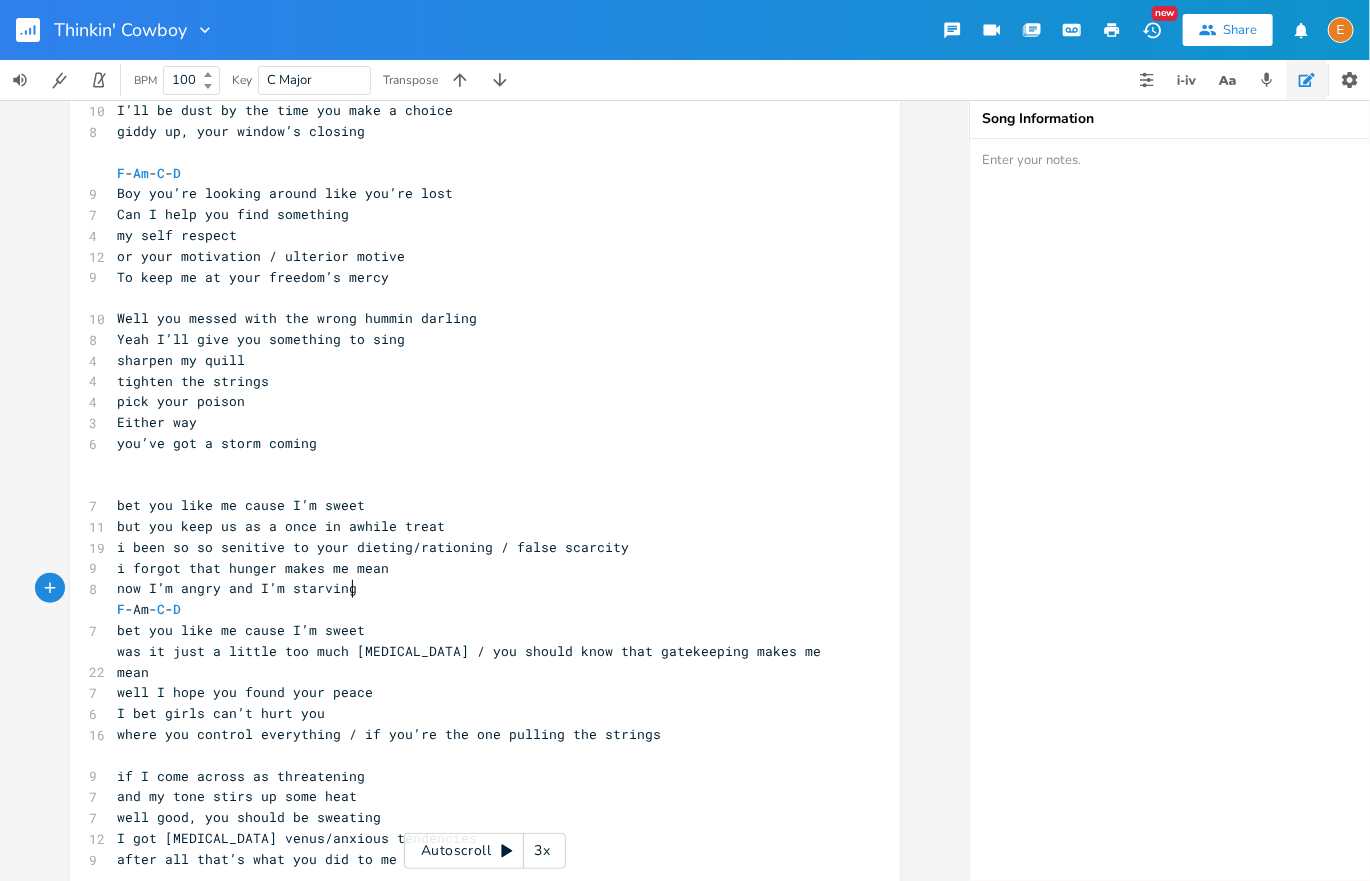 type on "bet you like me cause I’m sweet
but you keep us as a once in awhile treat
i been so so senitive to your dieting/rationing / false scarcity
i forgot that hunger makes me mean
now I’m angry and I’m starving" 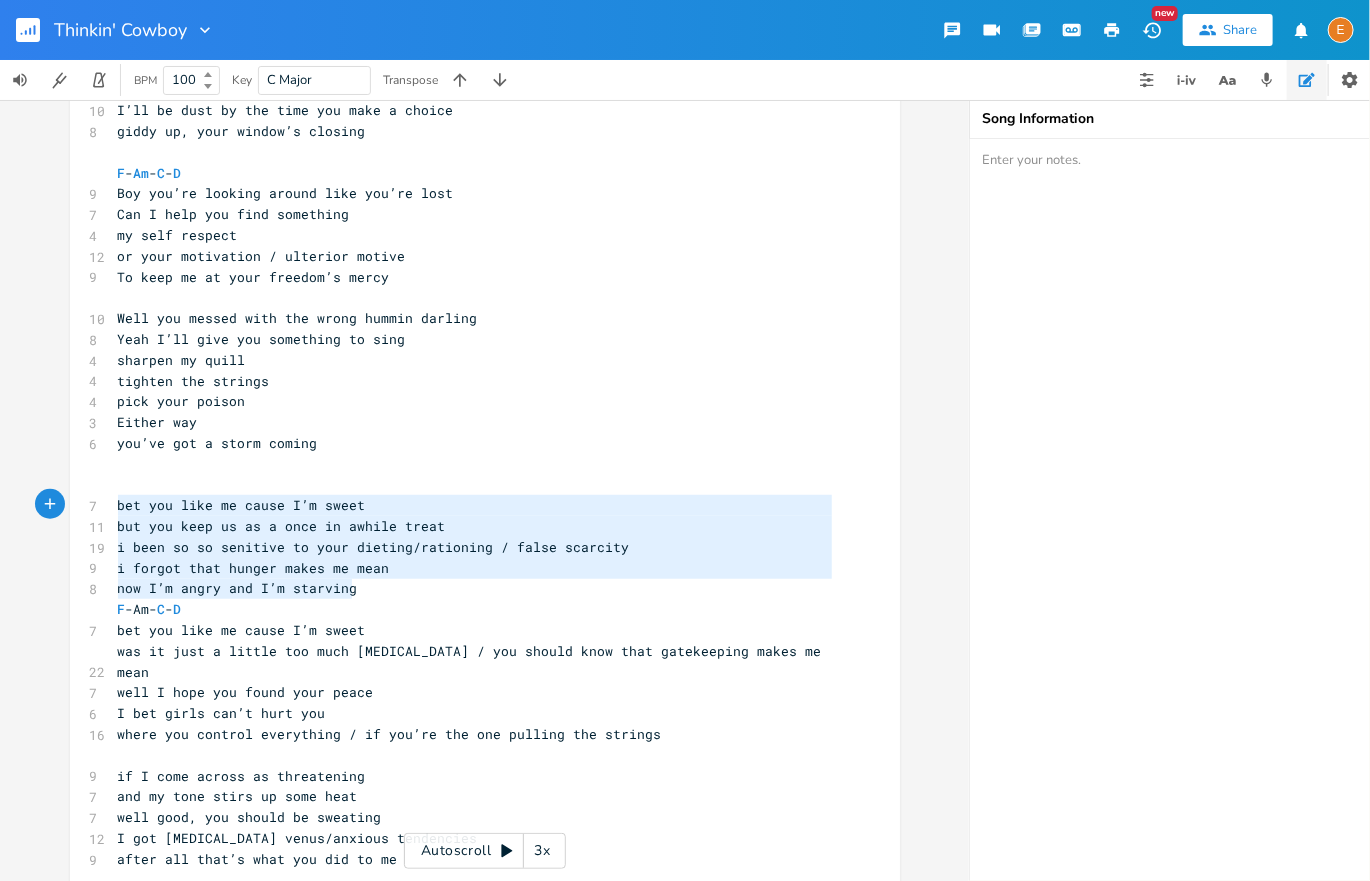 scroll, scrollTop: 88, scrollLeft: 221, axis: both 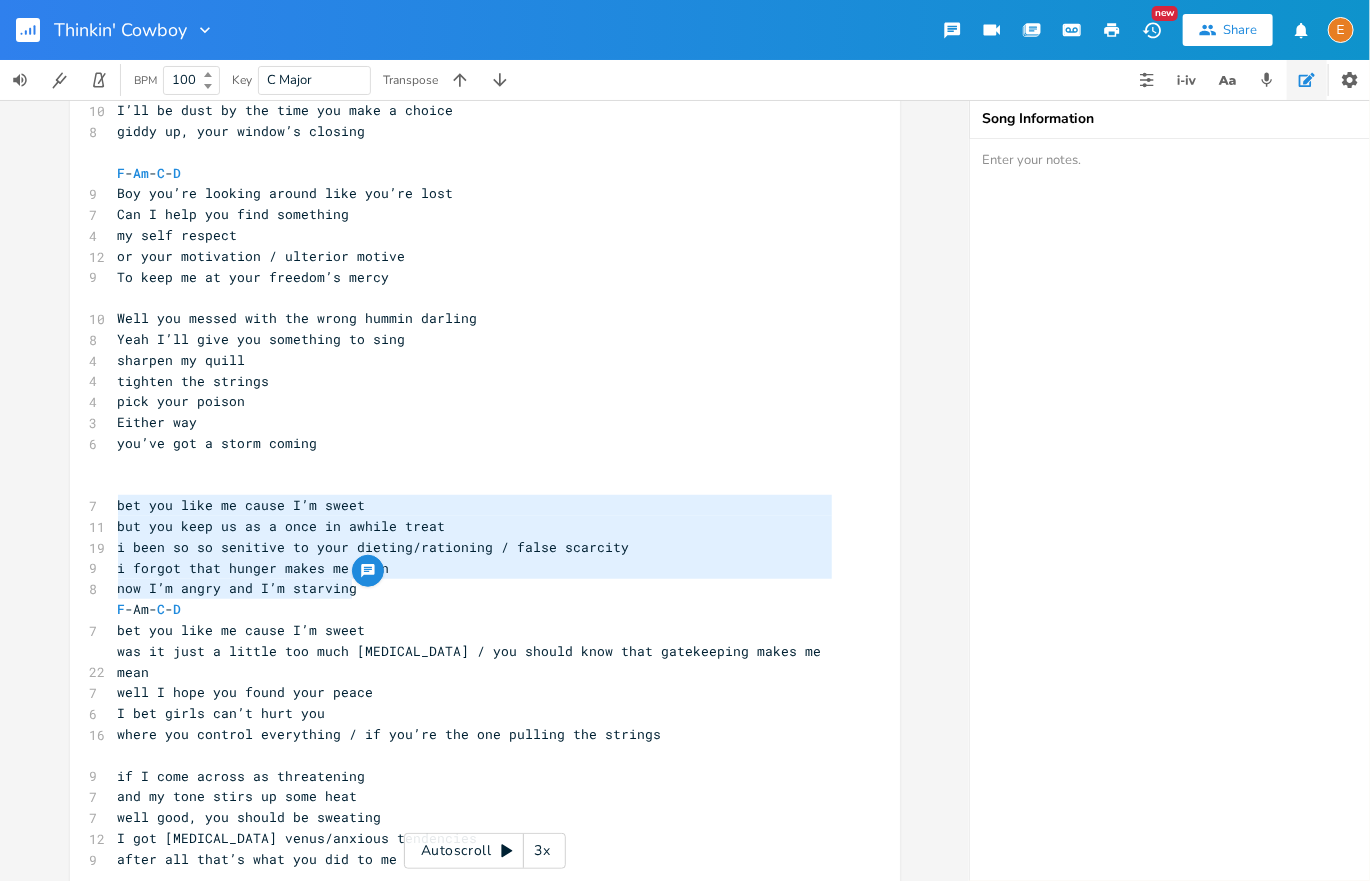 drag, startPoint x: 374, startPoint y: 595, endPoint x: 77, endPoint y: 512, distance: 308.37964 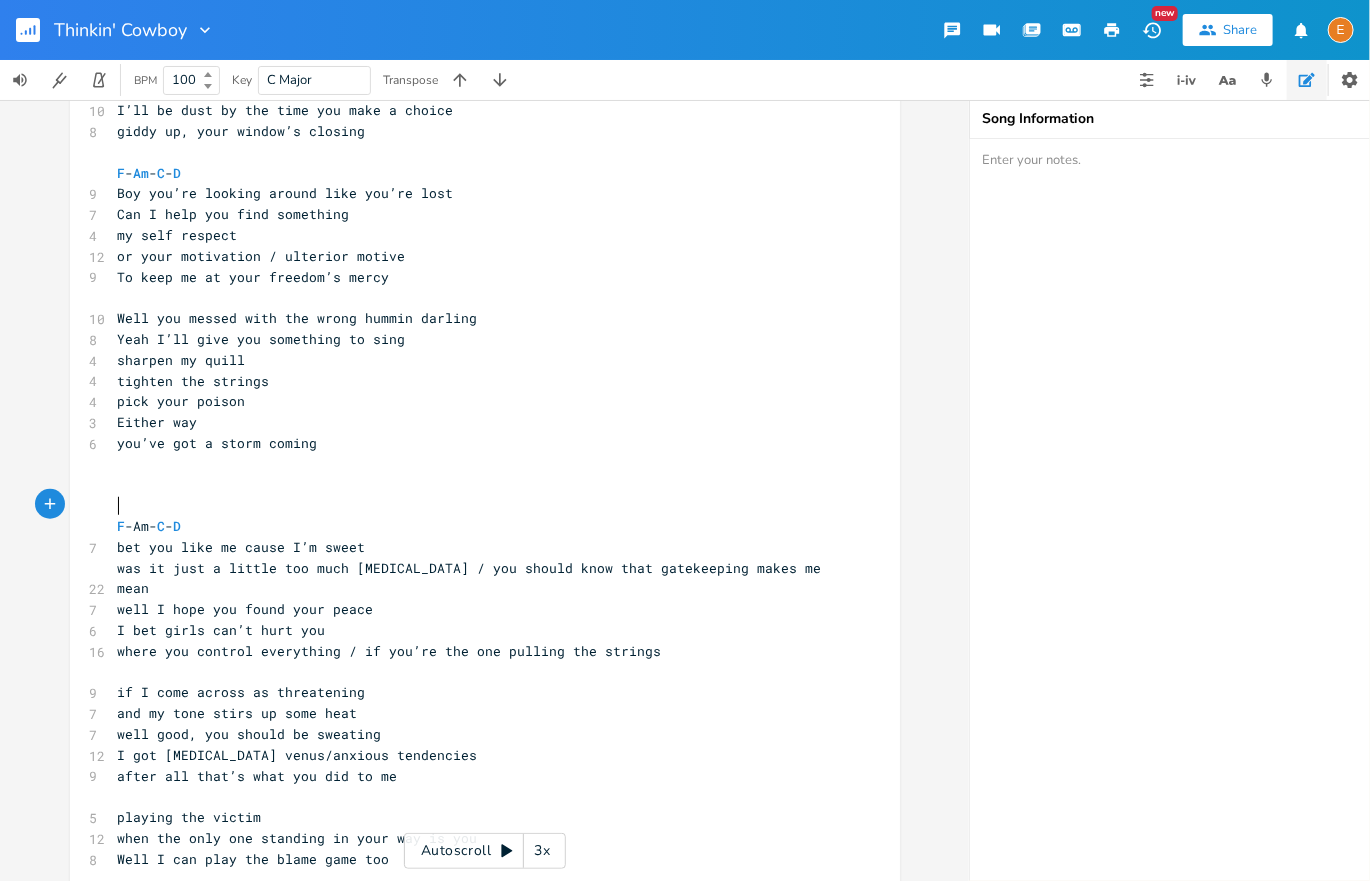scroll, scrollTop: 6, scrollLeft: 0, axis: vertical 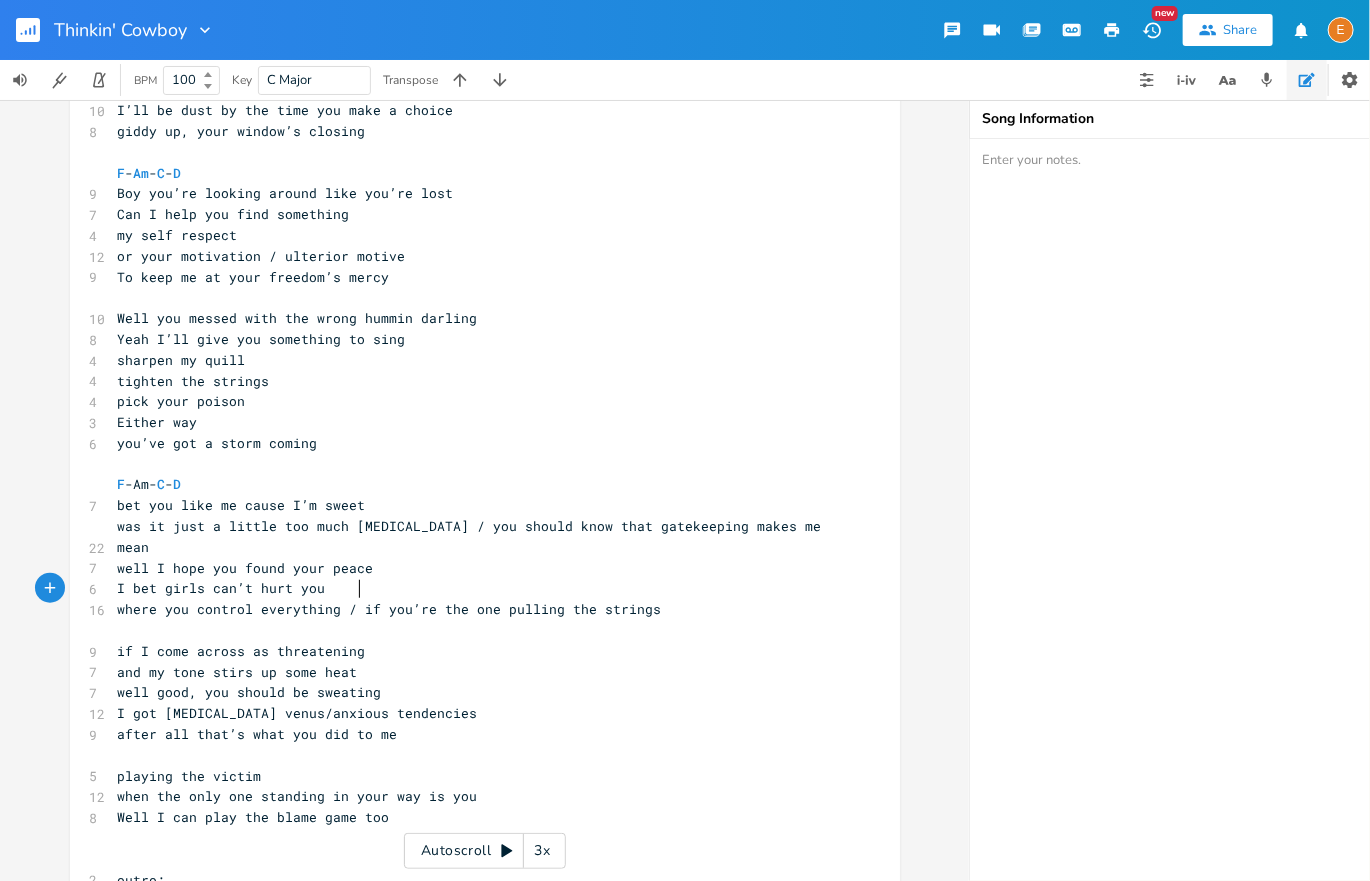 type on "where you control everything /" 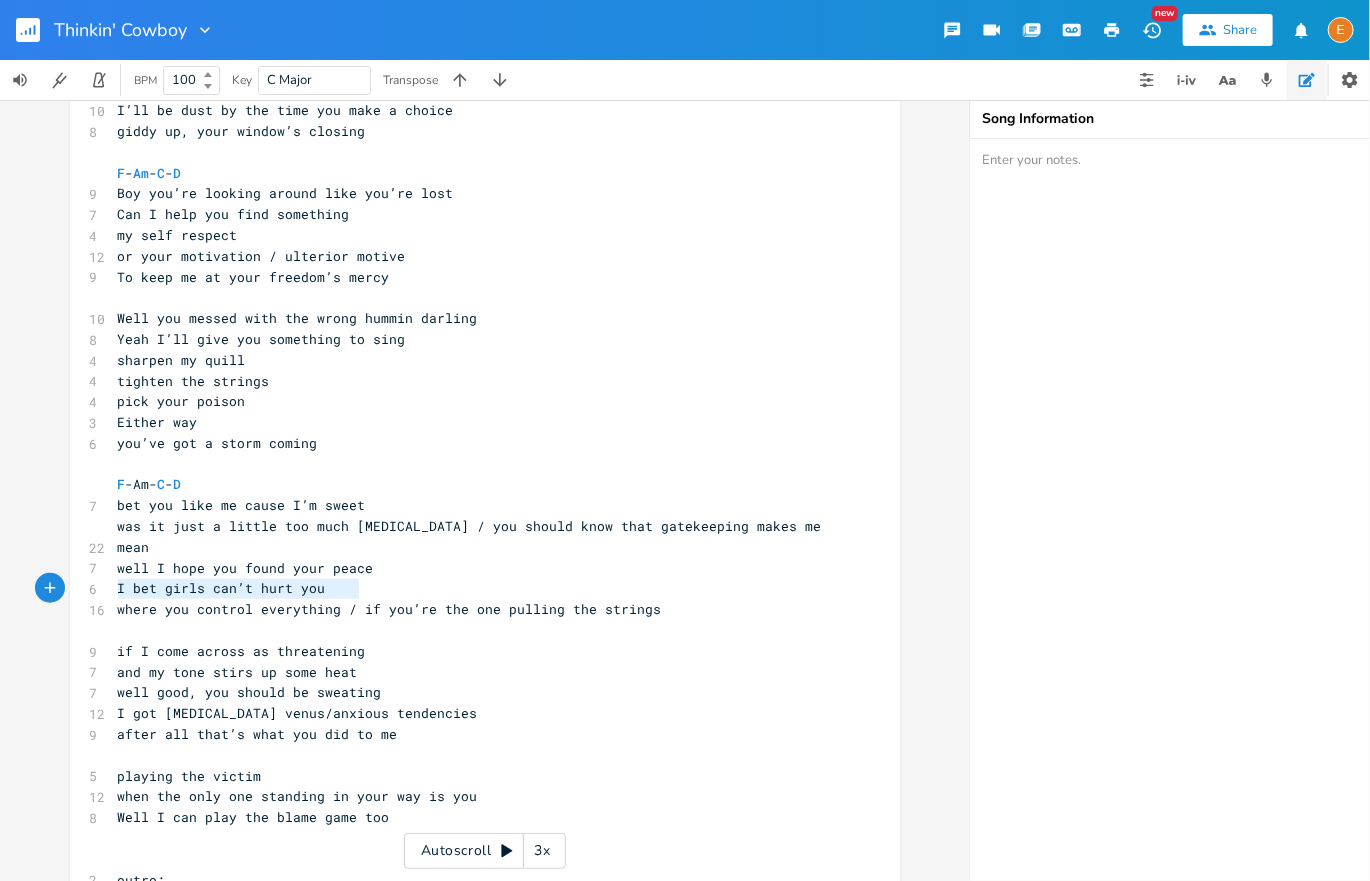 scroll, scrollTop: 6, scrollLeft: 222, axis: both 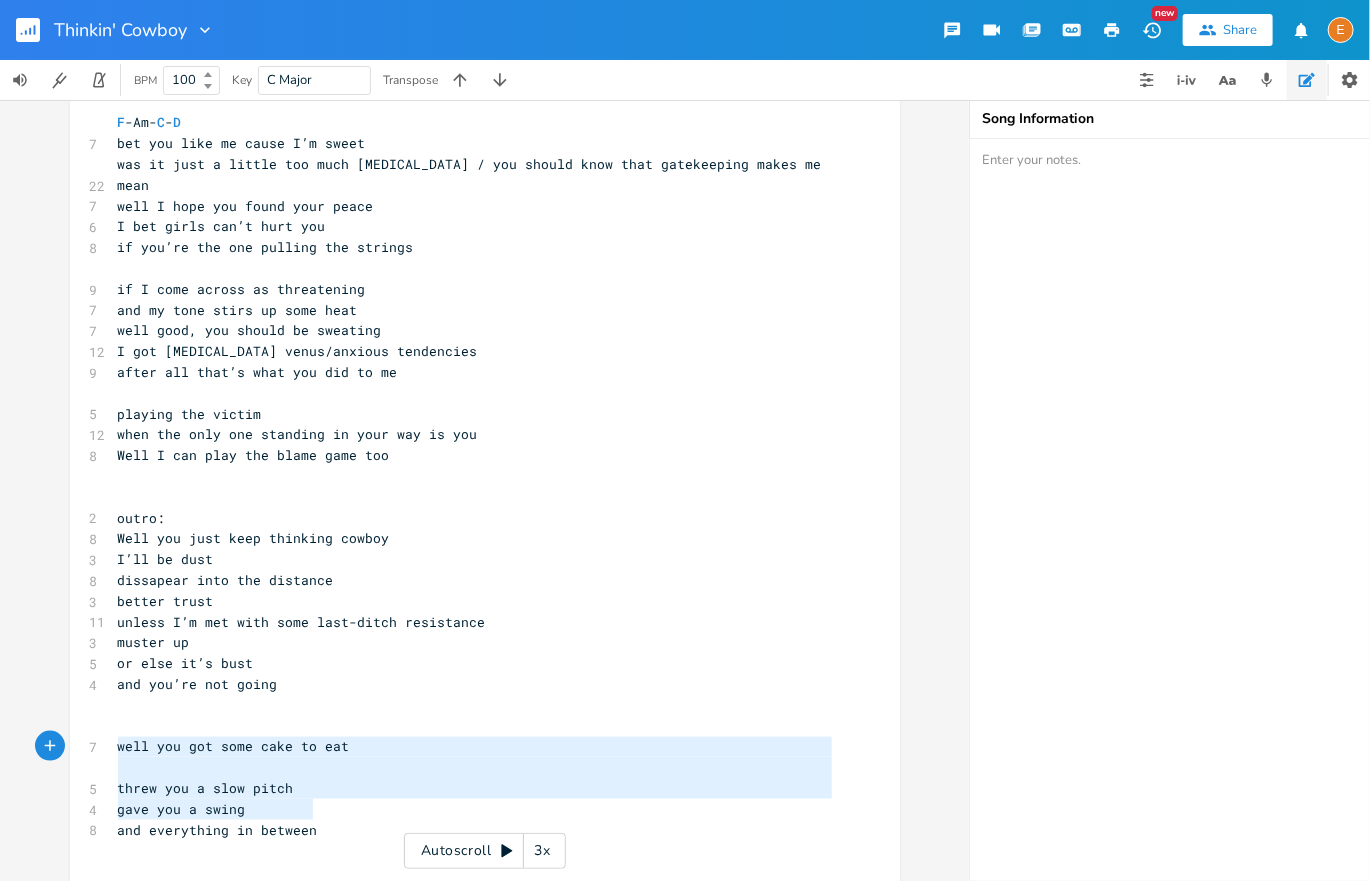 type on "well you got some cake to eat
threw you a slow pitch
gave you a swing
and everything in between" 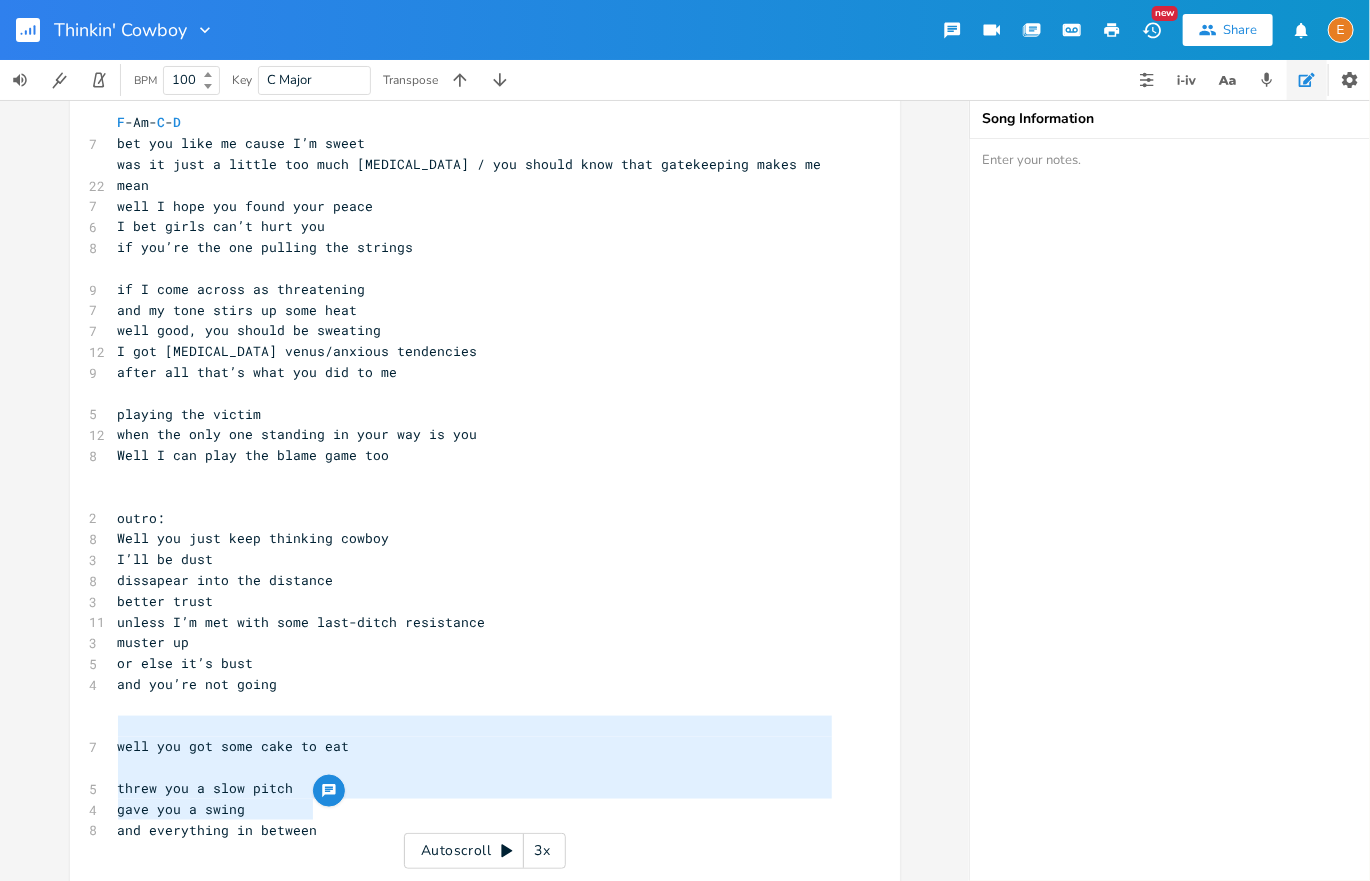 drag, startPoint x: 336, startPoint y: 814, endPoint x: 94, endPoint y: 726, distance: 257.5034 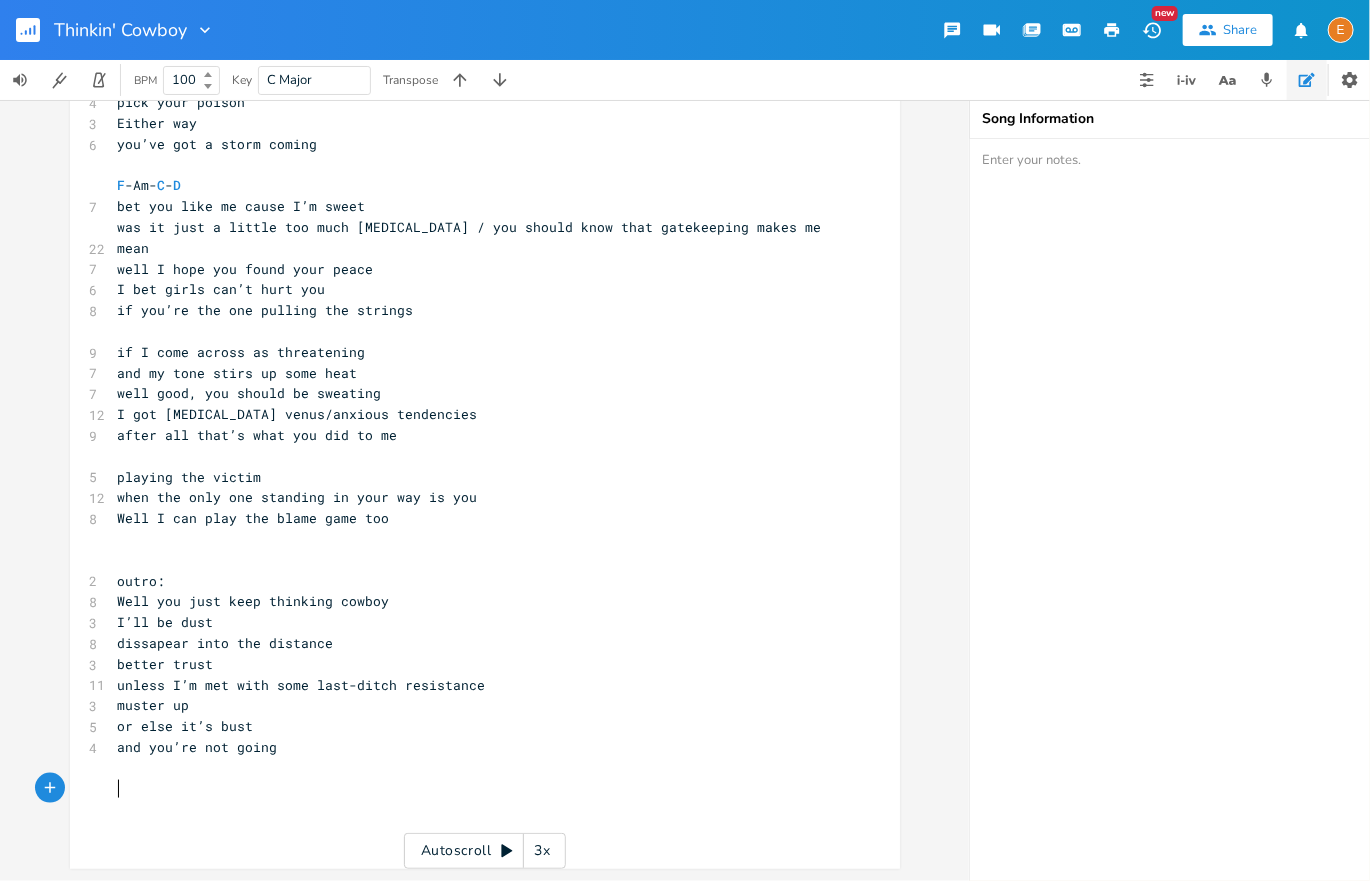 scroll, scrollTop: 722, scrollLeft: 0, axis: vertical 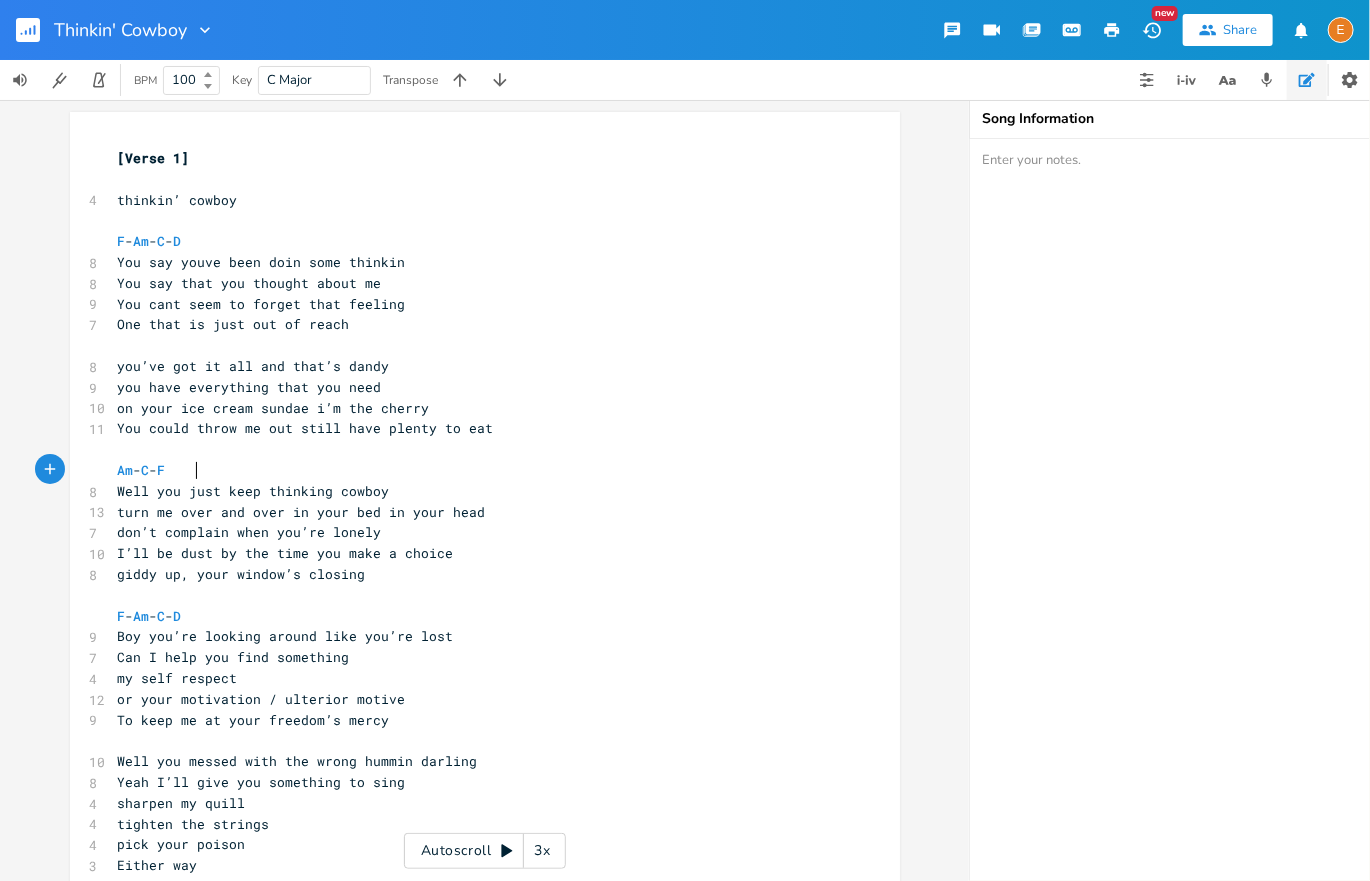 type on "Am - C - F" 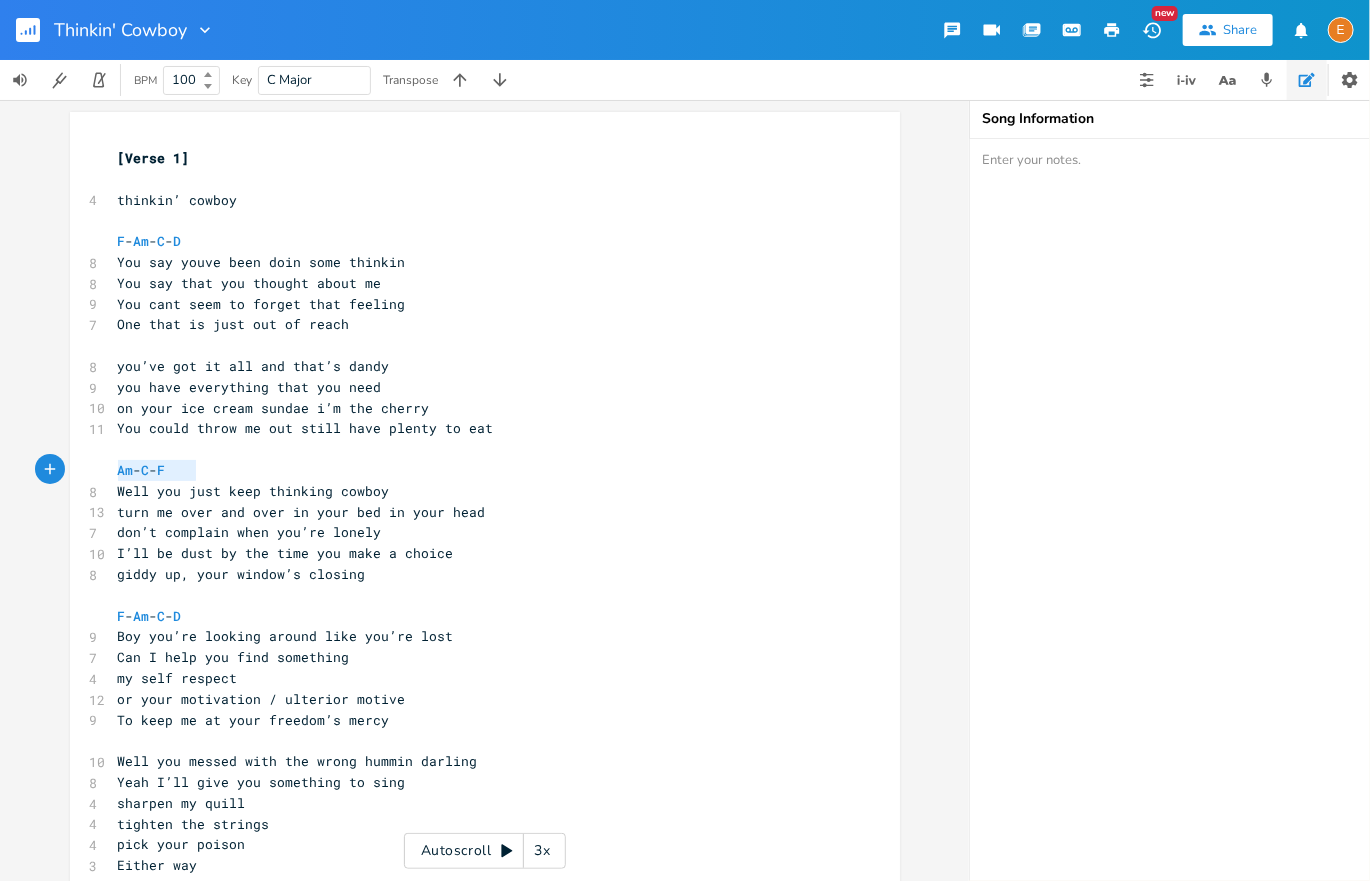 drag, startPoint x: 199, startPoint y: 470, endPoint x: 18, endPoint y: 466, distance: 181.04419 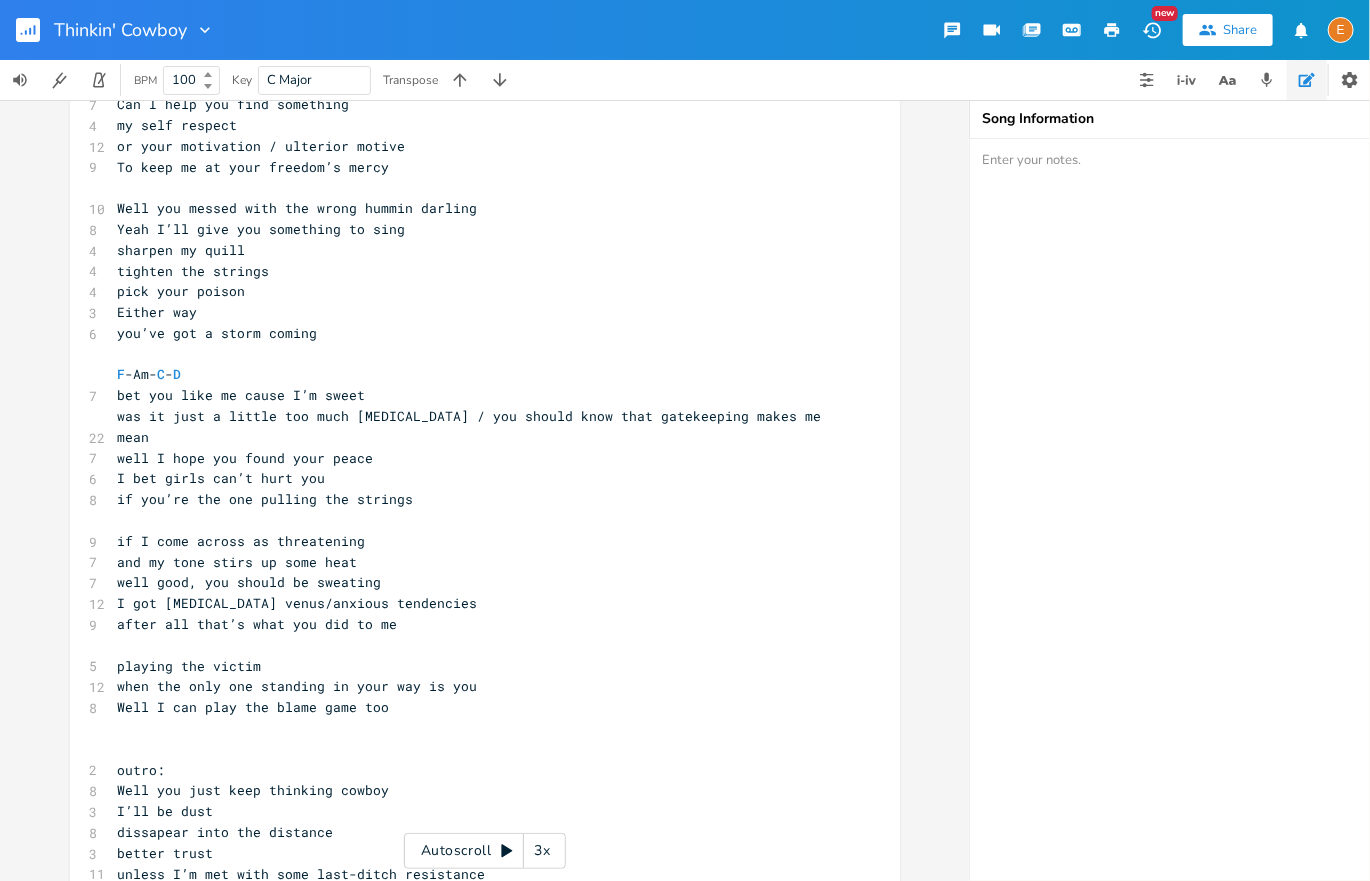 scroll, scrollTop: 722, scrollLeft: 0, axis: vertical 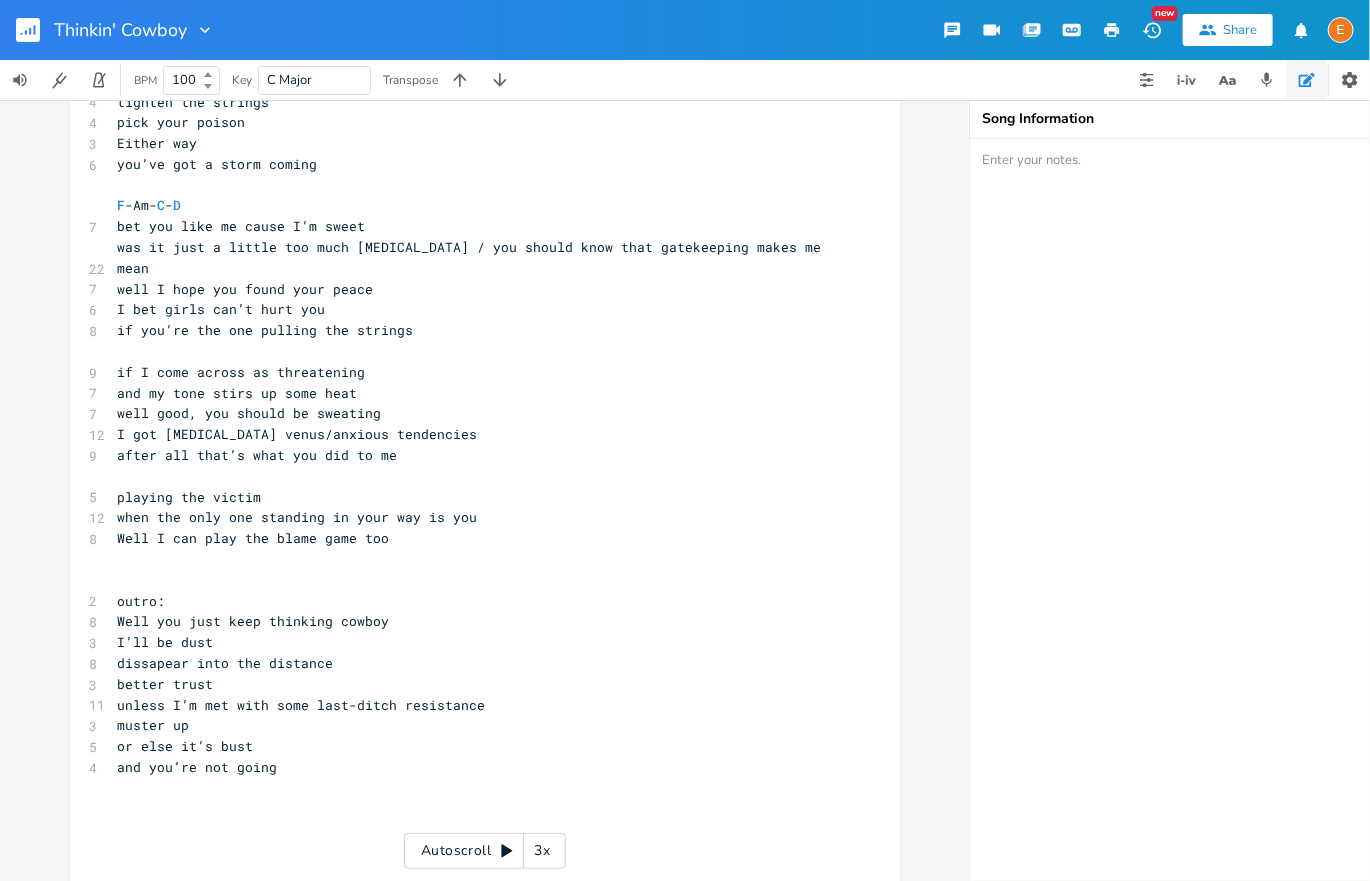 click on "​" at bounding box center [475, 580] 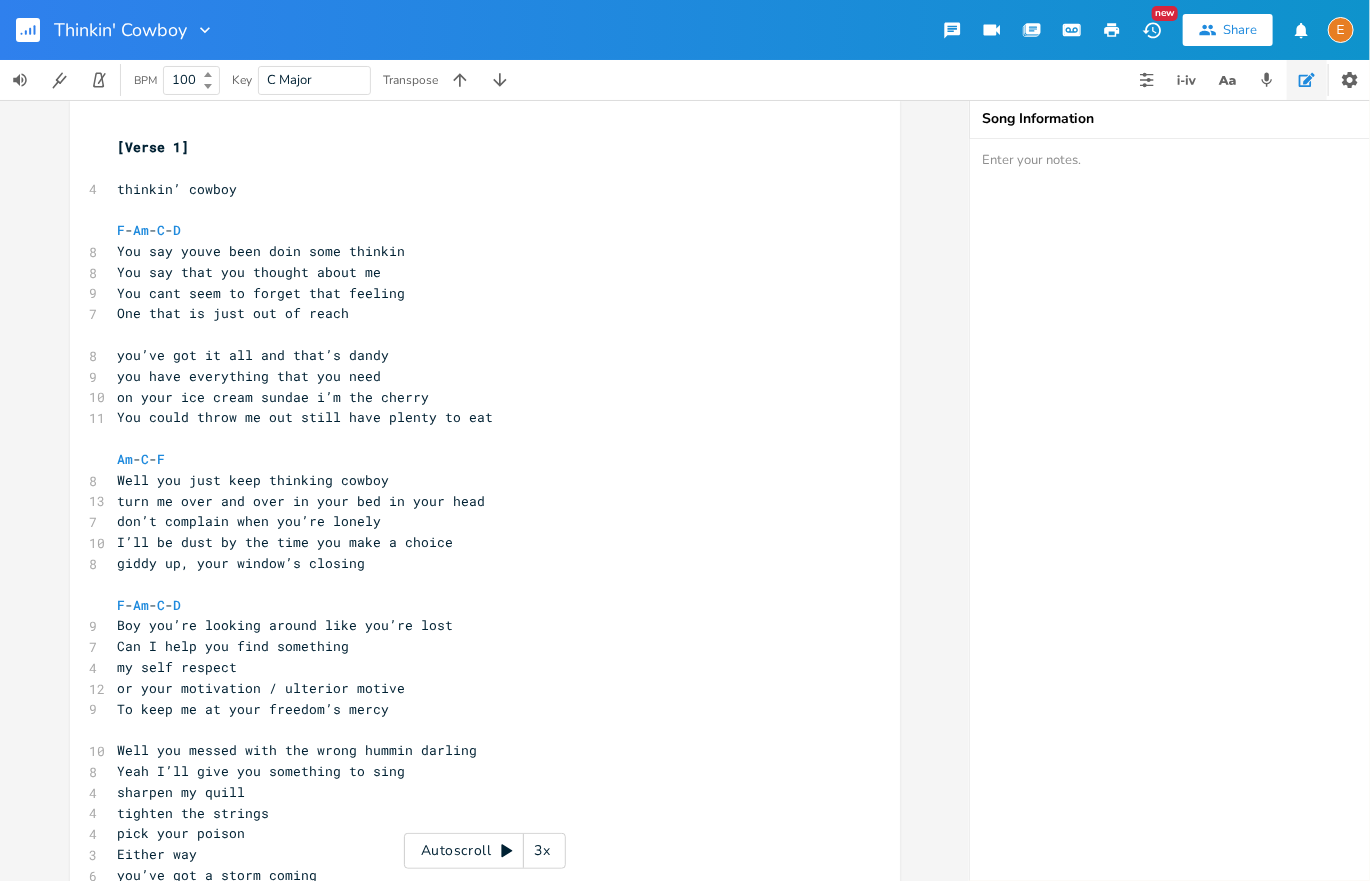 scroll, scrollTop: 0, scrollLeft: 0, axis: both 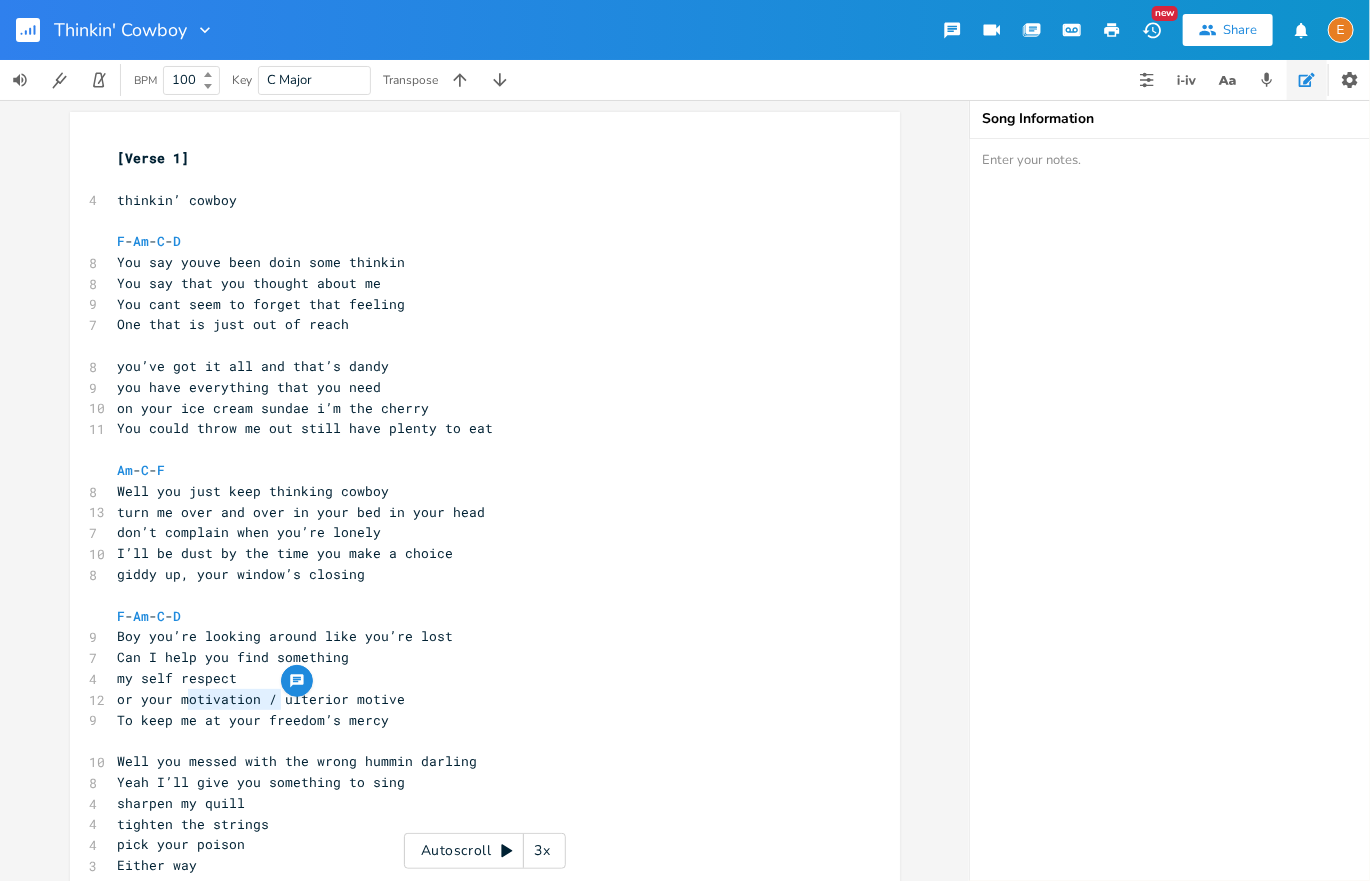 type on "motivation /" 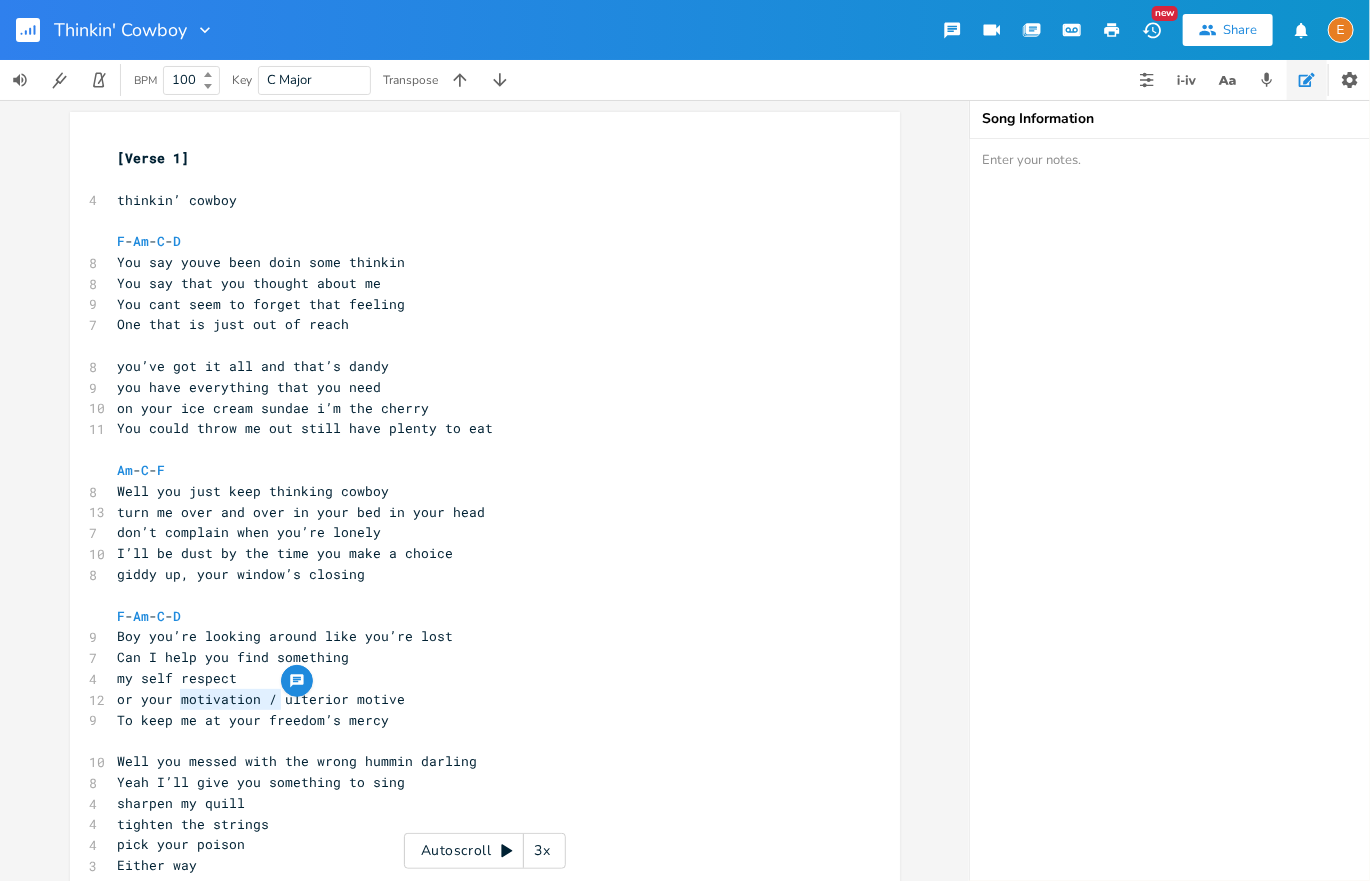 scroll, scrollTop: 6, scrollLeft: 88, axis: both 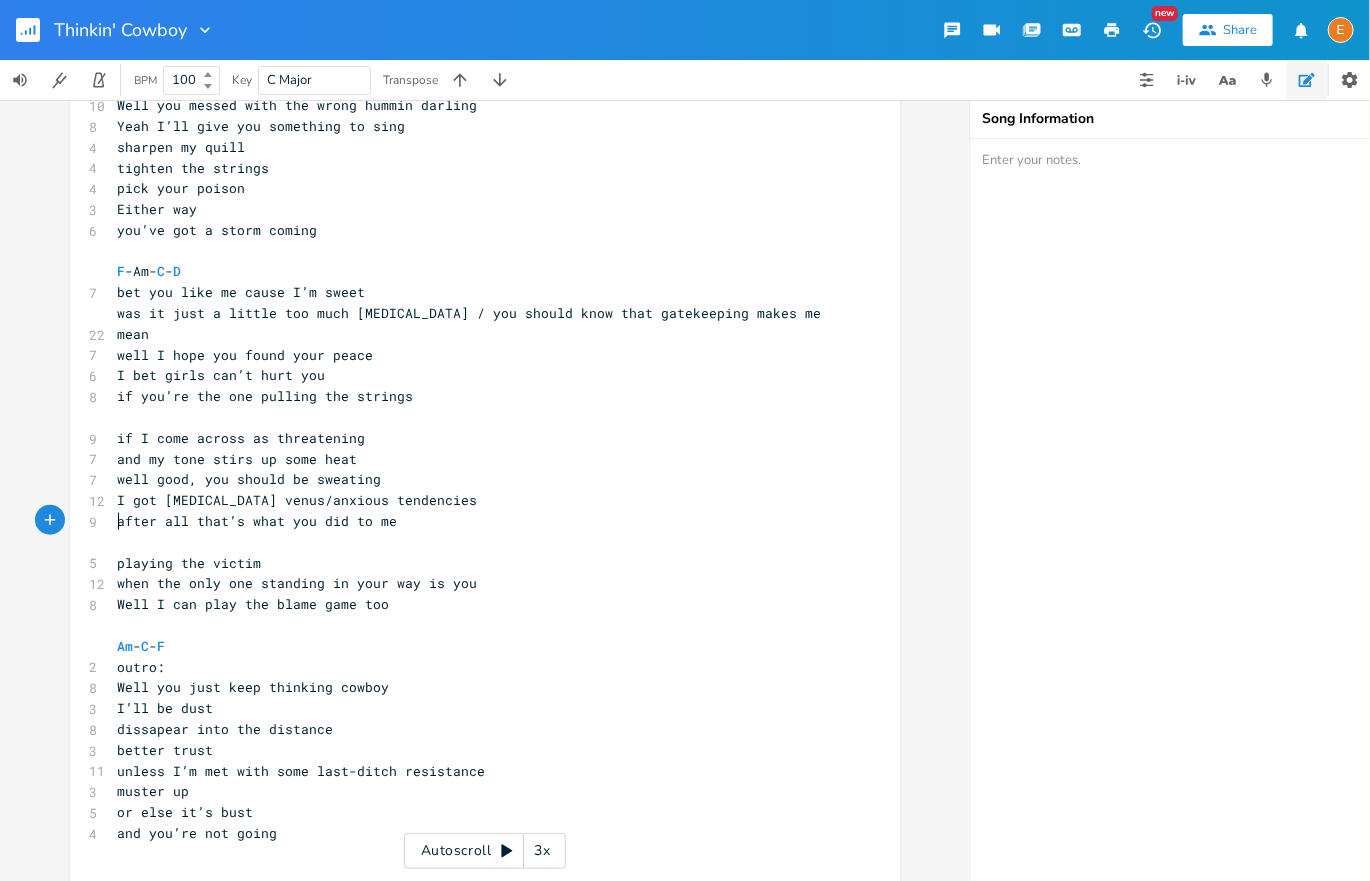 click on "​" at bounding box center (475, 542) 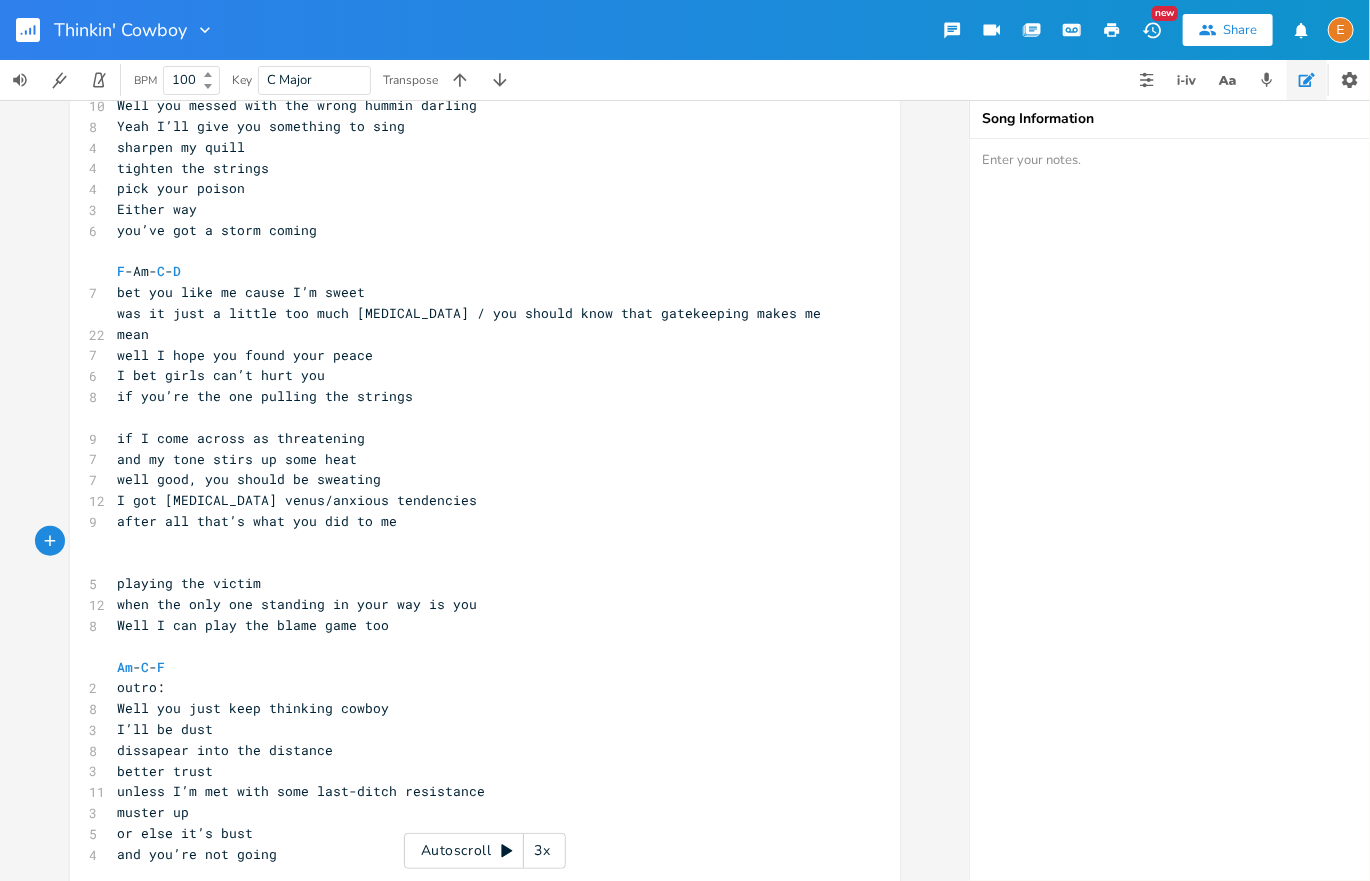 type on "F" 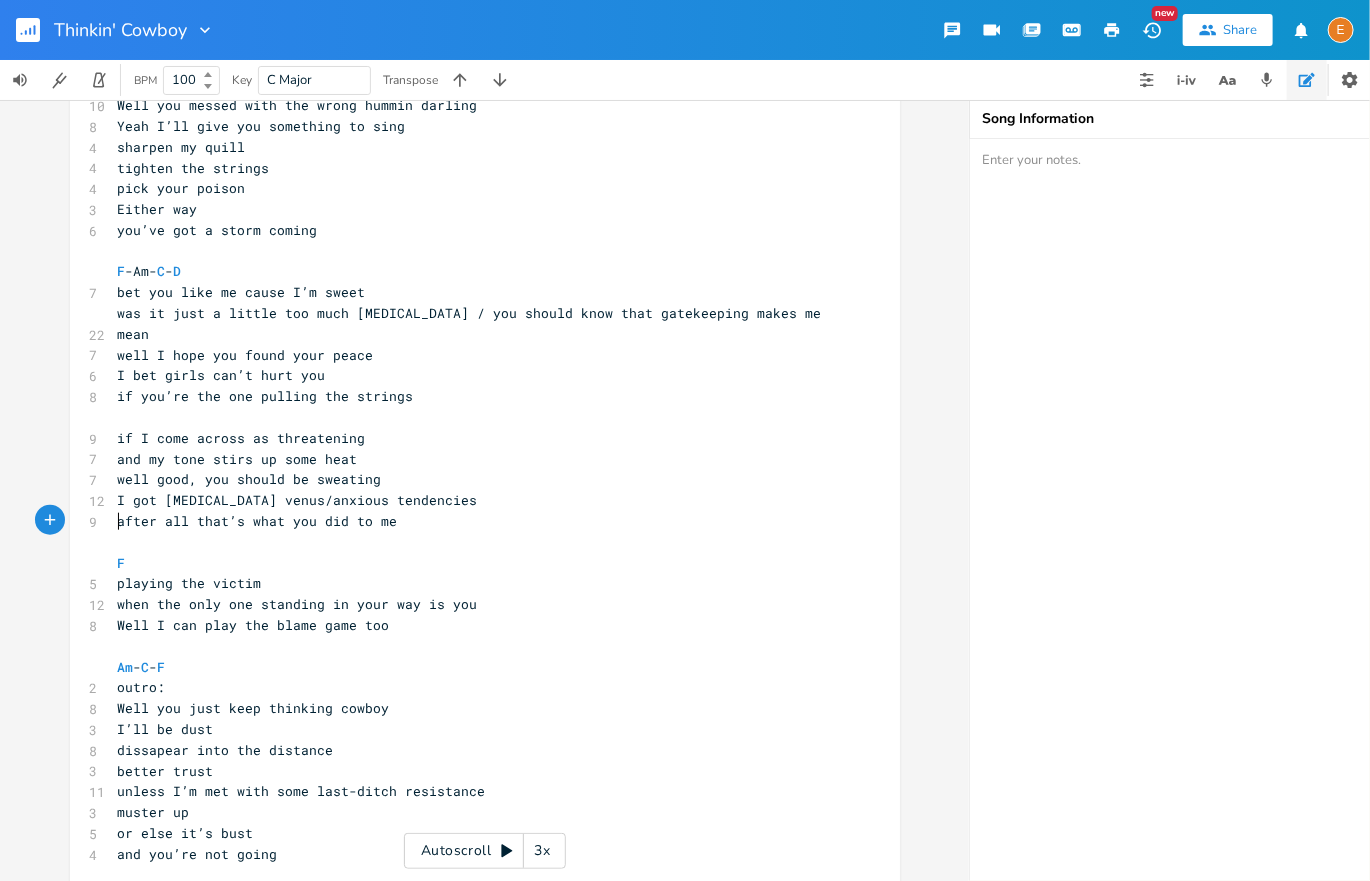 scroll, scrollTop: 6, scrollLeft: 0, axis: vertical 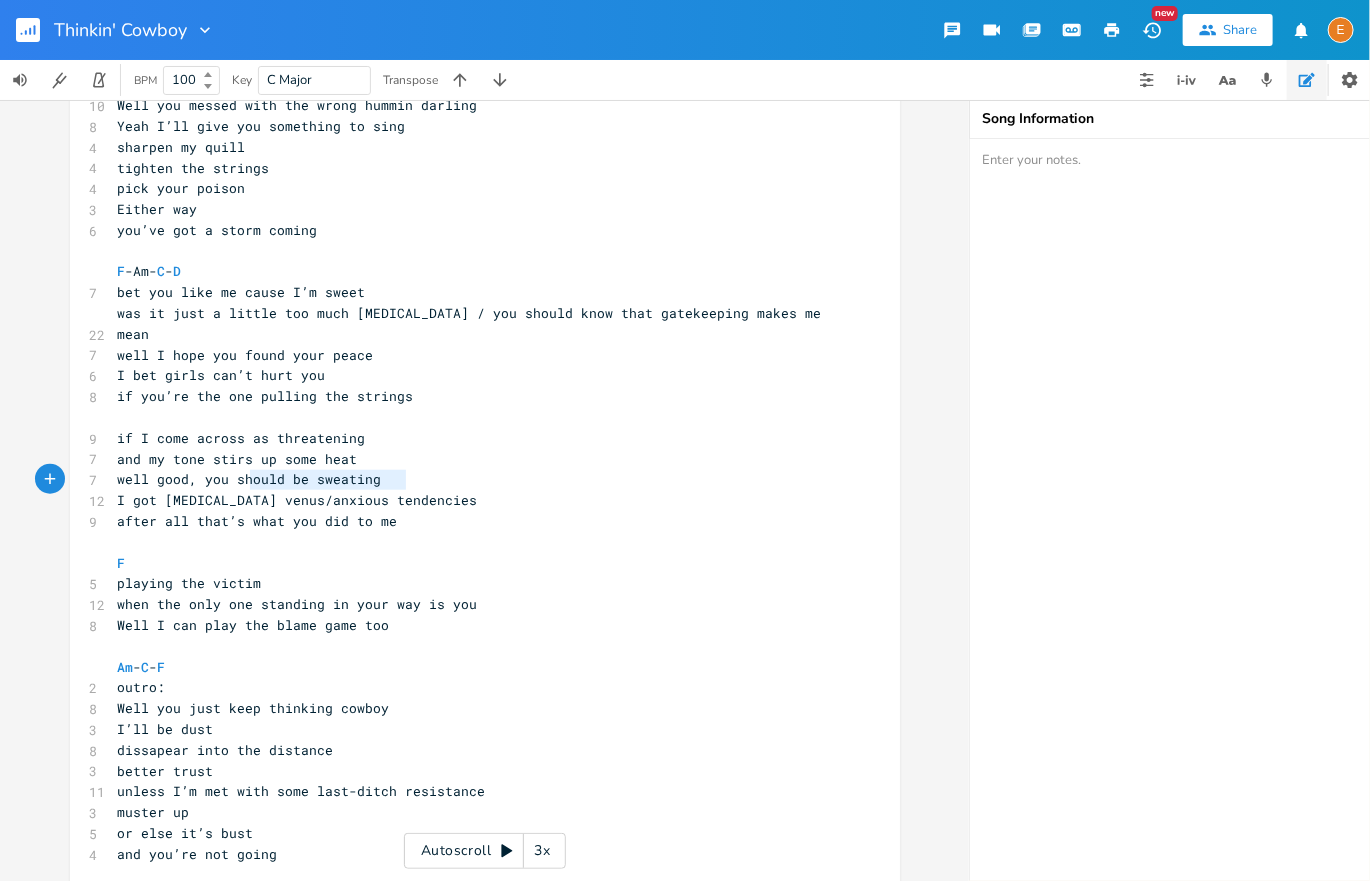 type on "I got [MEDICAL_DATA] venus/anxious tendencies" 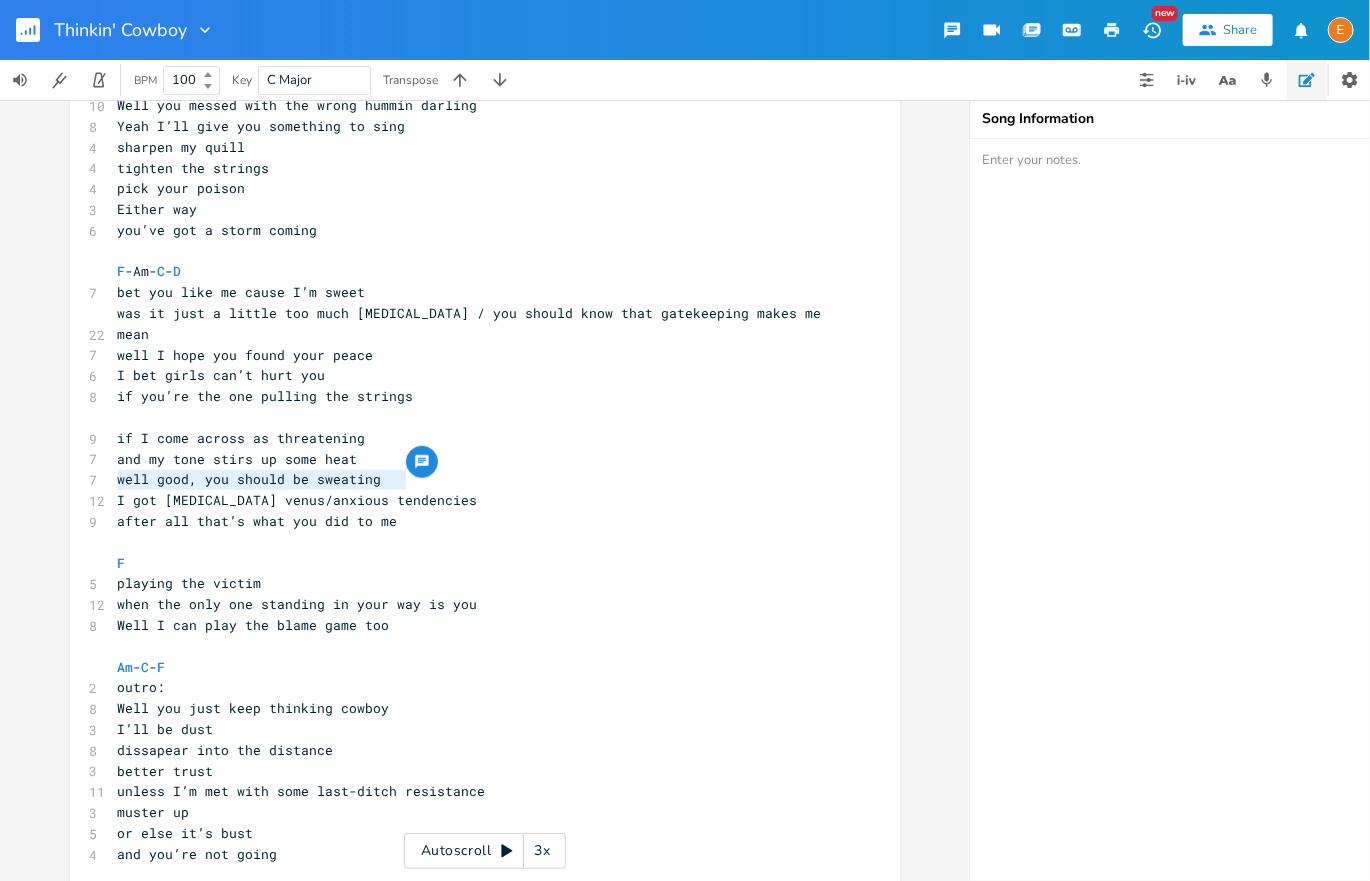 drag, startPoint x: 423, startPoint y: 484, endPoint x: 54, endPoint y: 478, distance: 369.04877 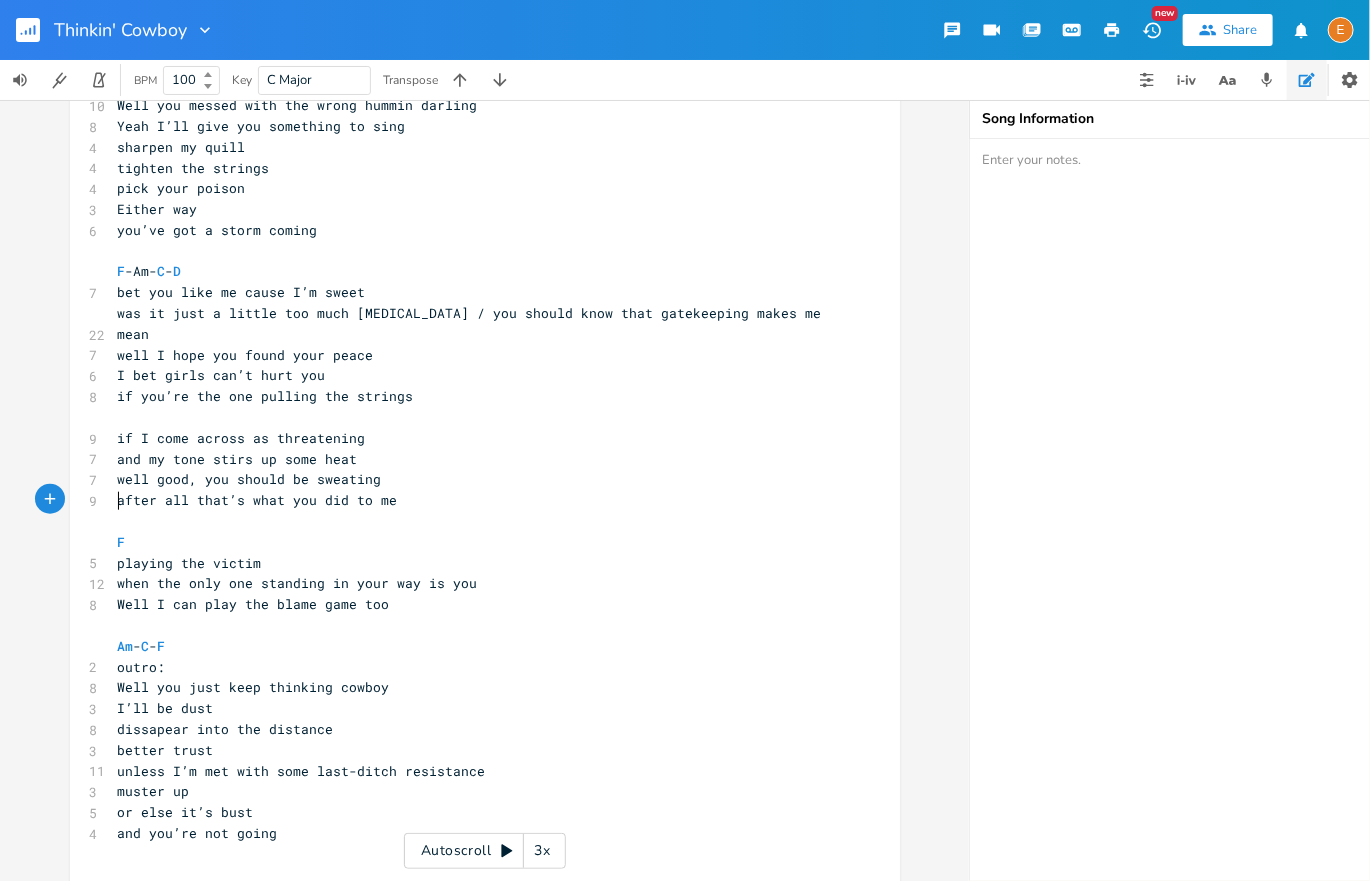 click on "​" at bounding box center (475, 521) 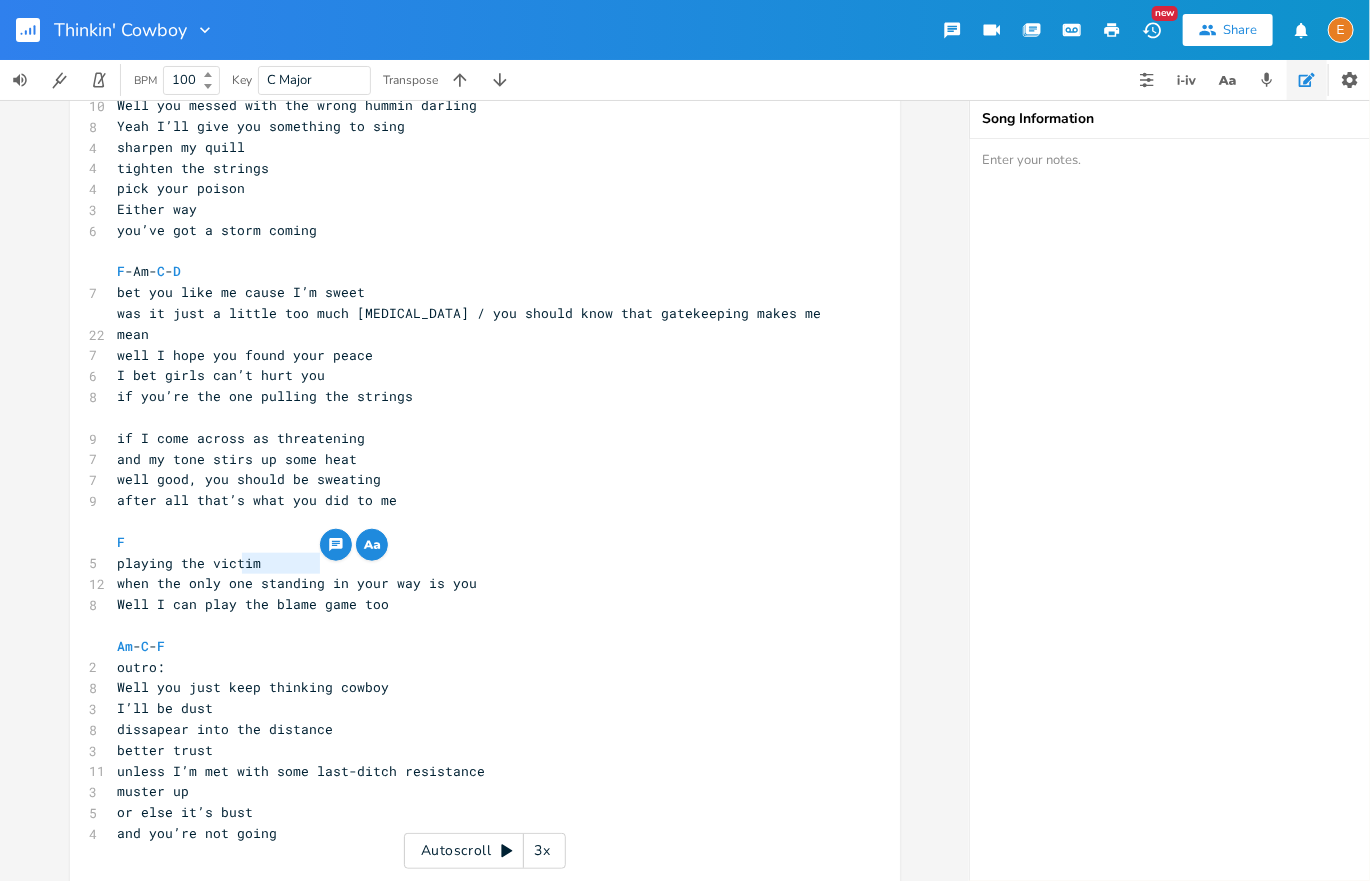 type on "standing" 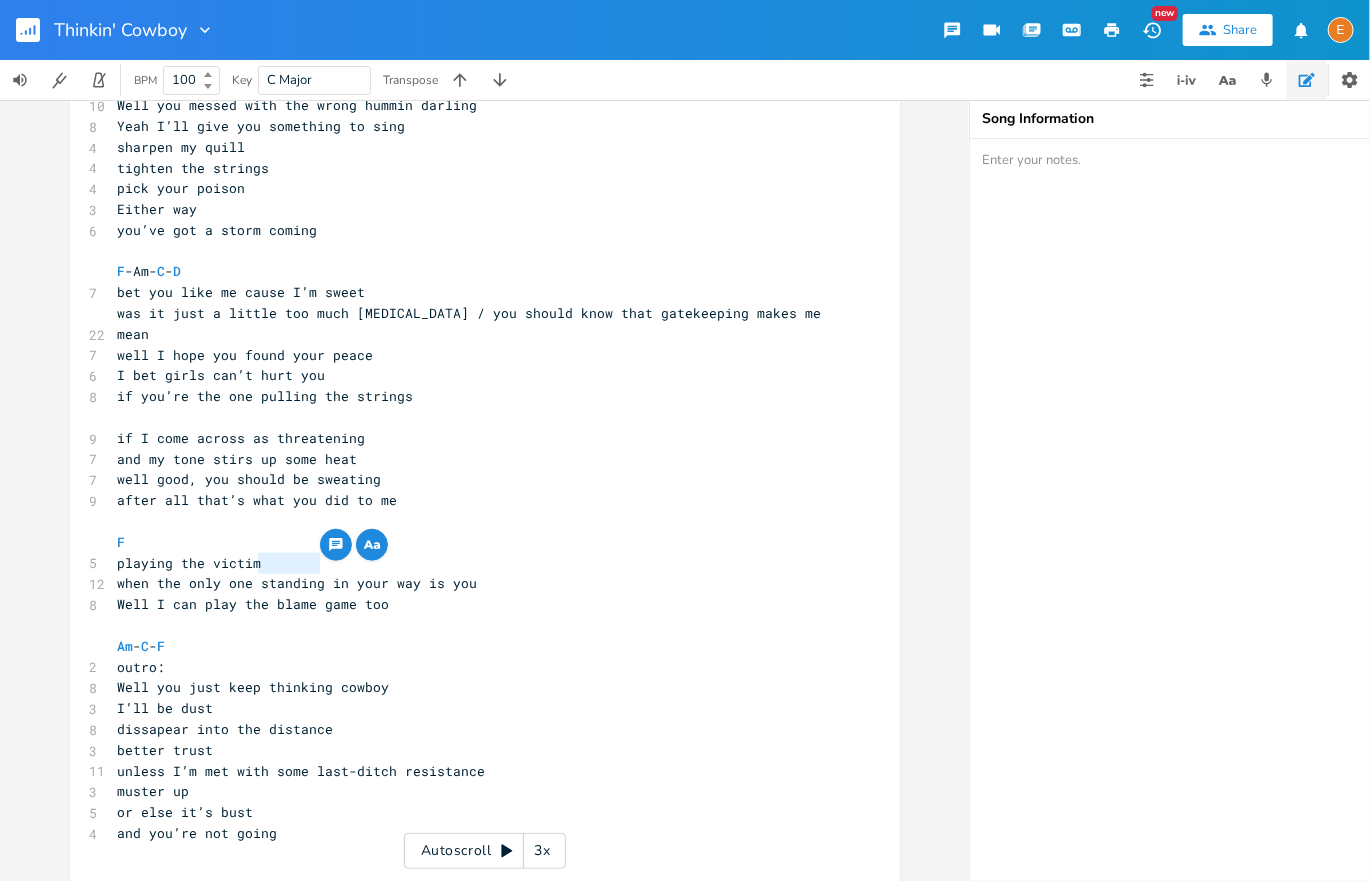 scroll, scrollTop: 6, scrollLeft: 61, axis: both 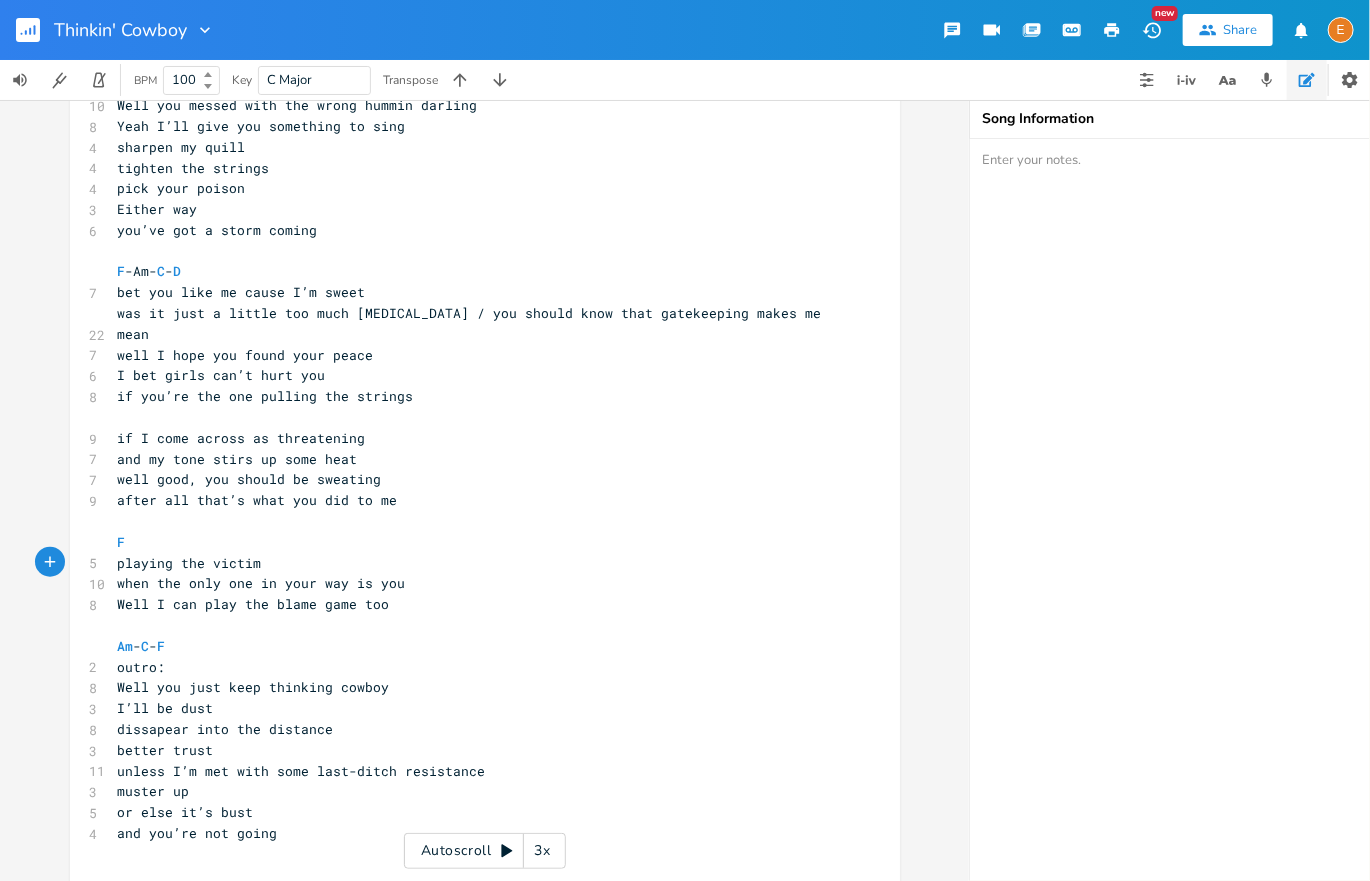 click on "playing the victim" at bounding box center [475, 563] 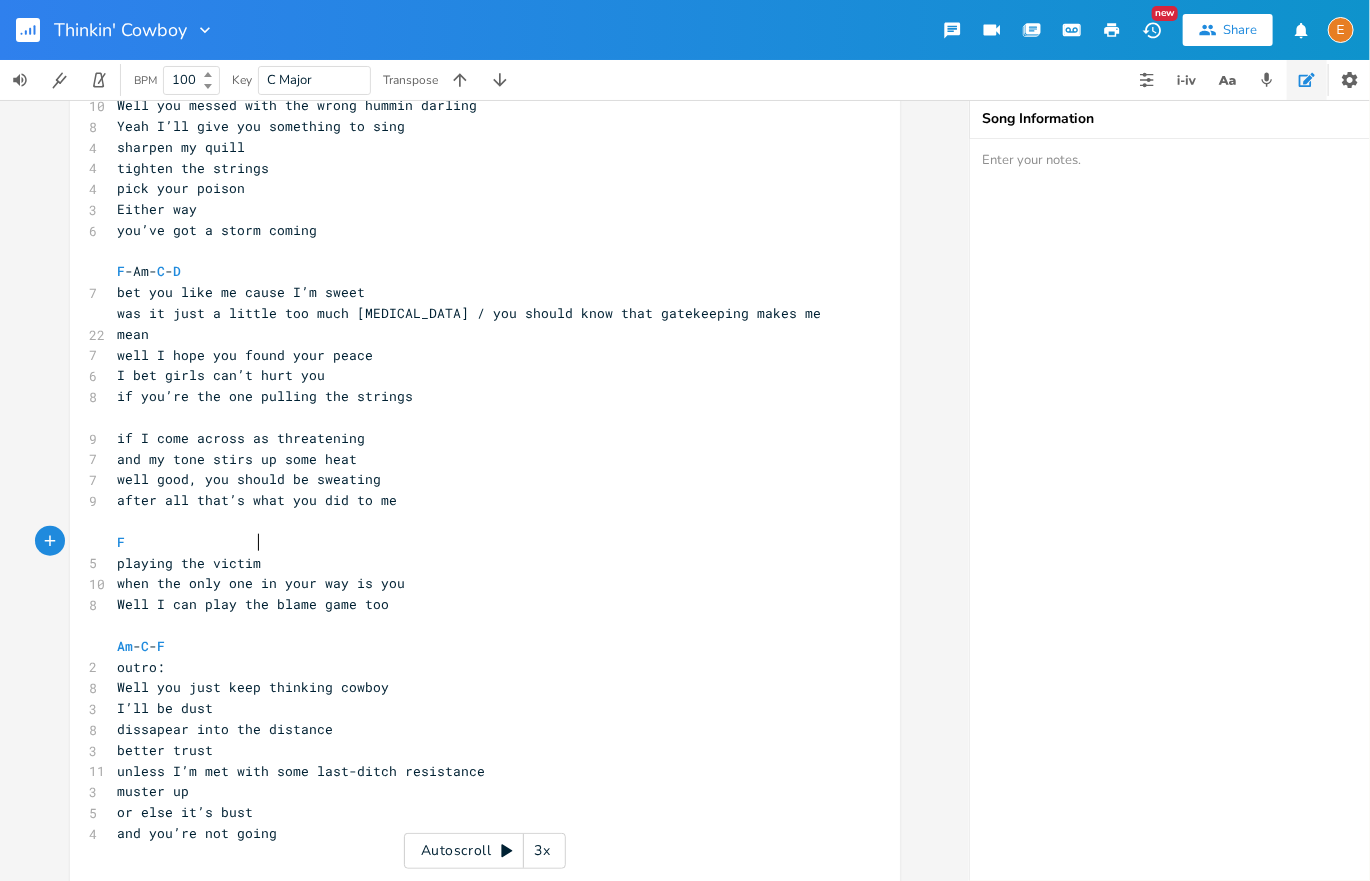click on "better trust" at bounding box center [475, 750] 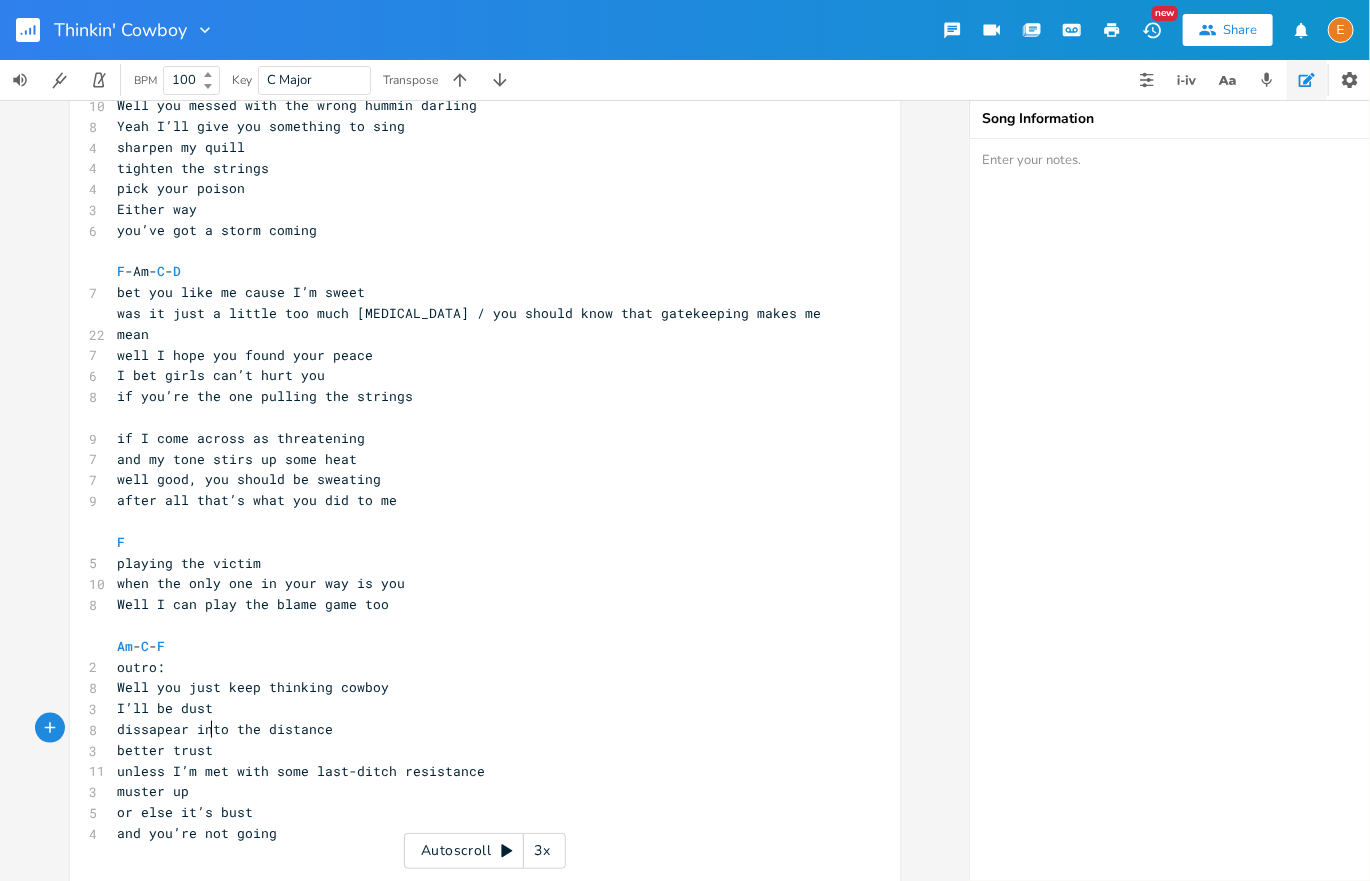 scroll, scrollTop: 6, scrollLeft: 5, axis: both 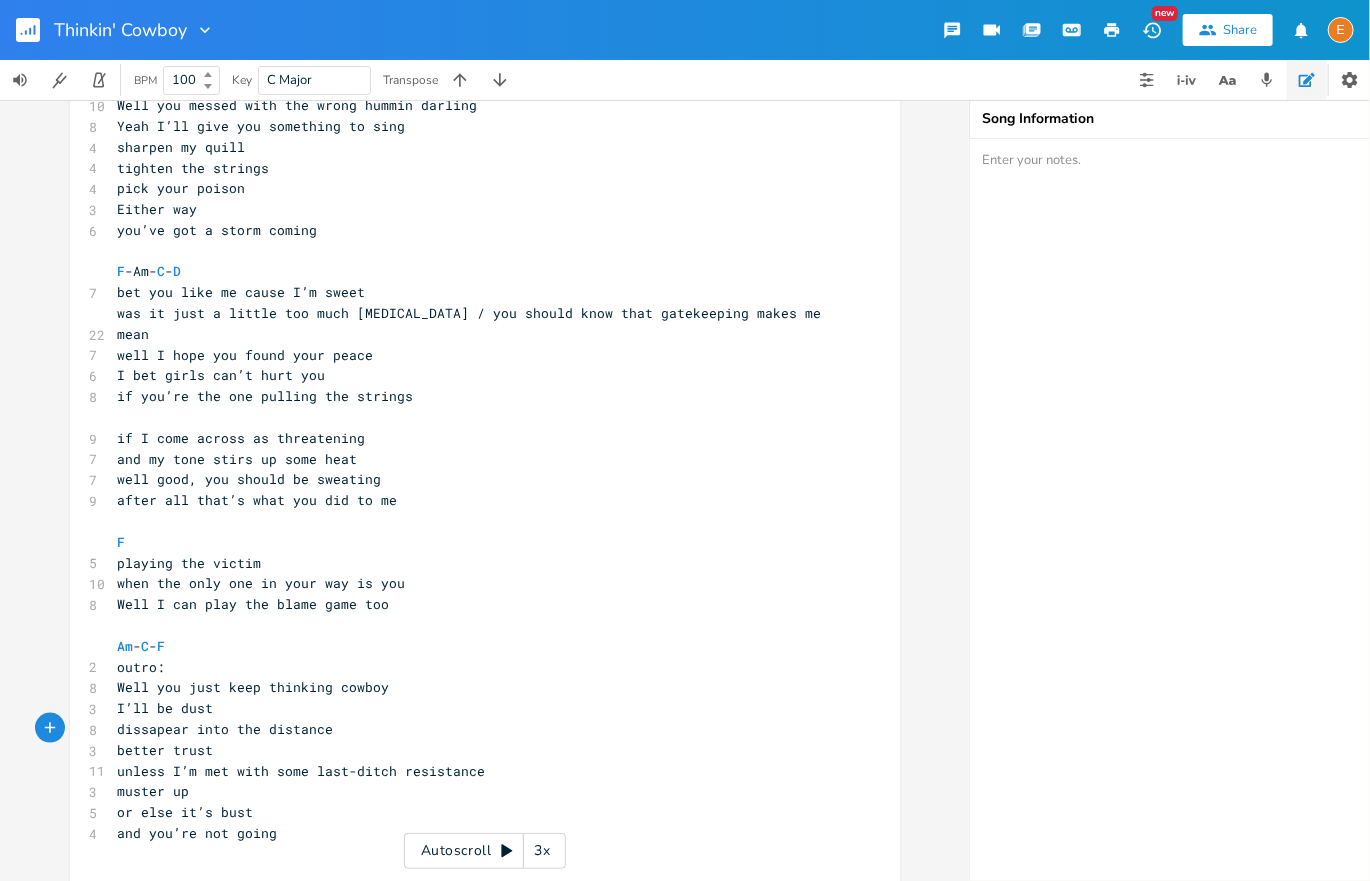type on "t" 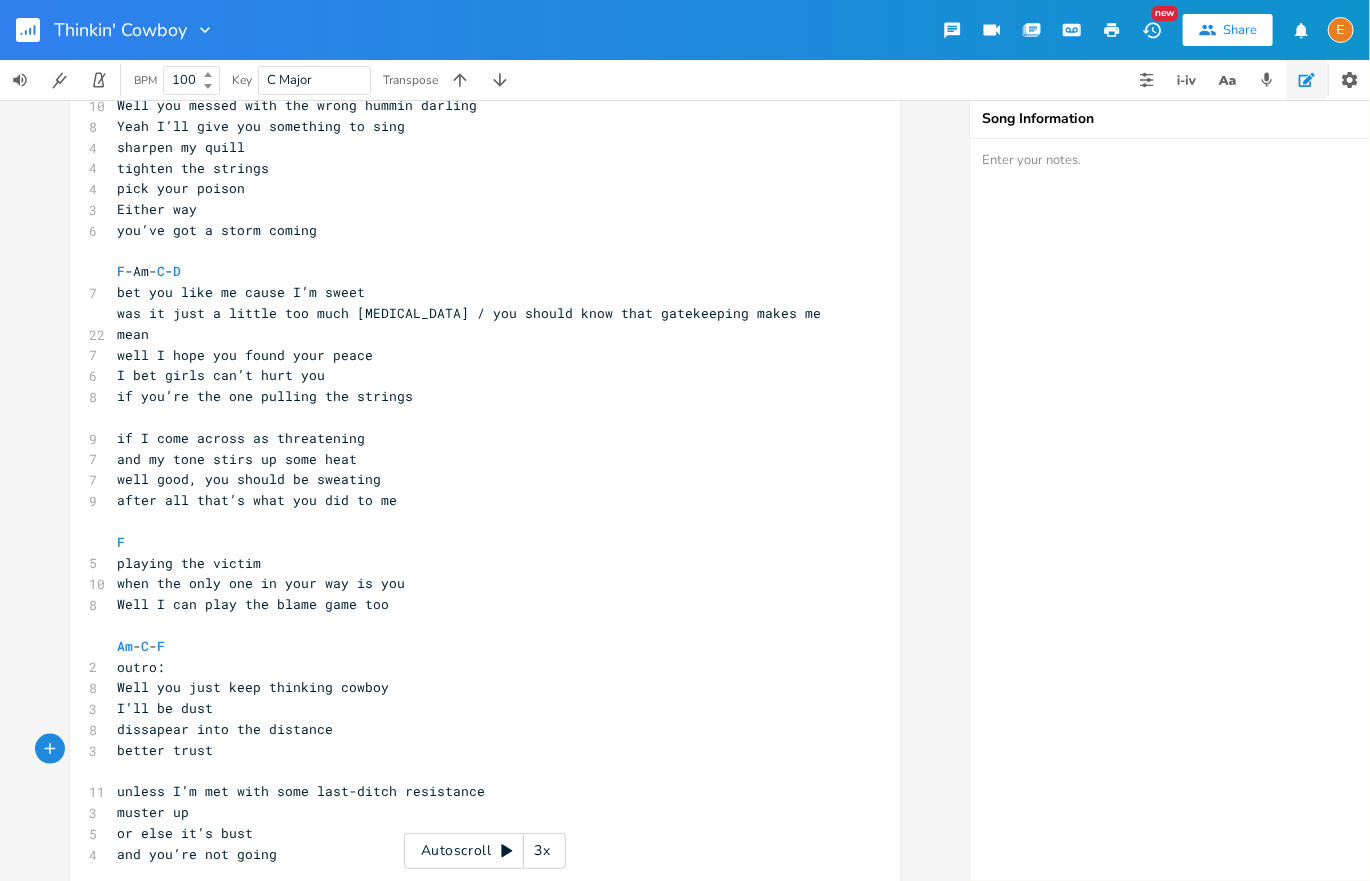 scroll, scrollTop: 6, scrollLeft: 8, axis: both 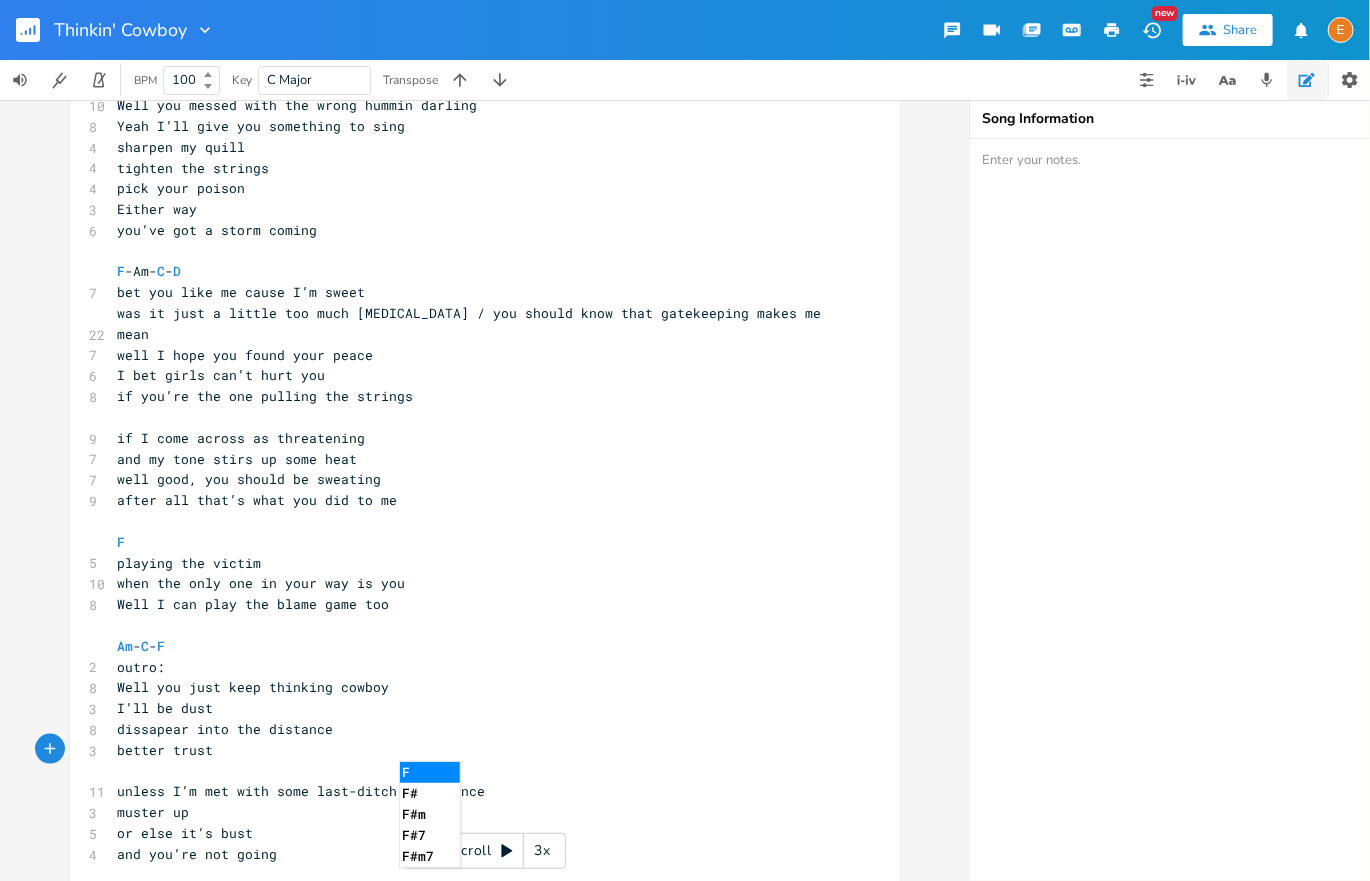 type on "Fu" 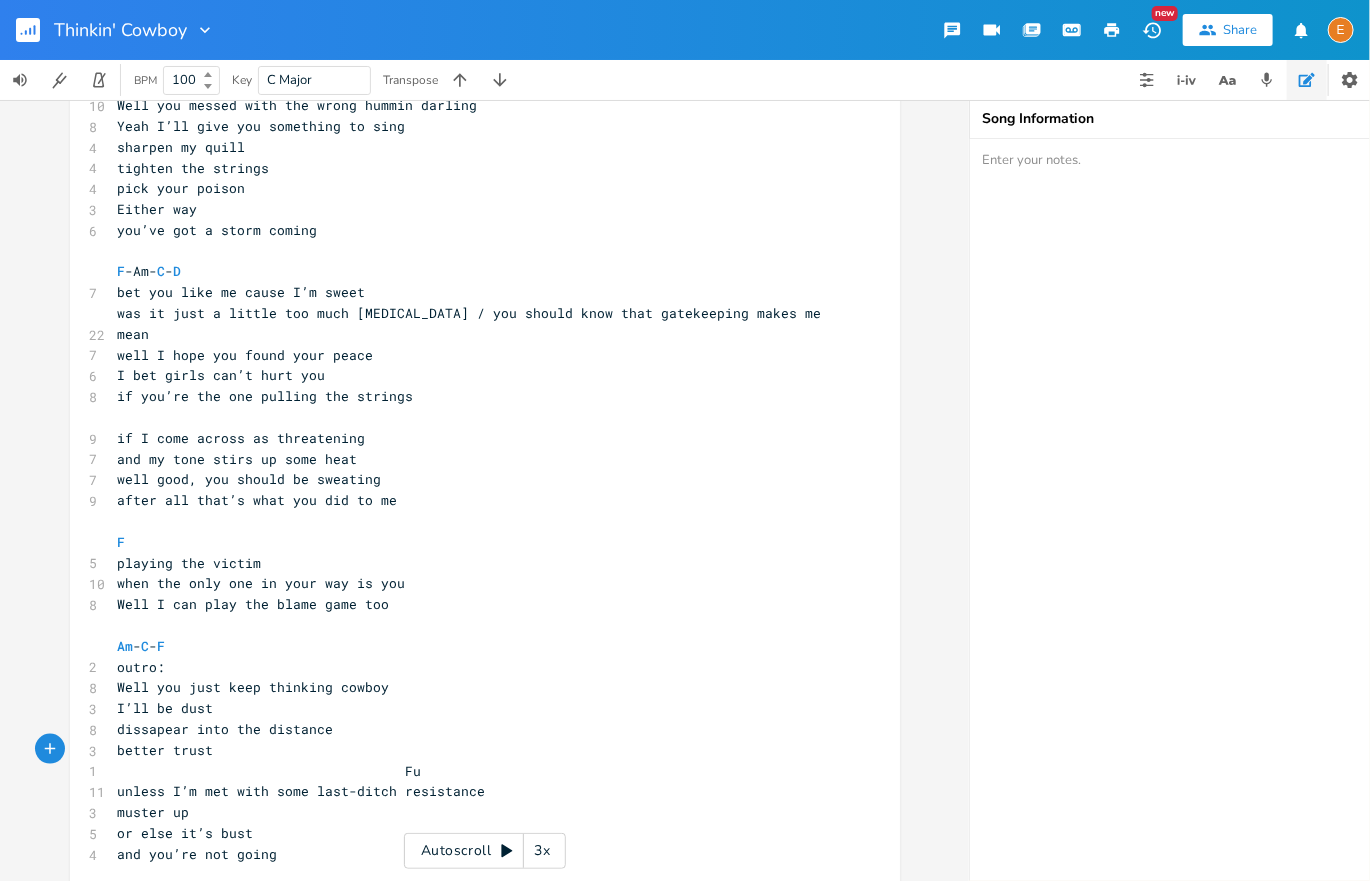 scroll, scrollTop: 6, scrollLeft: 0, axis: vertical 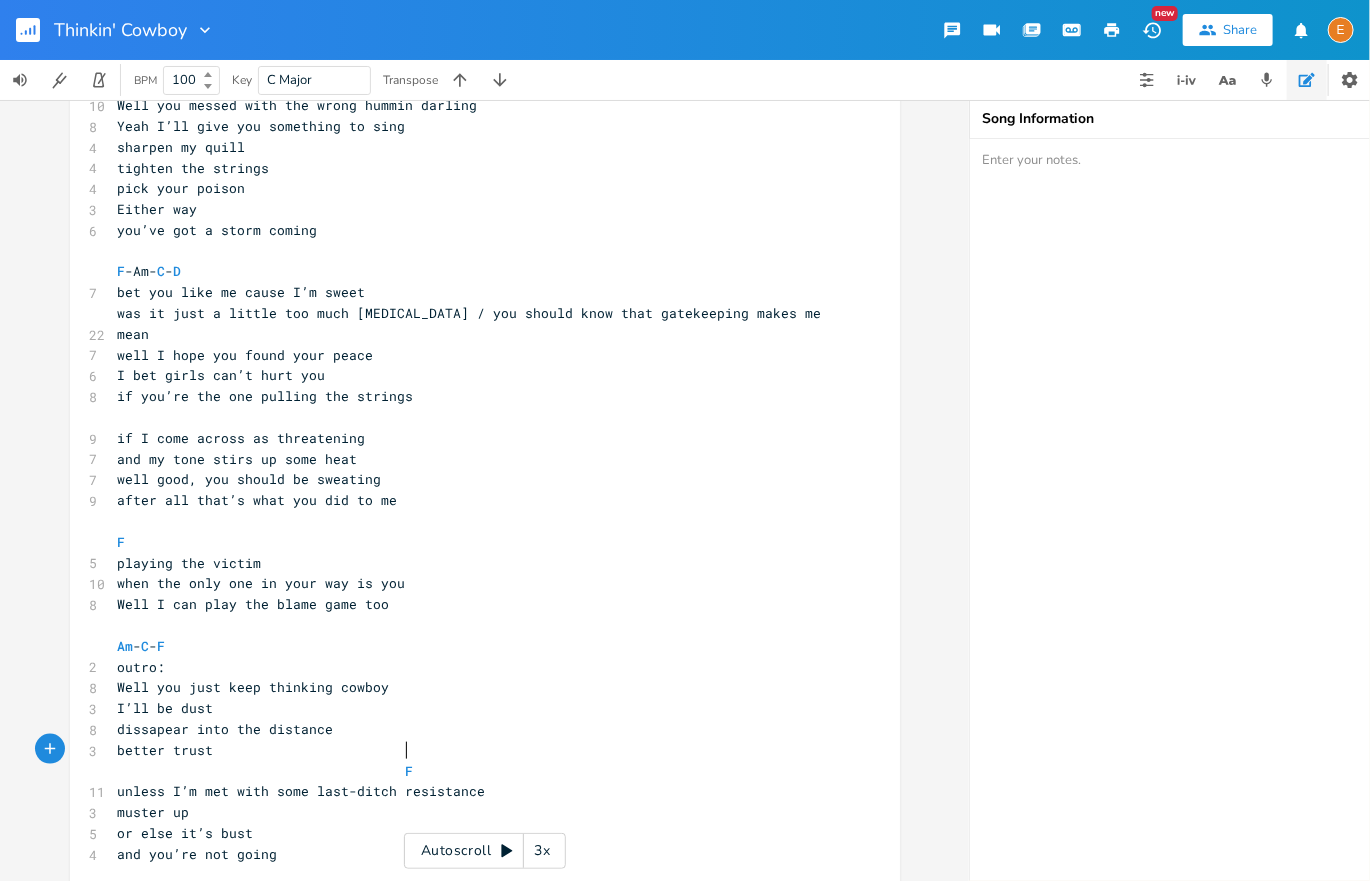 type on "7" 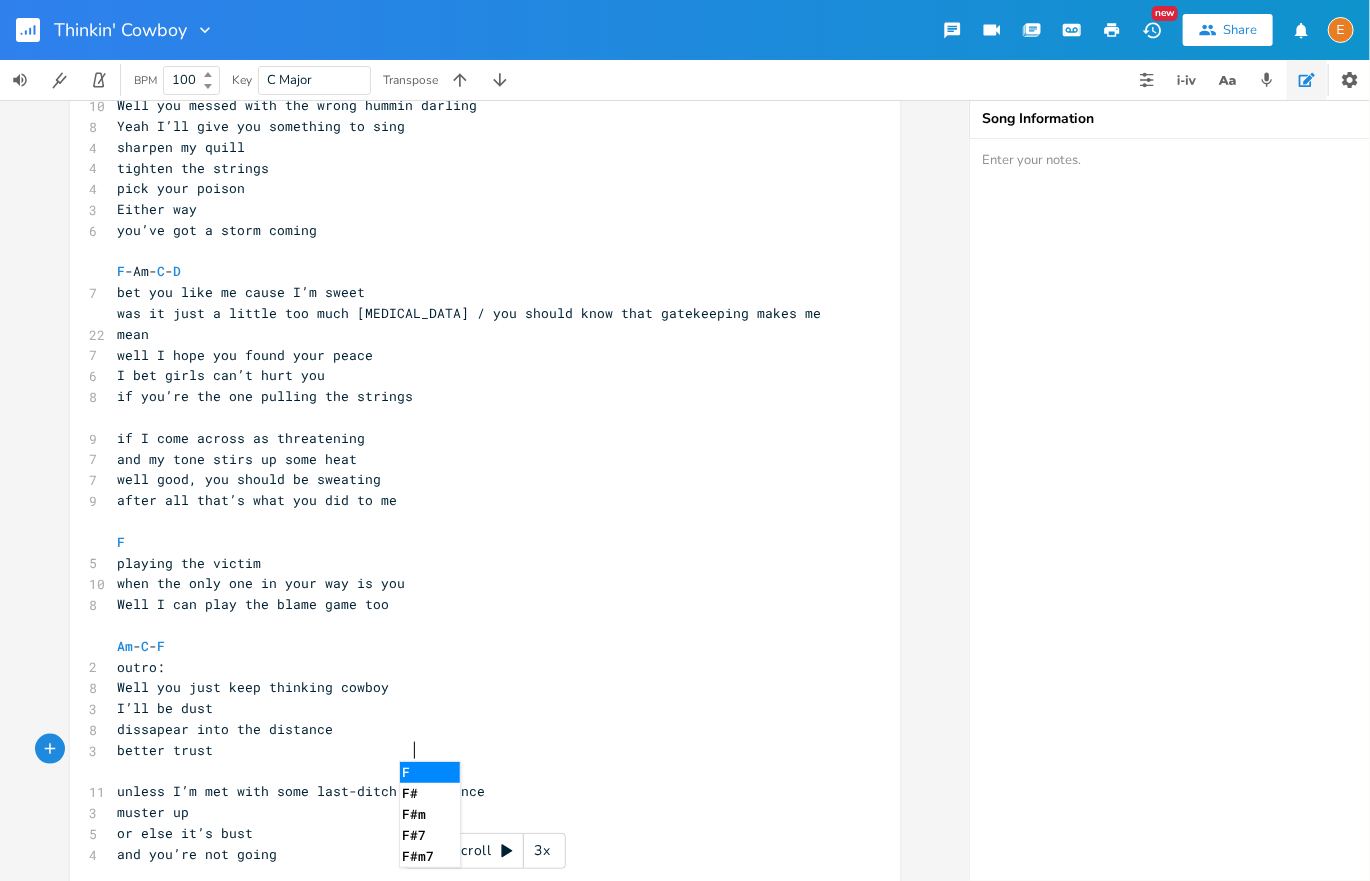 scroll, scrollTop: 6, scrollLeft: 9, axis: both 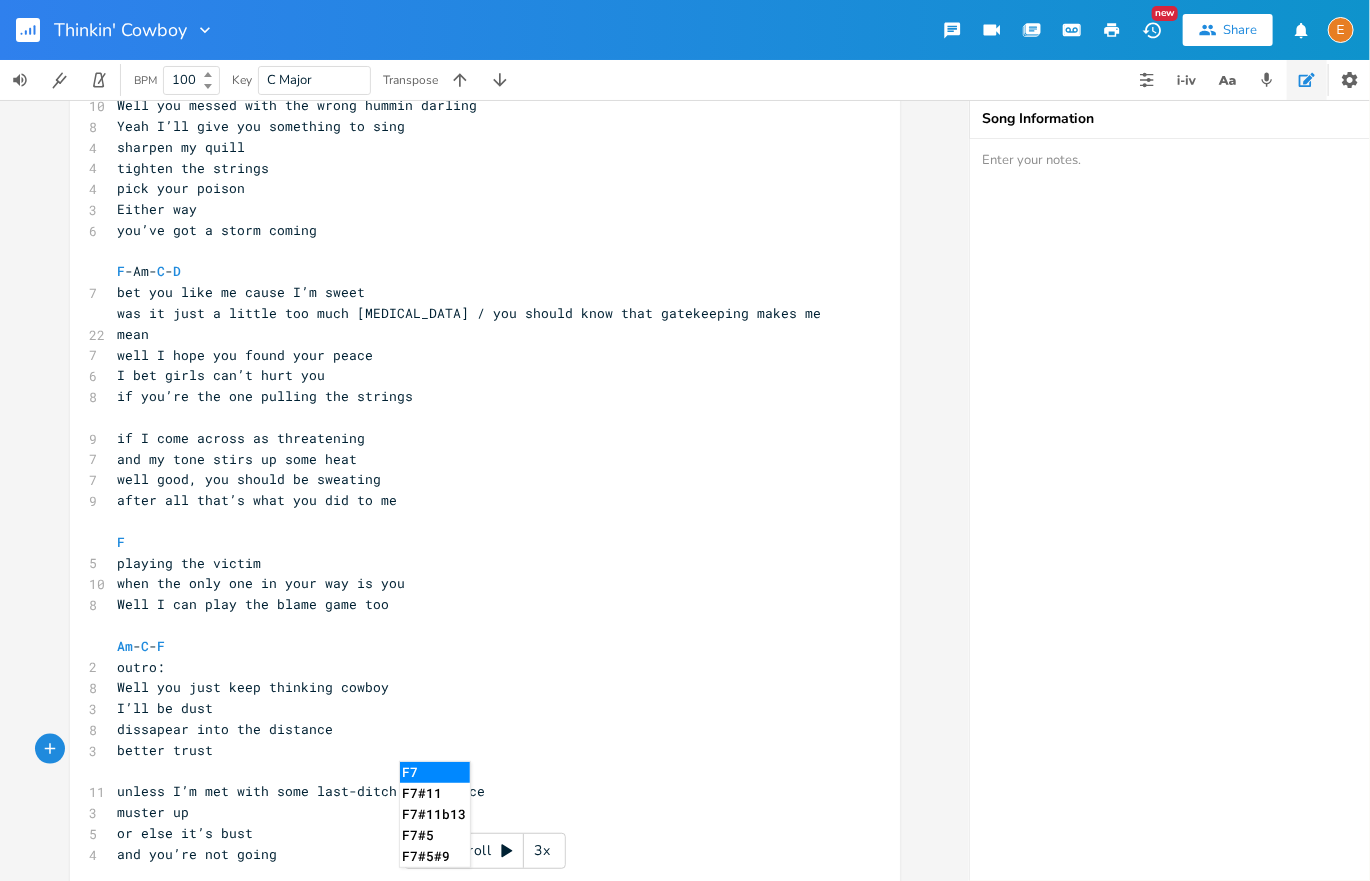 click on "better trust" at bounding box center (475, 750) 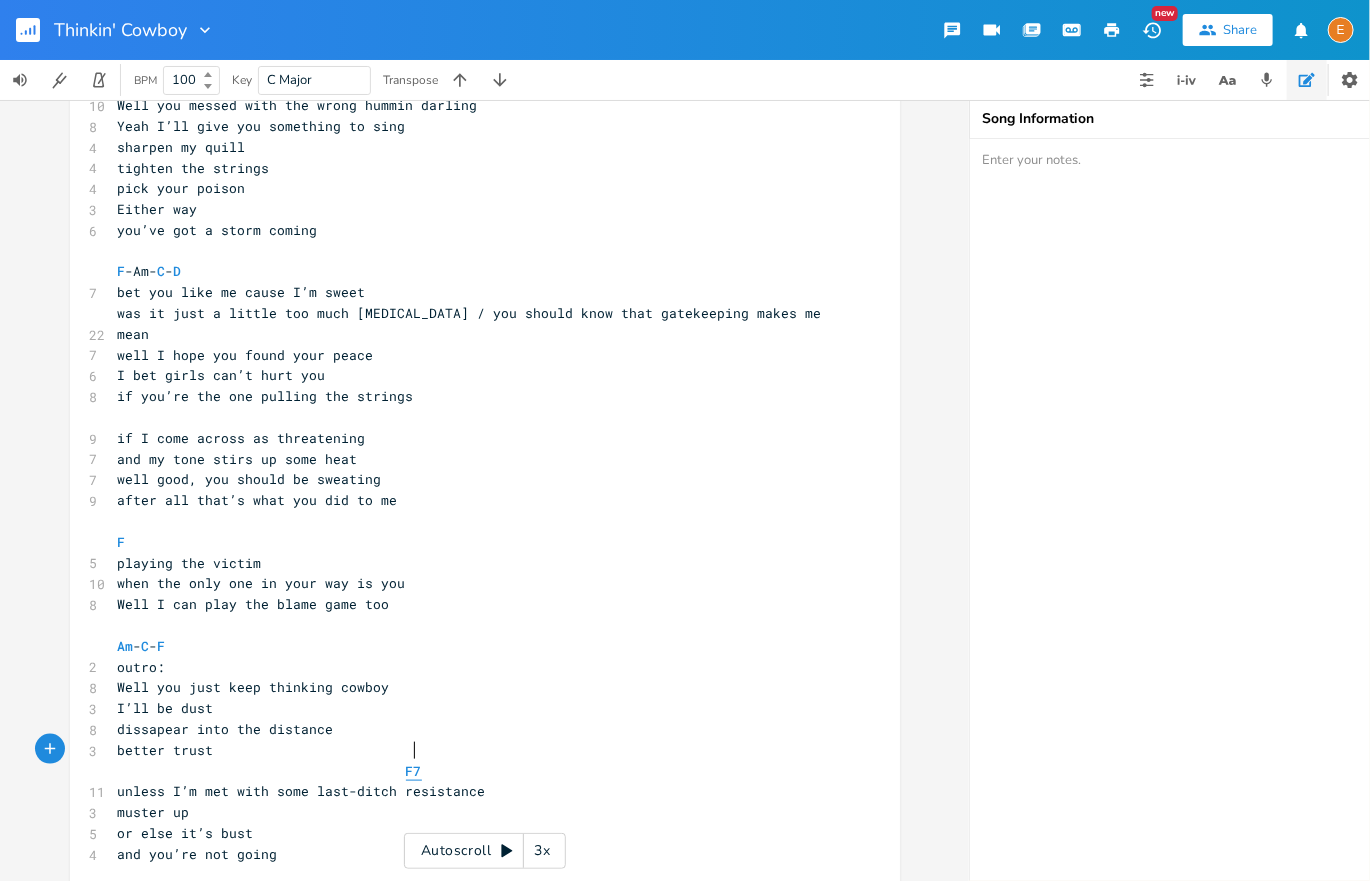 click on "F7" at bounding box center [414, 771] 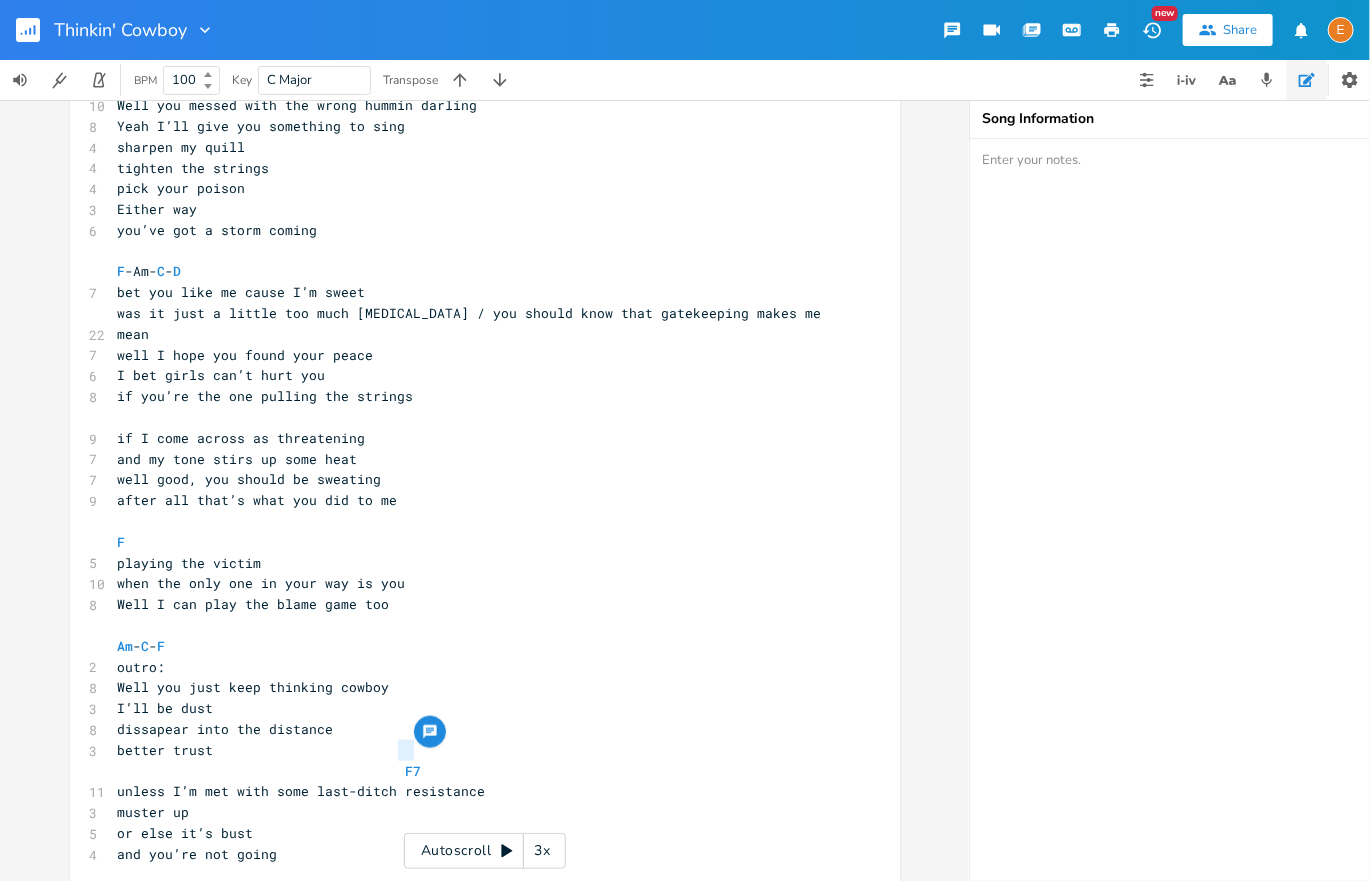 scroll, scrollTop: 6, scrollLeft: 0, axis: vertical 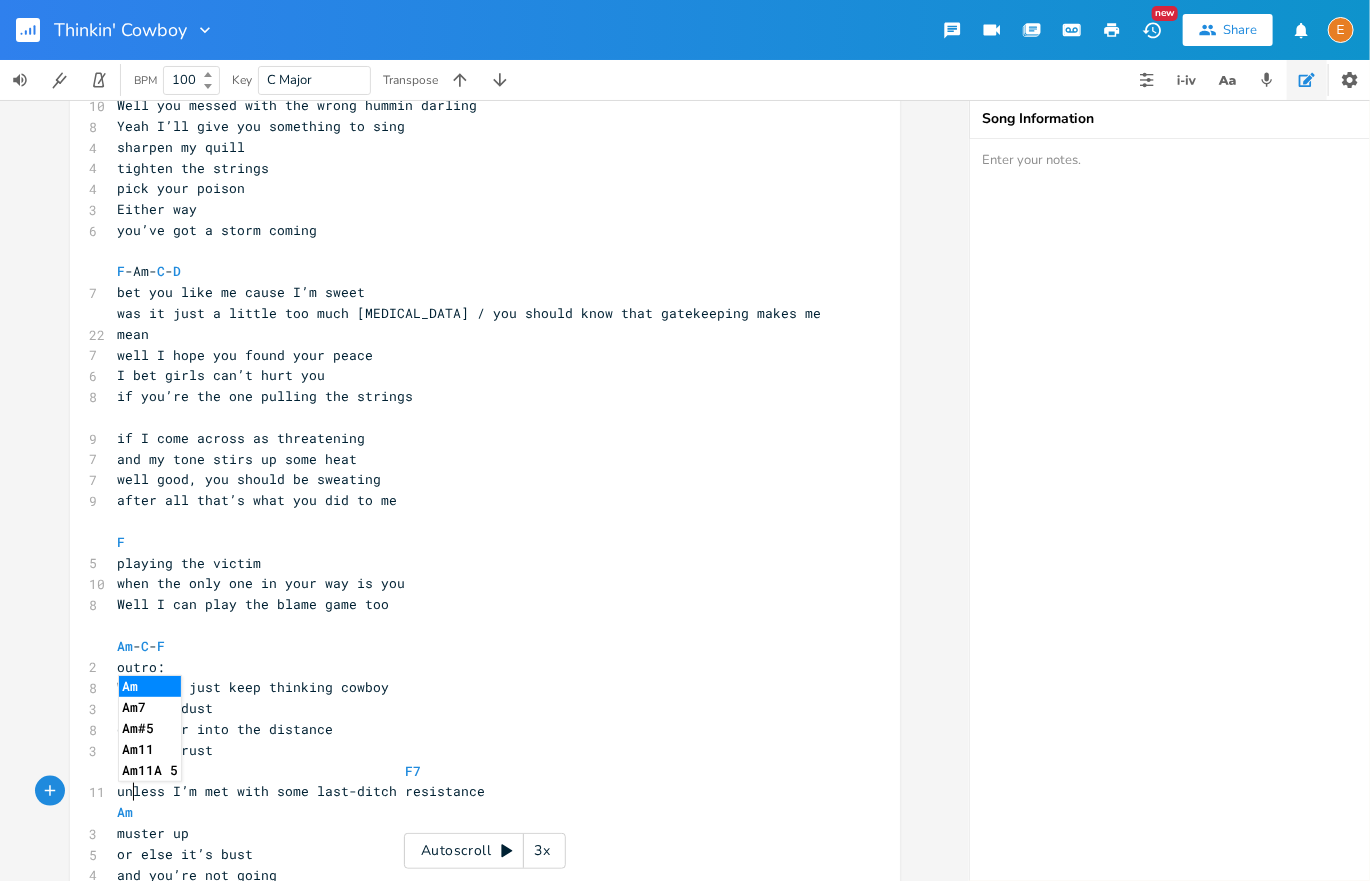 type on "Am7" 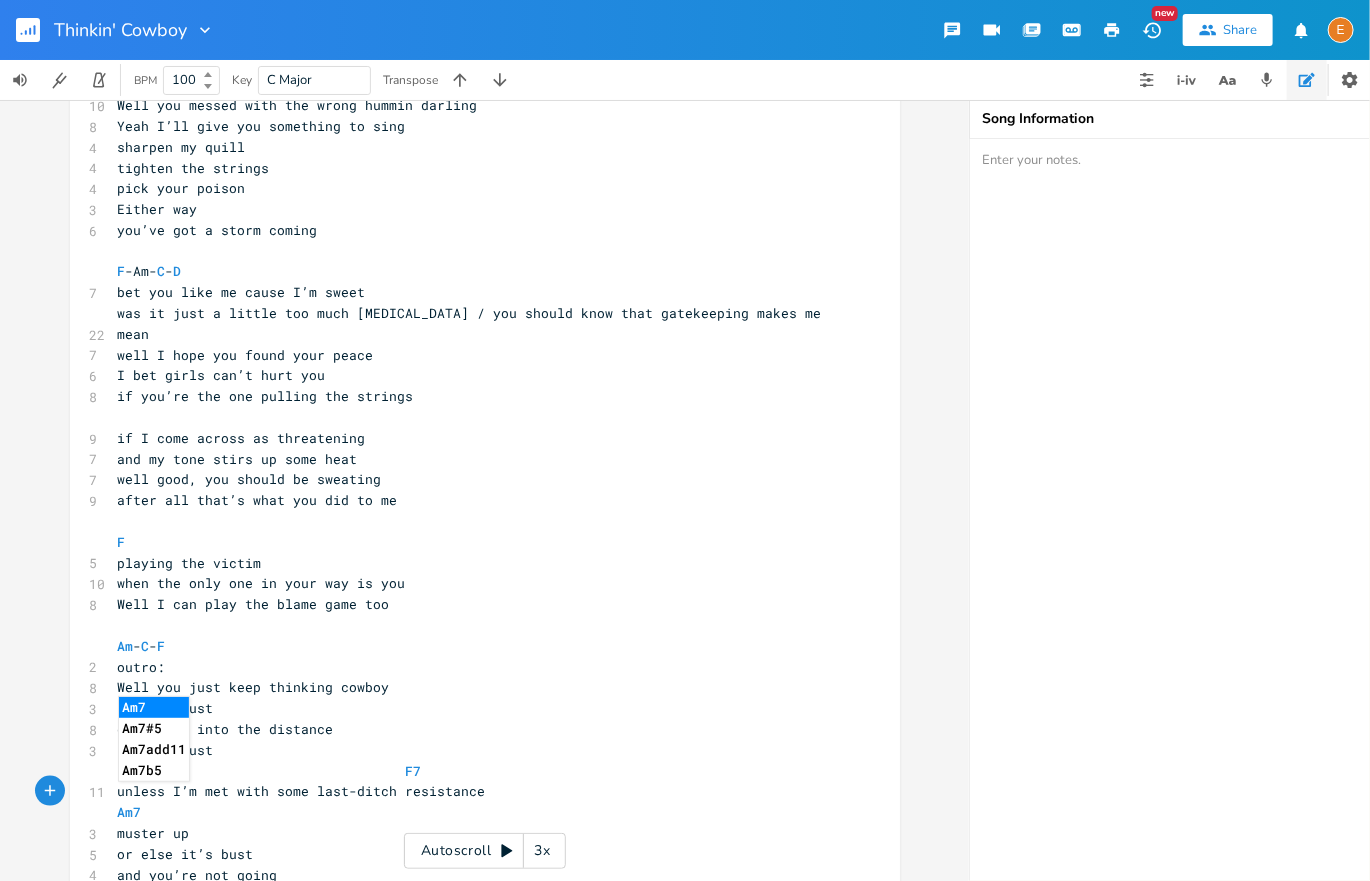 click on "unless I’m met with some last-ditch resistance" at bounding box center (475, 791) 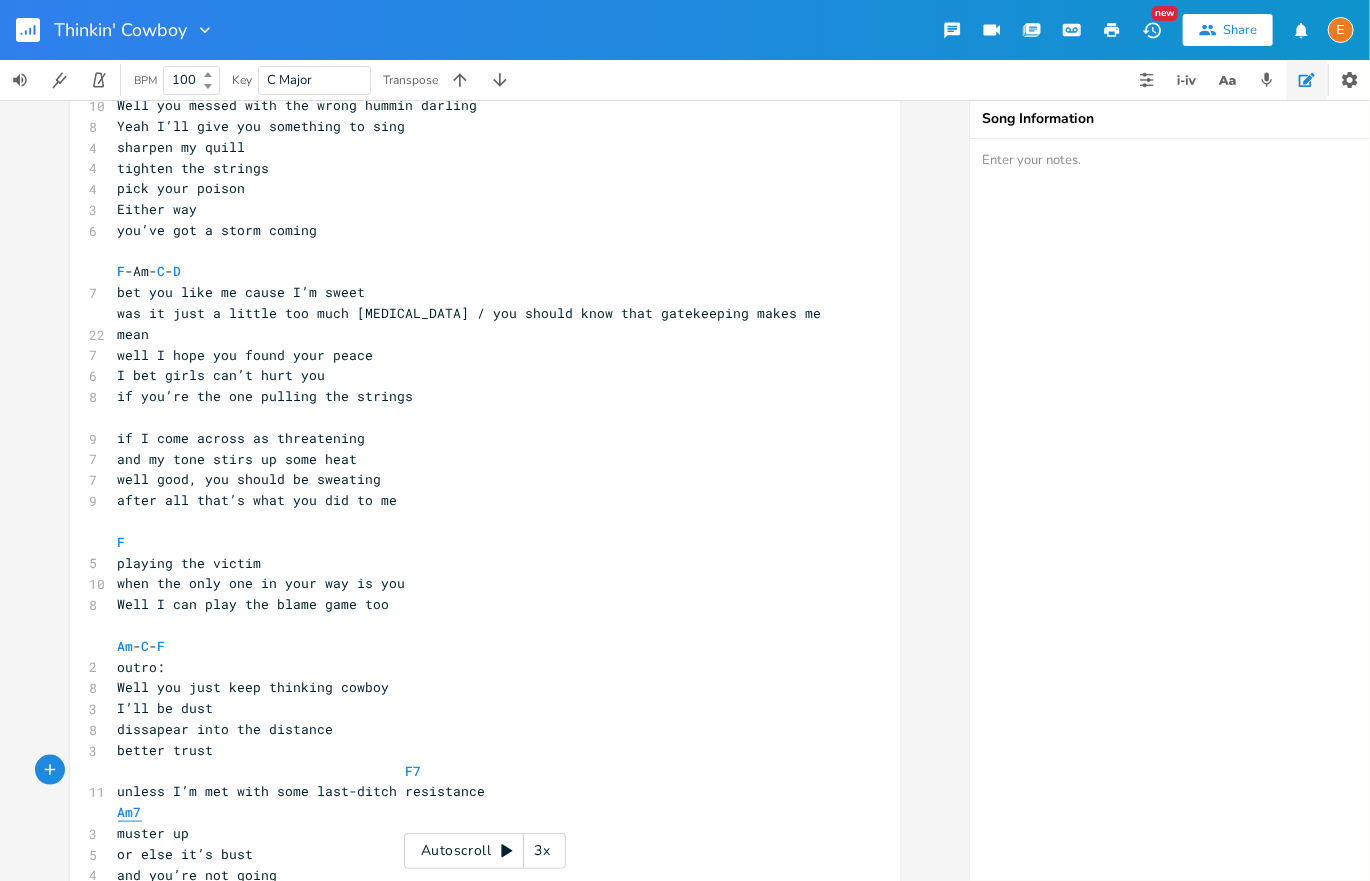 click on "Am7" at bounding box center [130, 812] 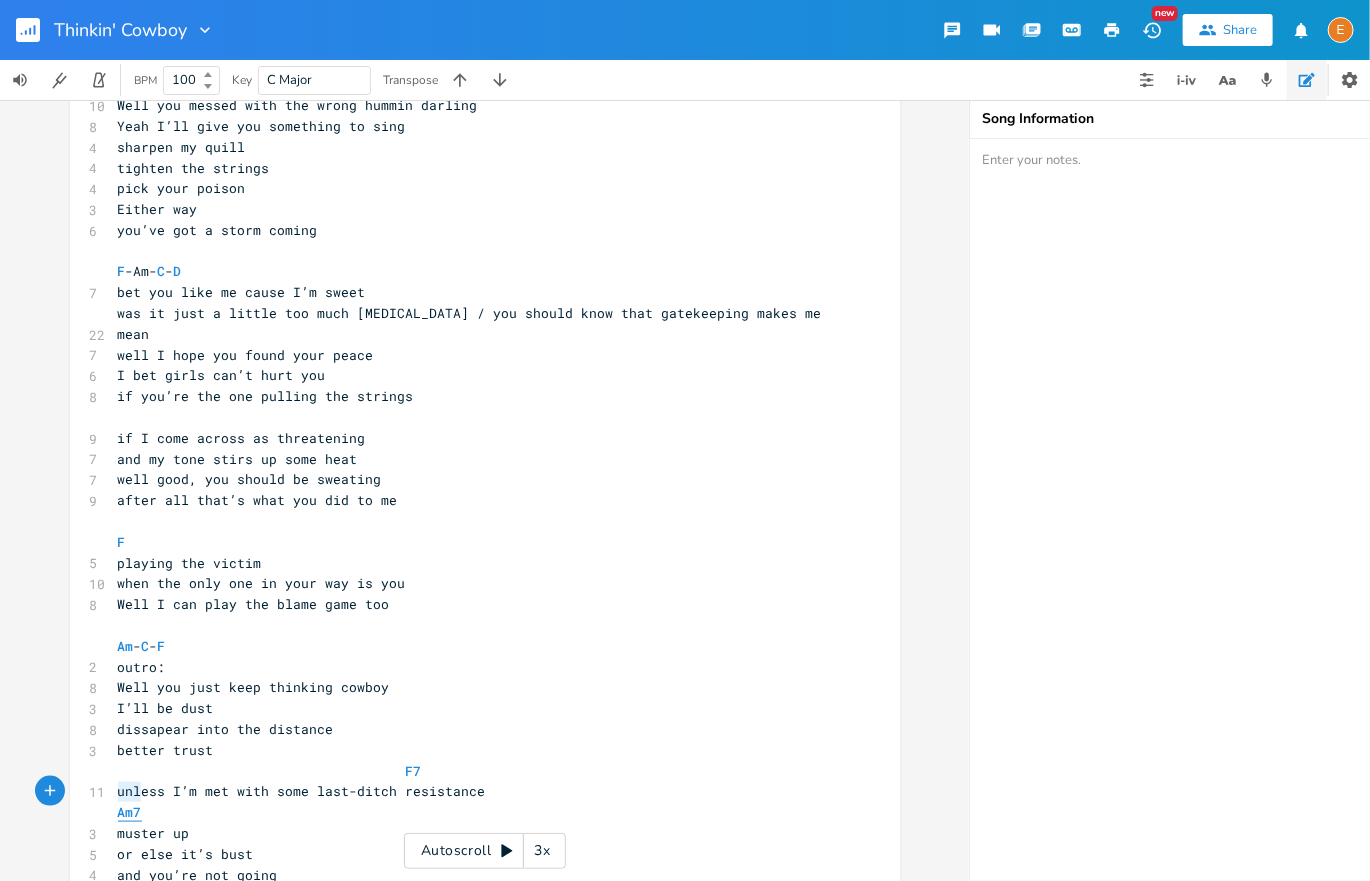 click on "Am7" at bounding box center [130, 812] 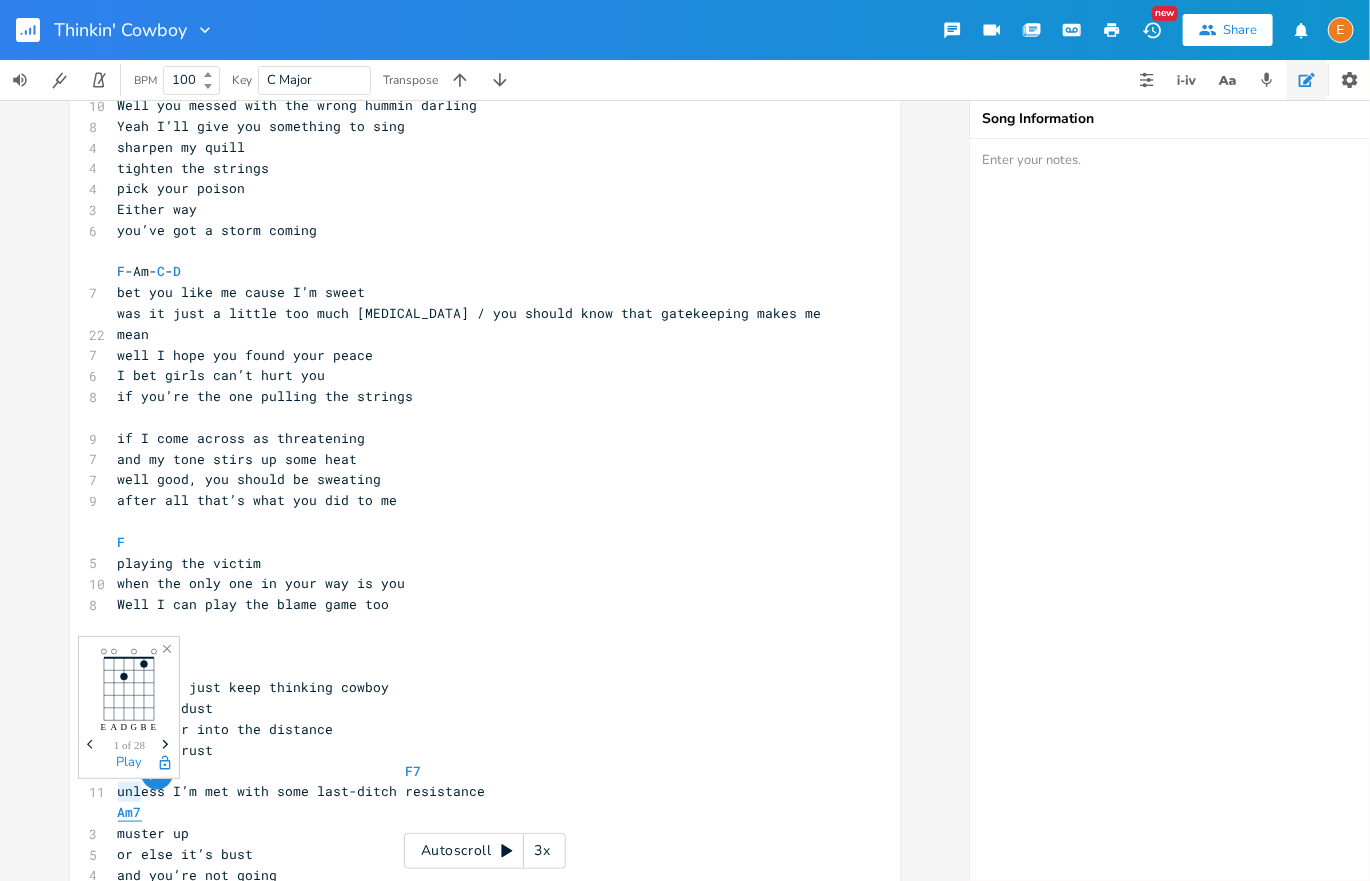 click on "Am7" at bounding box center (130, 812) 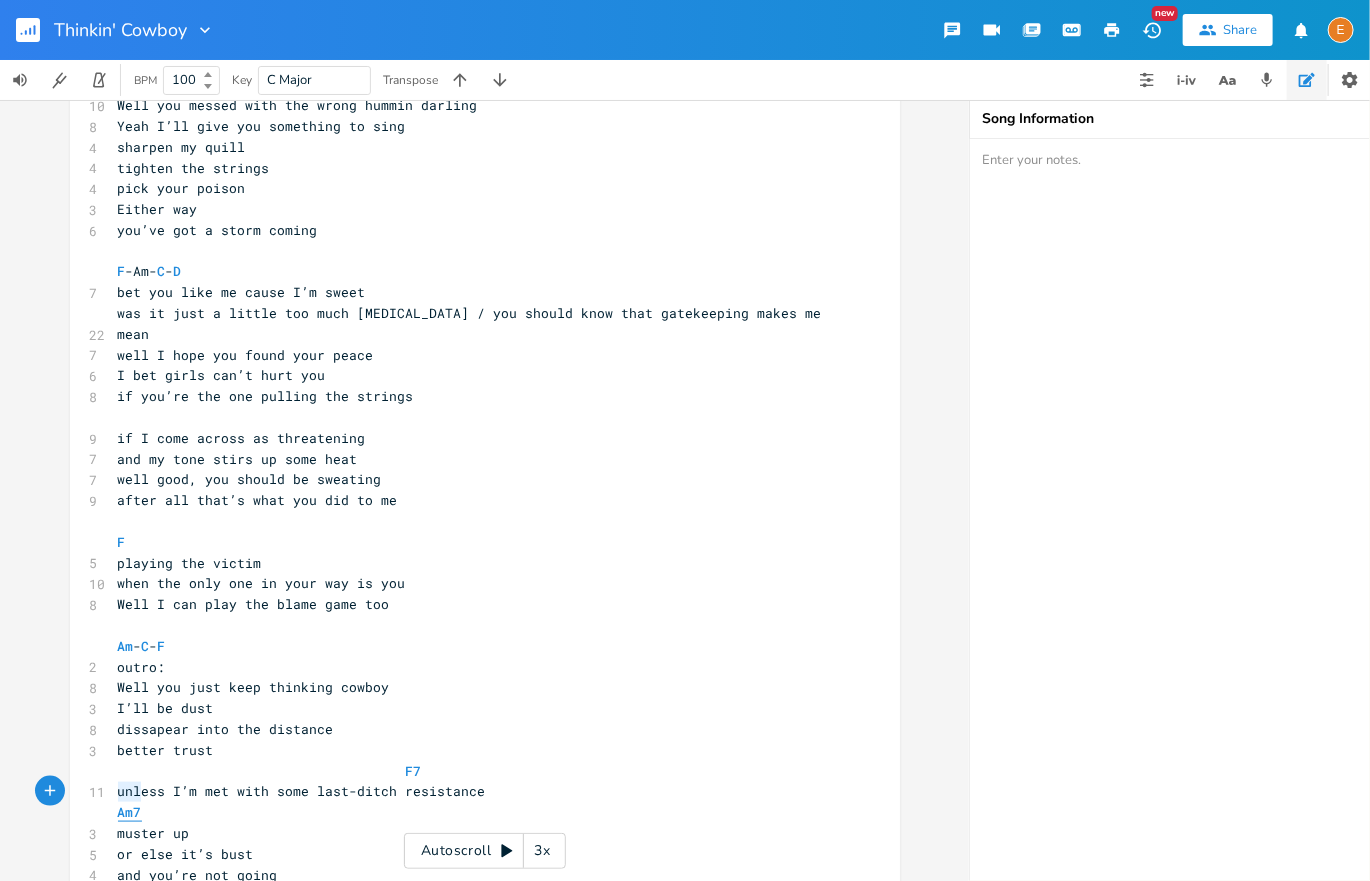 click on "Am7" at bounding box center (130, 812) 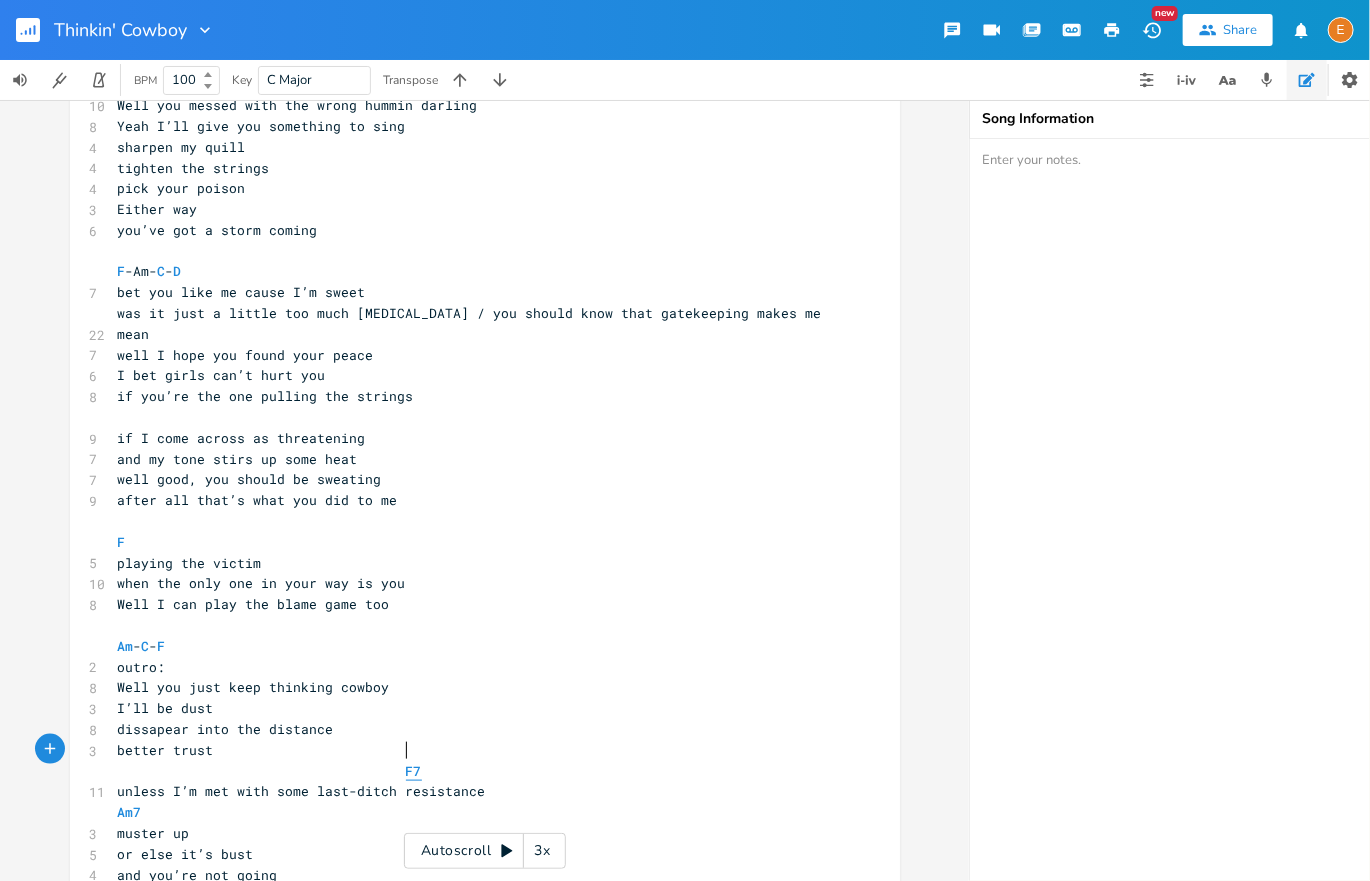 scroll, scrollTop: 6, scrollLeft: 0, axis: vertical 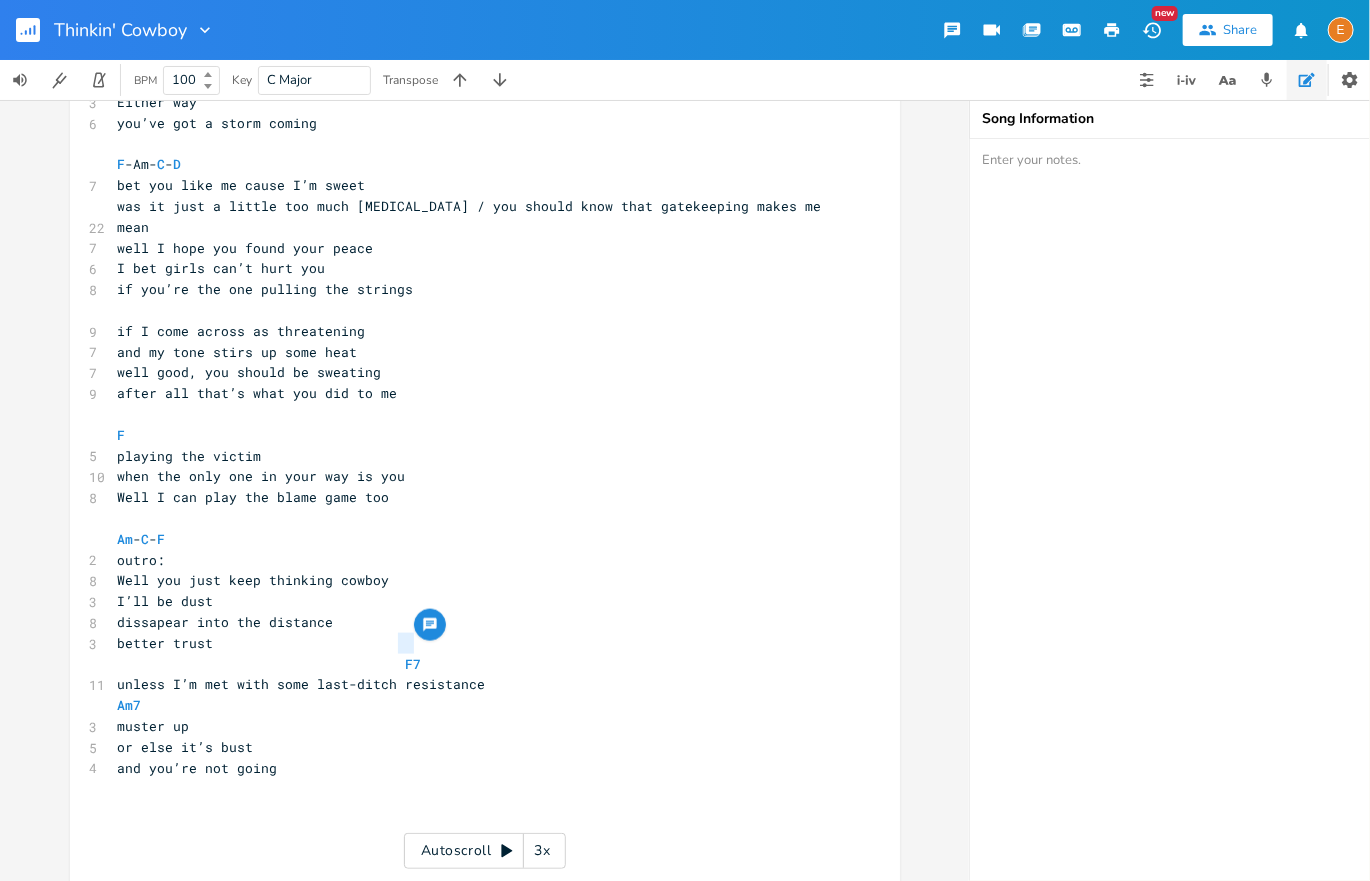 click 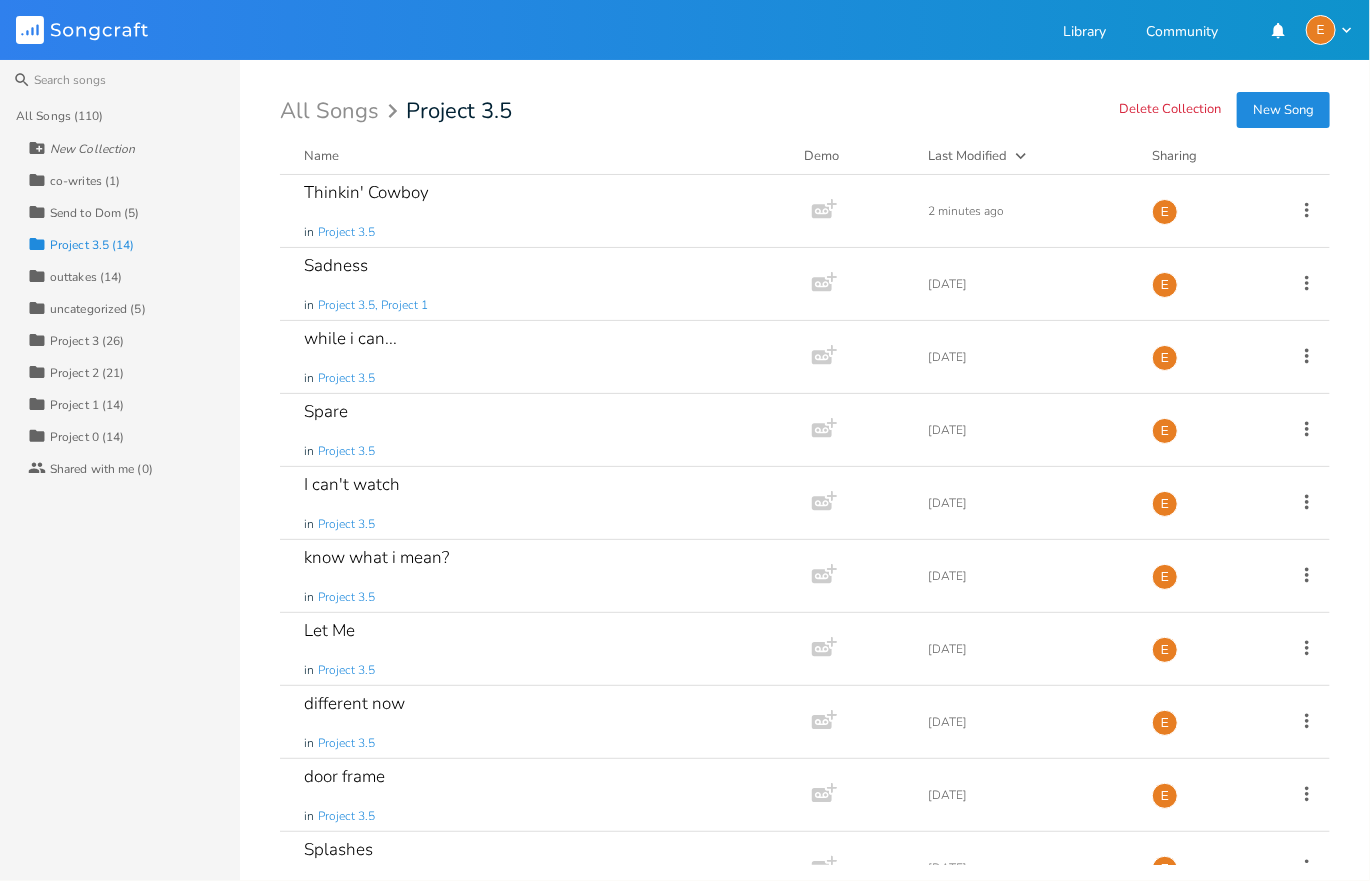 click on "All Songs (110)" at bounding box center [60, 116] 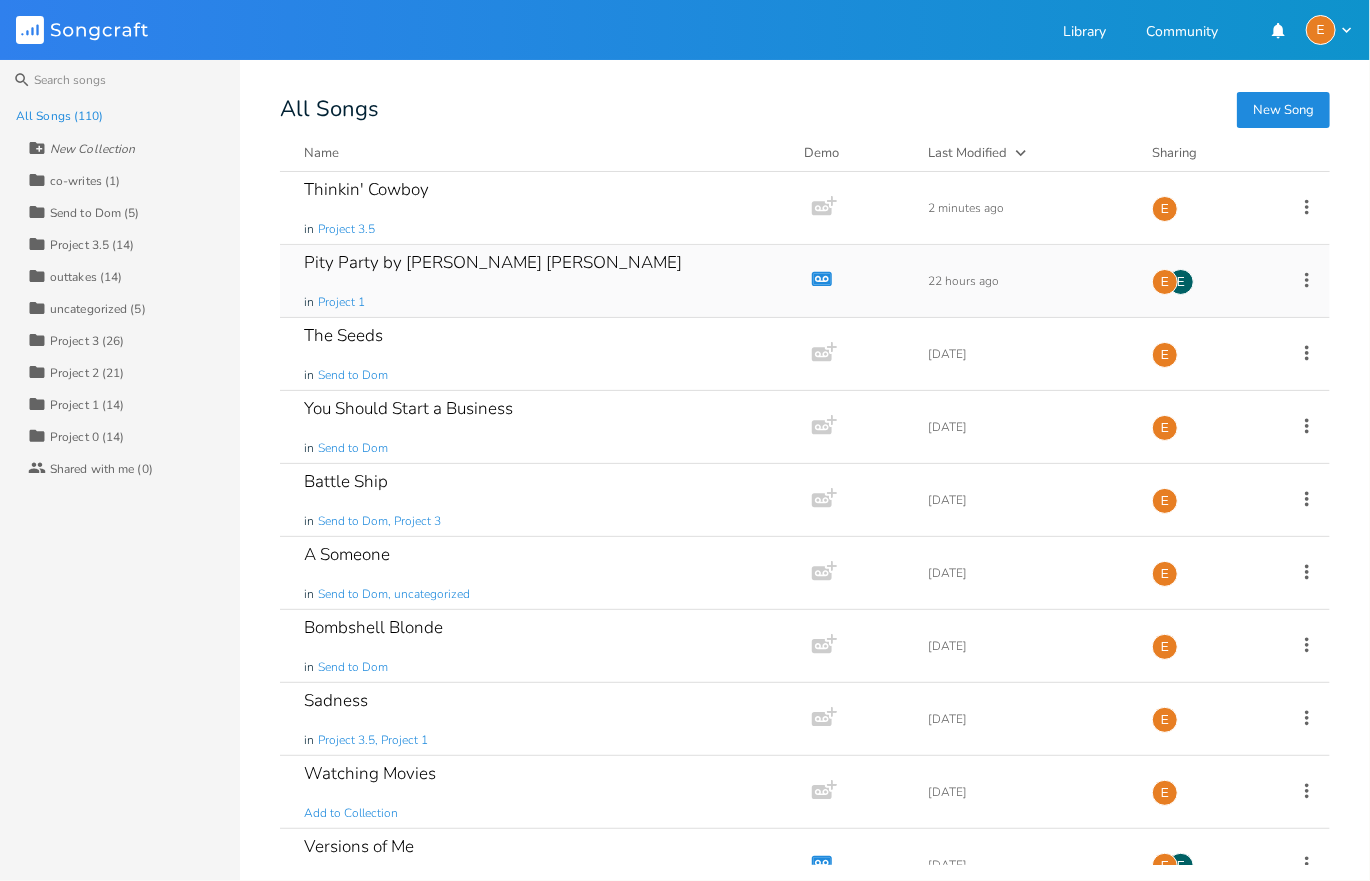 click on "Pity Party by [PERSON_NAME] [PERSON_NAME] in Project 1" at bounding box center (542, 281) 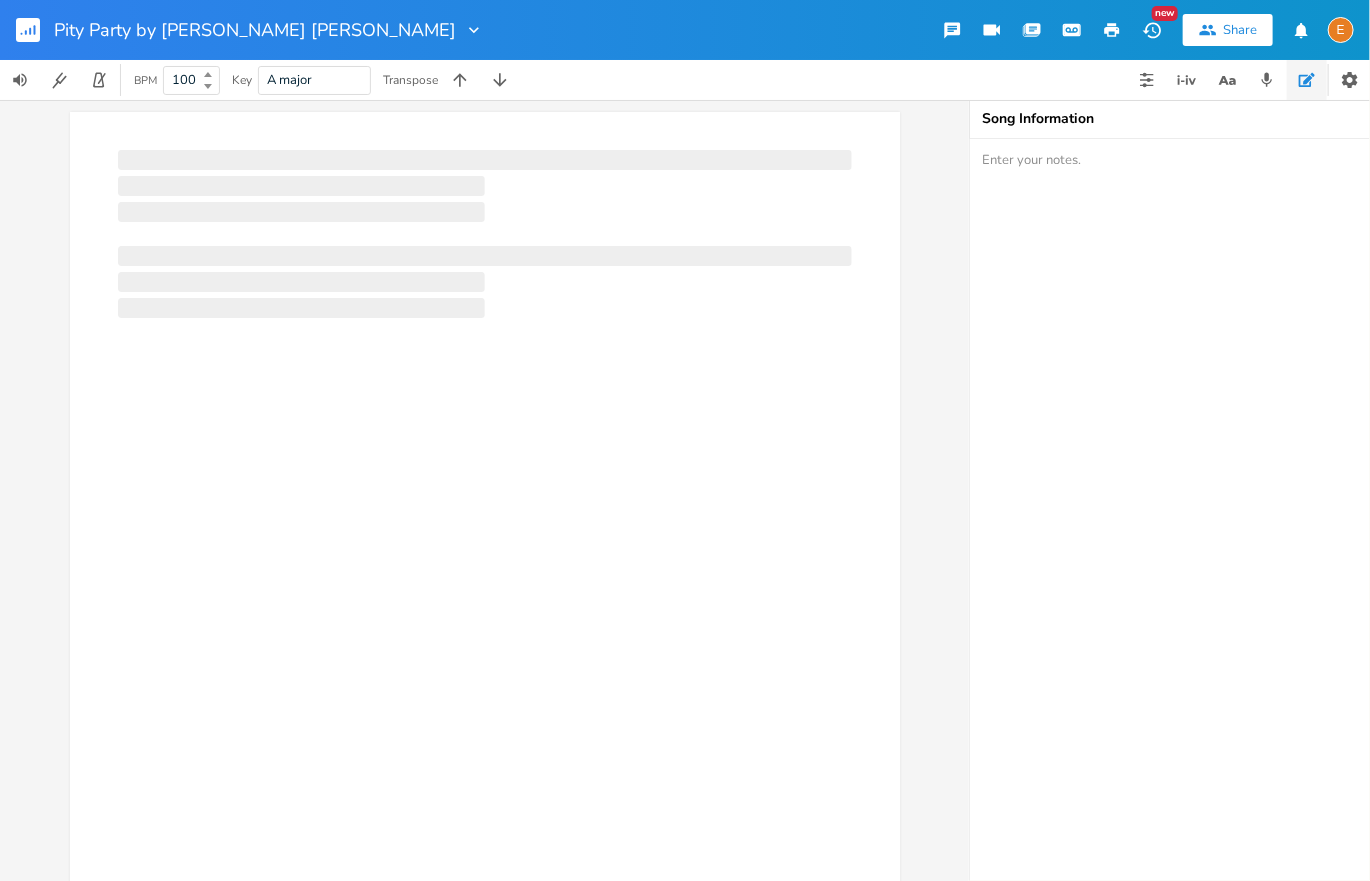 scroll, scrollTop: 8, scrollLeft: 0, axis: vertical 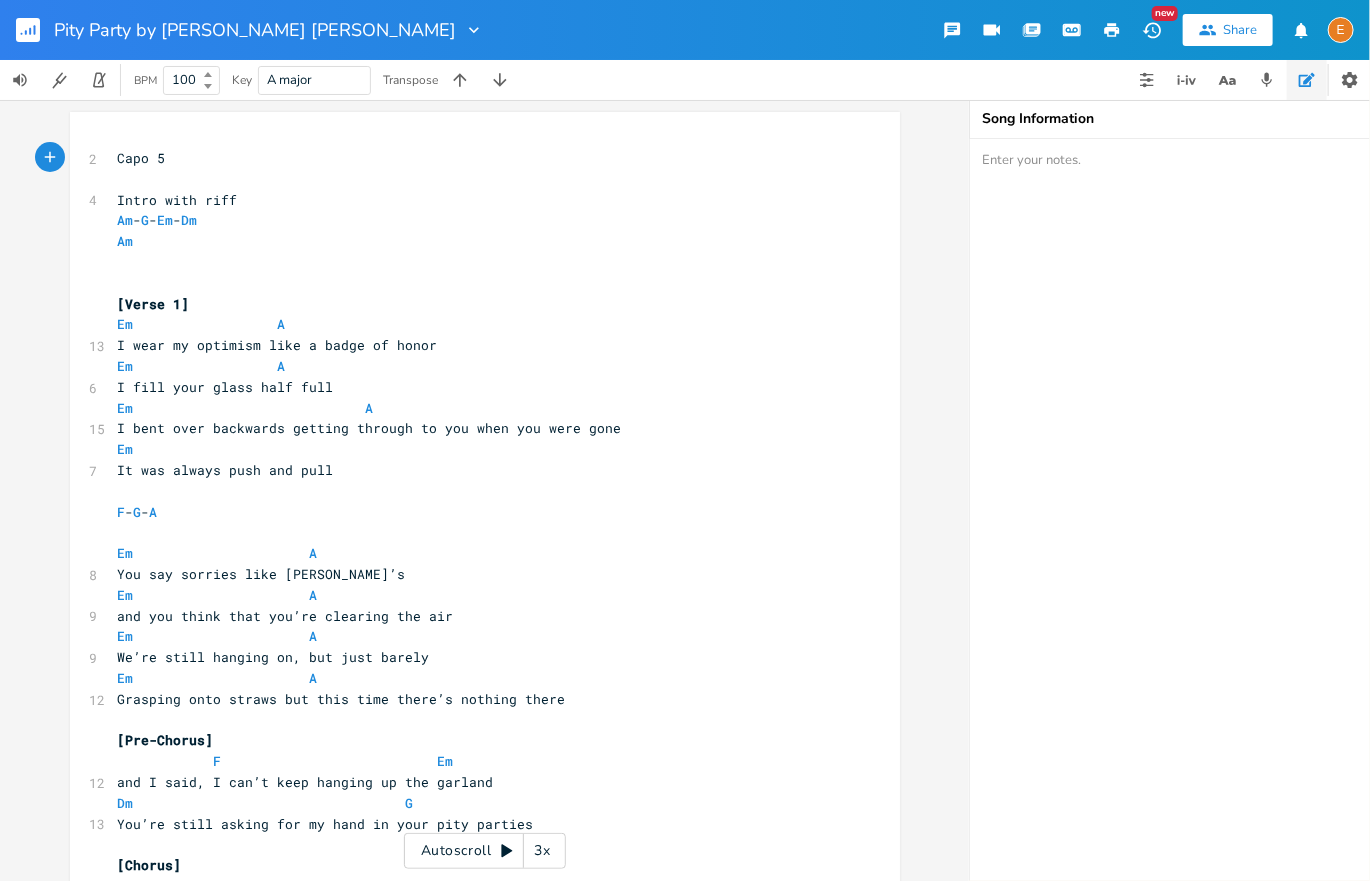 click on "Share" at bounding box center (1228, 30) 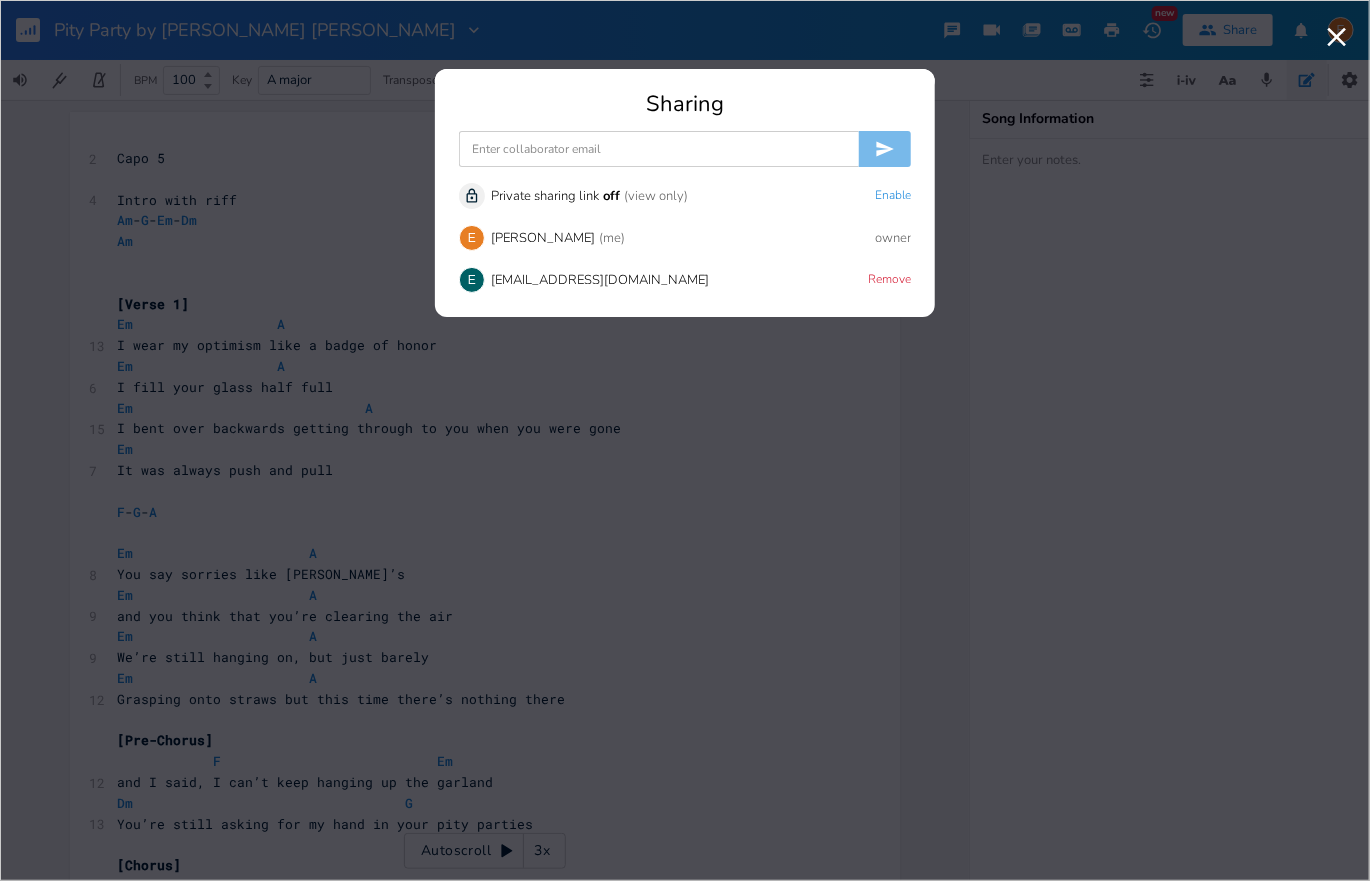 click at bounding box center (659, 149) 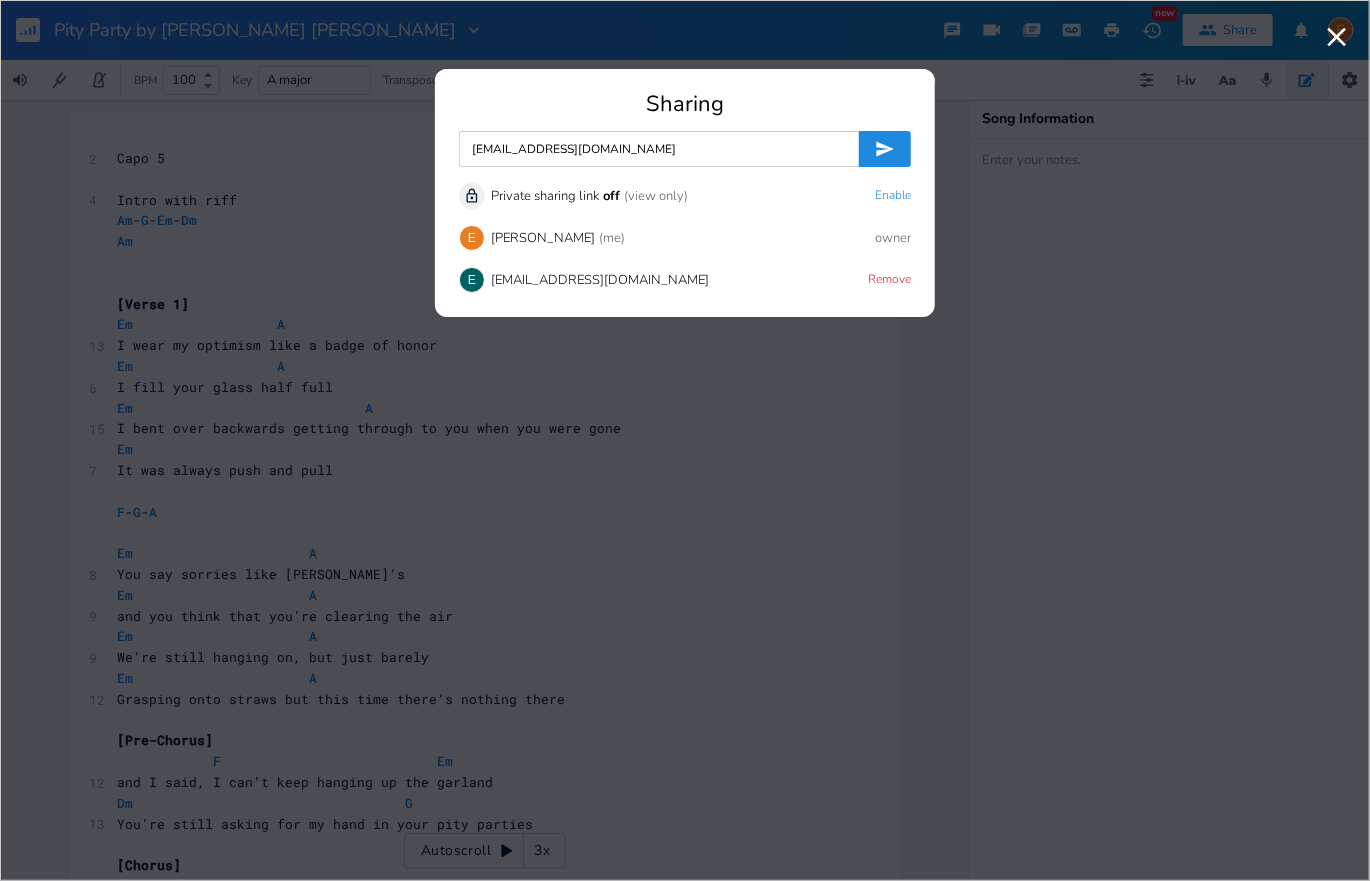 type on "[EMAIL_ADDRESS][DOMAIN_NAME]" 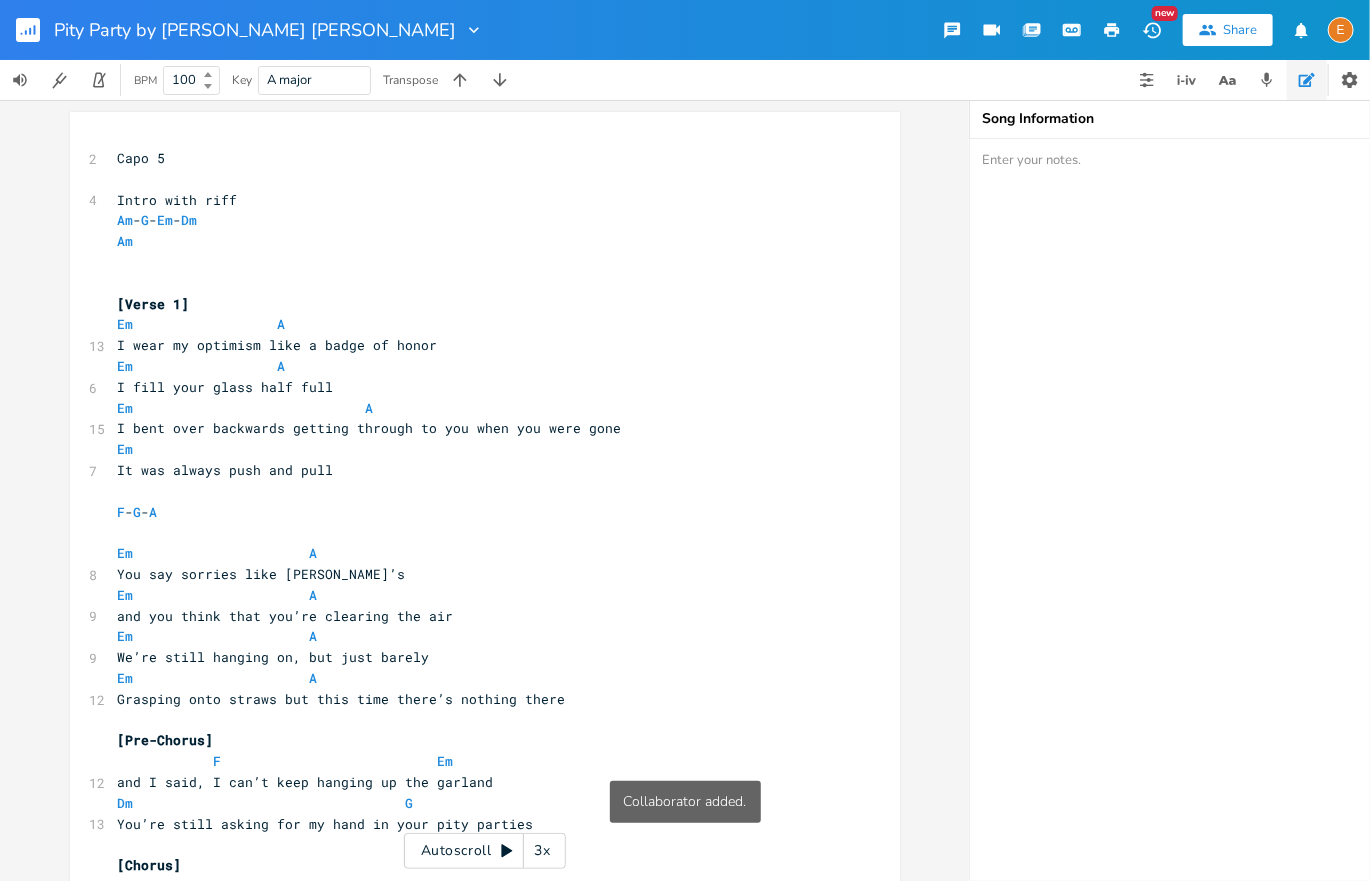 click 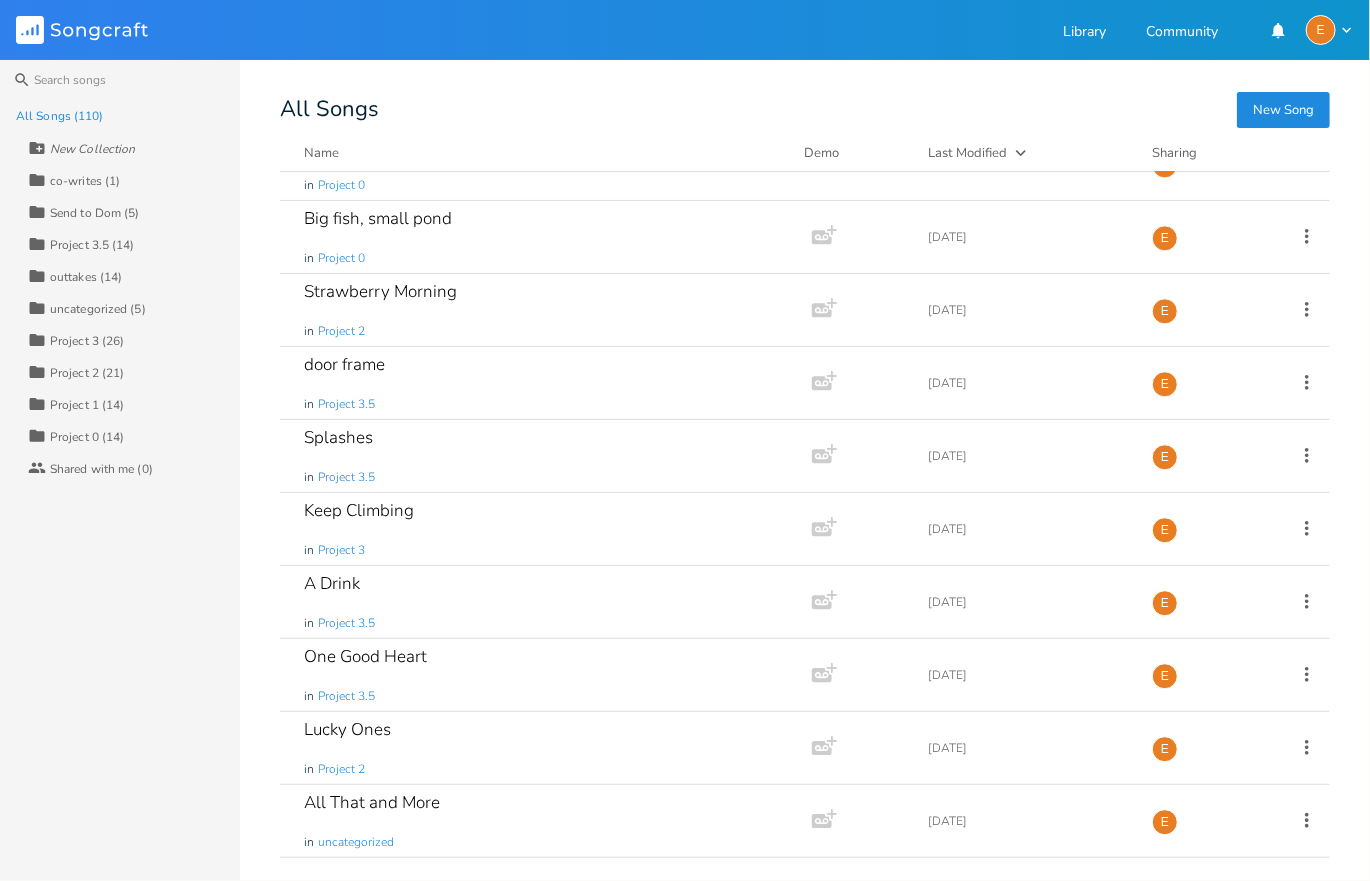 scroll, scrollTop: 0, scrollLeft: 0, axis: both 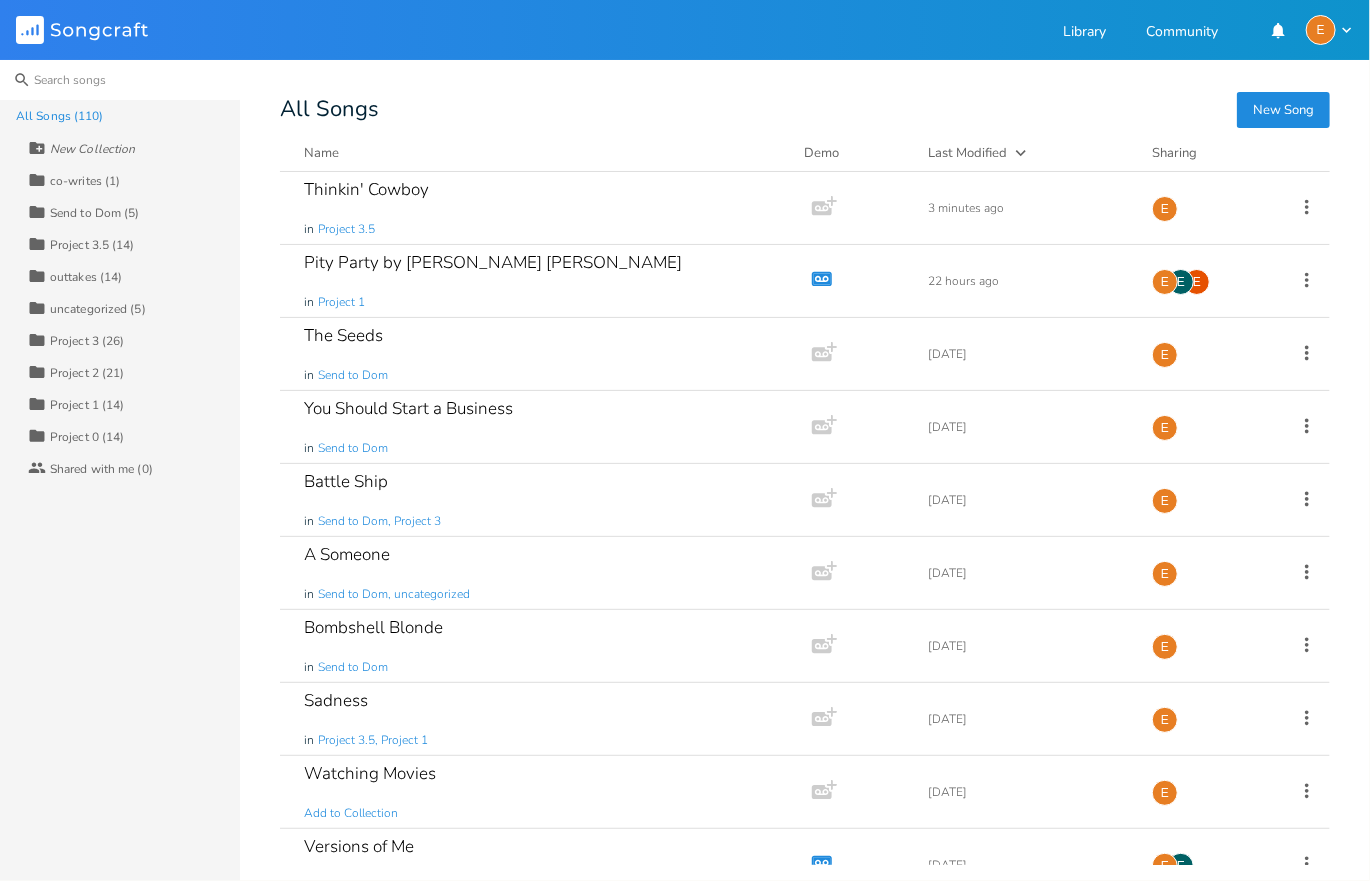 click at bounding box center (120, 80) 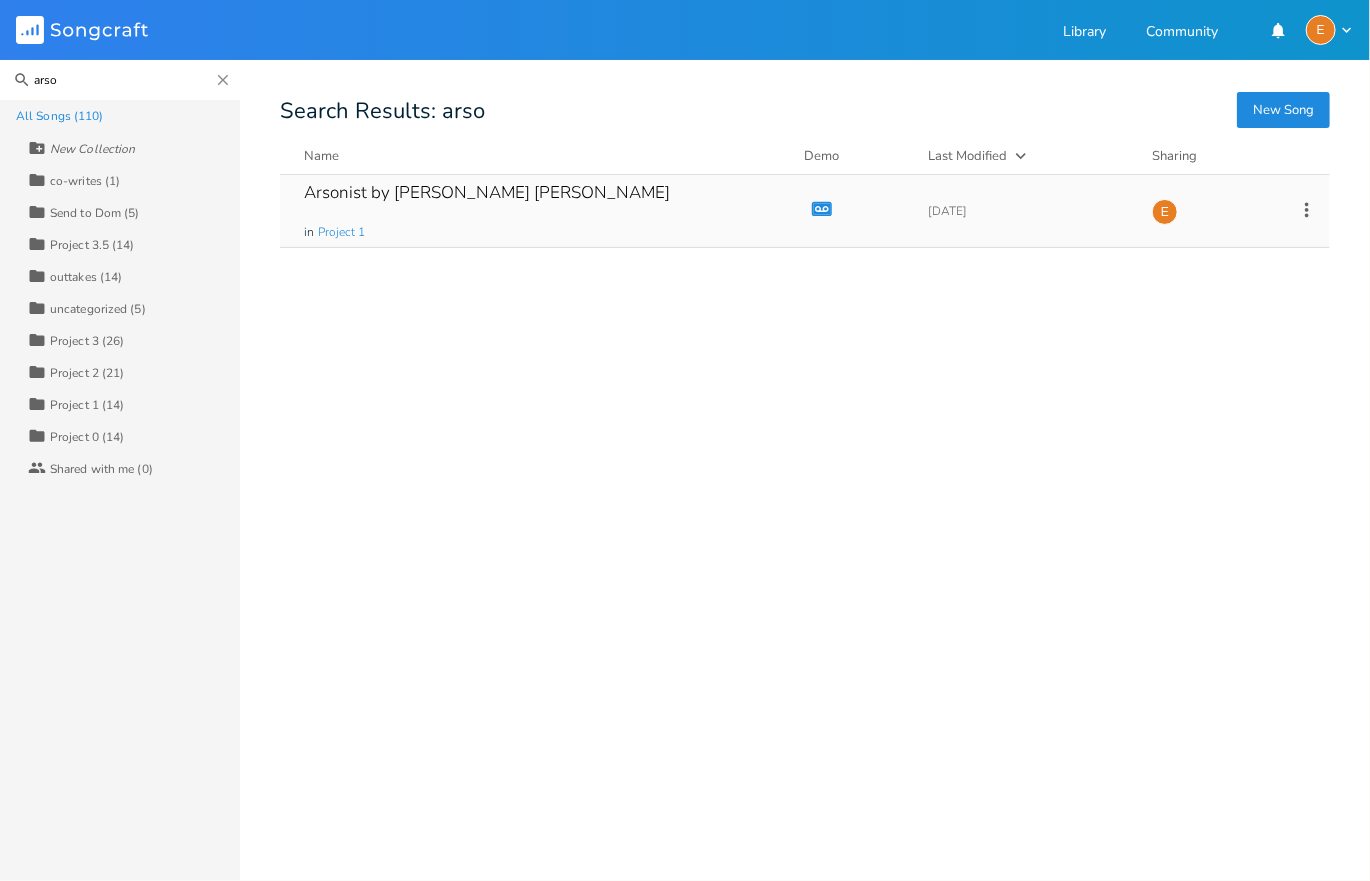 type on "arso" 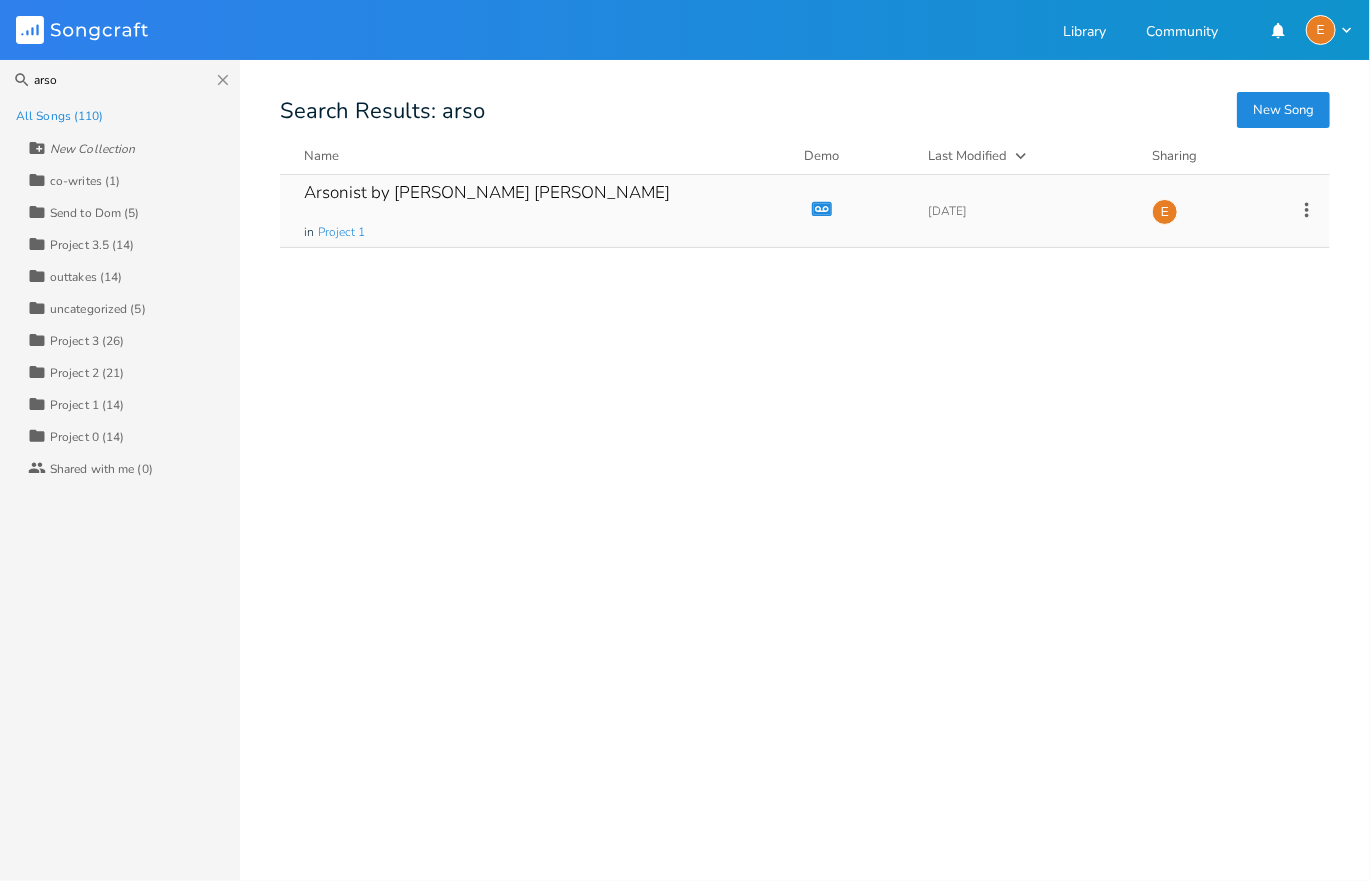 click on "Arsonist by [PERSON_NAME] [PERSON_NAME] in Project 1" at bounding box center [542, 211] 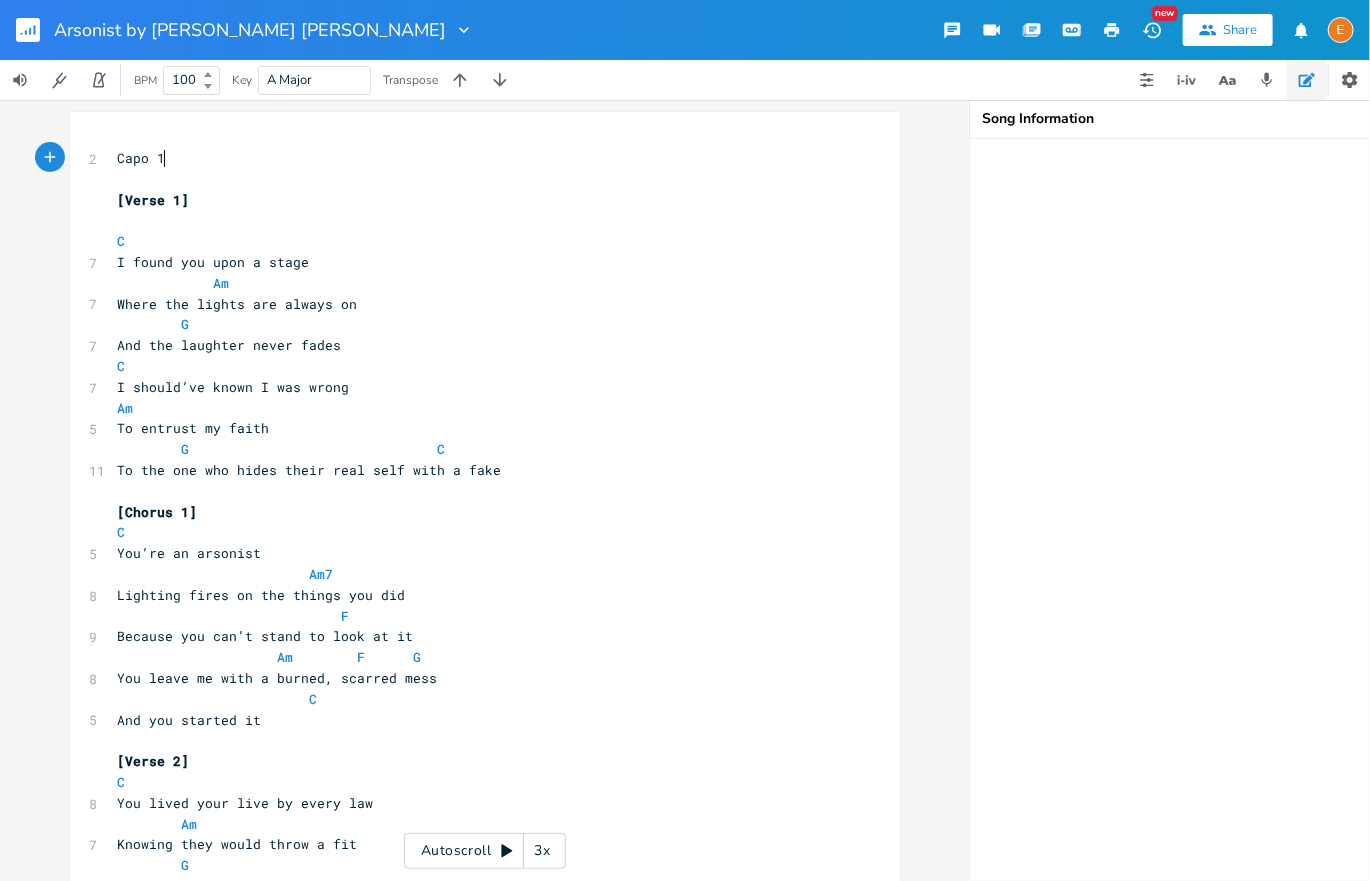 scroll, scrollTop: 8, scrollLeft: 0, axis: vertical 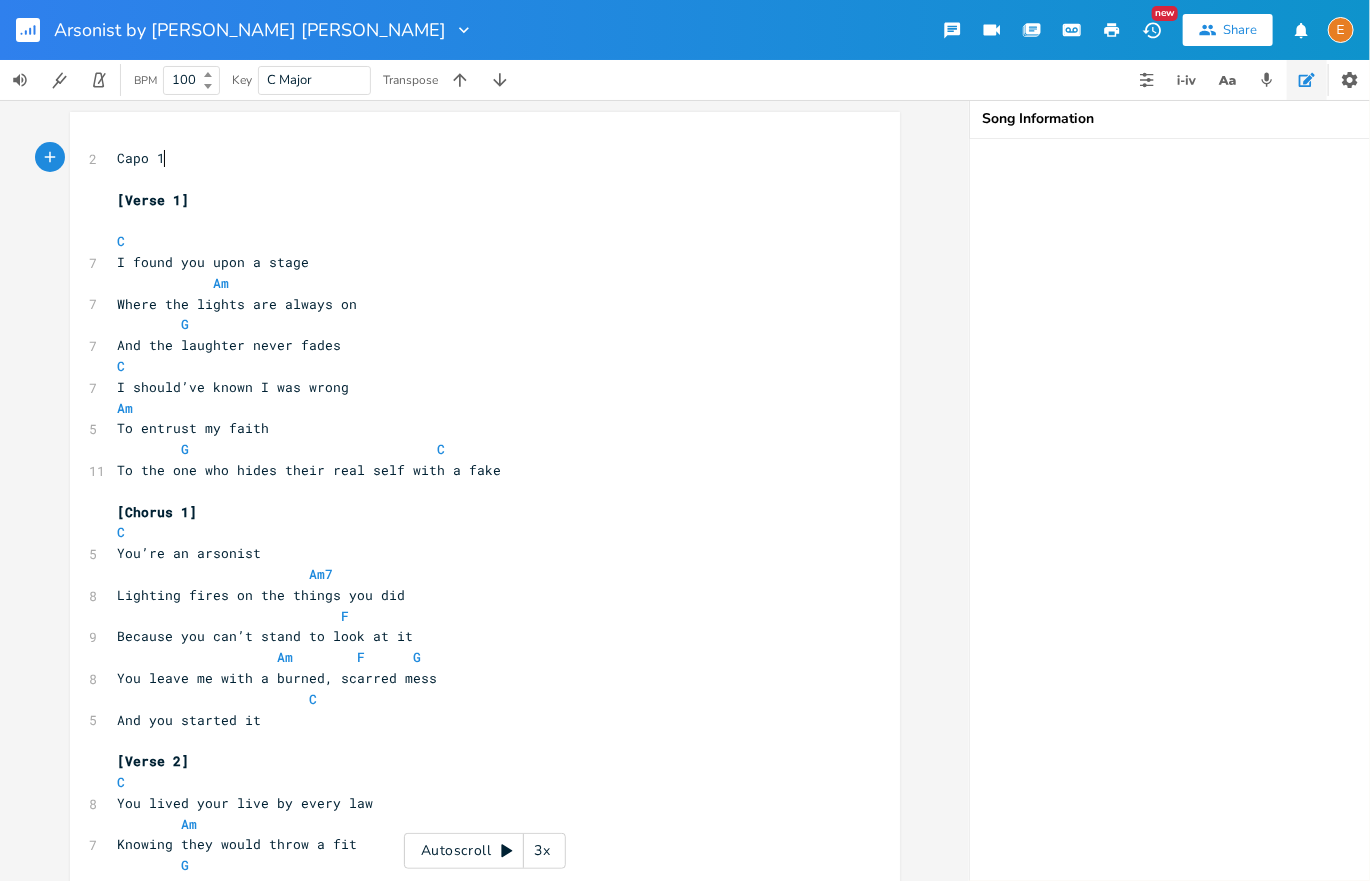 click on "Share" at bounding box center (1240, 30) 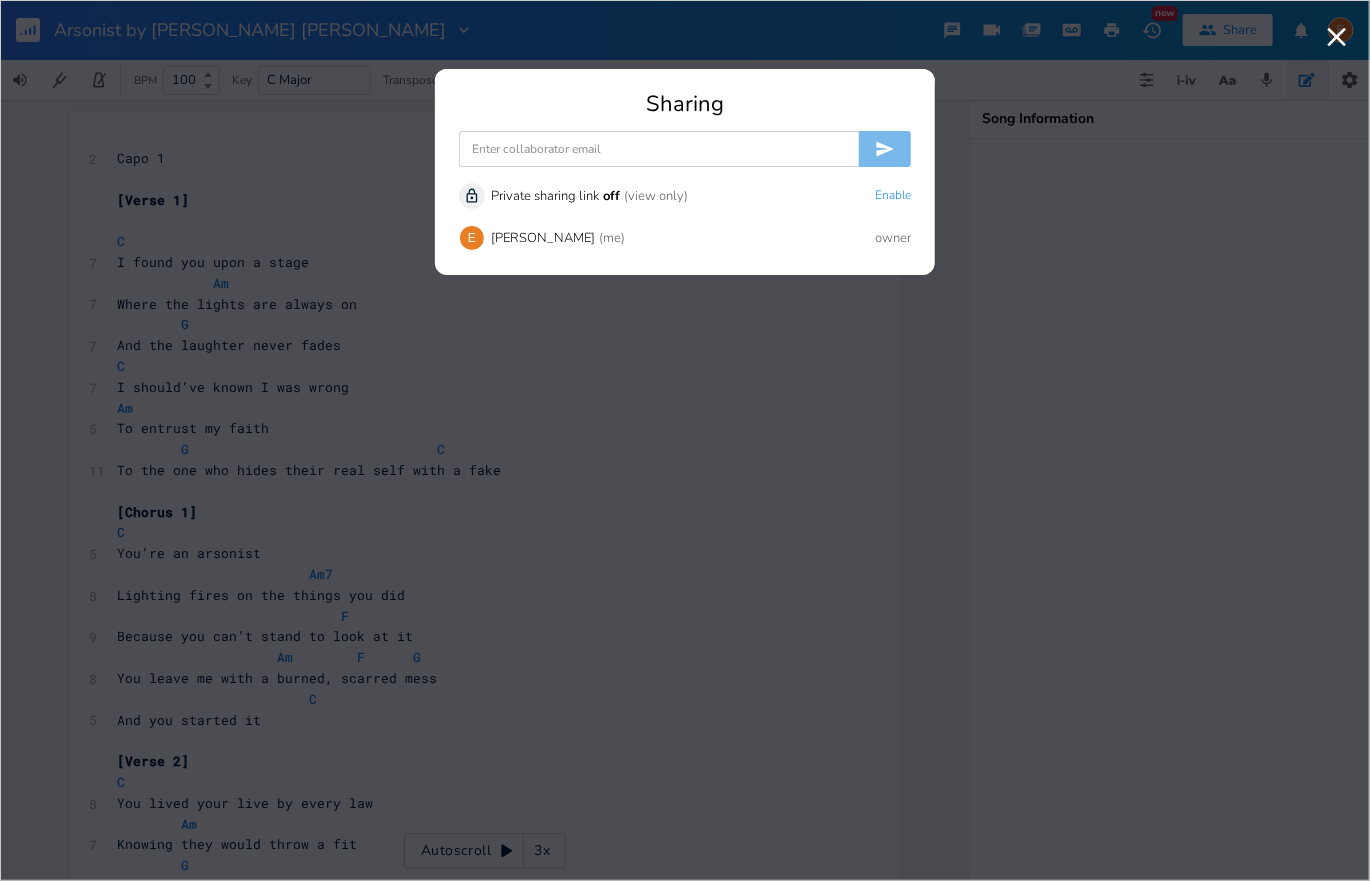 click at bounding box center [659, 149] 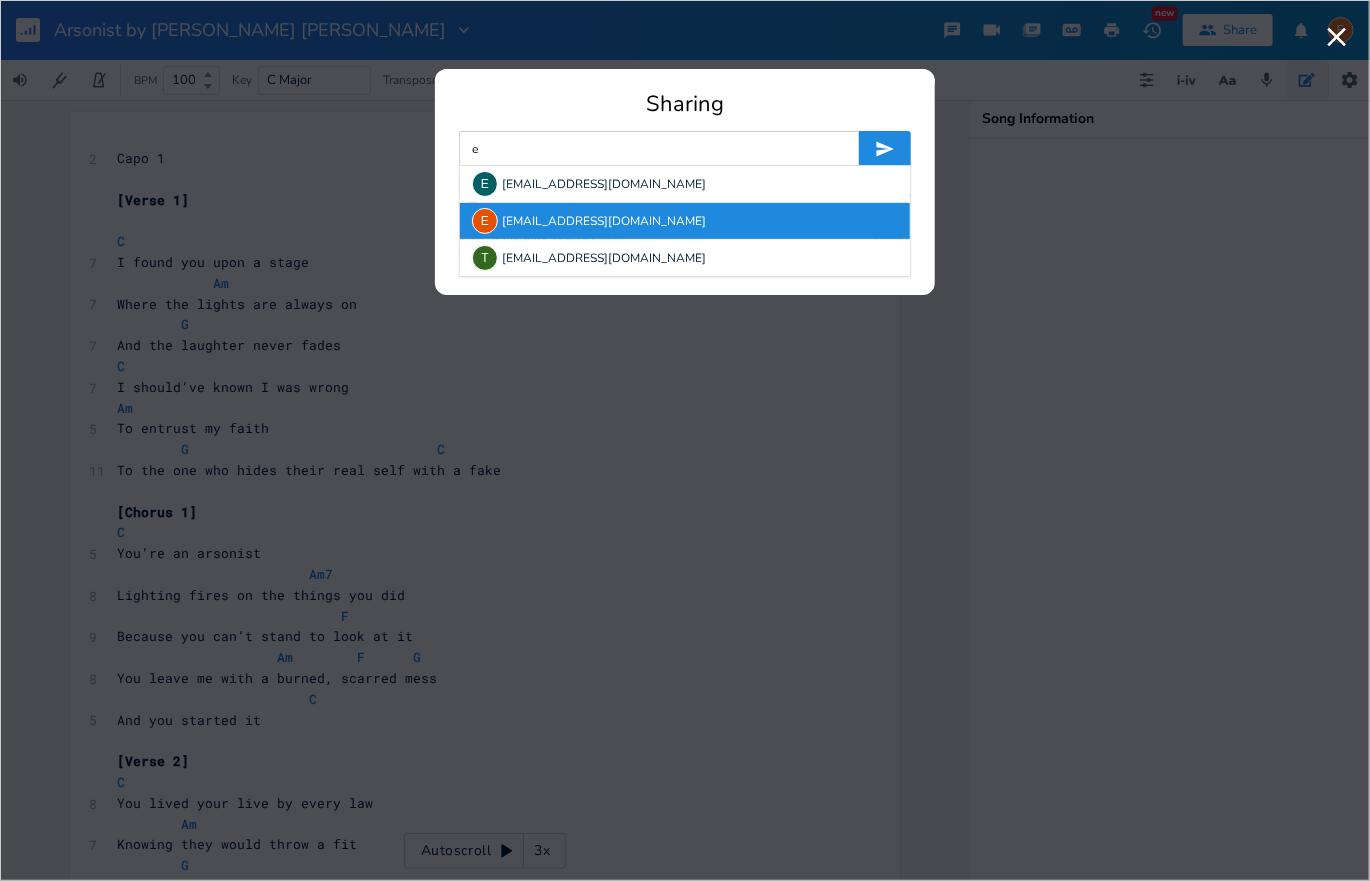 type on "e" 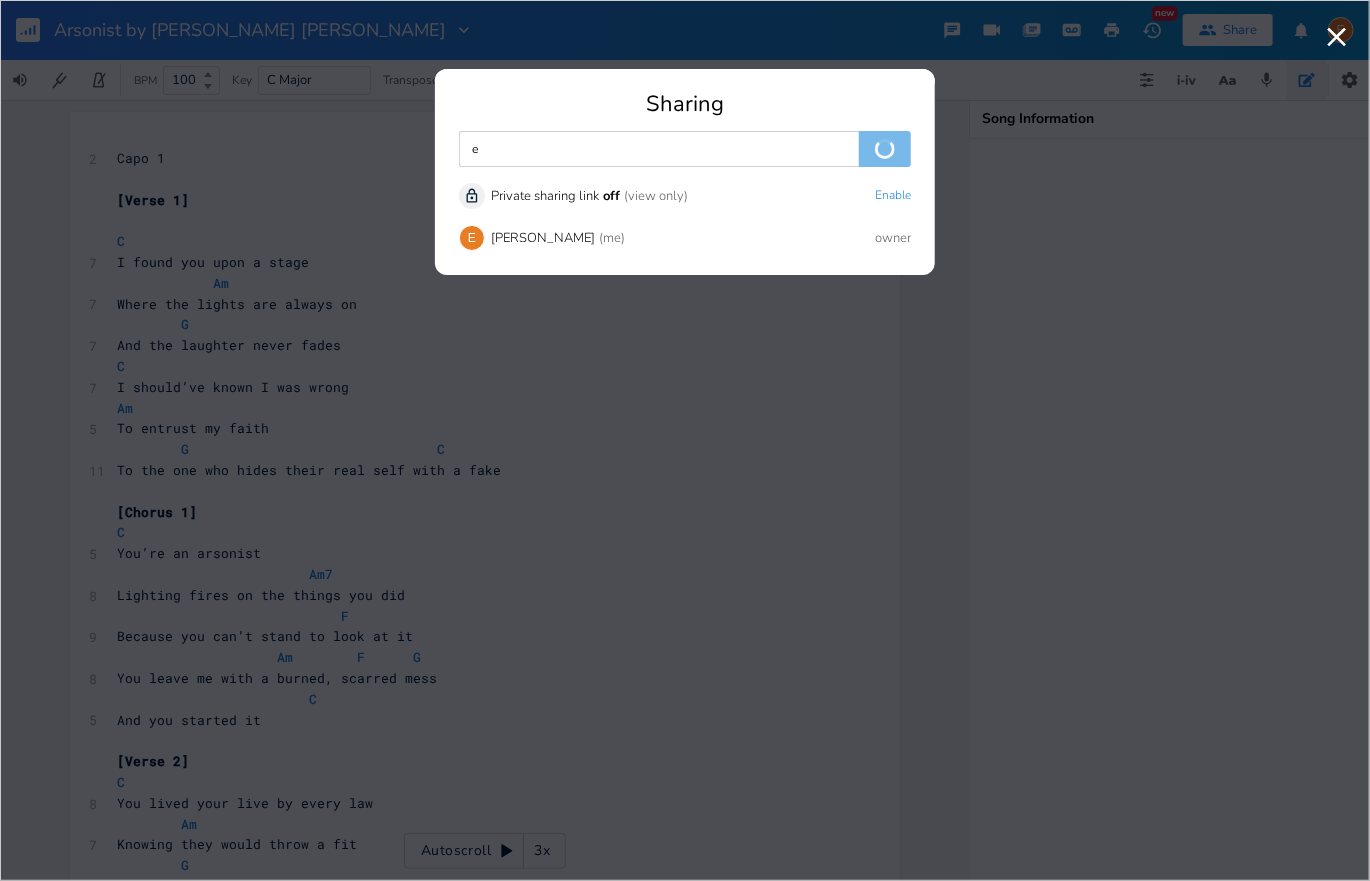 type 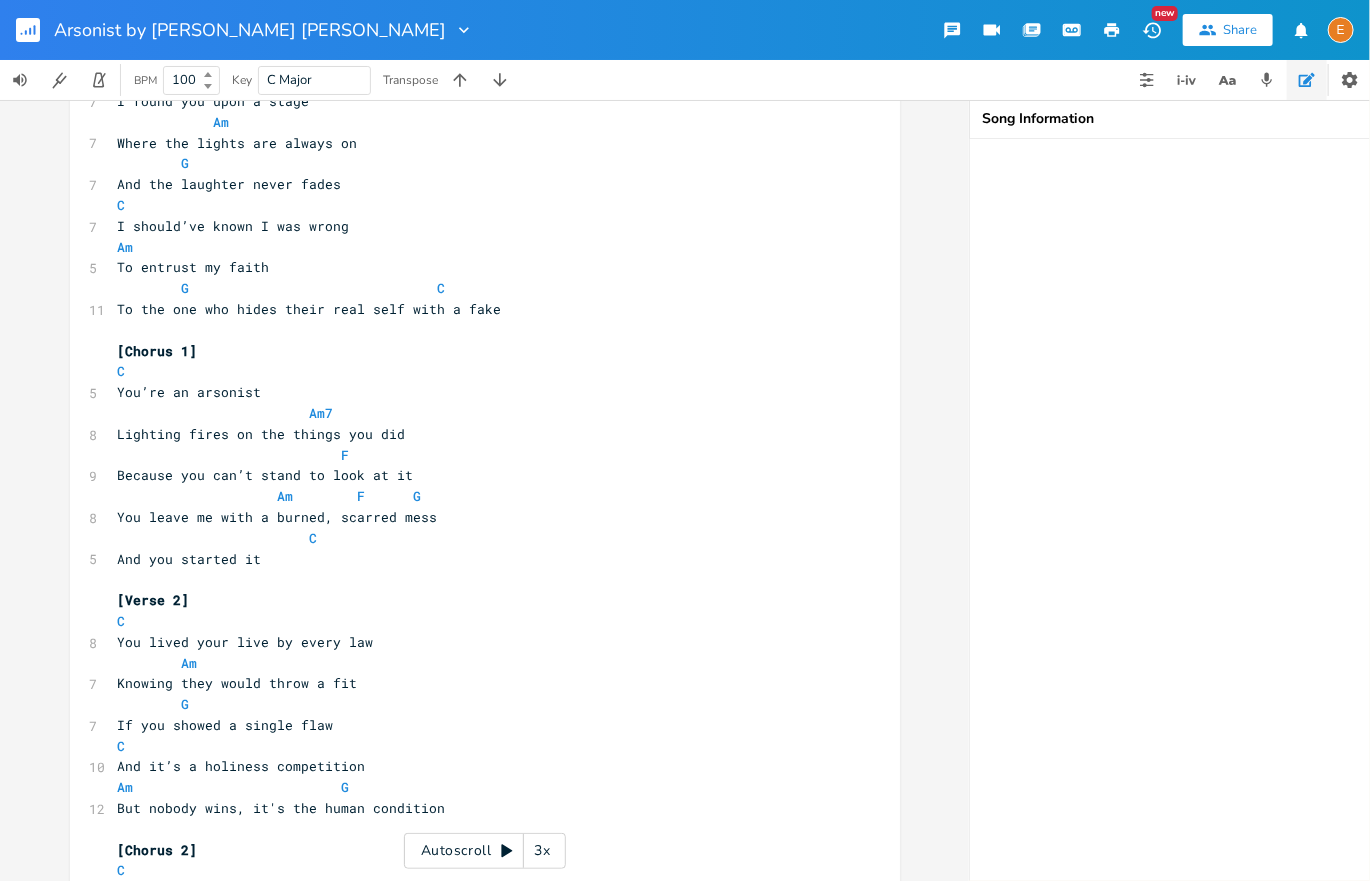 scroll, scrollTop: 0, scrollLeft: 0, axis: both 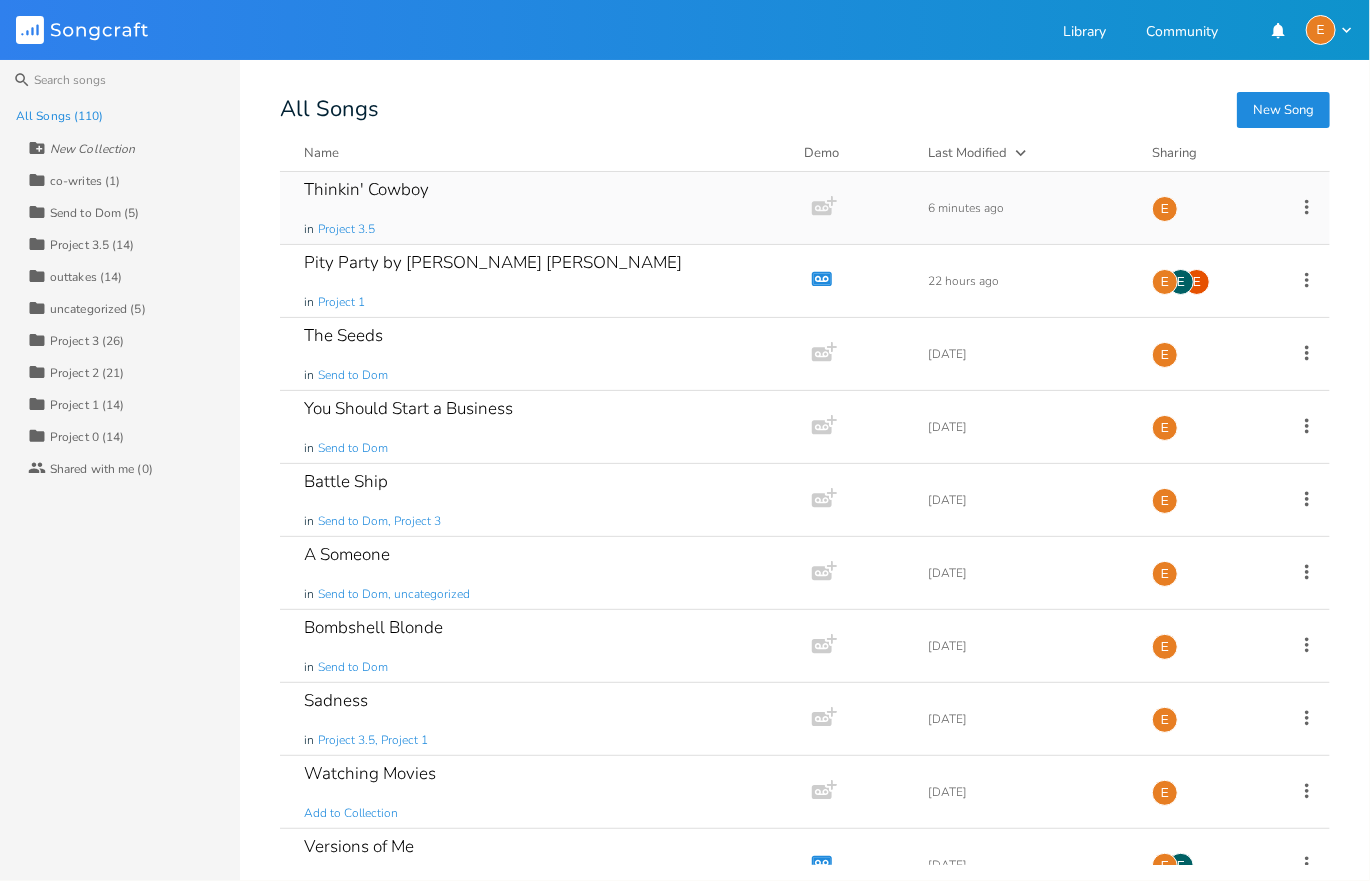 click on "Thinkin' Cowboy  in Project 3.5" at bounding box center [542, 208] 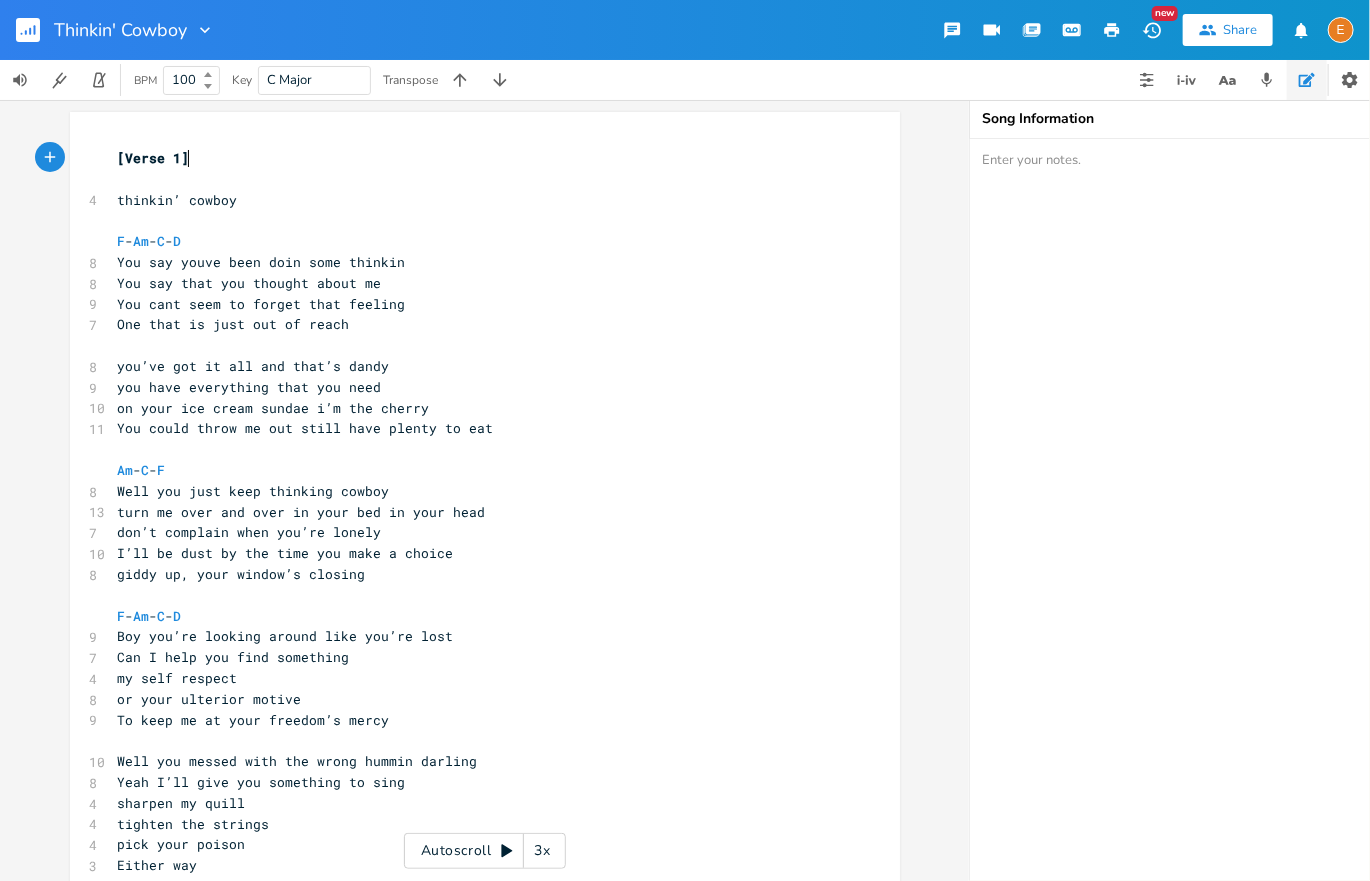 scroll, scrollTop: 8, scrollLeft: 0, axis: vertical 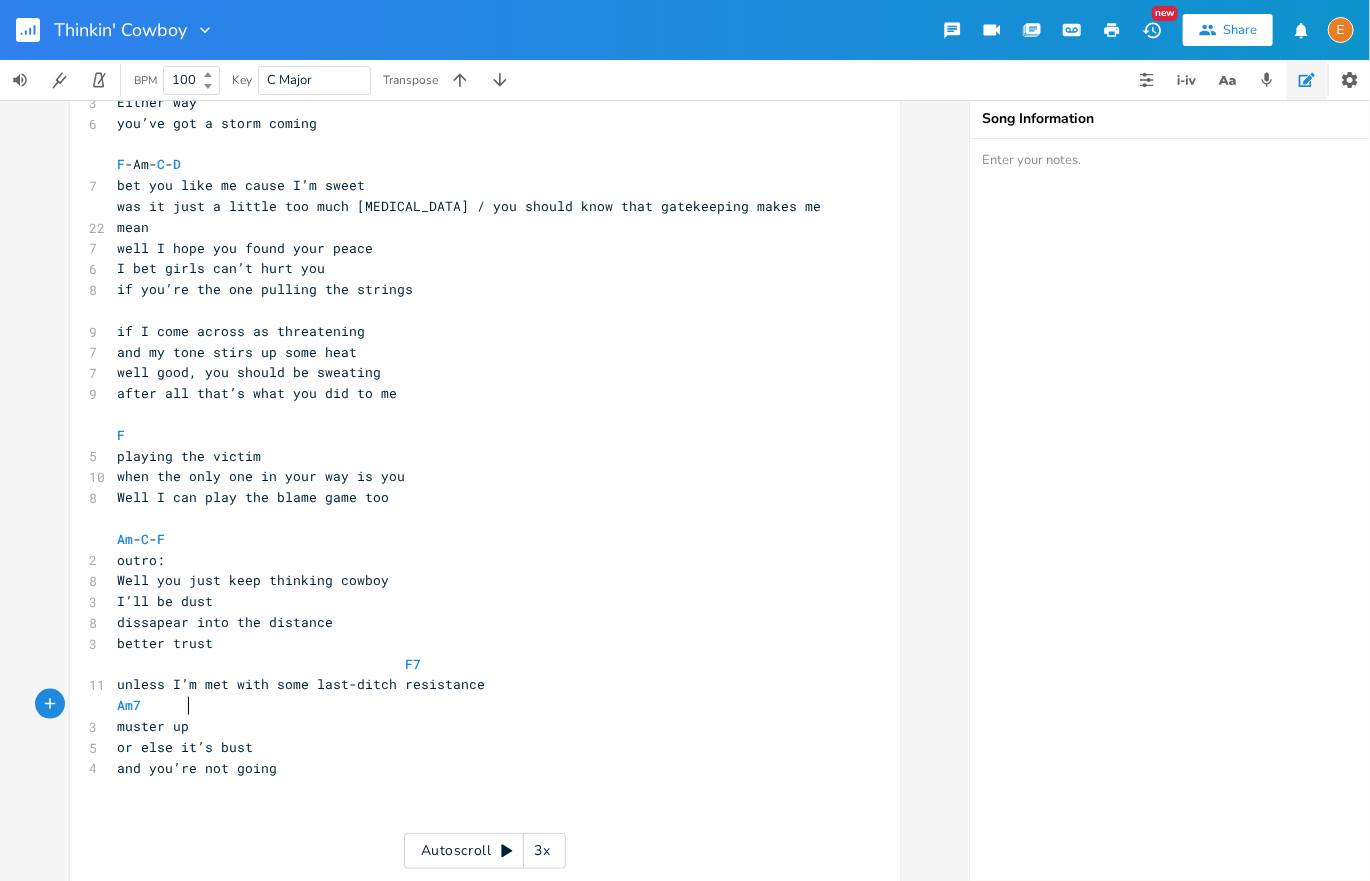 click on "muster up" at bounding box center (475, 726) 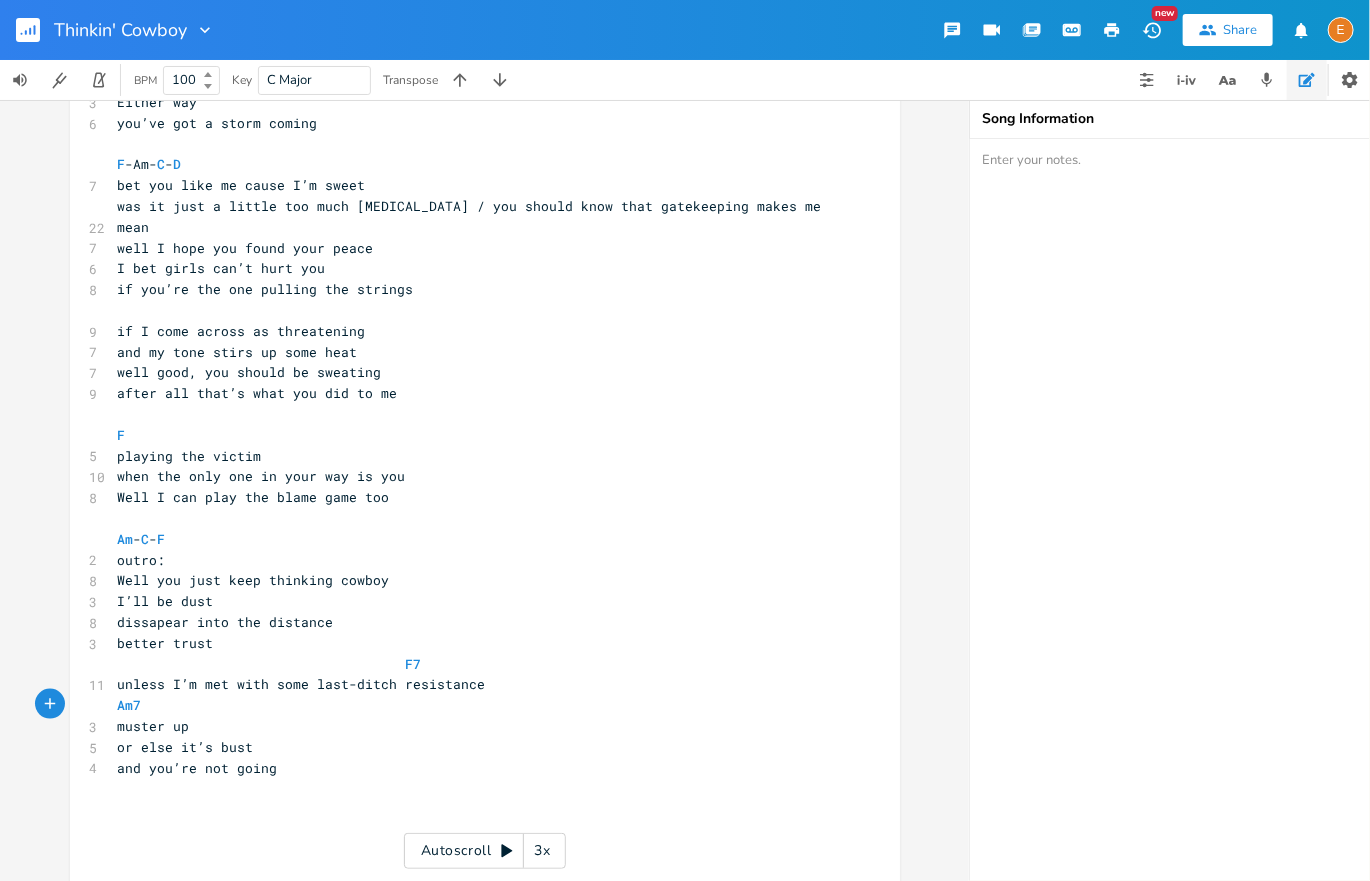 type on "Am7" 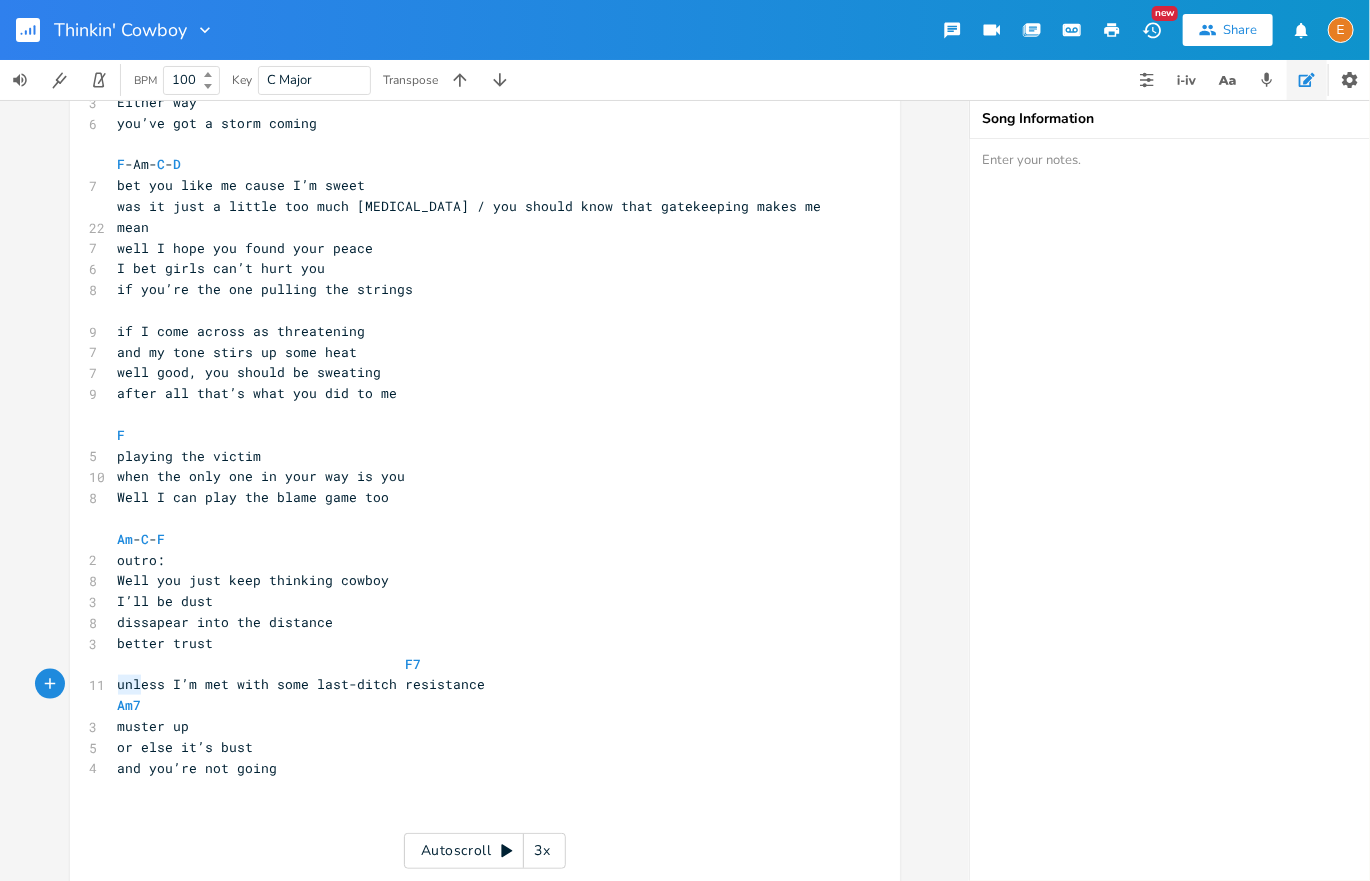 scroll, scrollTop: 0, scrollLeft: 34, axis: horizontal 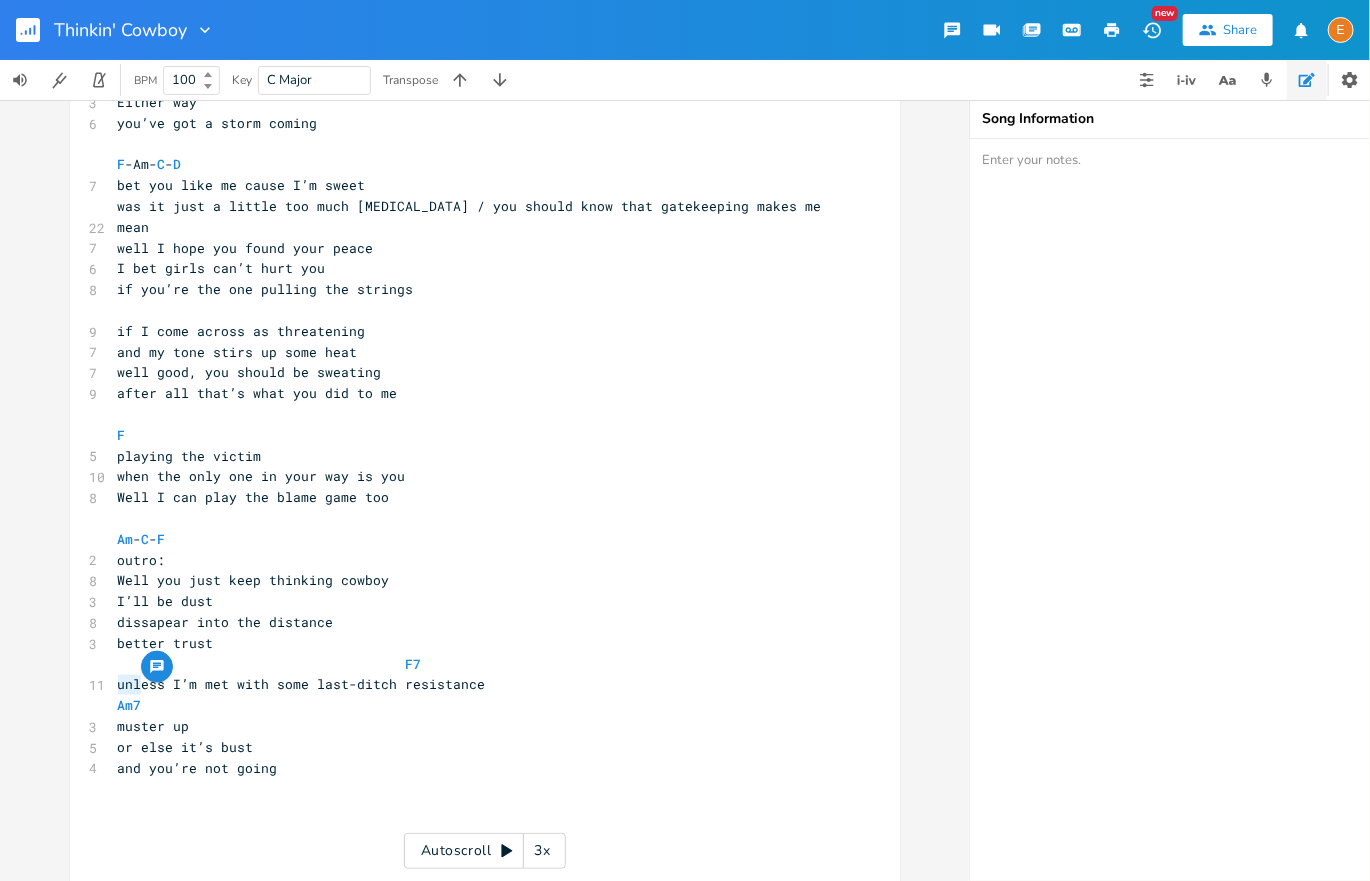 drag, startPoint x: 180, startPoint y: 693, endPoint x: 94, endPoint y: 689, distance: 86.09297 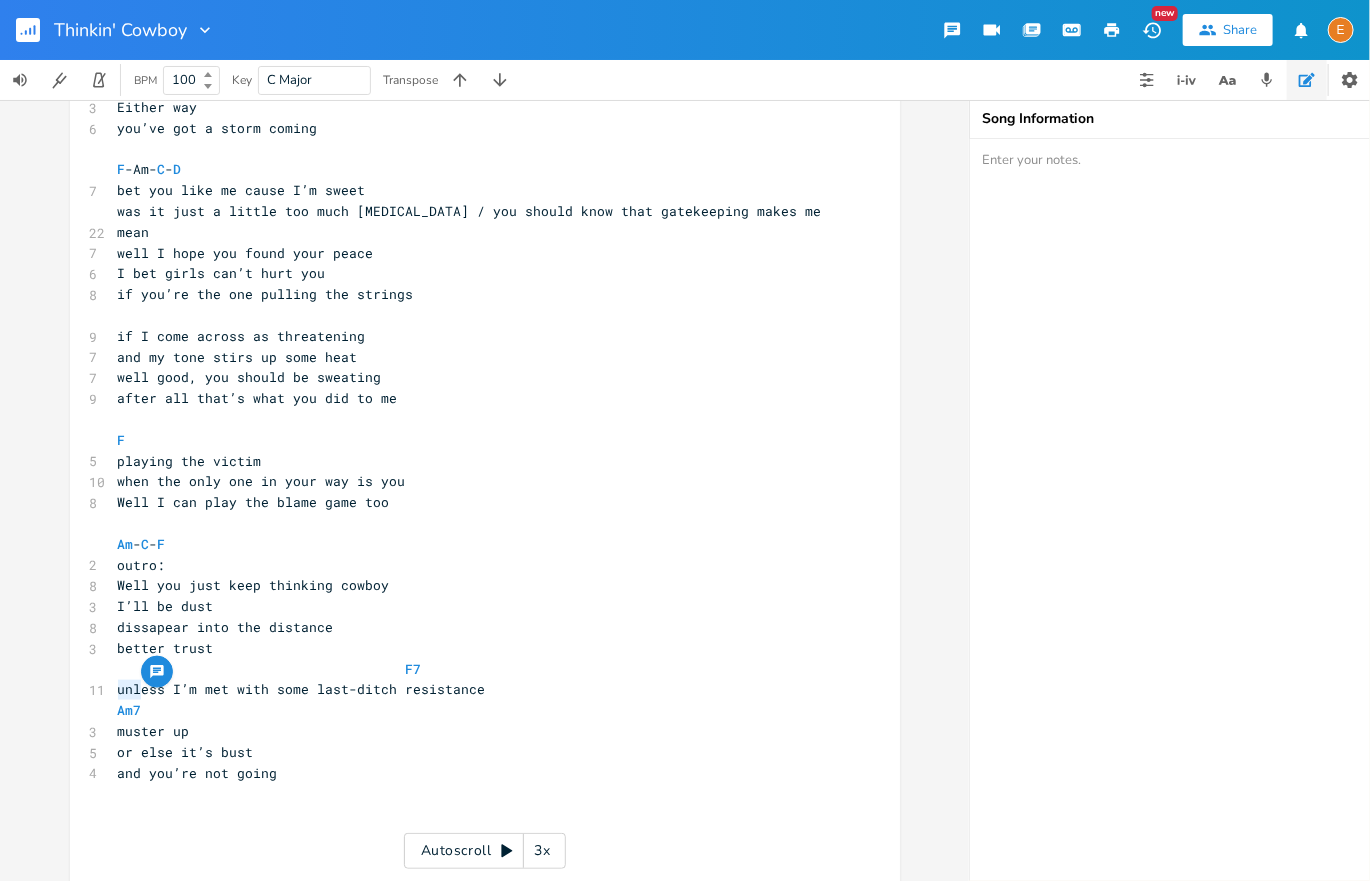 scroll, scrollTop: 756, scrollLeft: 0, axis: vertical 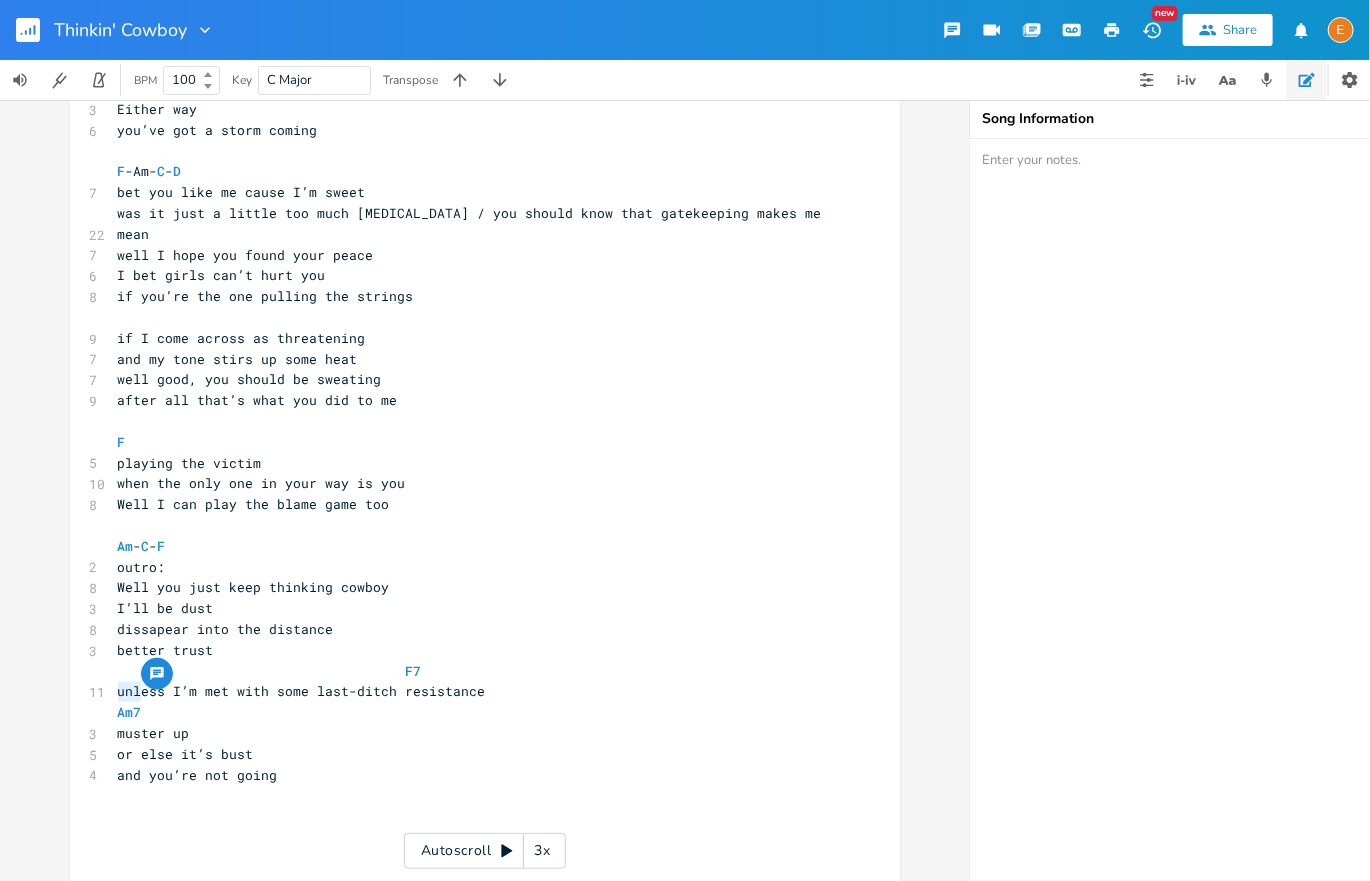 click on "or else it’s bust" at bounding box center [475, 754] 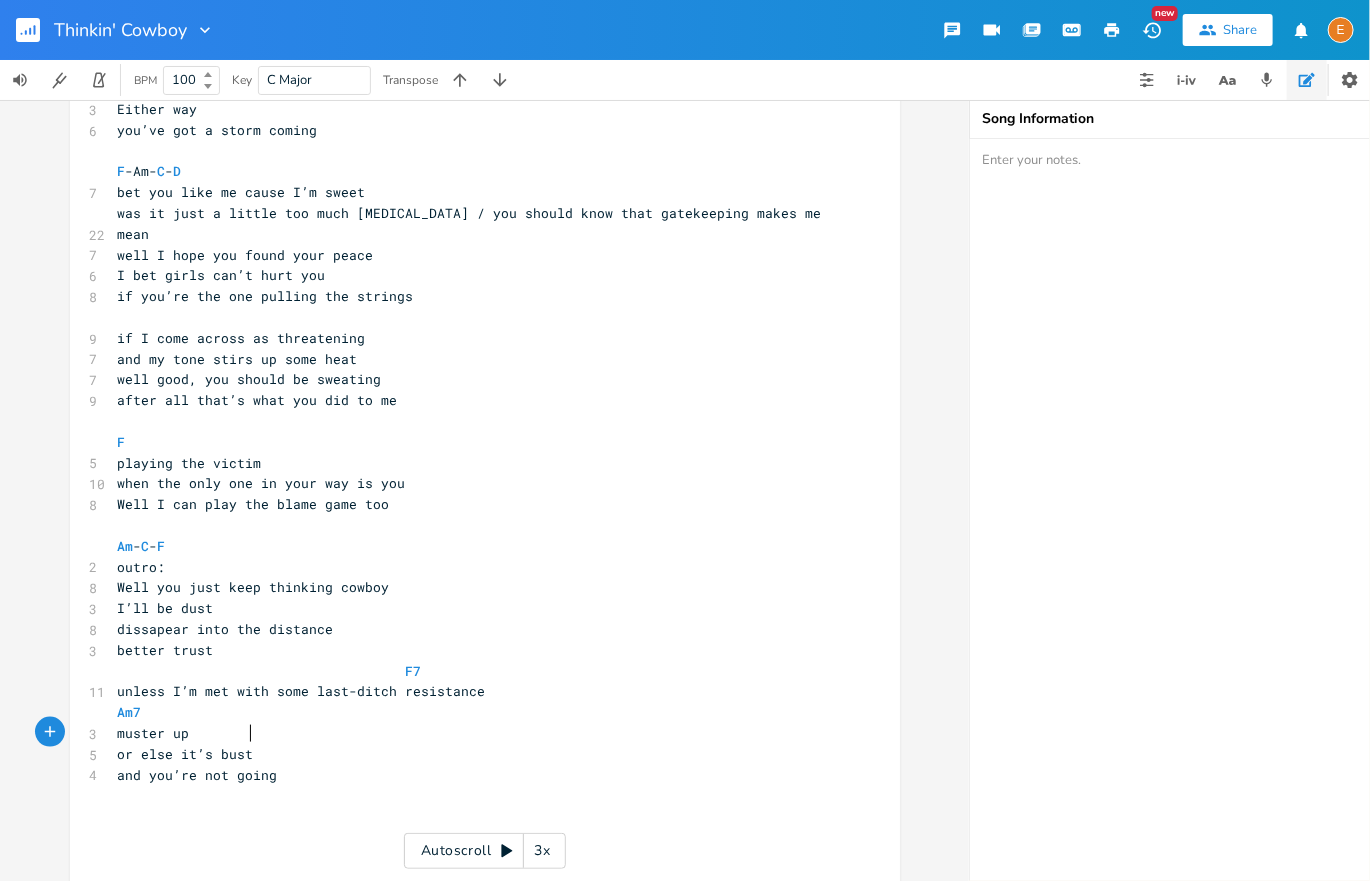 scroll, scrollTop: 0, scrollLeft: 0, axis: both 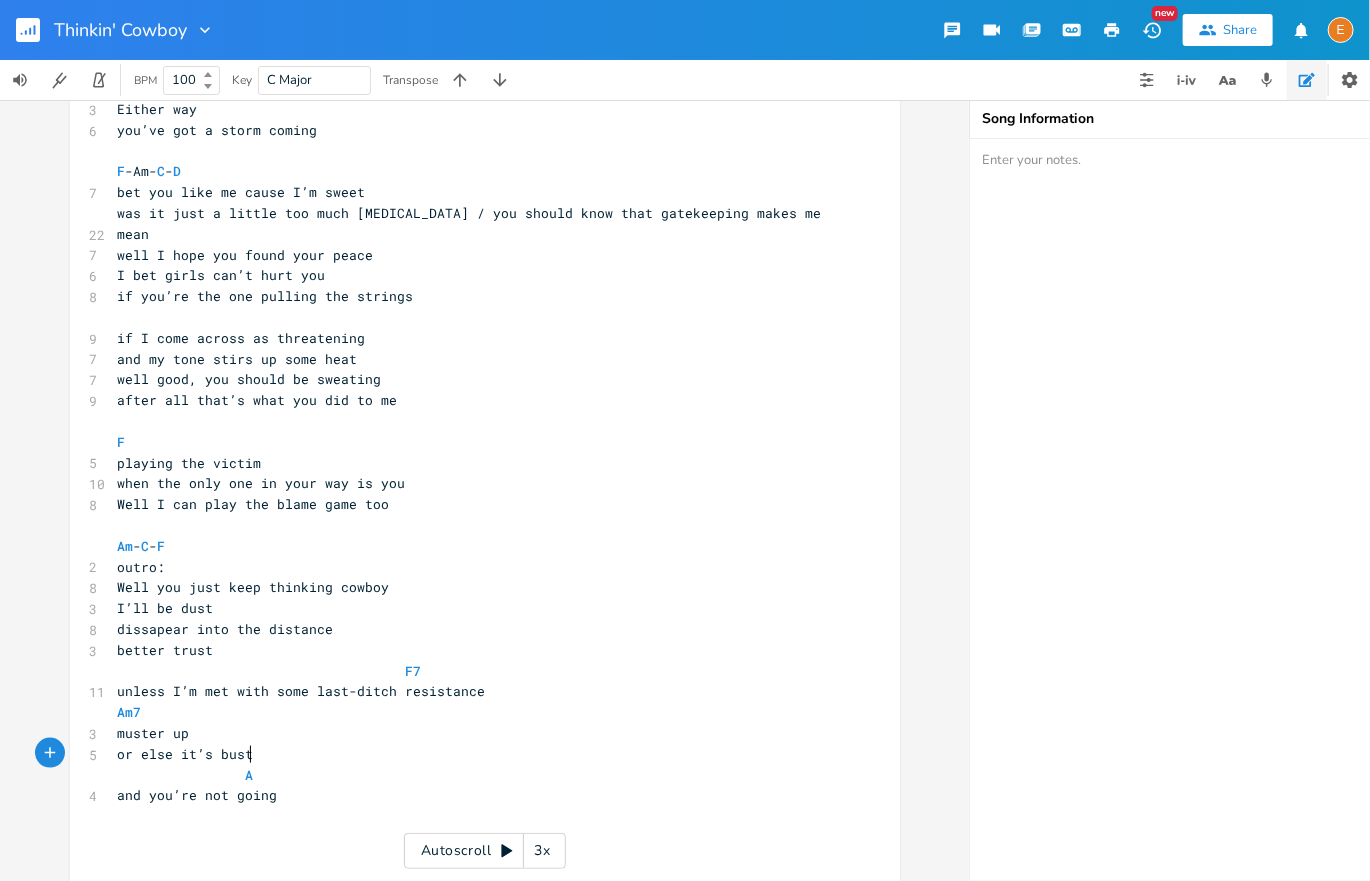 type on "Am" 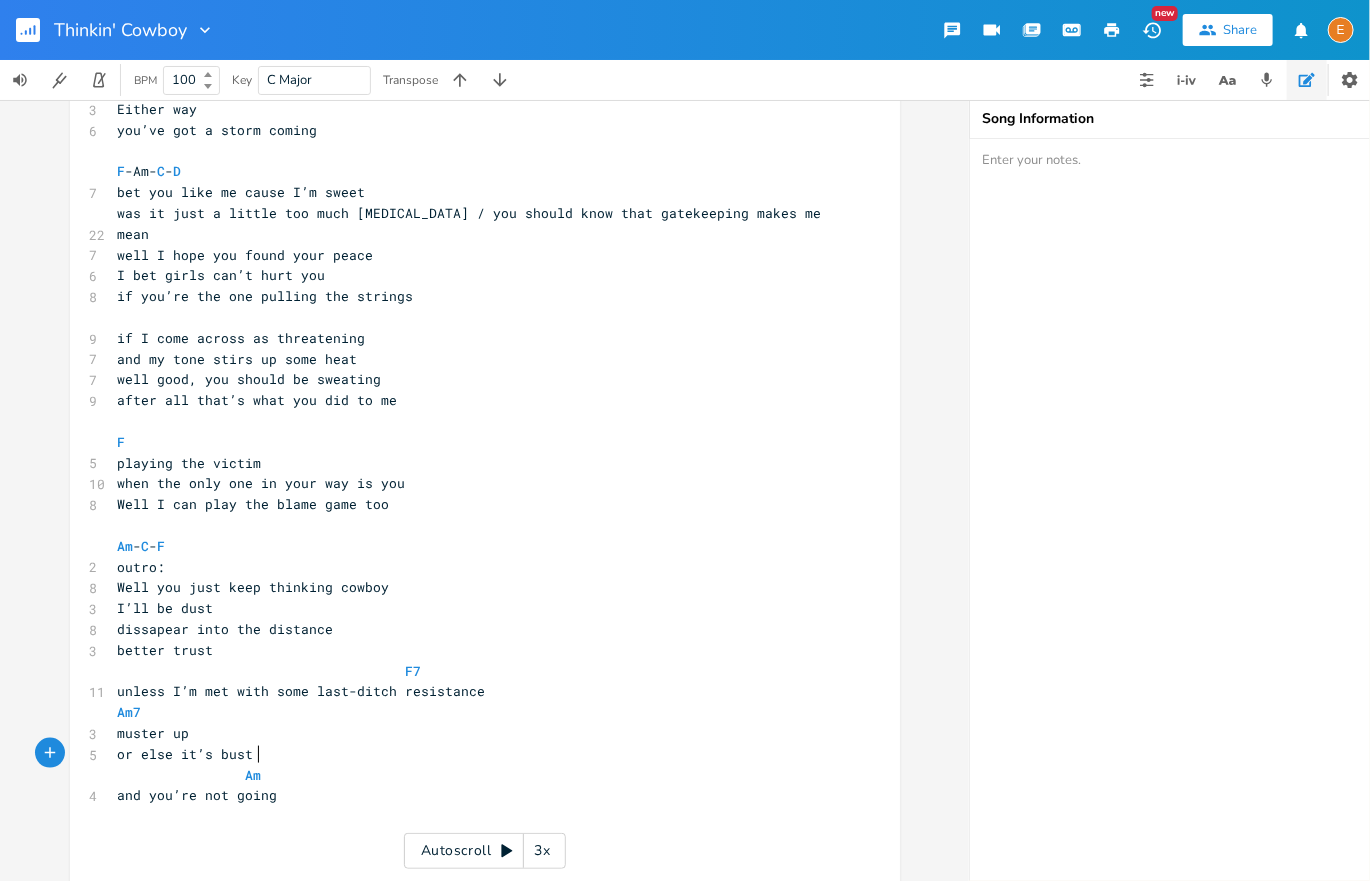 scroll, scrollTop: 0, scrollLeft: 24, axis: horizontal 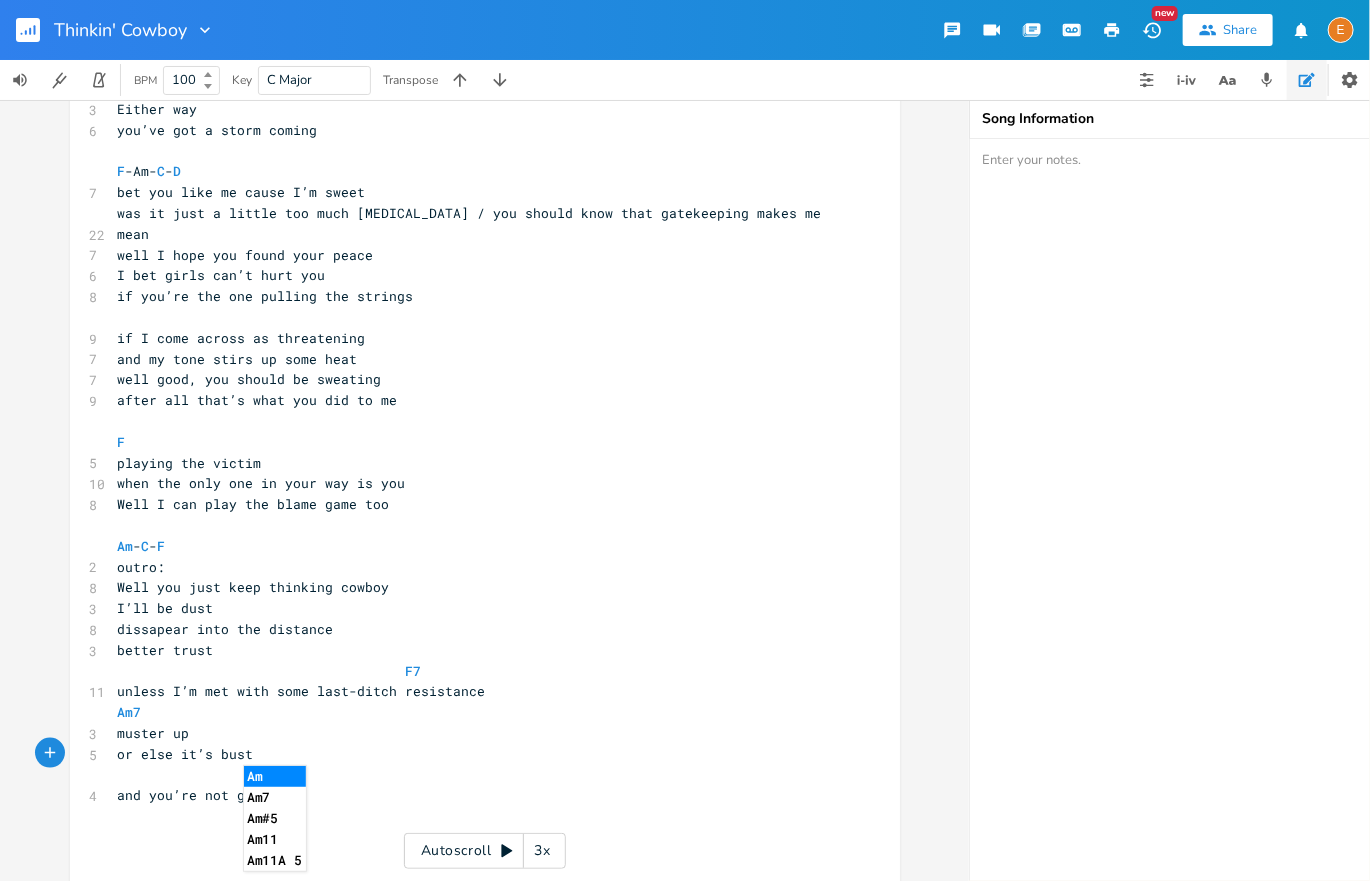 click on "or else it’s bust" at bounding box center [475, 754] 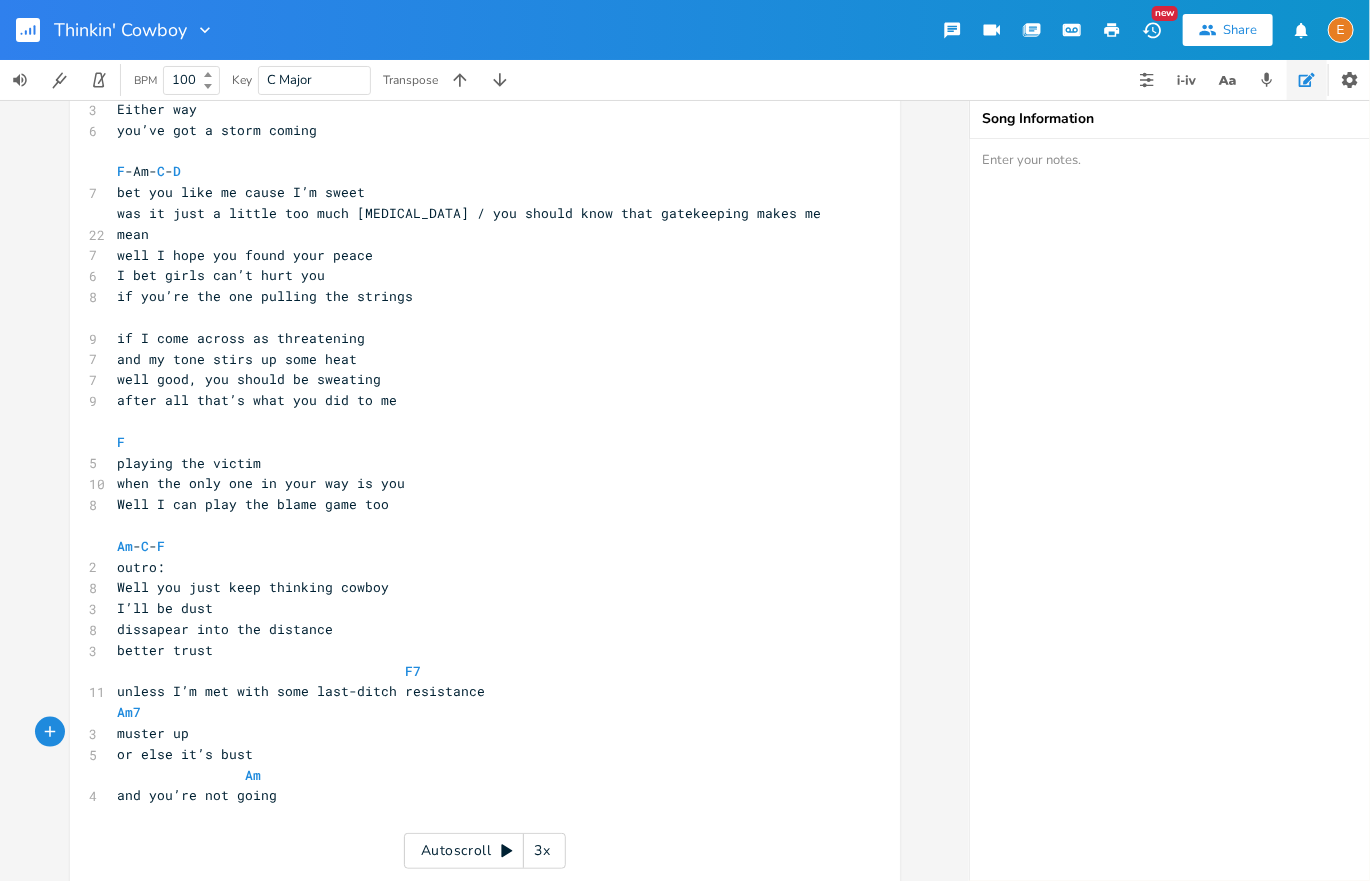 click on "Am7" at bounding box center (475, 712) 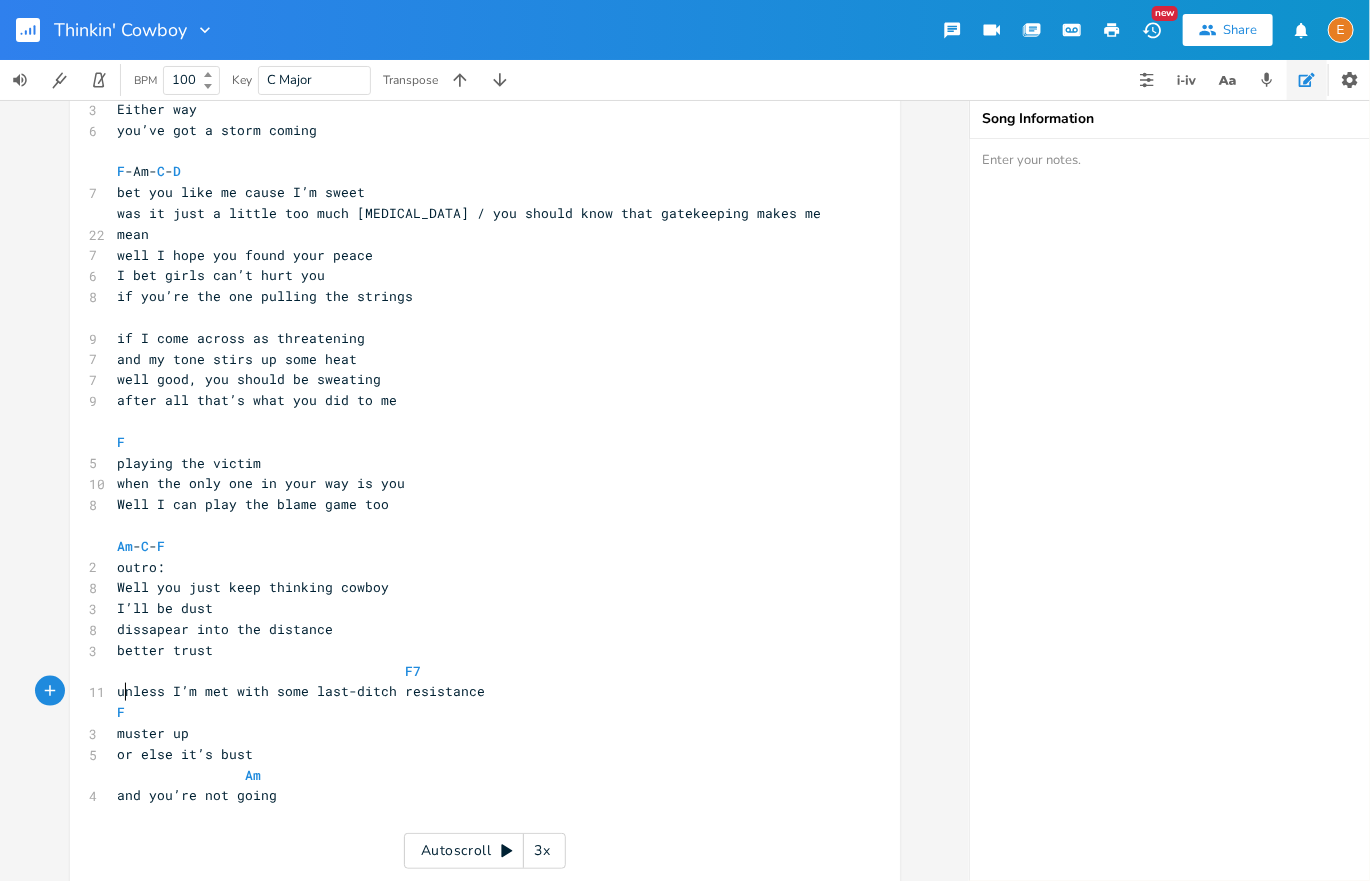 scroll, scrollTop: 0, scrollLeft: 8, axis: horizontal 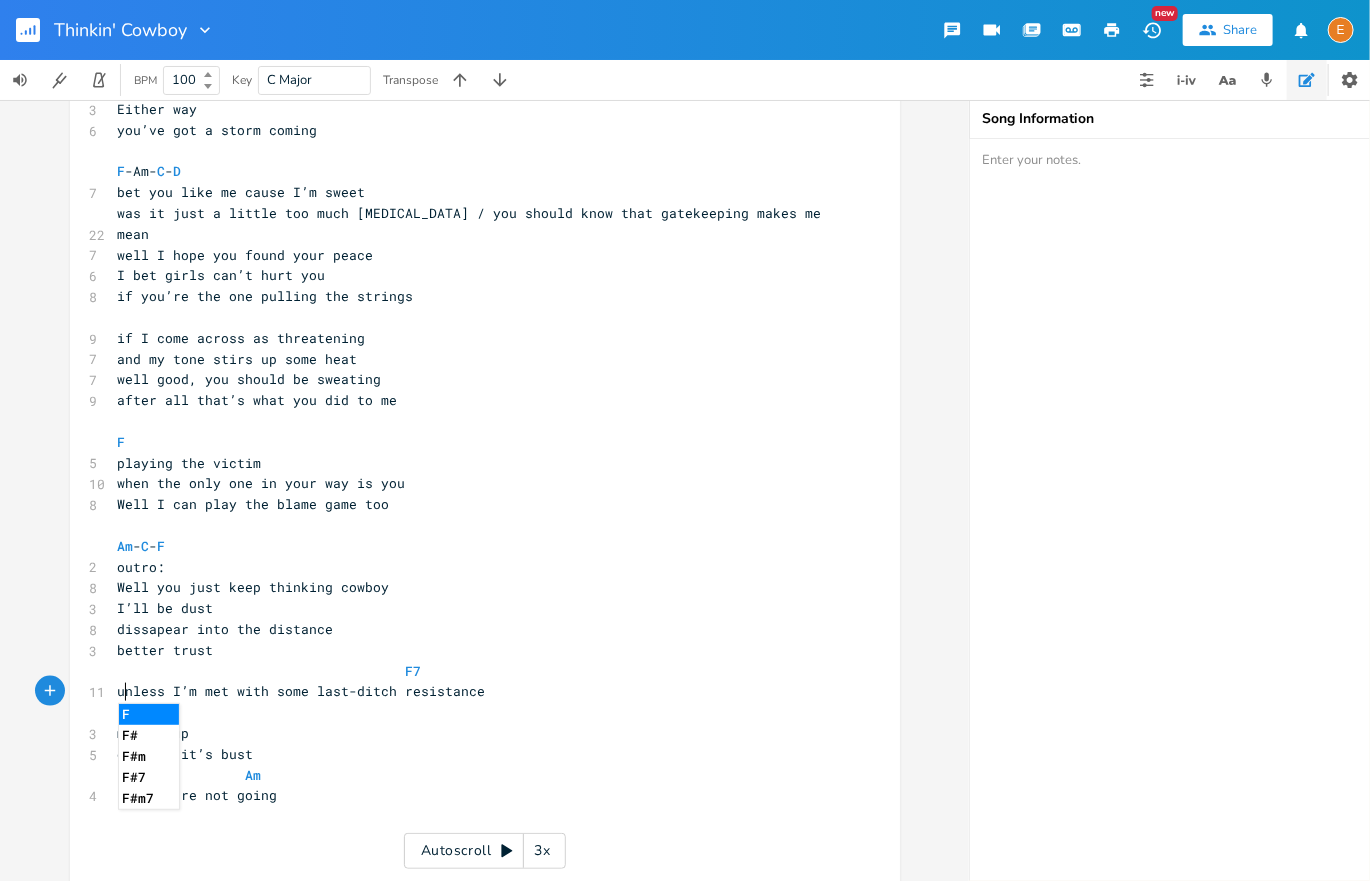 type on "Fm" 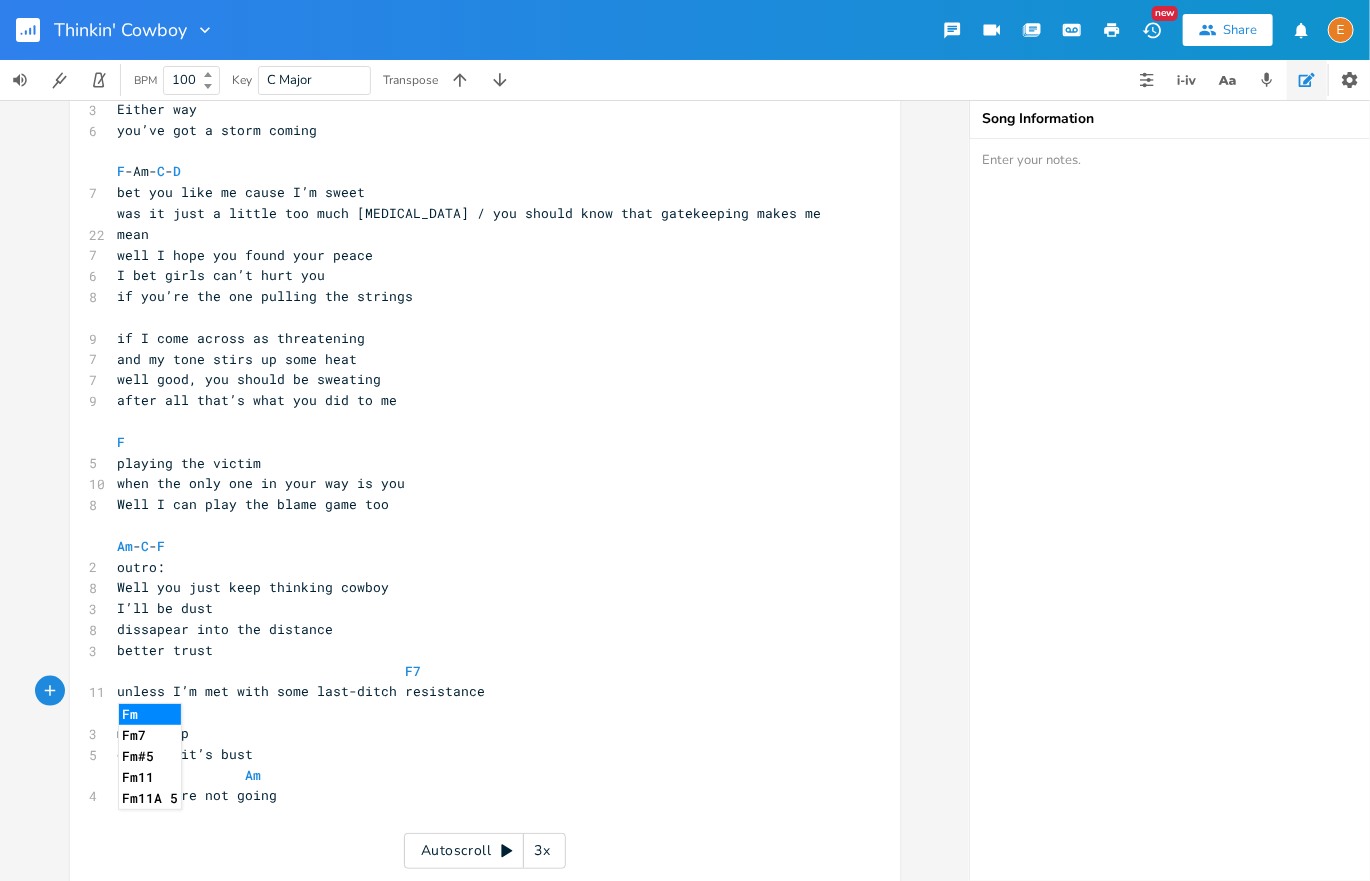 scroll, scrollTop: 0, scrollLeft: 0, axis: both 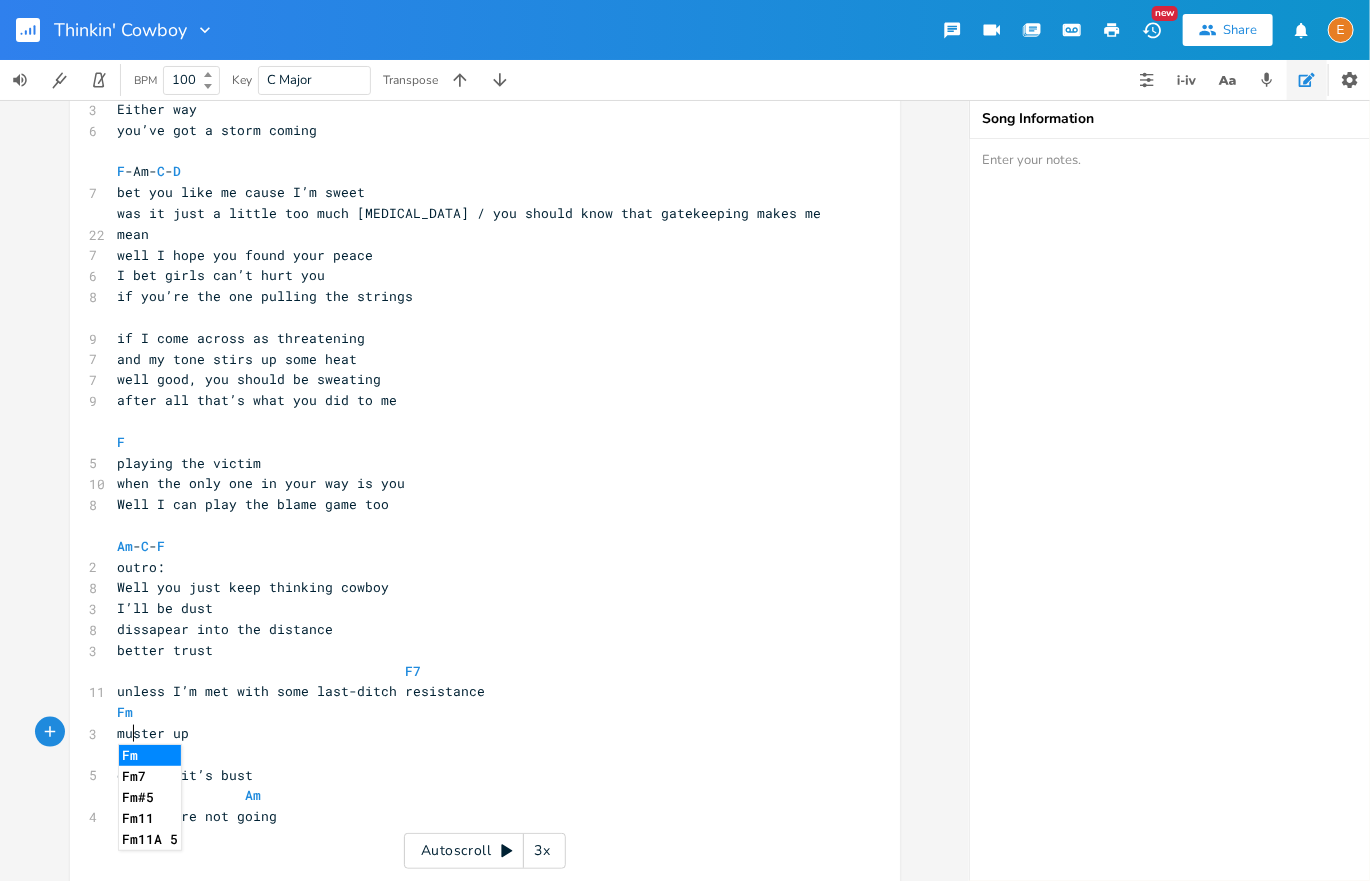 type on "Fm7" 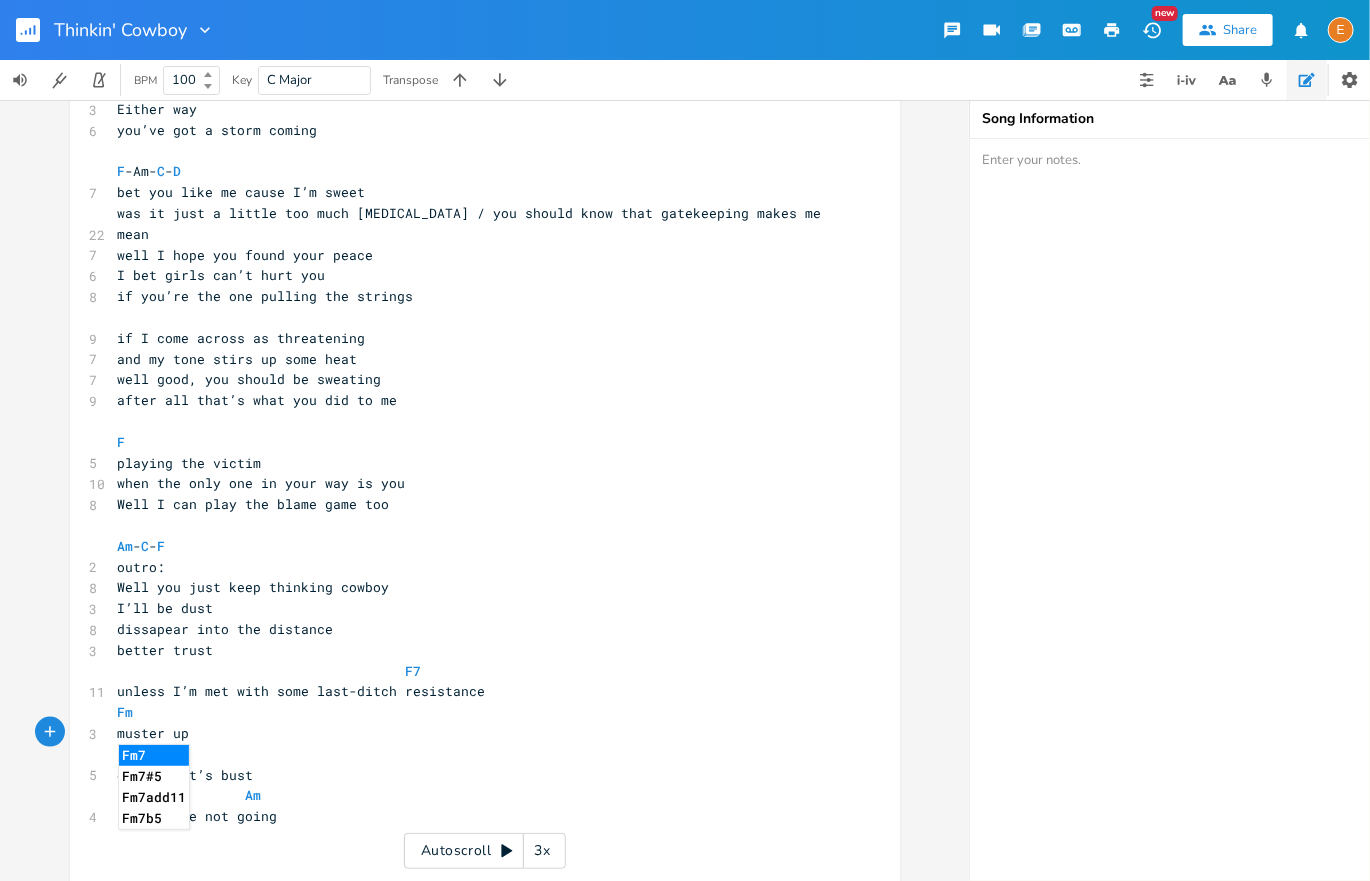 click on "[Verse 1] ​ 4 thinkin’ cowboy ​ F  -  Am  -  C  -  D 8 You say youve been doin some thinkin  8 You say that you thought about me 9 You cant seem to forget that feeling 7 One that is just out of reach ​ 8 you’ve got it all and that’s [PERSON_NAME] 9 you have everything that you need 10 on your ice cream sundae i’m the cherry 11 You could throw me out still have plenty to eat ​ Am  -  C  -  F 8 Well you just keep thinking cowboy 13 turn me over and over in your bed in your head 7 don’t complain when you’re lonely  10 I’ll be dust by the time you make a choice 8 giddy up, your window’s closing  ​ F  -  Am  -  C  -  D 9 Boy you’re looking around like you’re lost 7 Can I help you find something 4 my self respect 8 or your ulterior motive 9 To keep me at your freedom’s mercy ​ 10 Well you messed with the wrong hummin darling 8 Yeah I’ll give you something to sing 4 sharpen my quill 4 tighten the strings 4 pick your poison  3 Either way 6 you’ve got a storm coming ​ F -Am- C - D 7 22" at bounding box center [475, 151] 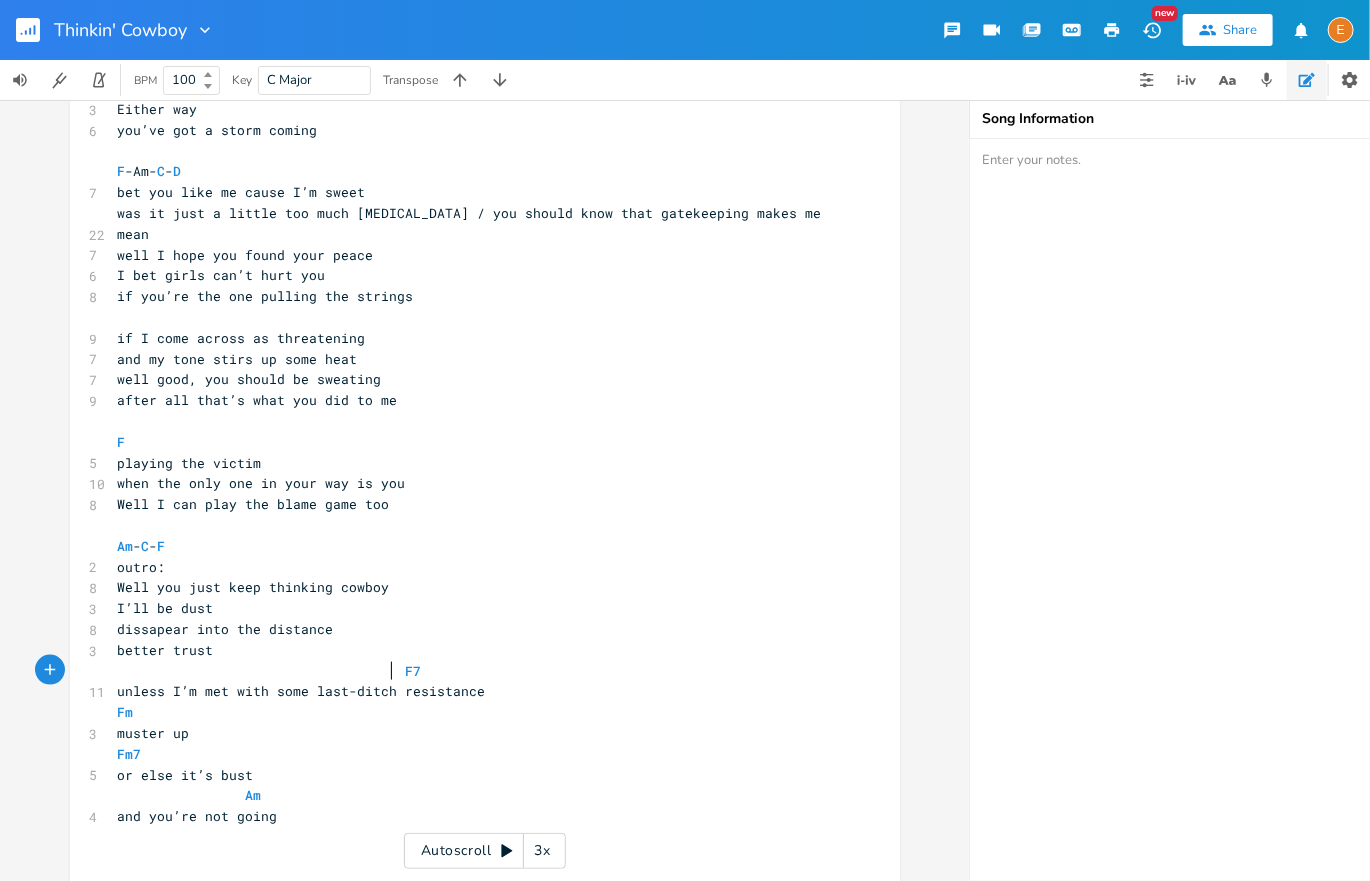 scroll, scrollTop: 0, scrollLeft: 0, axis: both 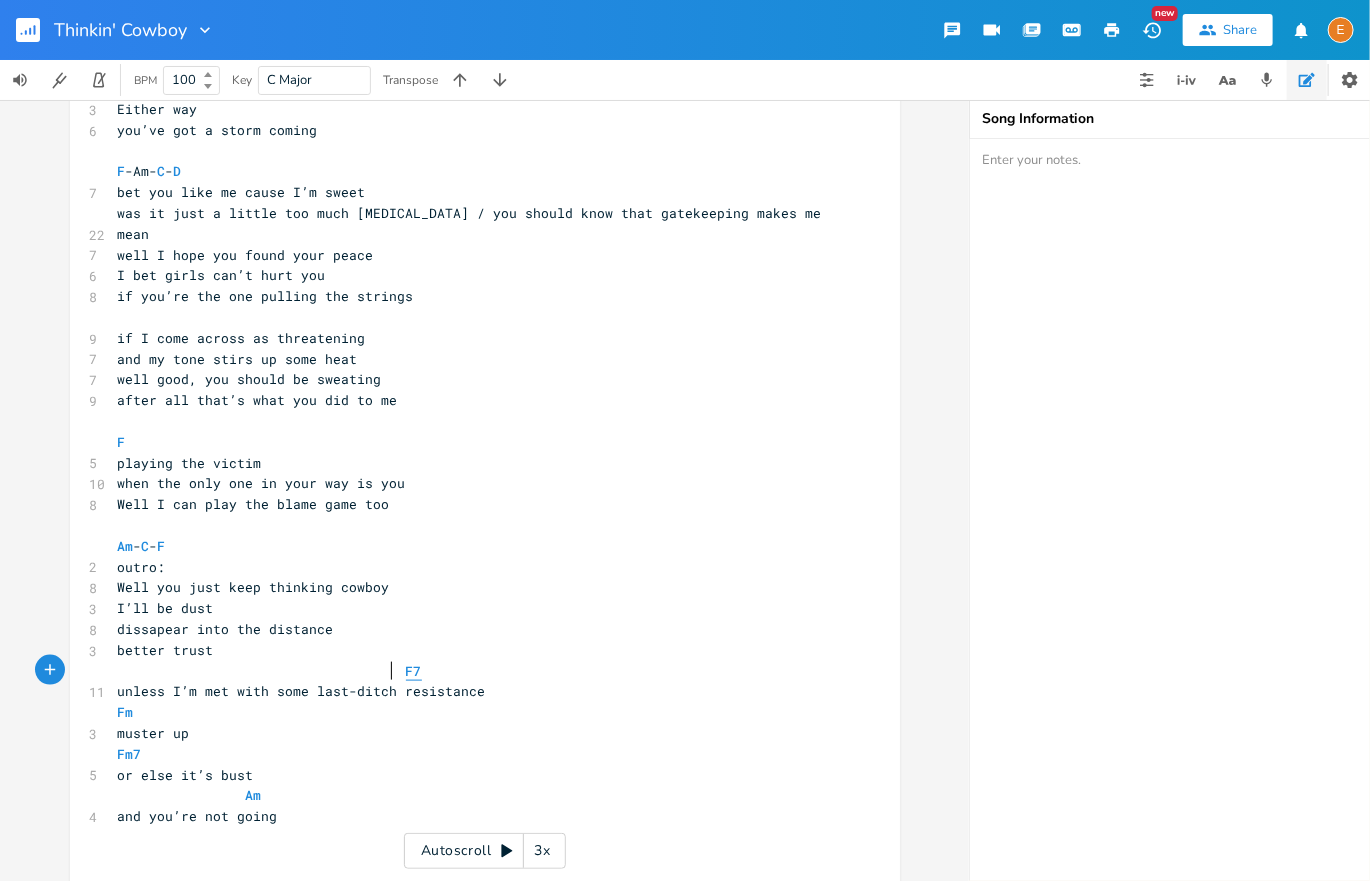 click on "F7" at bounding box center [414, 671] 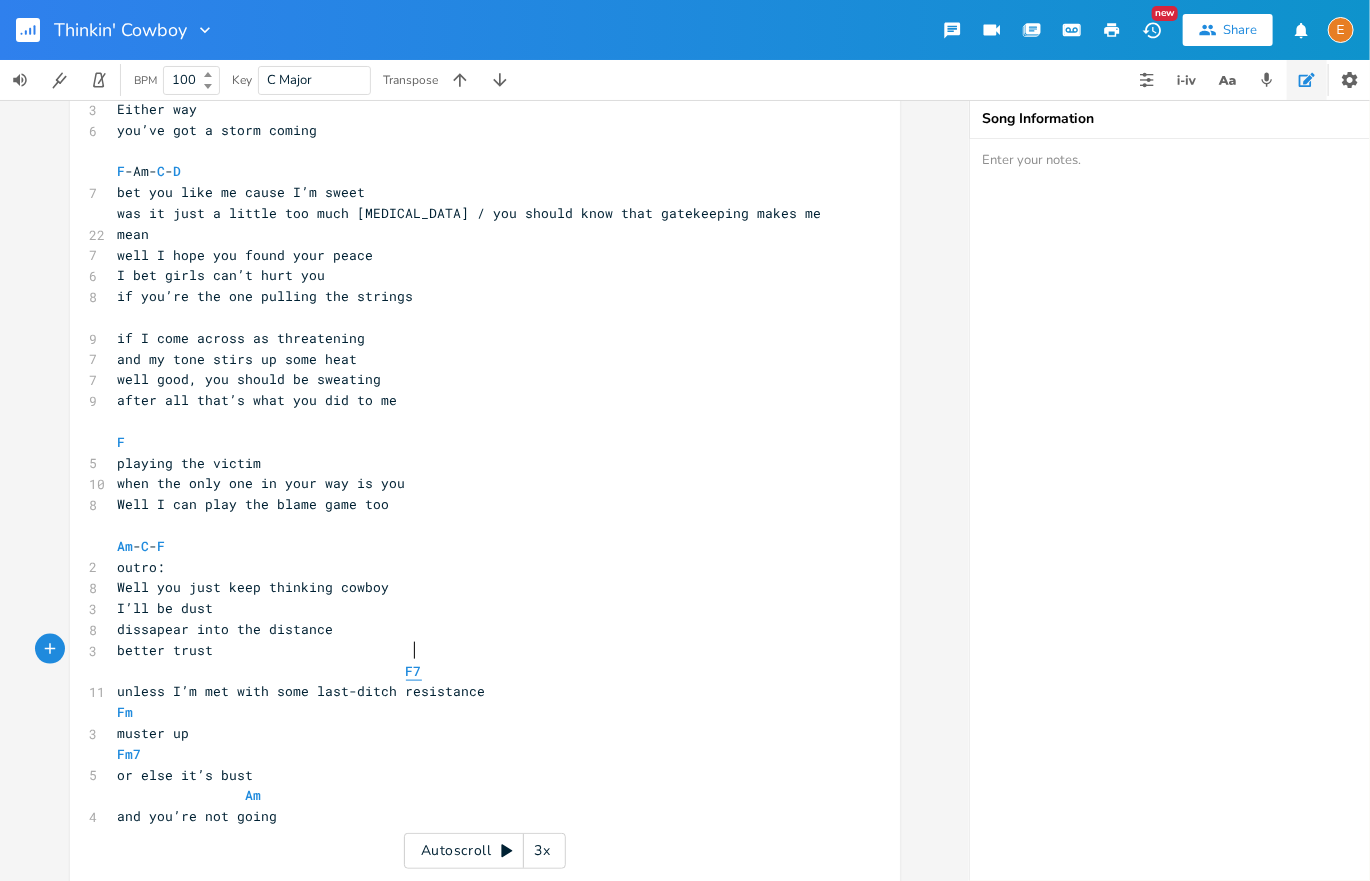 type on "F7" 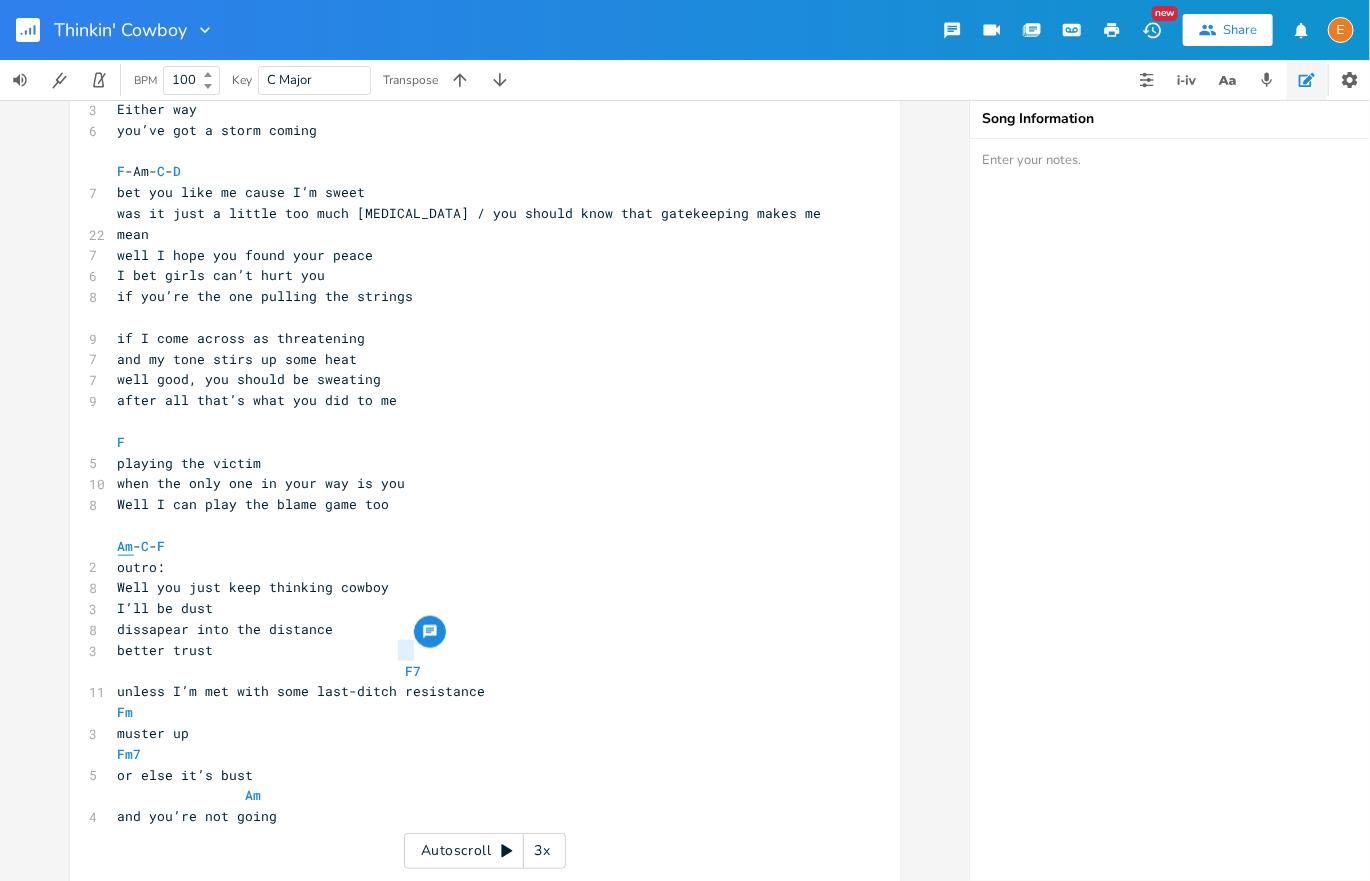 scroll, scrollTop: 0, scrollLeft: 0, axis: both 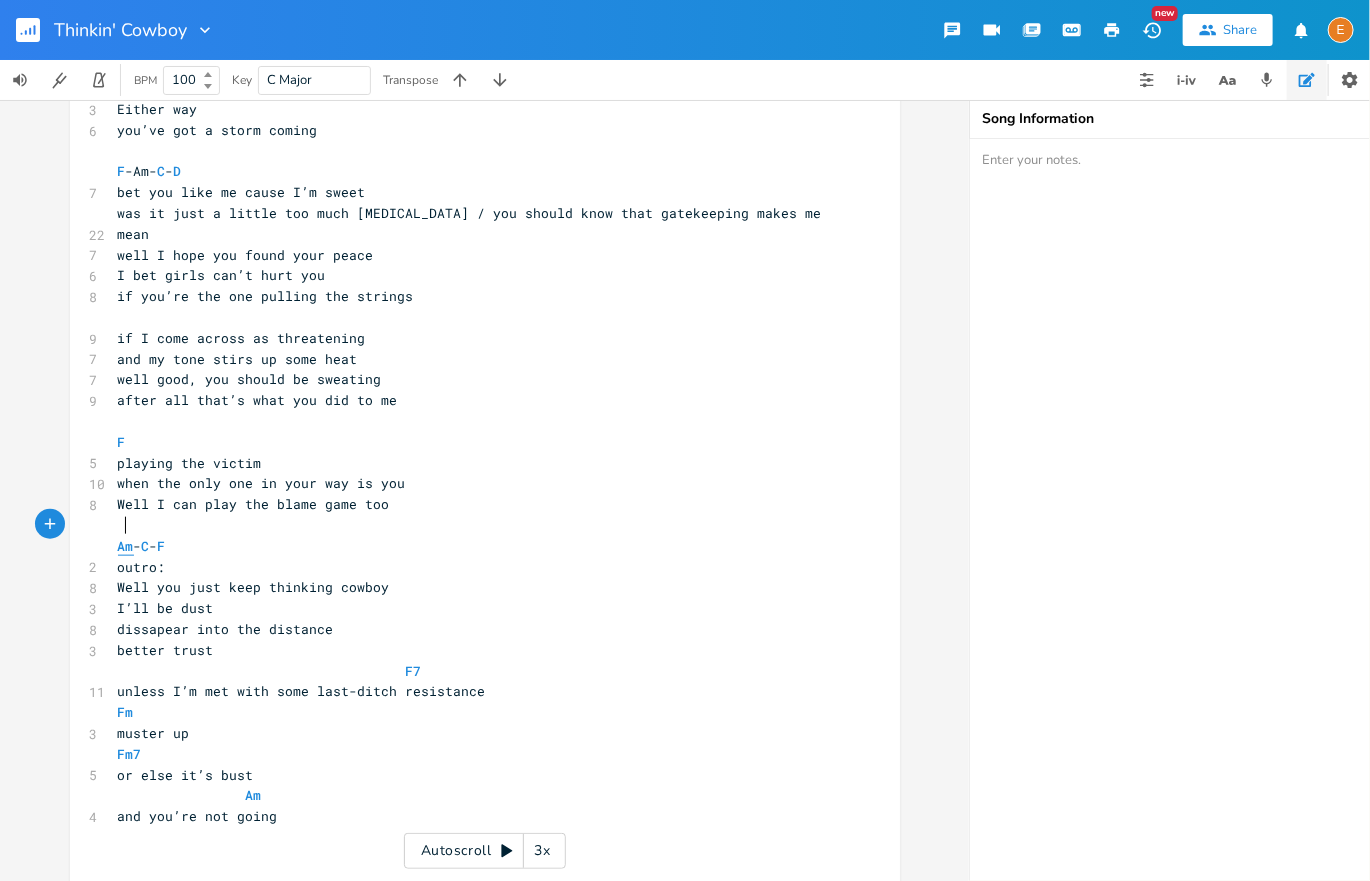 click on "Am" at bounding box center (126, 546) 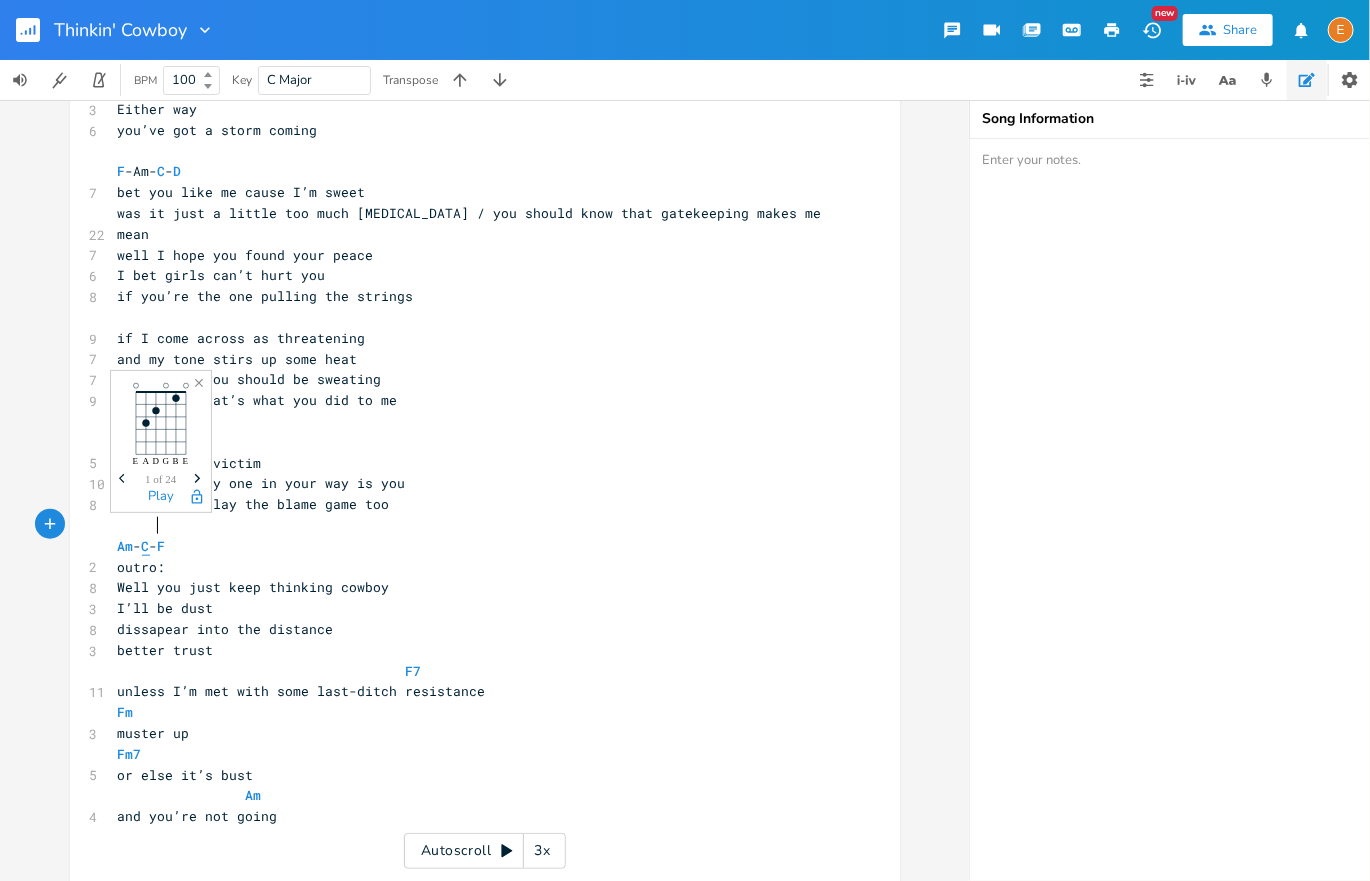 scroll, scrollTop: 0, scrollLeft: 0, axis: both 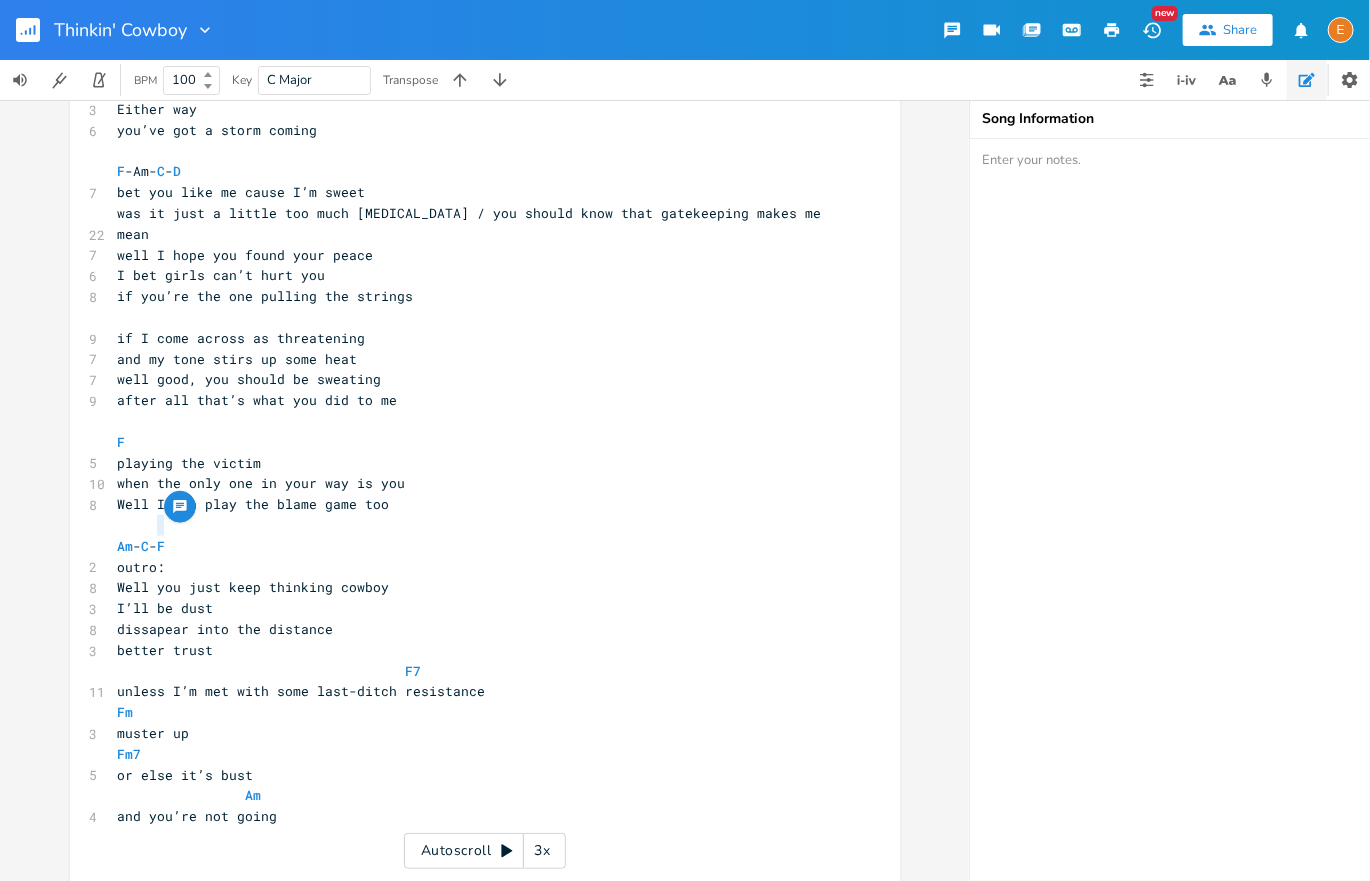 click at bounding box center [180, 507] 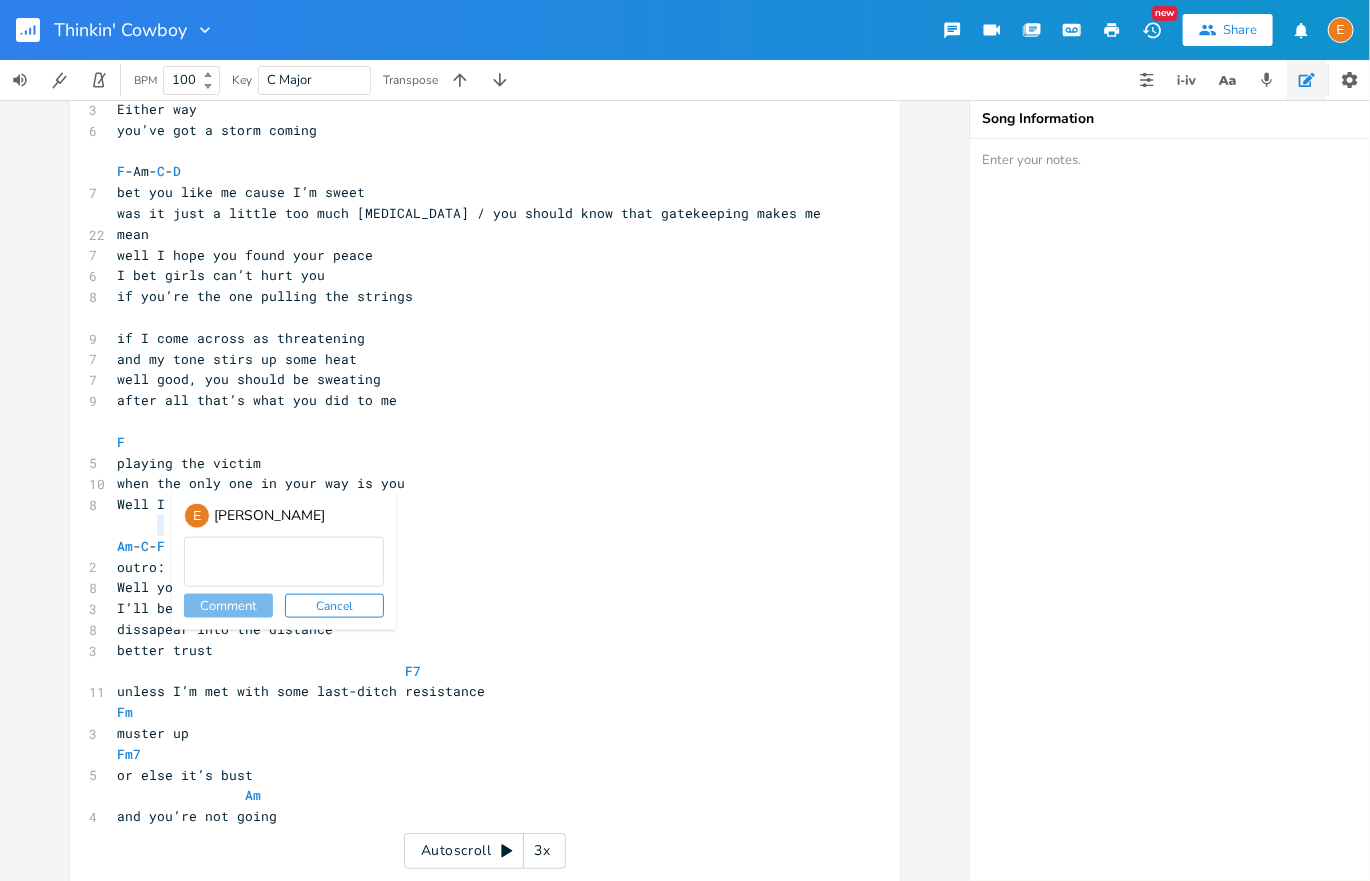 scroll, scrollTop: 0, scrollLeft: 0, axis: both 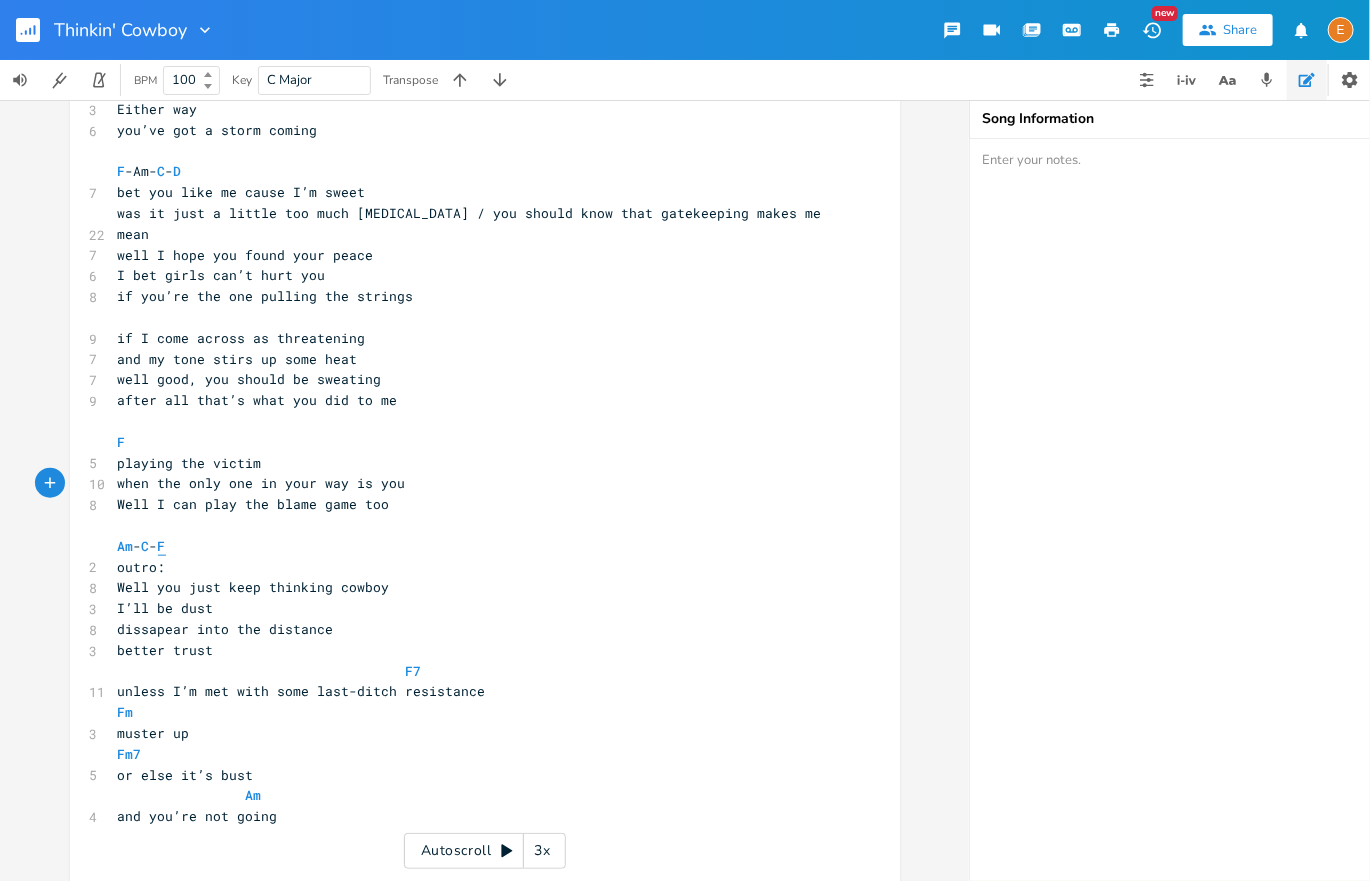 click on "F" at bounding box center (162, 546) 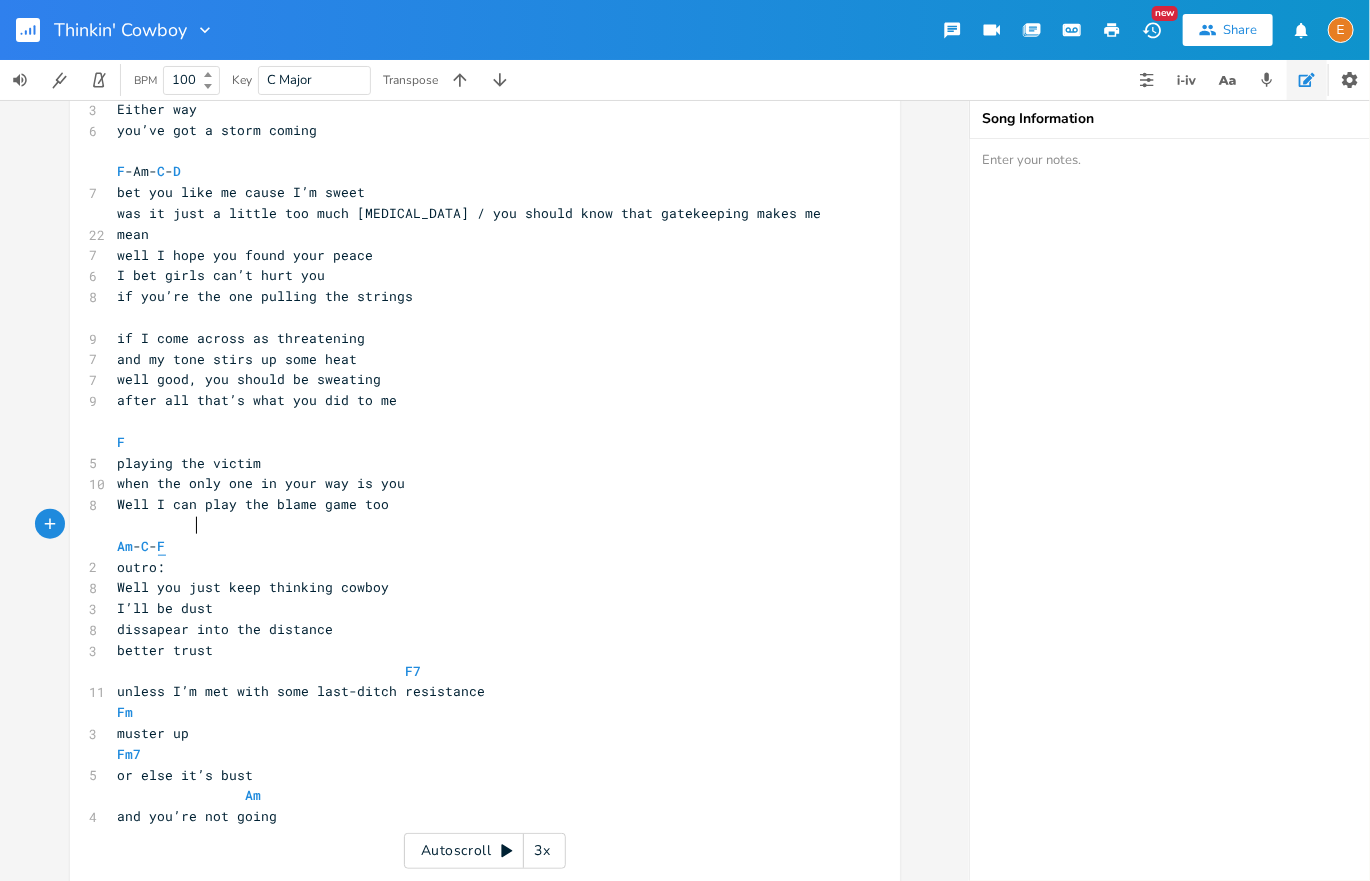 type on "F" 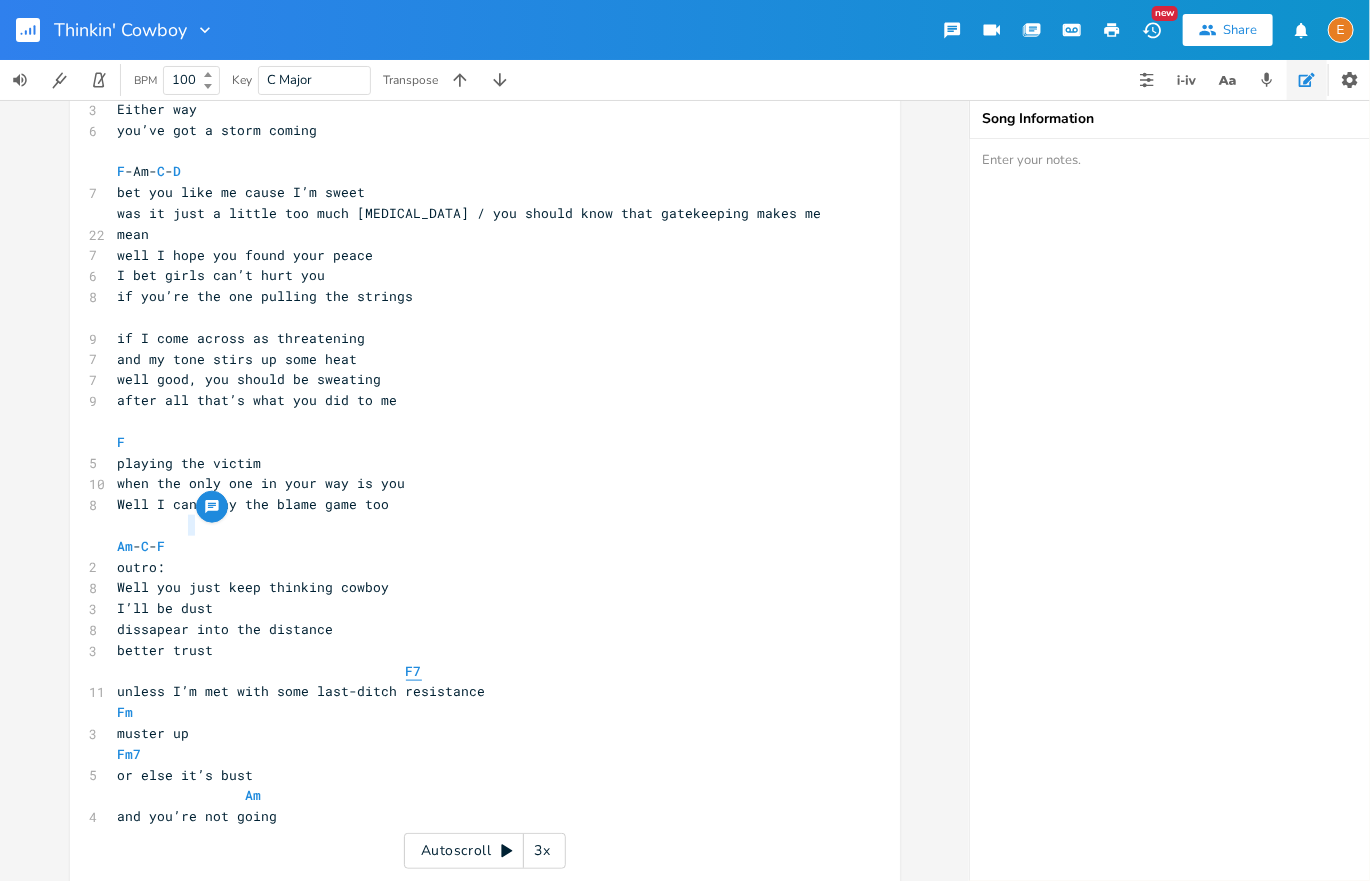 click on "F7" at bounding box center [414, 671] 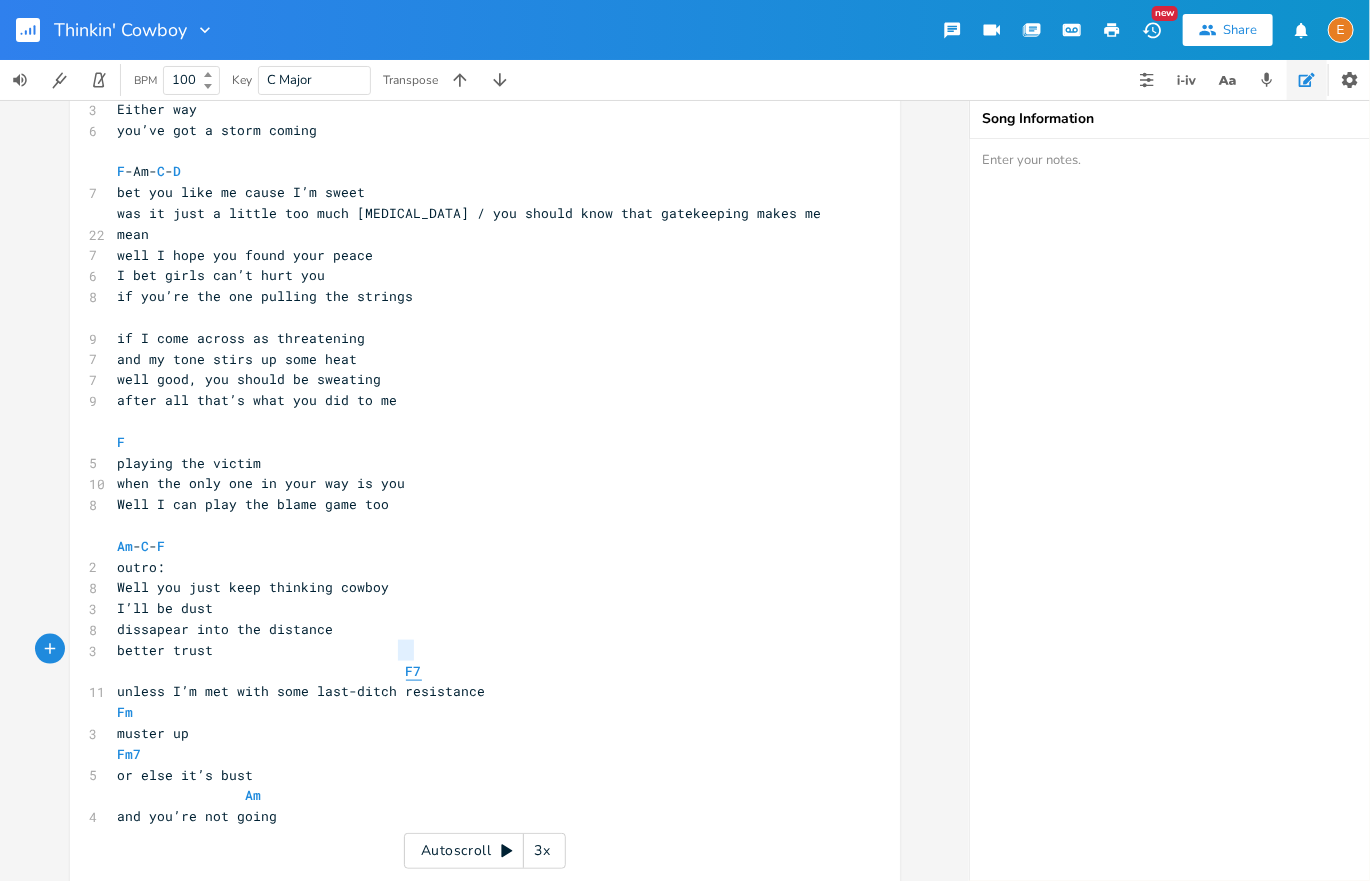 scroll, scrollTop: 0, scrollLeft: 18, axis: horizontal 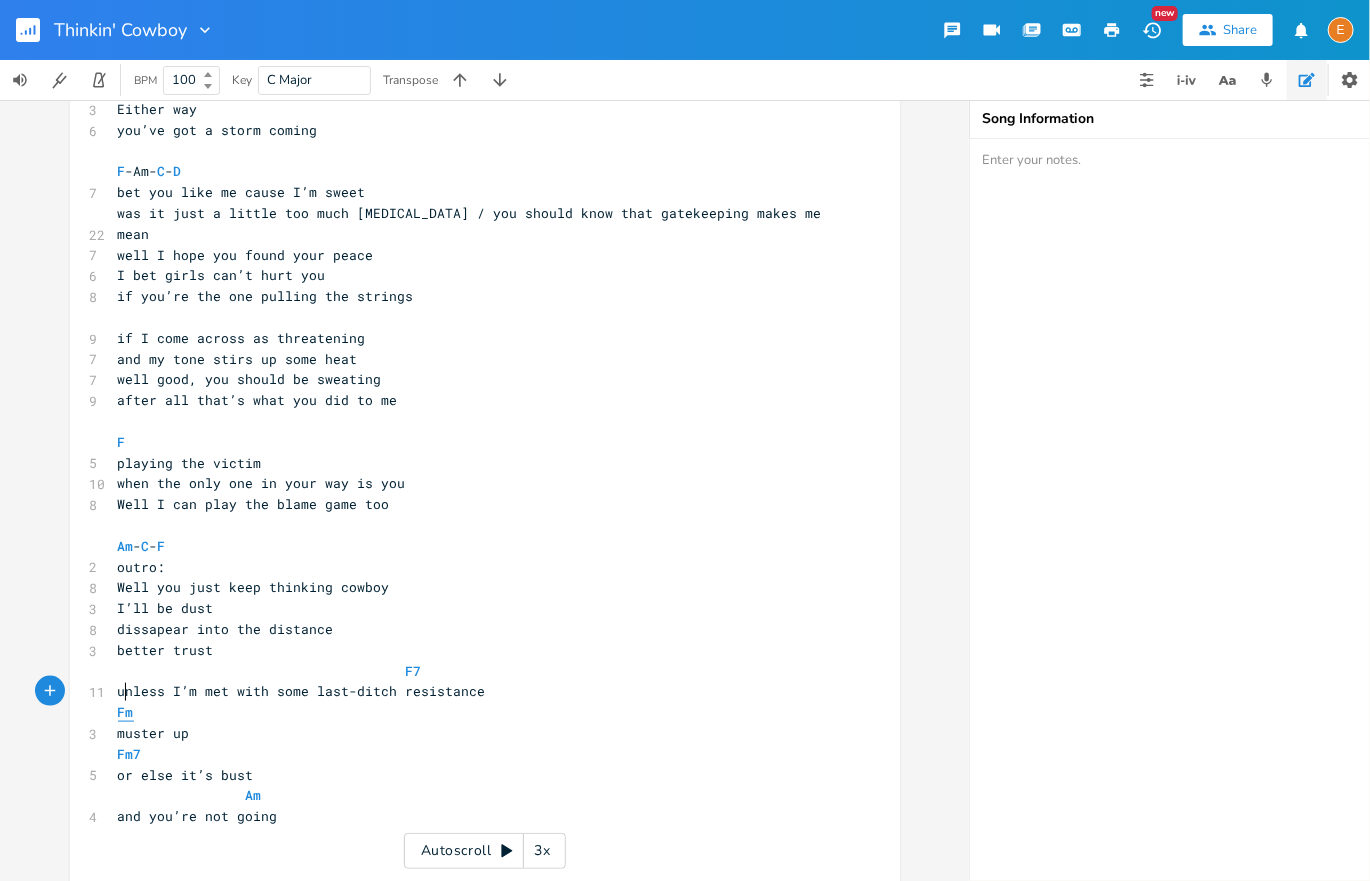 click on "Fm" at bounding box center (126, 712) 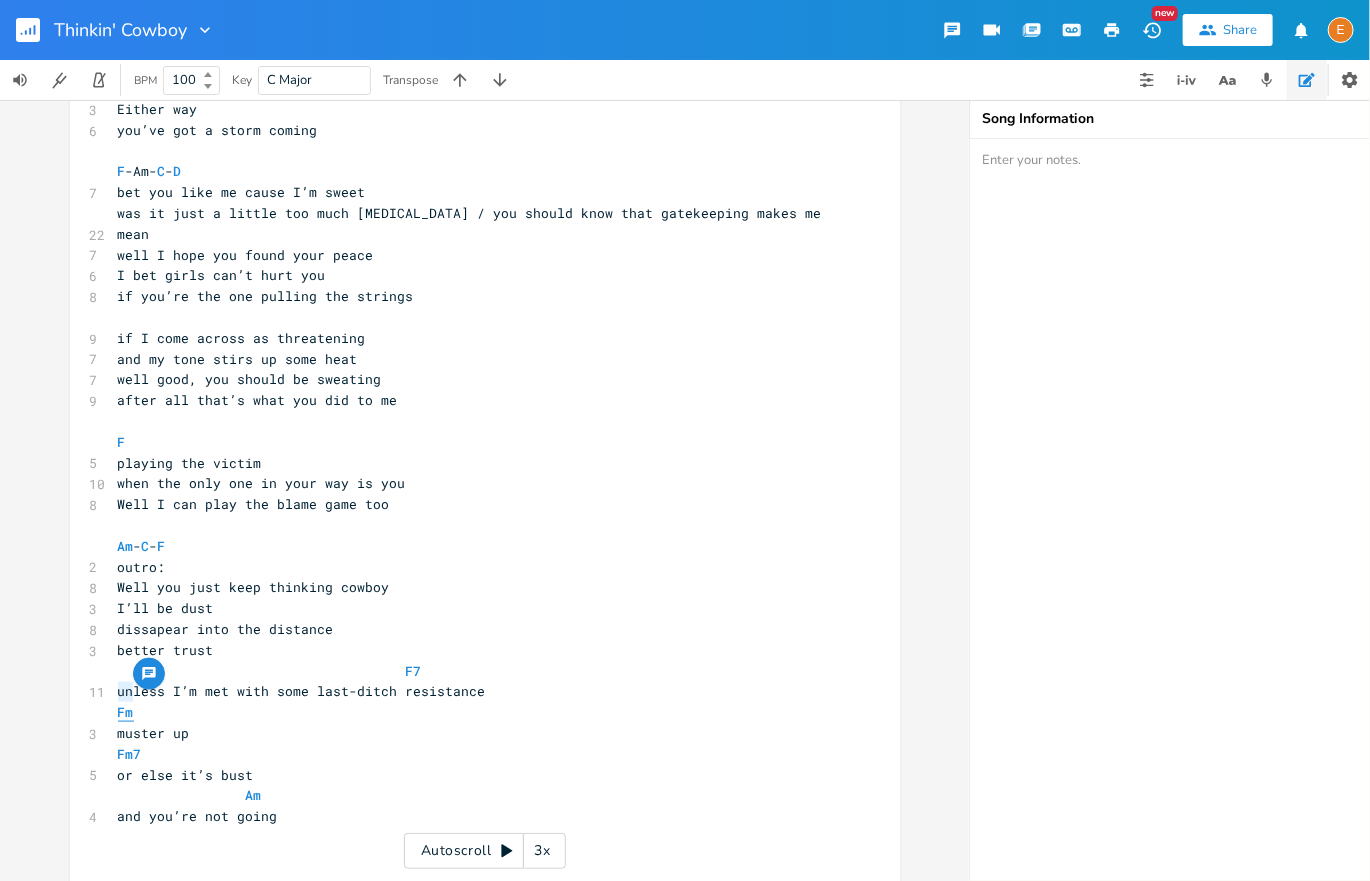 click on "Fm" at bounding box center [126, 712] 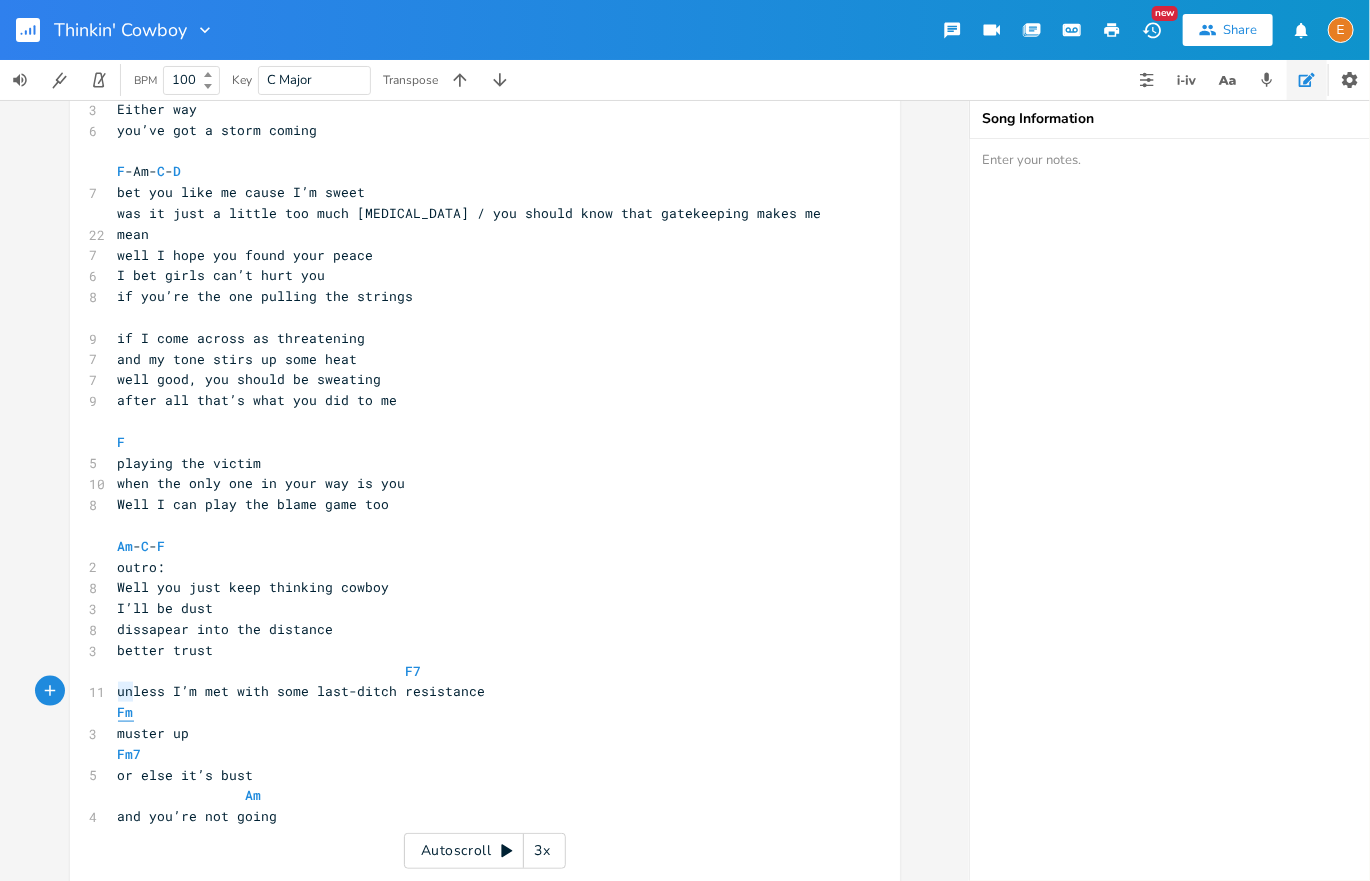 scroll, scrollTop: 0, scrollLeft: 21, axis: horizontal 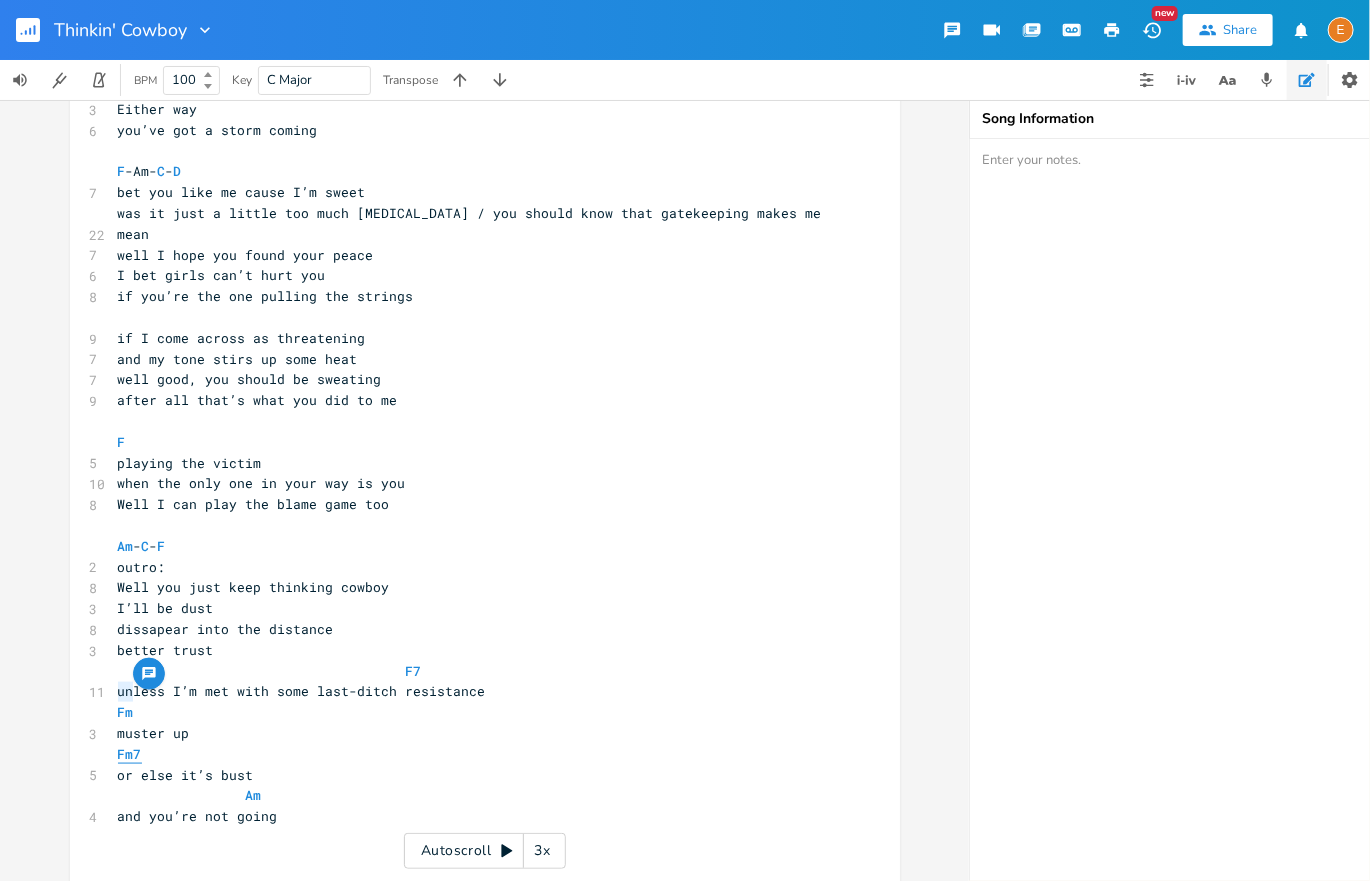 click on "Fm7" at bounding box center (130, 754) 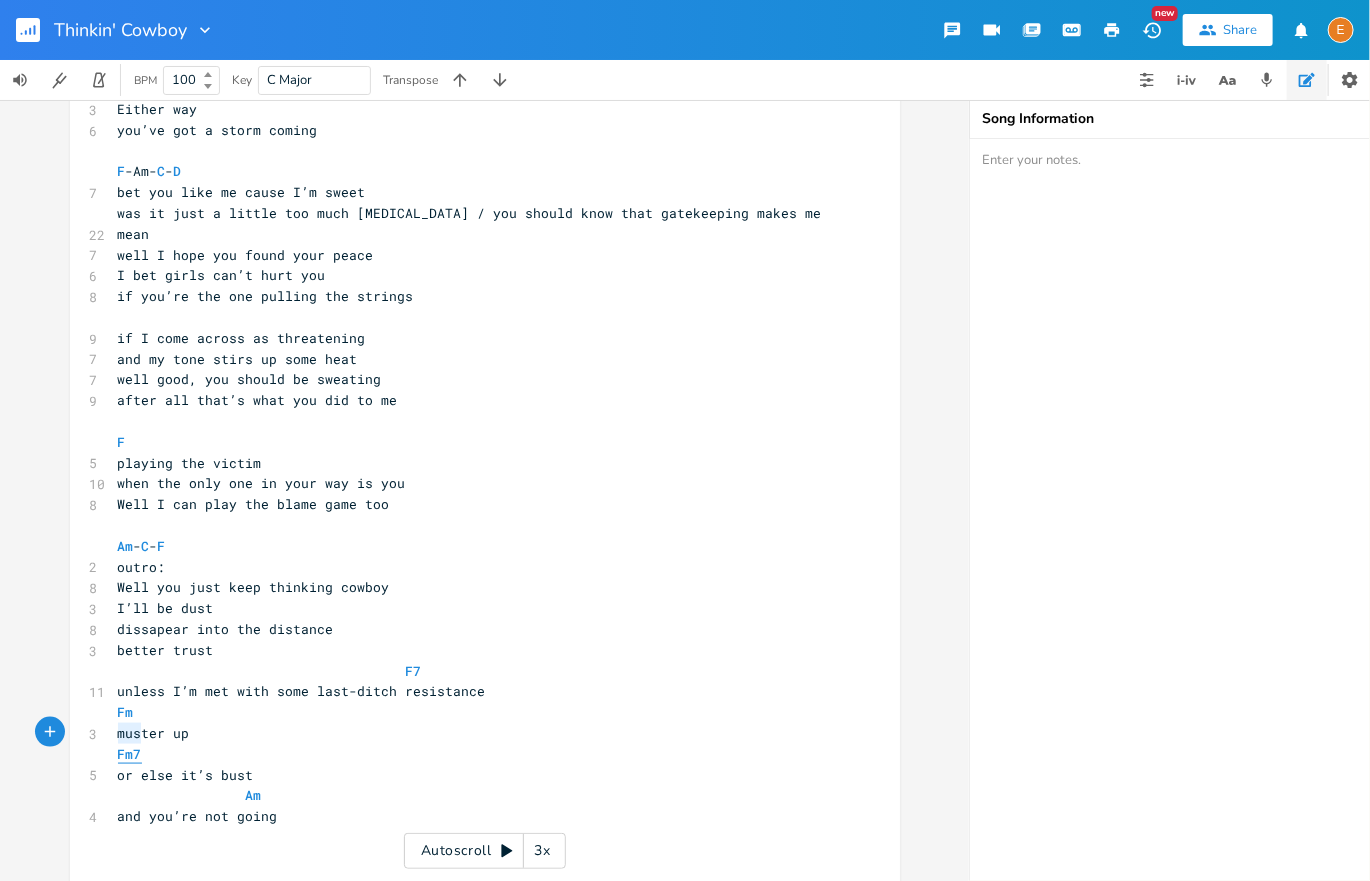 click on "Fm7" at bounding box center [130, 754] 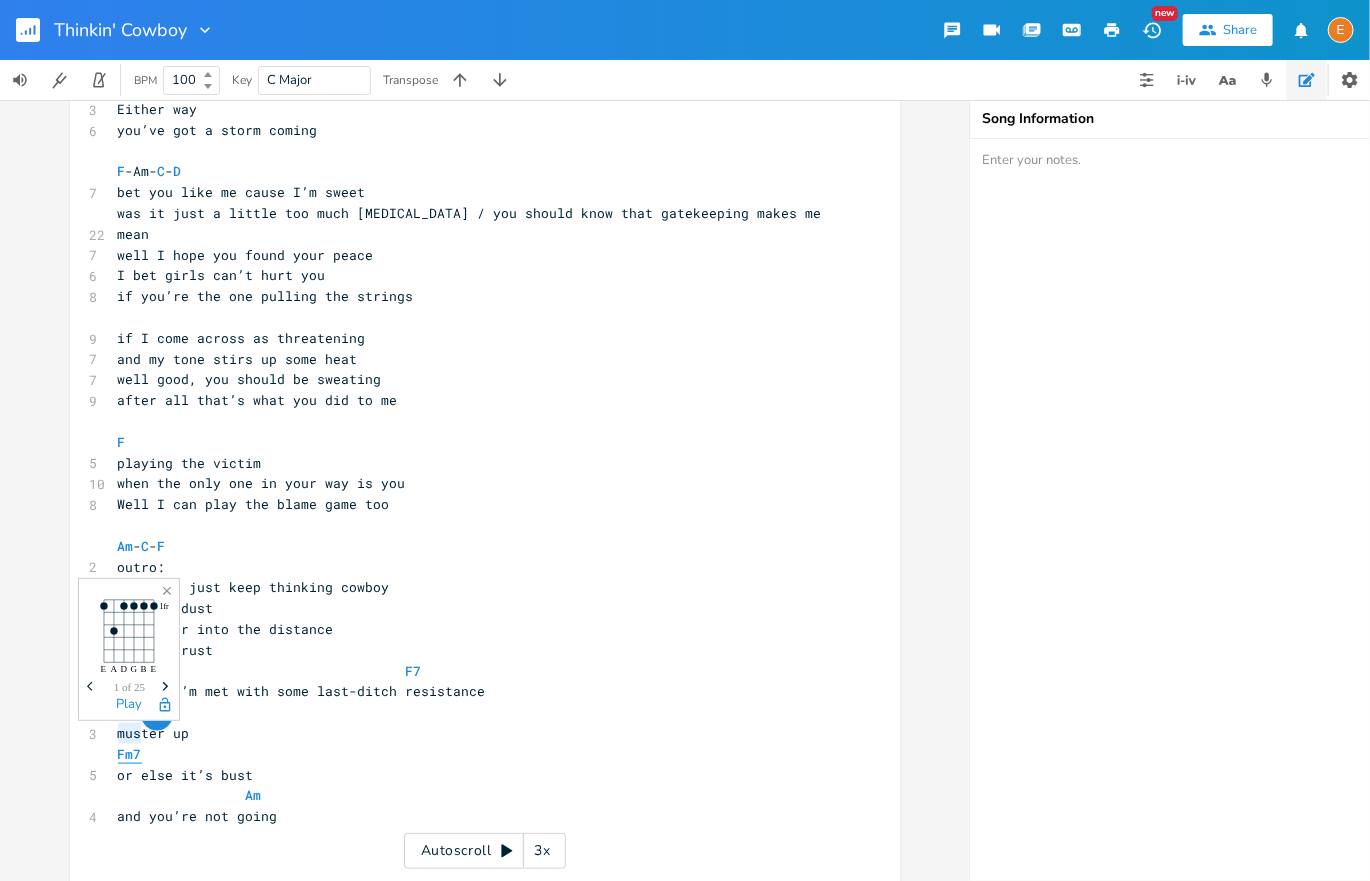 click on "Fm7" at bounding box center [130, 754] 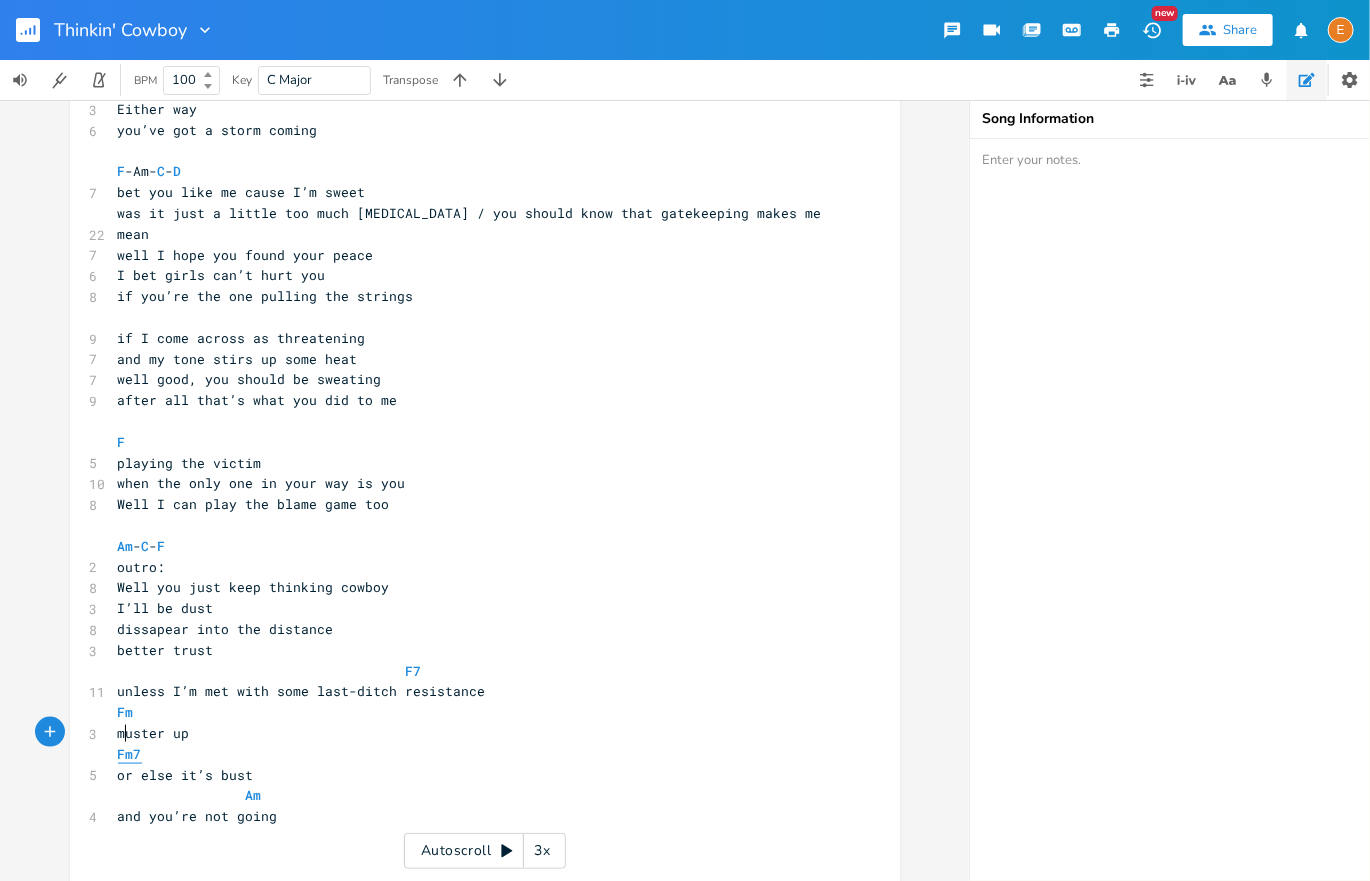 click on "Fm7" at bounding box center (130, 754) 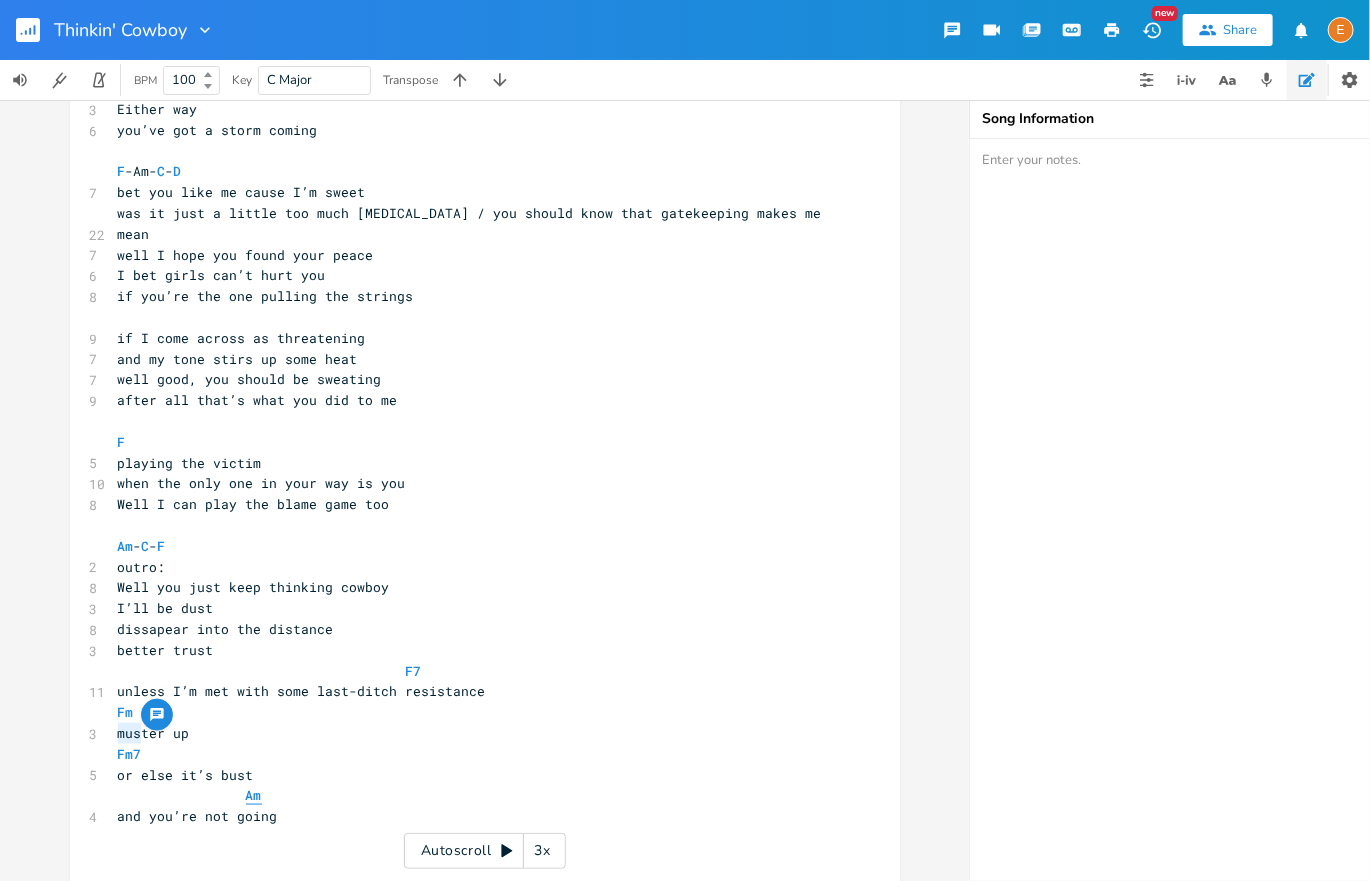 click on "Am" at bounding box center [254, 795] 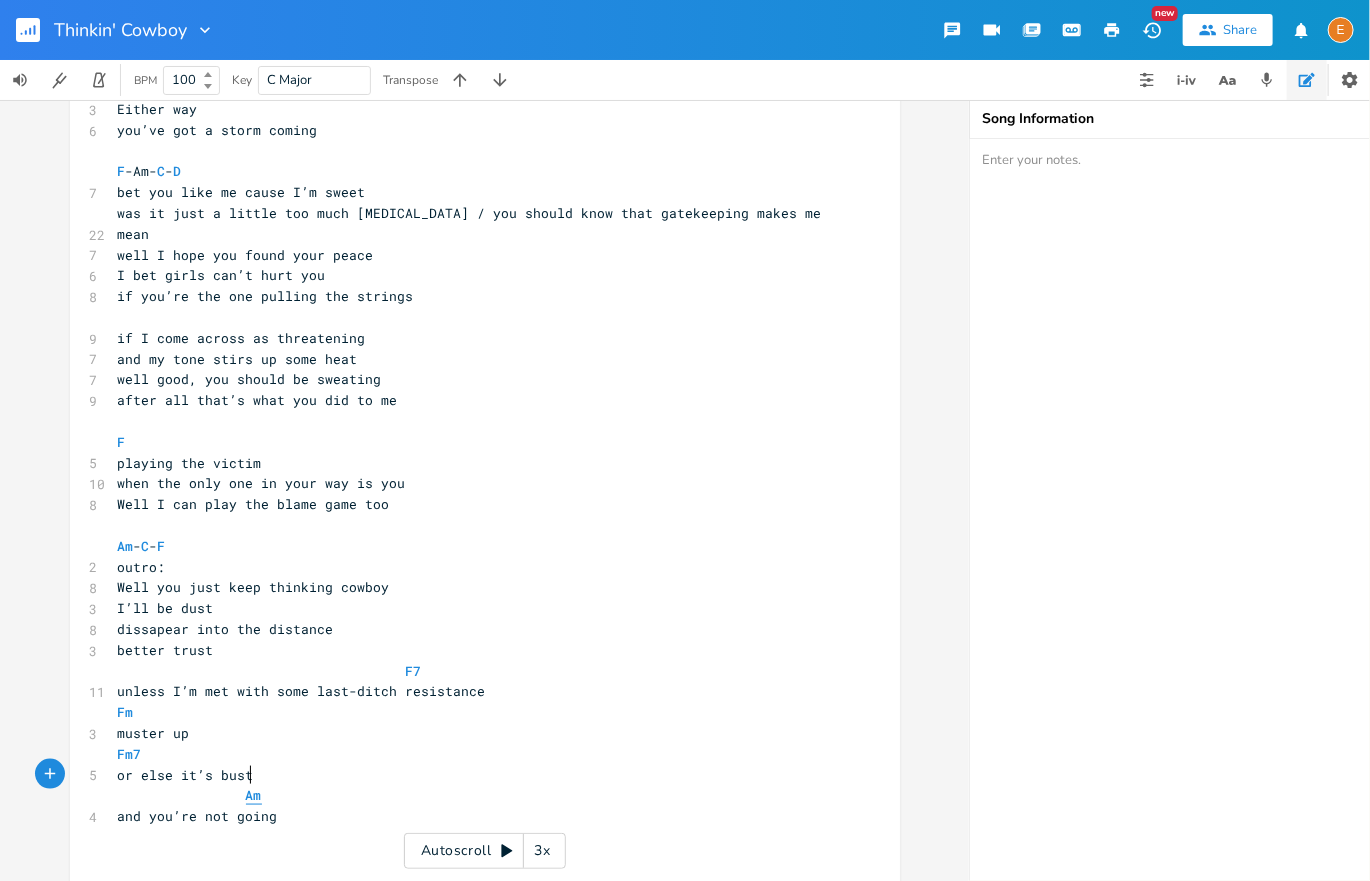 type on "Am" 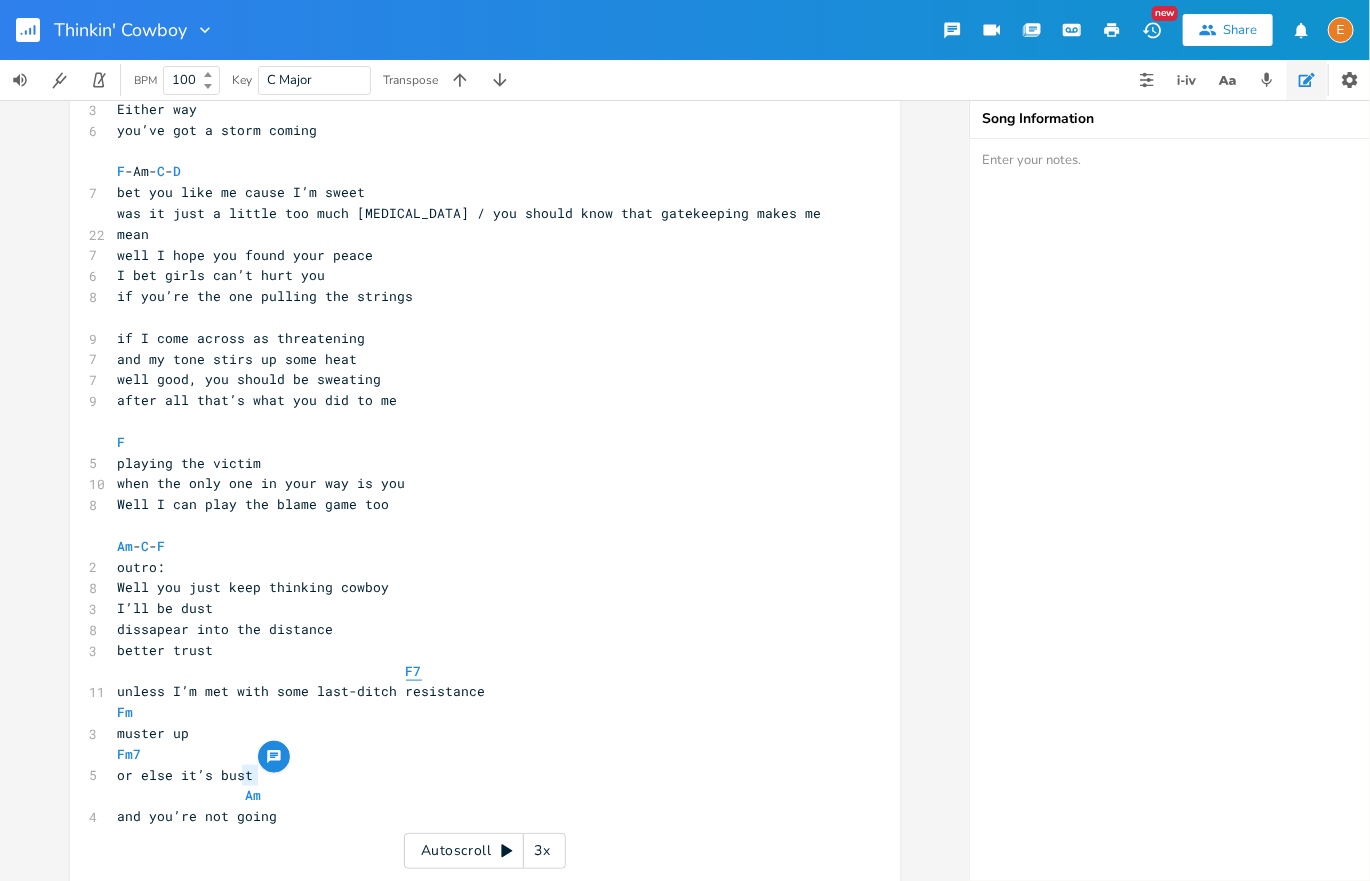 scroll, scrollTop: 0, scrollLeft: 0, axis: both 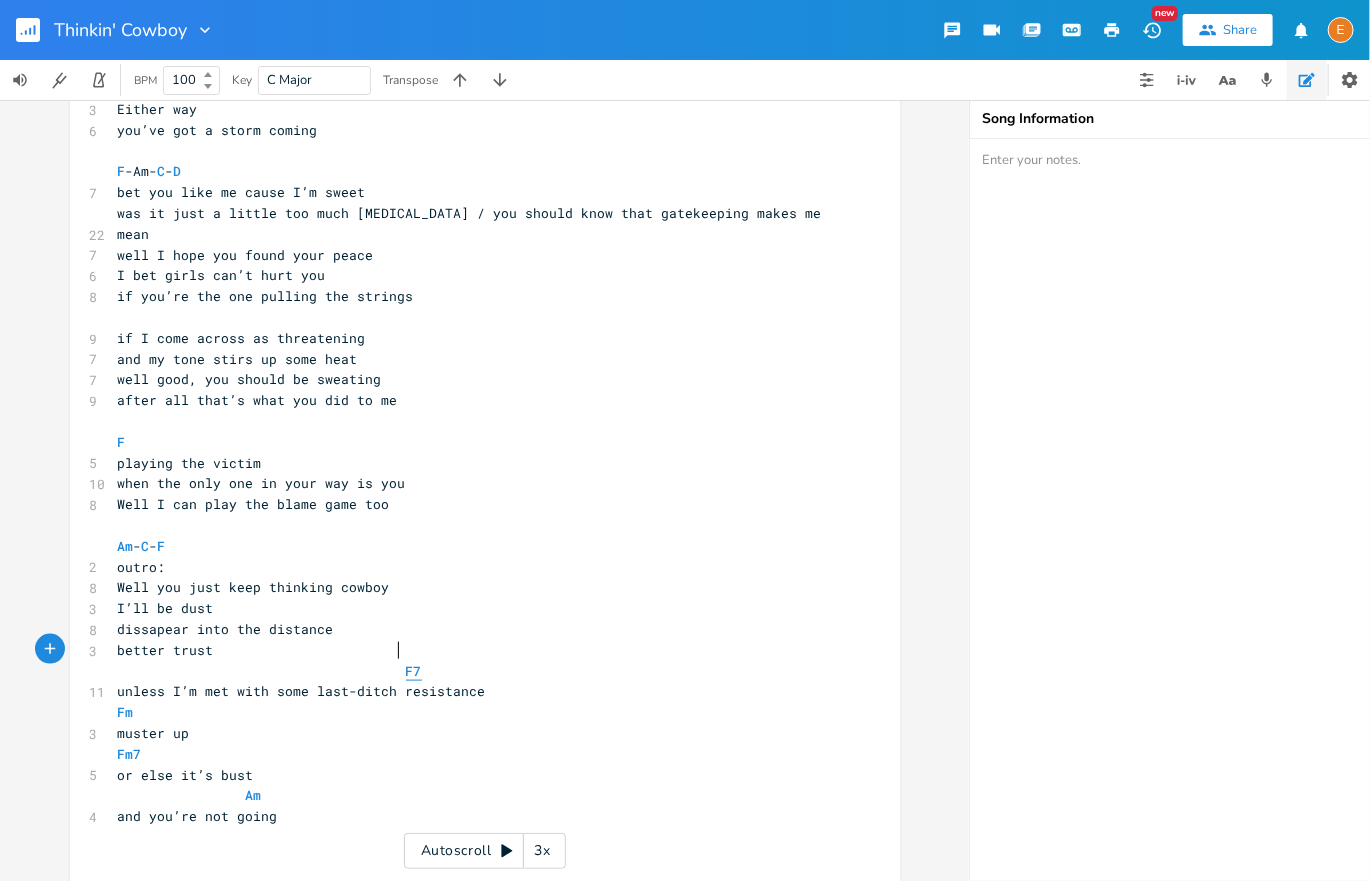 click on "F7" at bounding box center [414, 671] 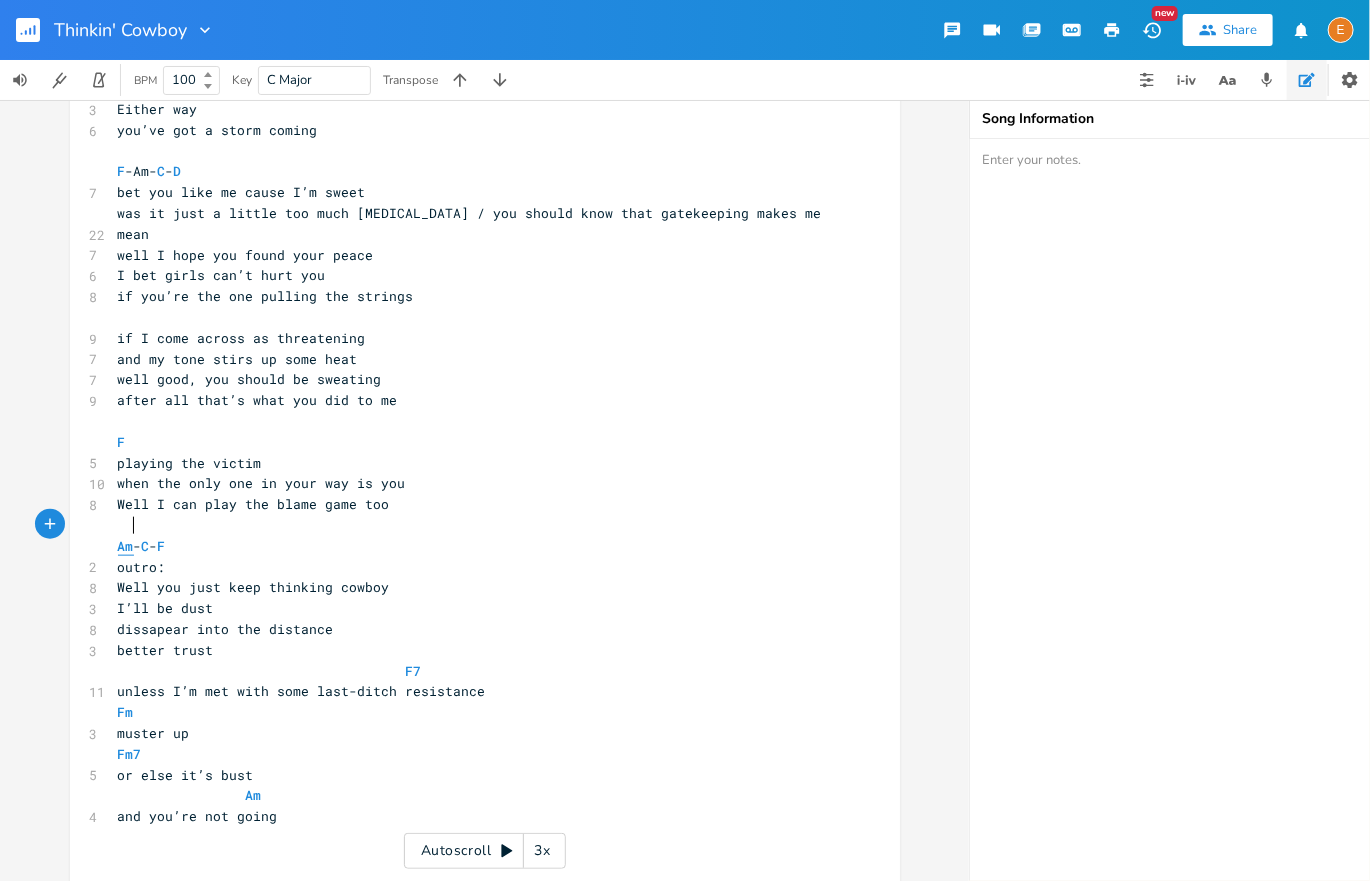 click on "Am" at bounding box center (126, 546) 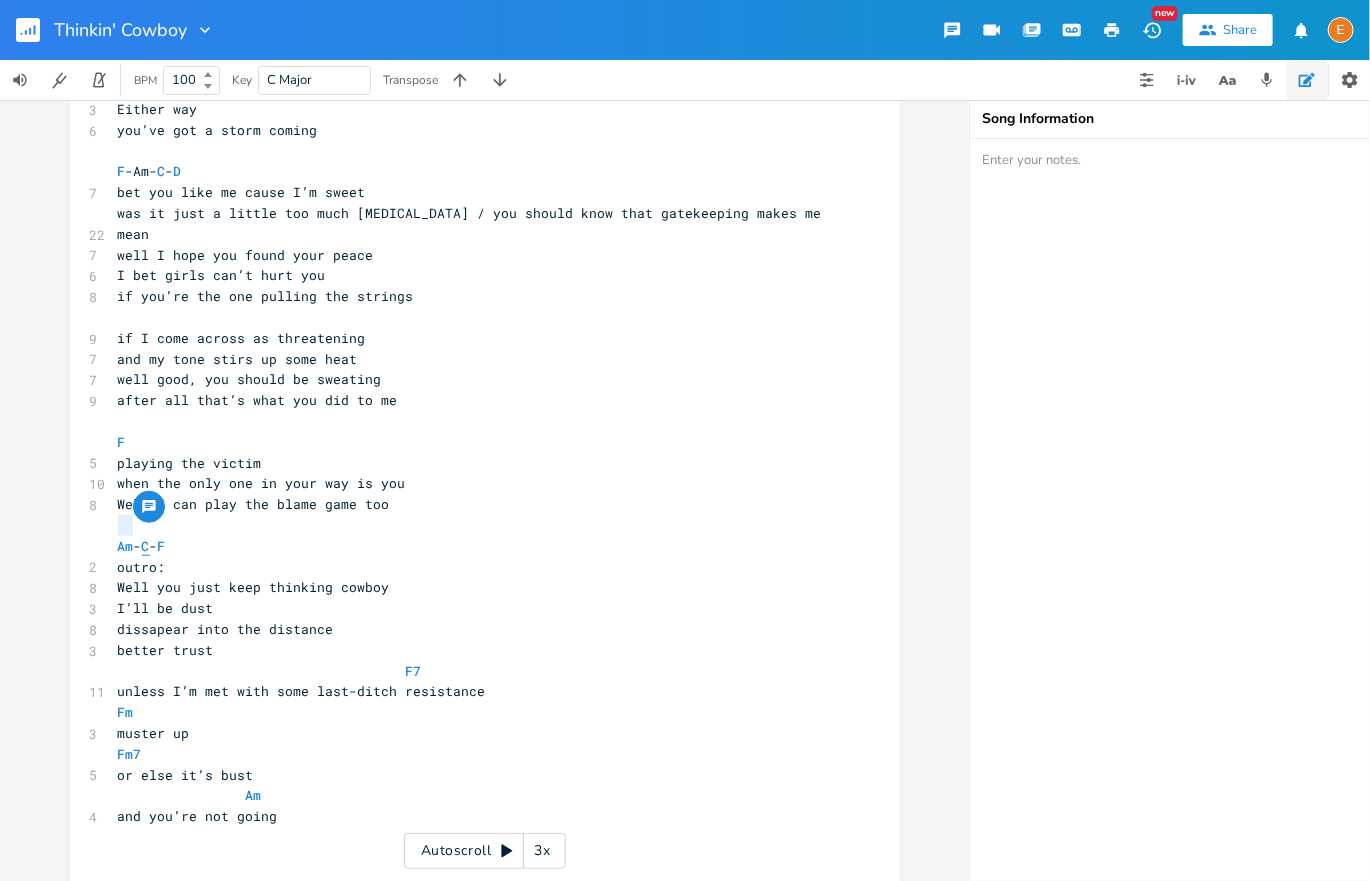 scroll, scrollTop: 0, scrollLeft: 0, axis: both 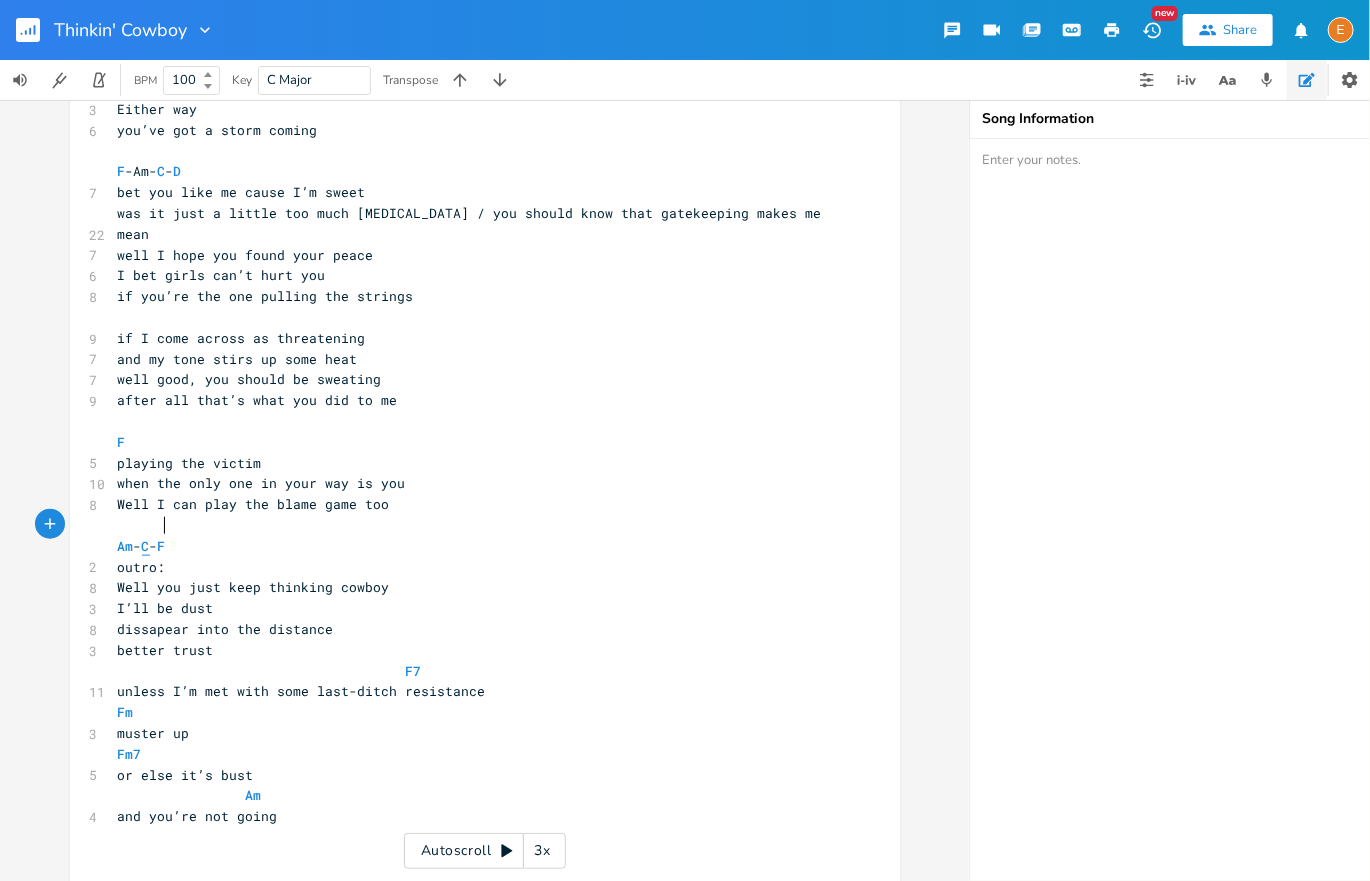 click on "C" at bounding box center [146, 546] 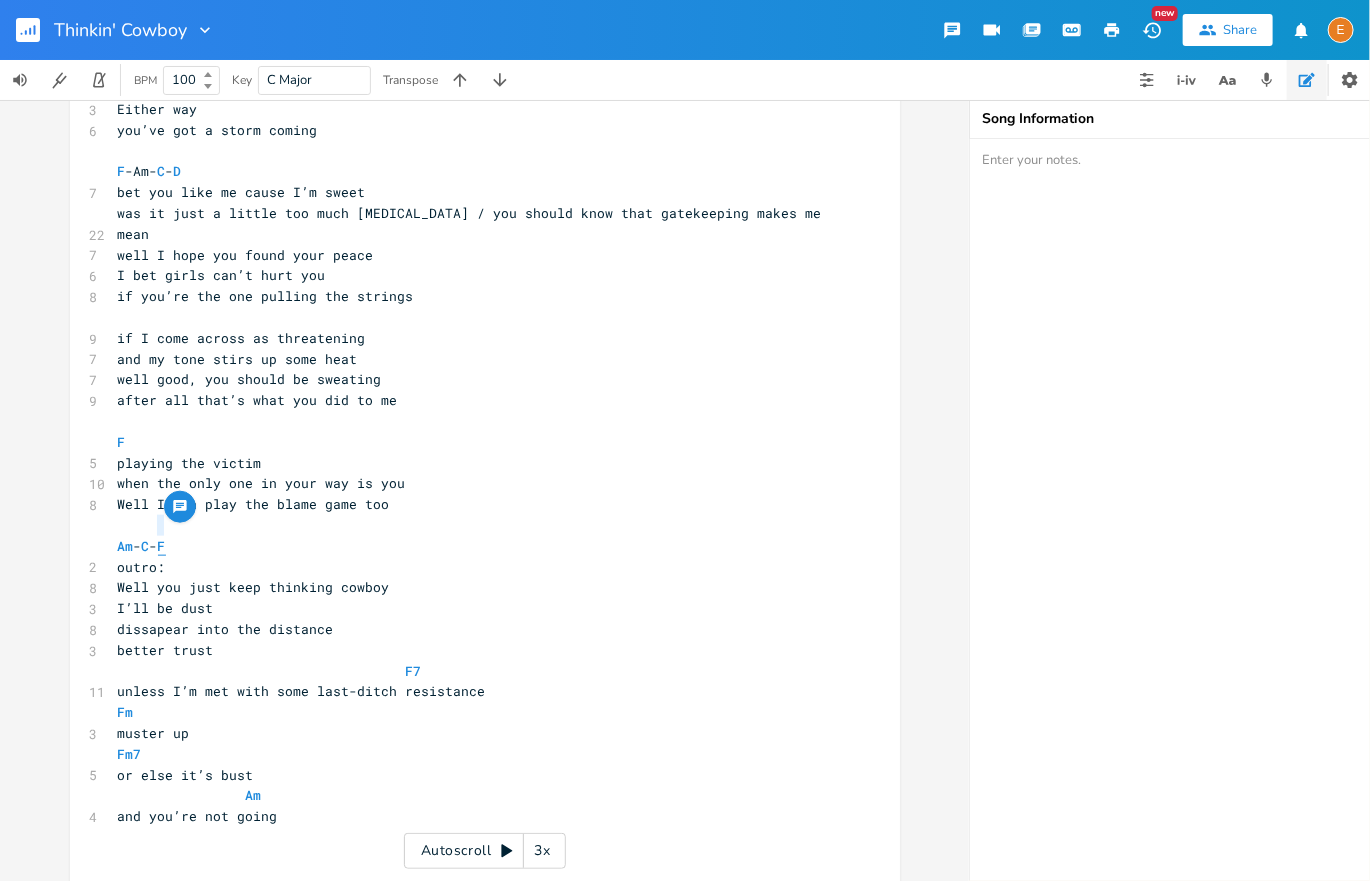 scroll 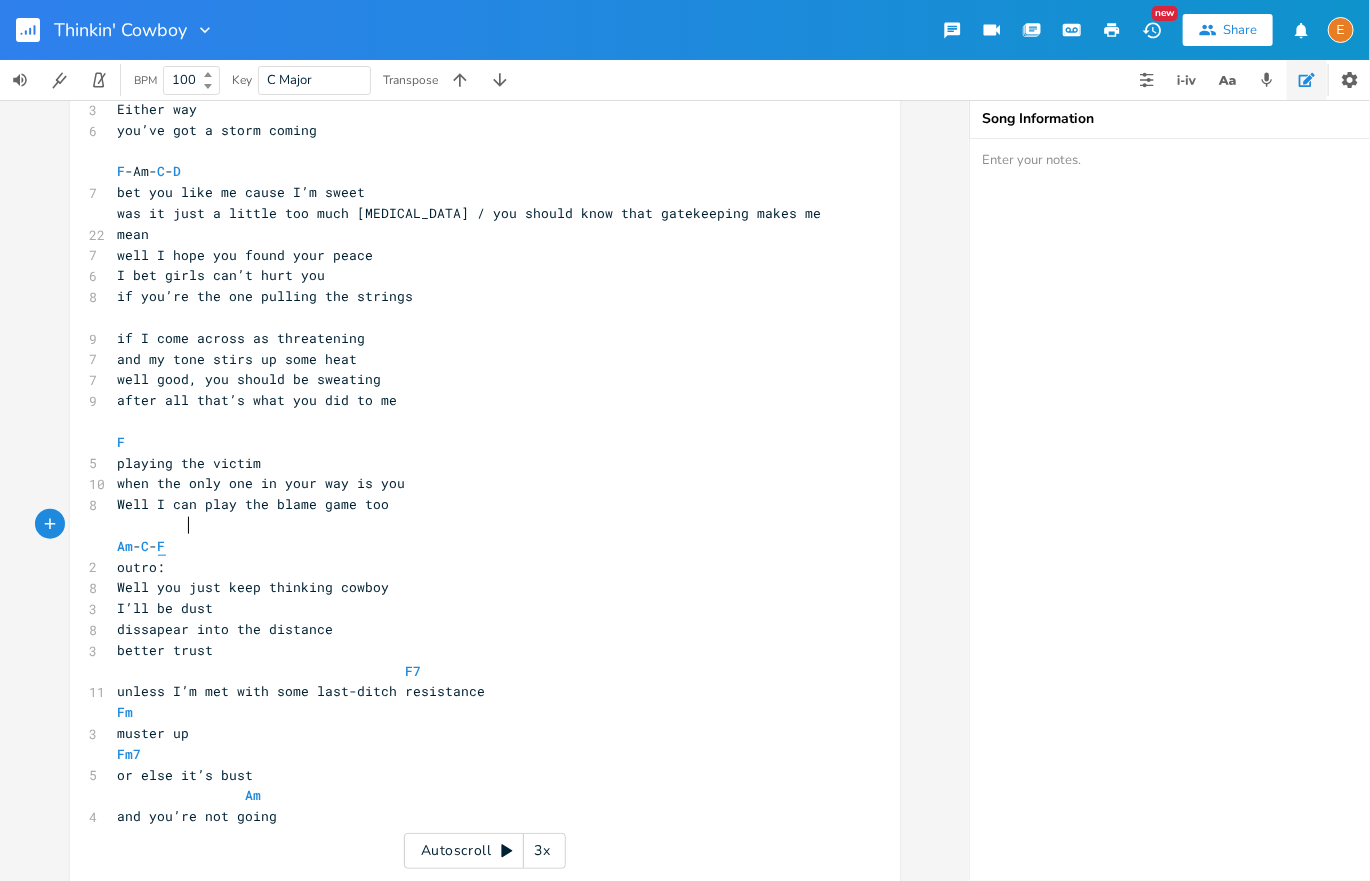 type on "F" 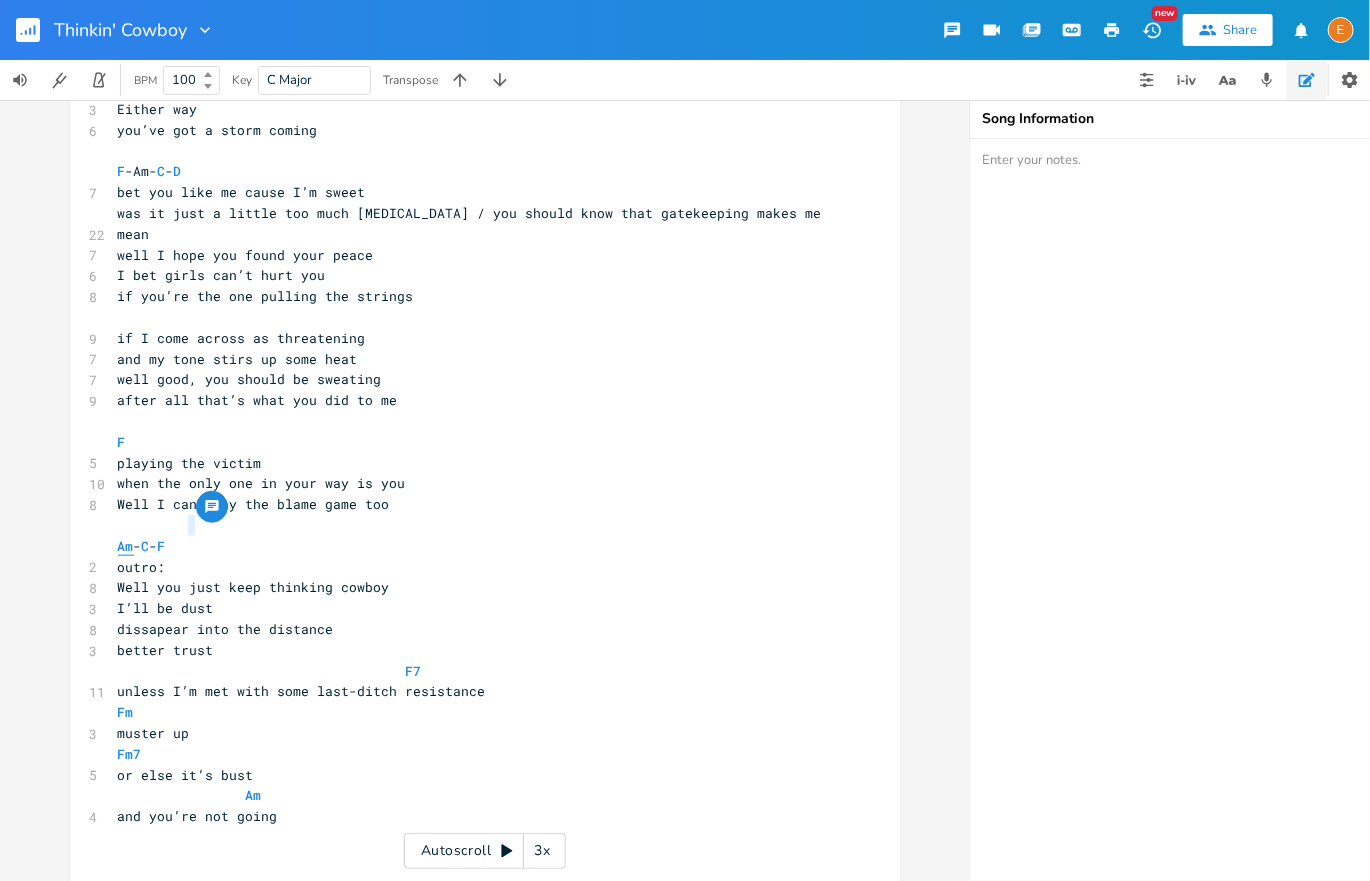 click on "Am" at bounding box center [126, 546] 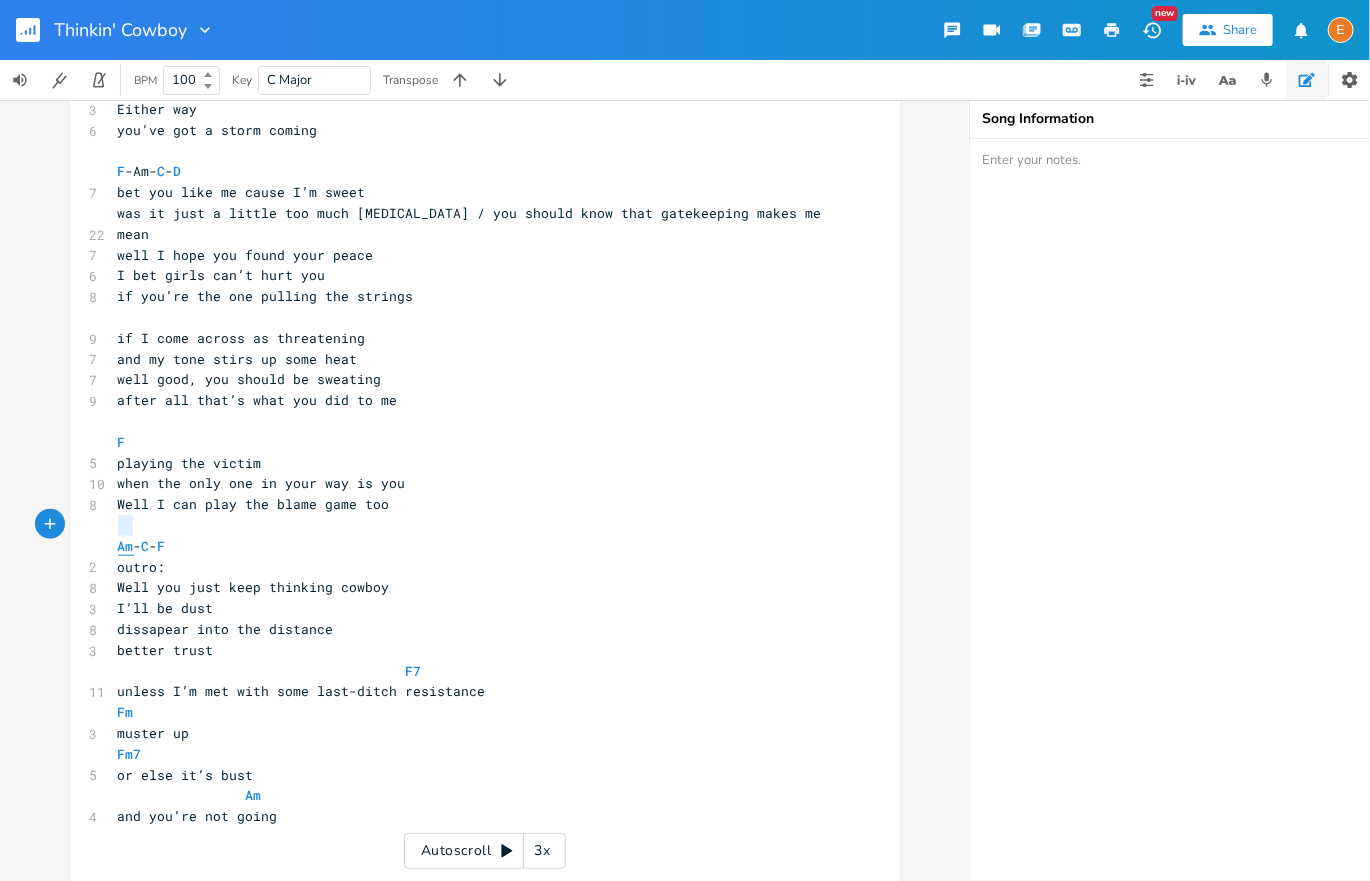 click on "Am" at bounding box center (126, 546) 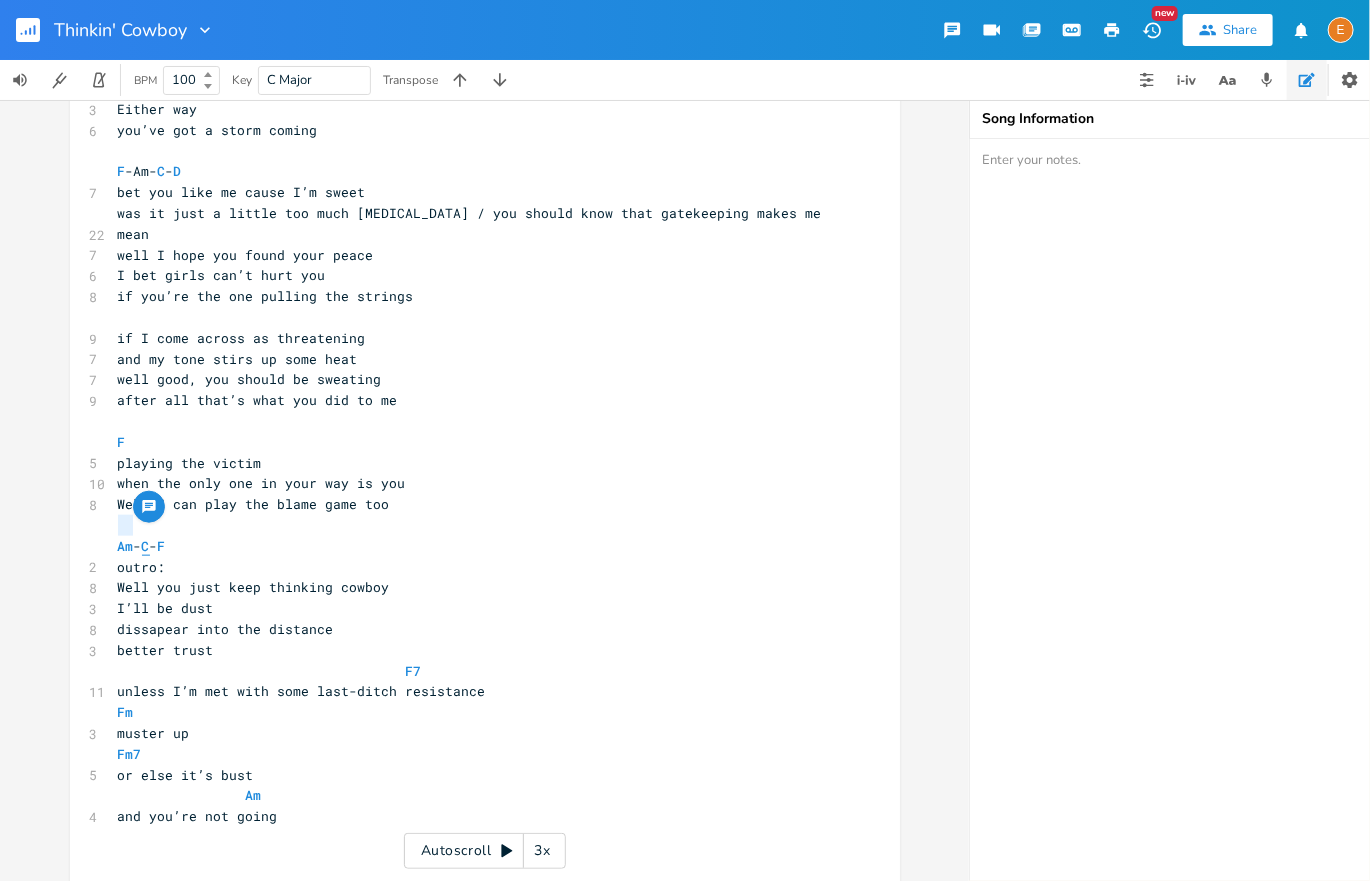 click on "C" at bounding box center [146, 546] 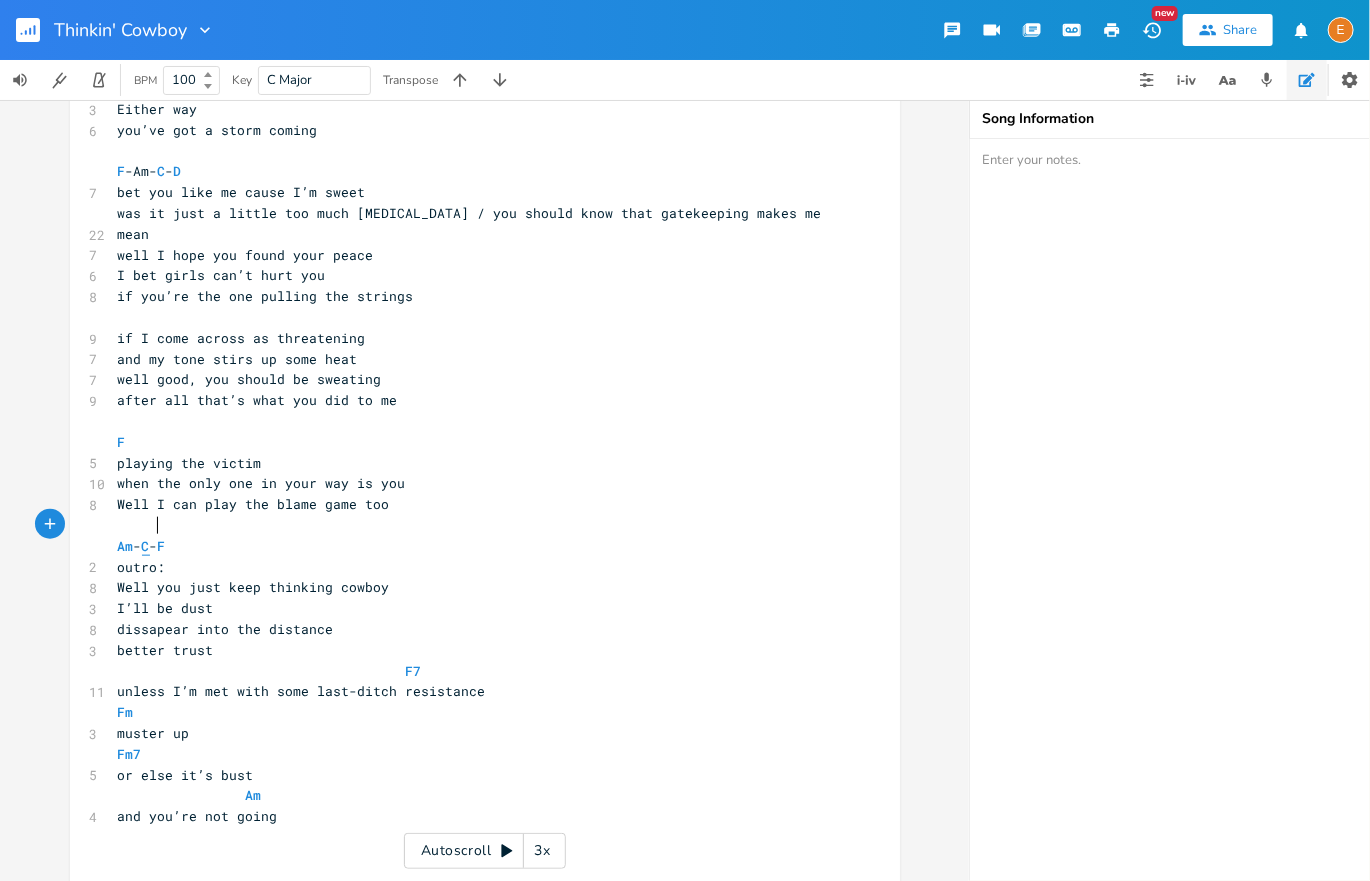 type on "C" 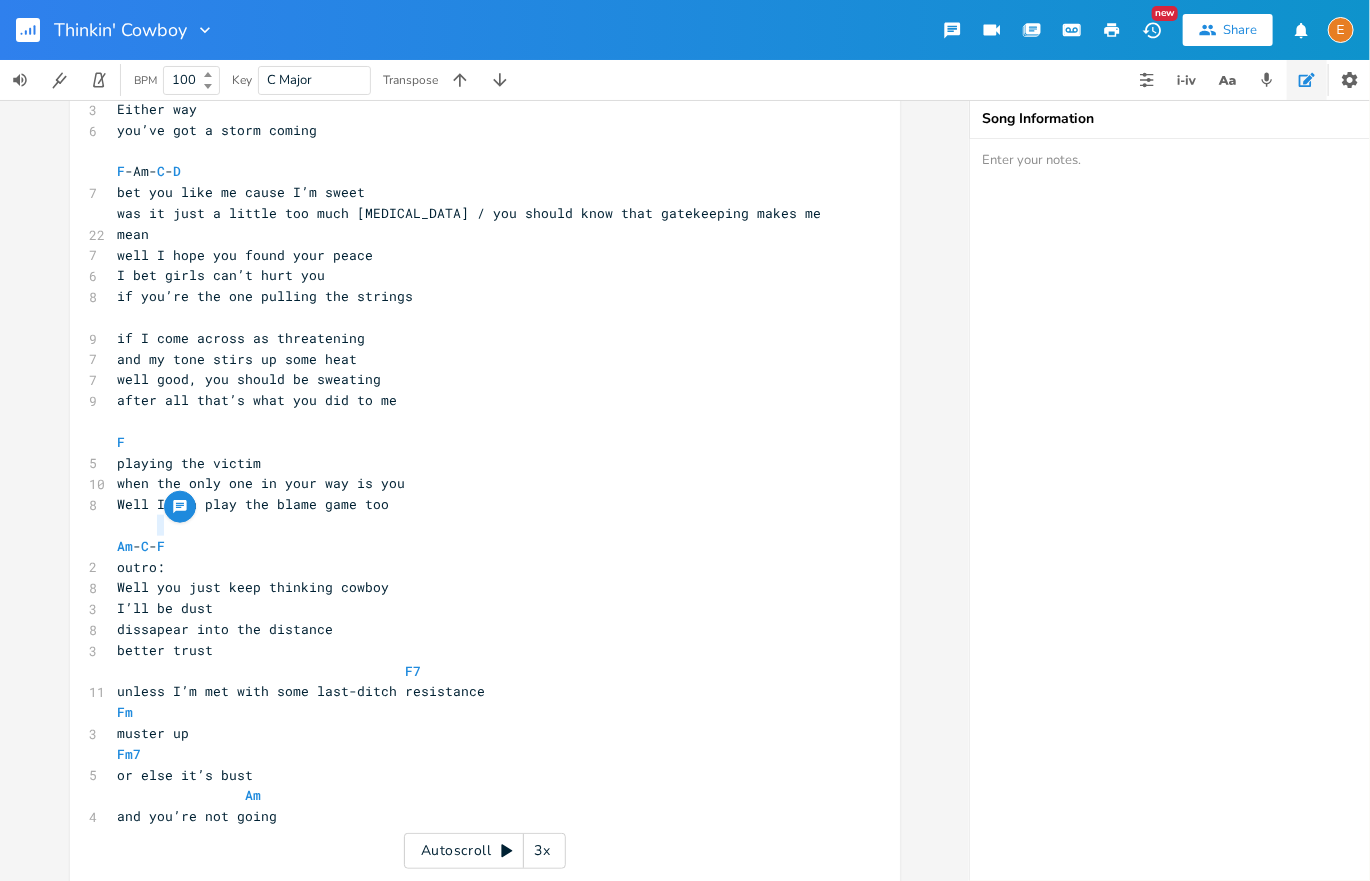 click at bounding box center [180, 507] 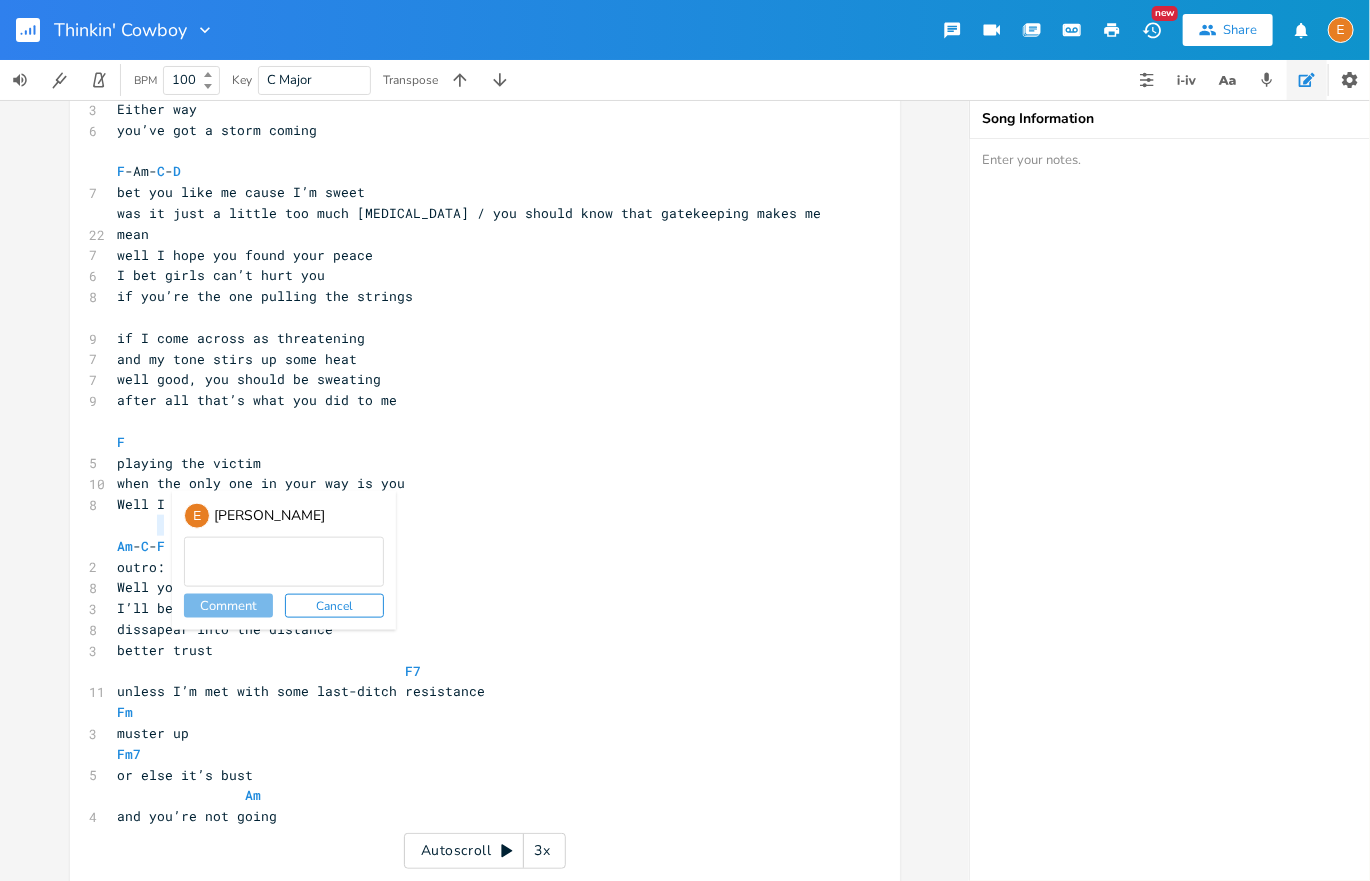 click on "E" at bounding box center (197, 516) 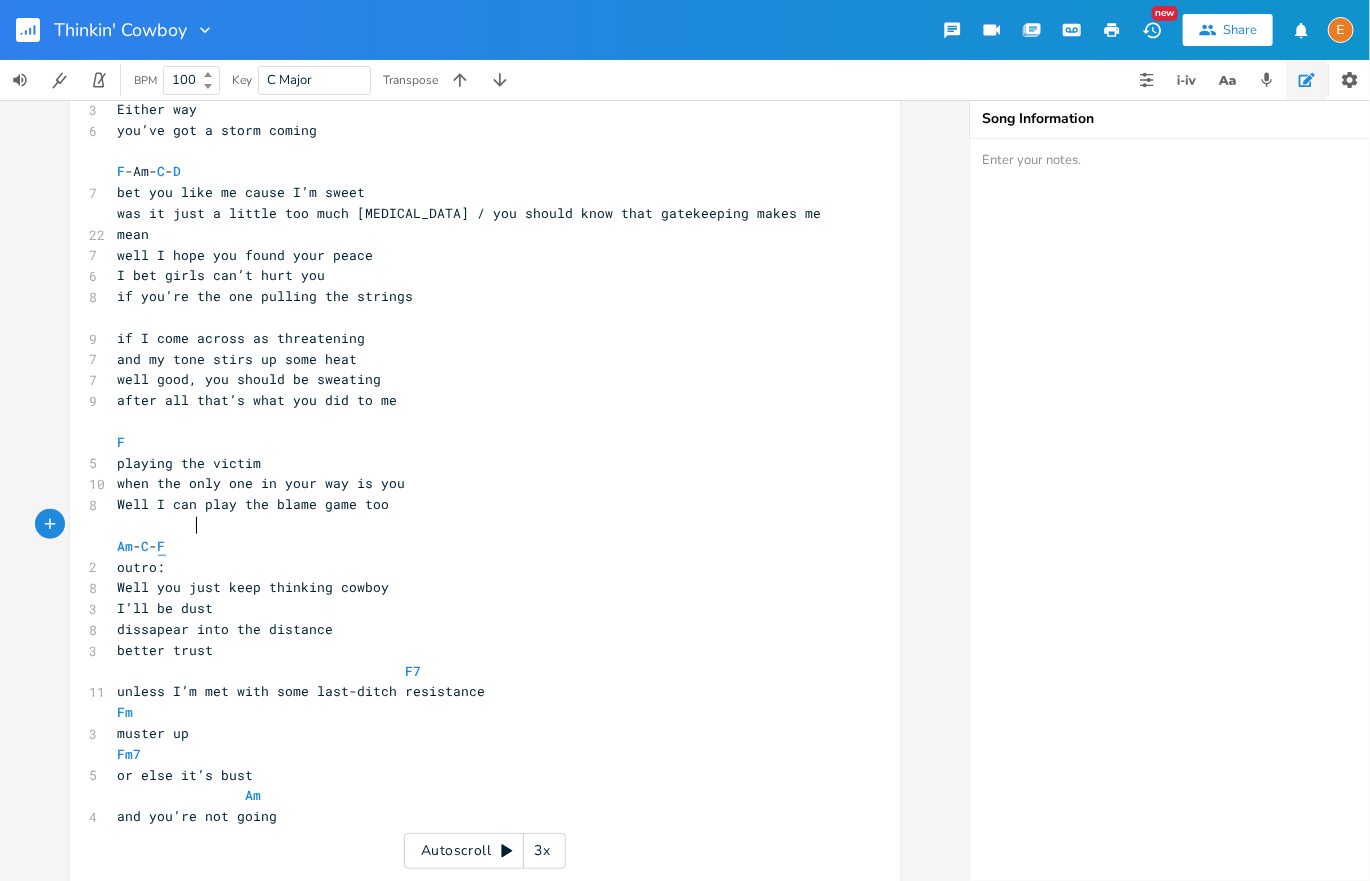 click on "F" at bounding box center [162, 546] 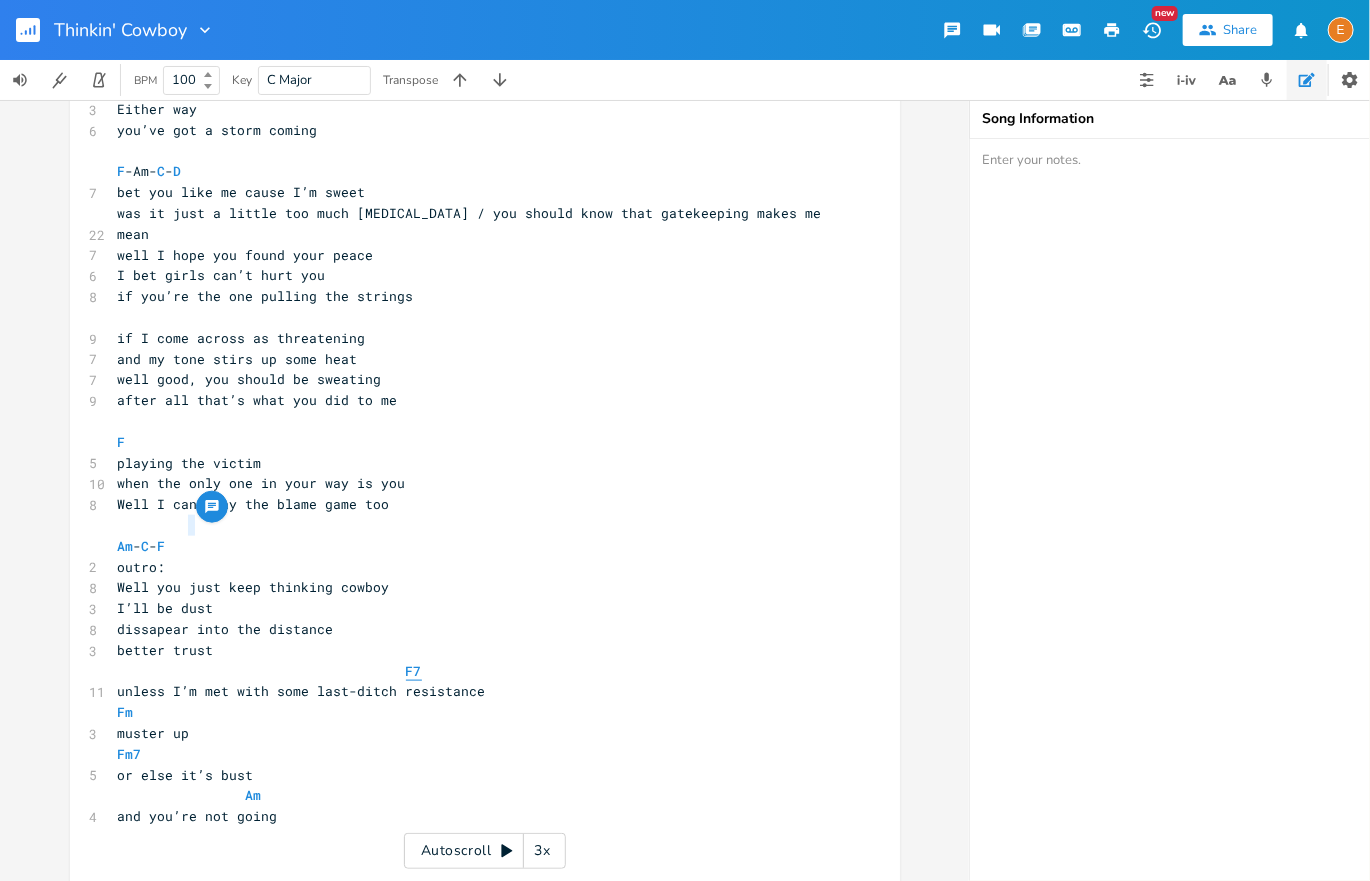 click on "F7" at bounding box center [414, 671] 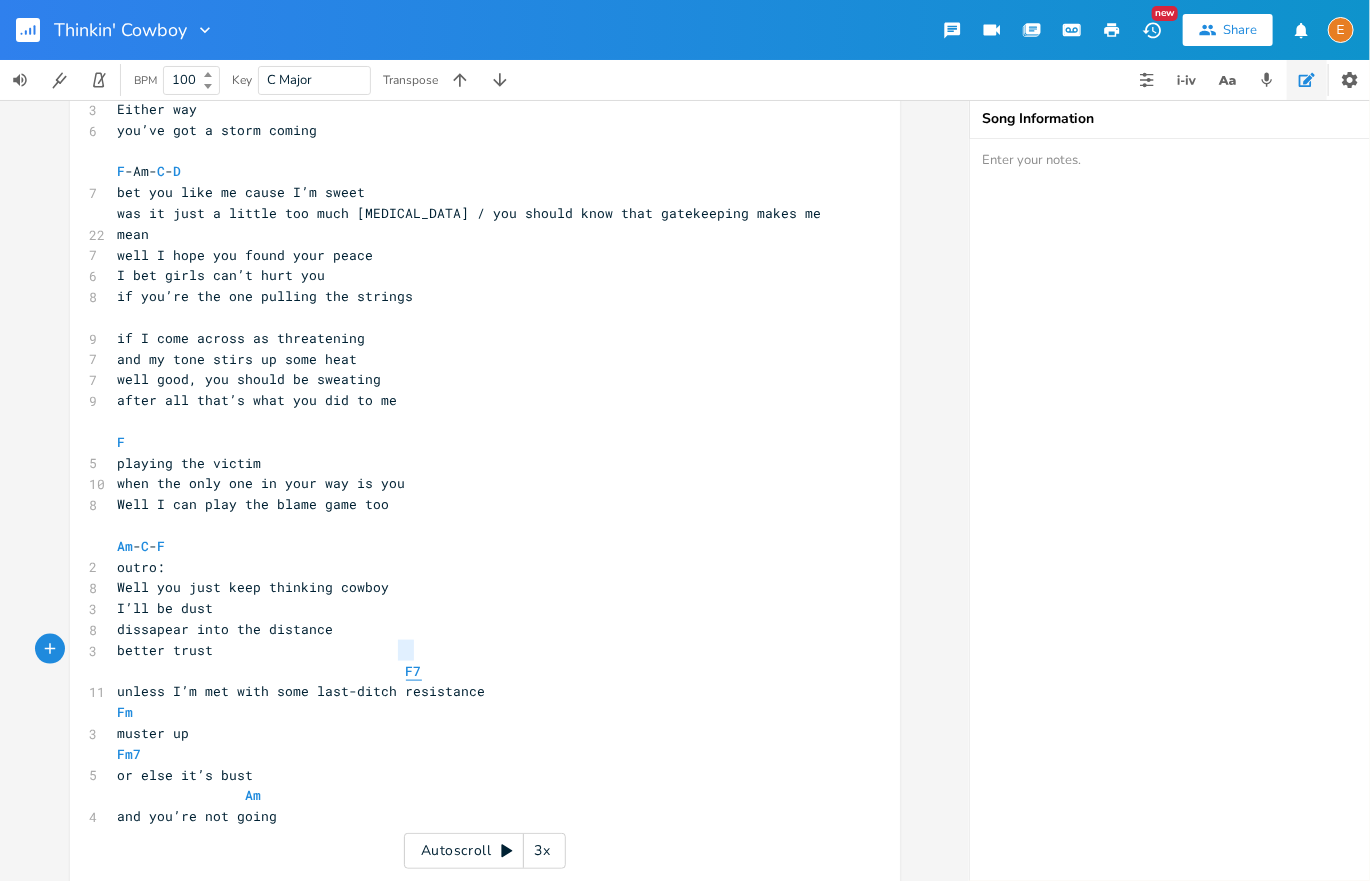 click on "F7" at bounding box center (414, 671) 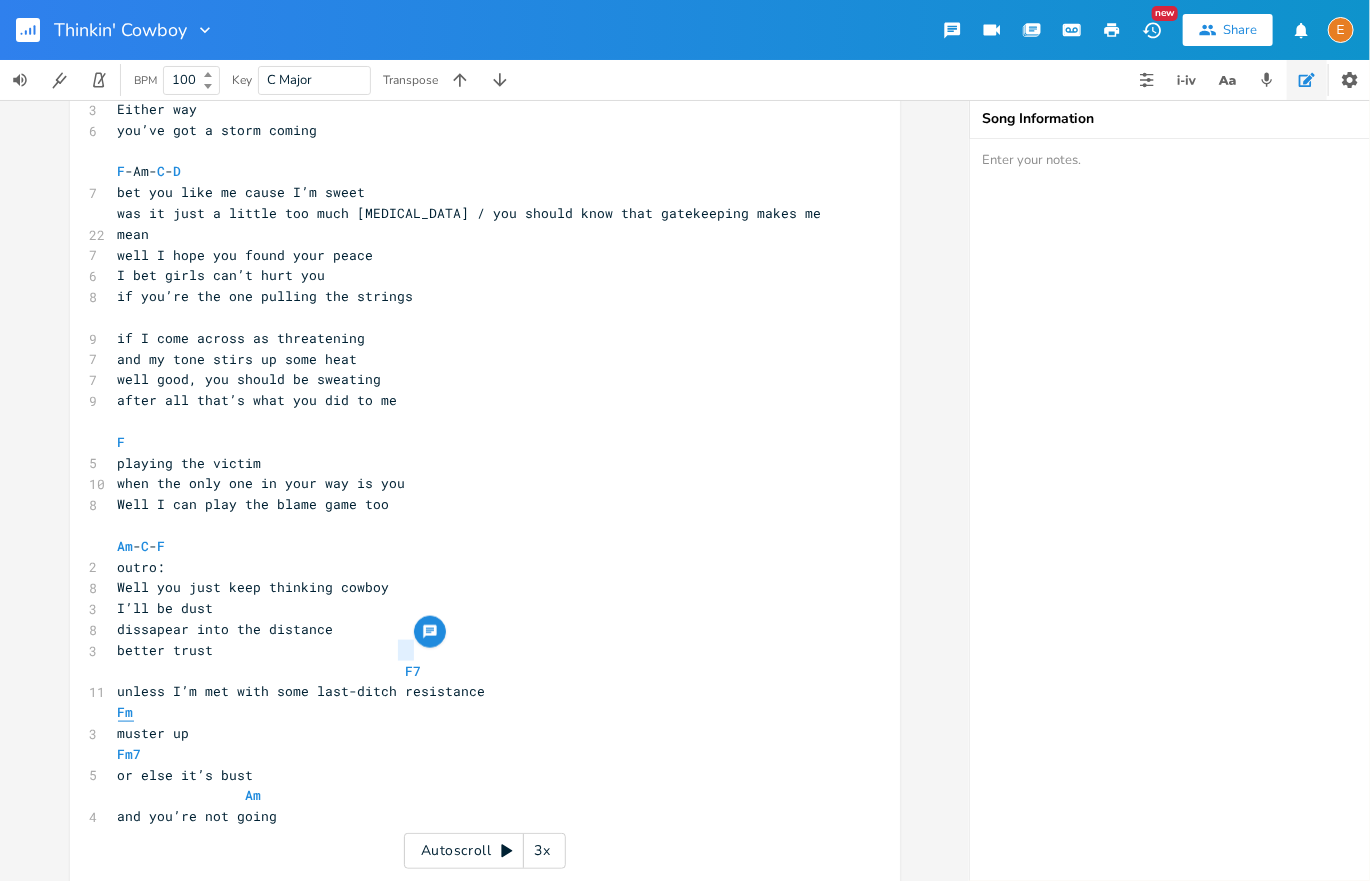 click on "Fm" at bounding box center [126, 712] 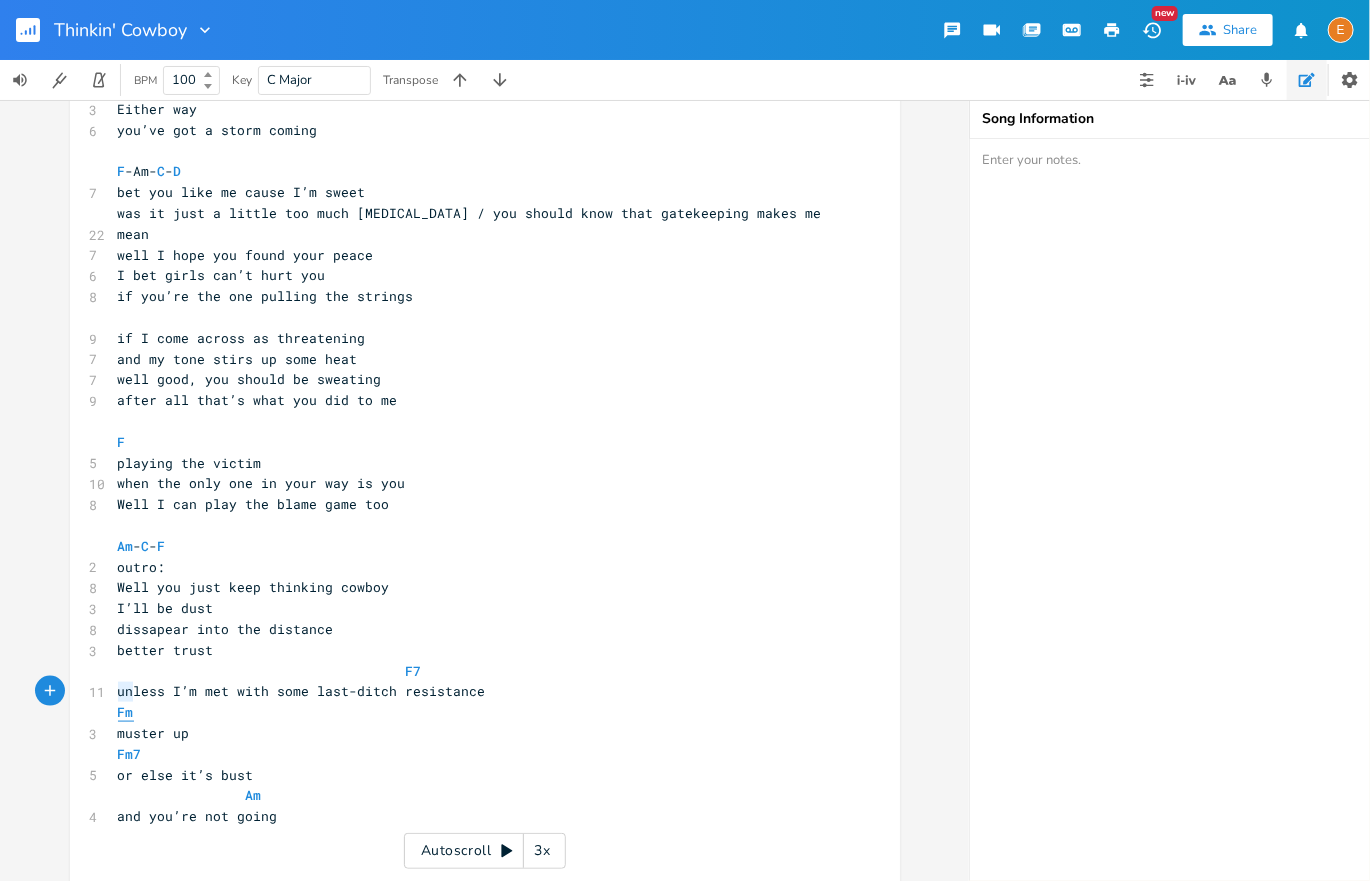 click on "Fm" at bounding box center [126, 712] 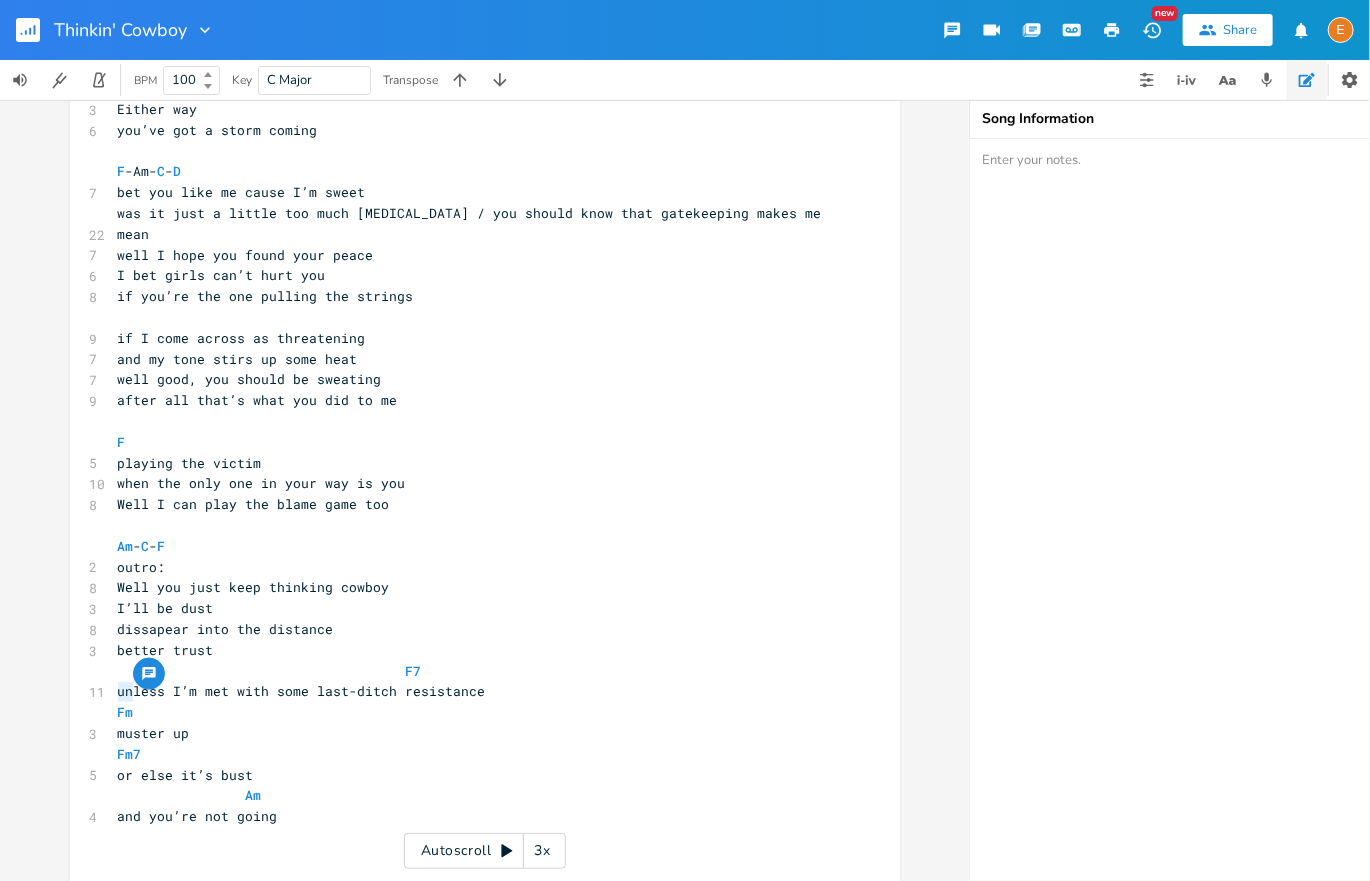 click on "Fm" at bounding box center [475, 712] 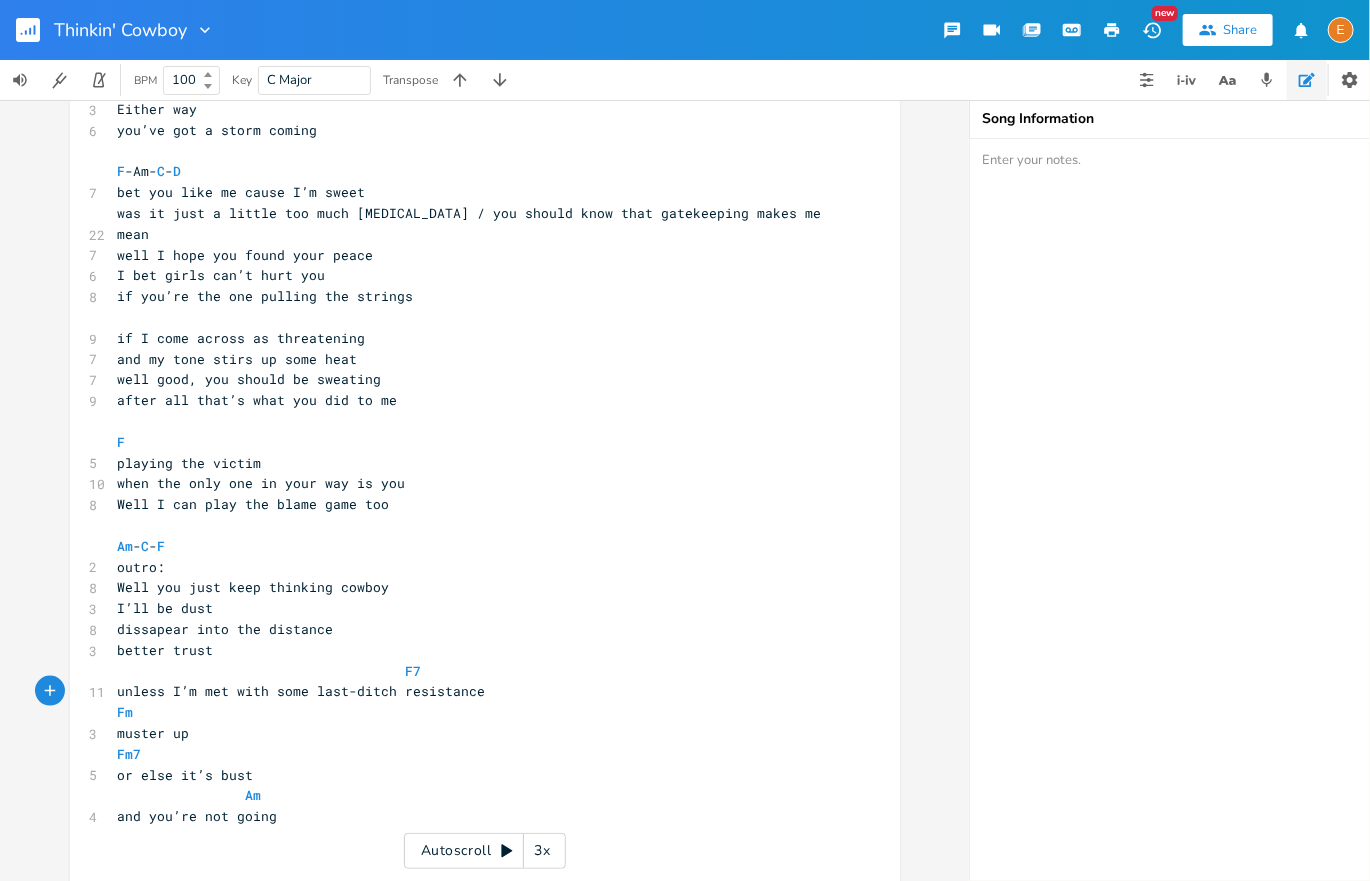 click on "F7" at bounding box center (475, 671) 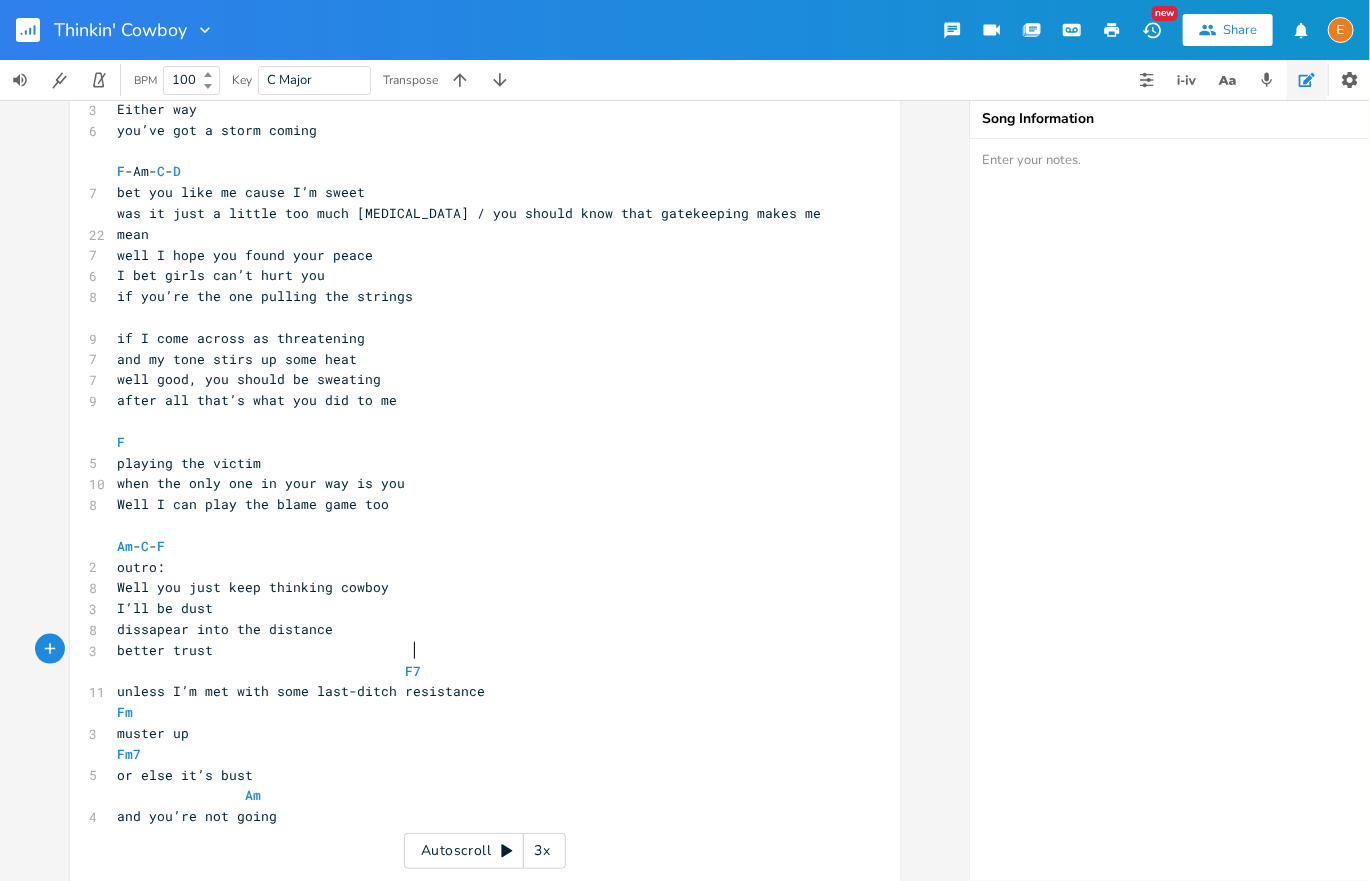 click at bounding box center [390, 671] 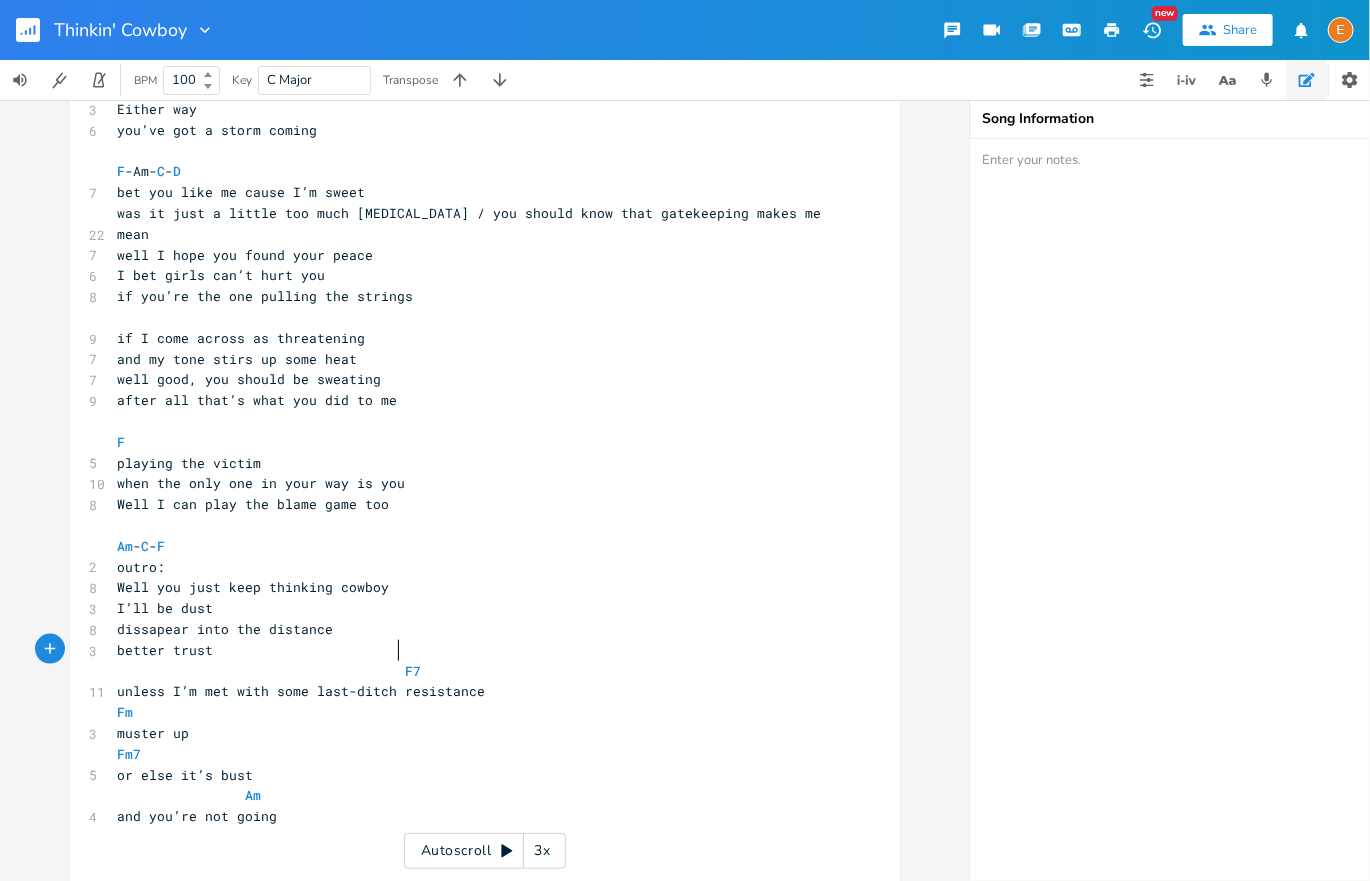 click at bounding box center [390, 671] 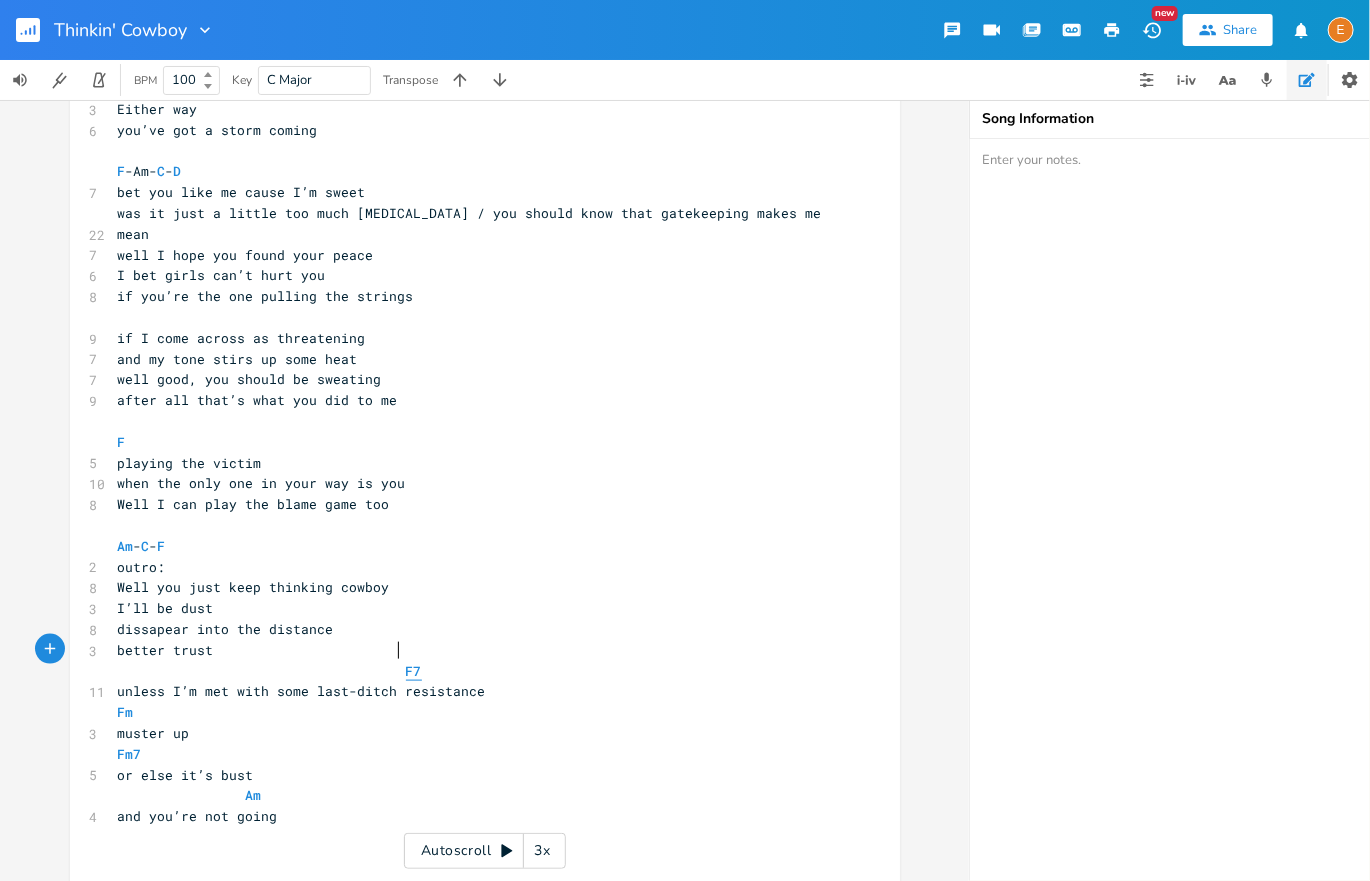 click on "F7" at bounding box center [414, 671] 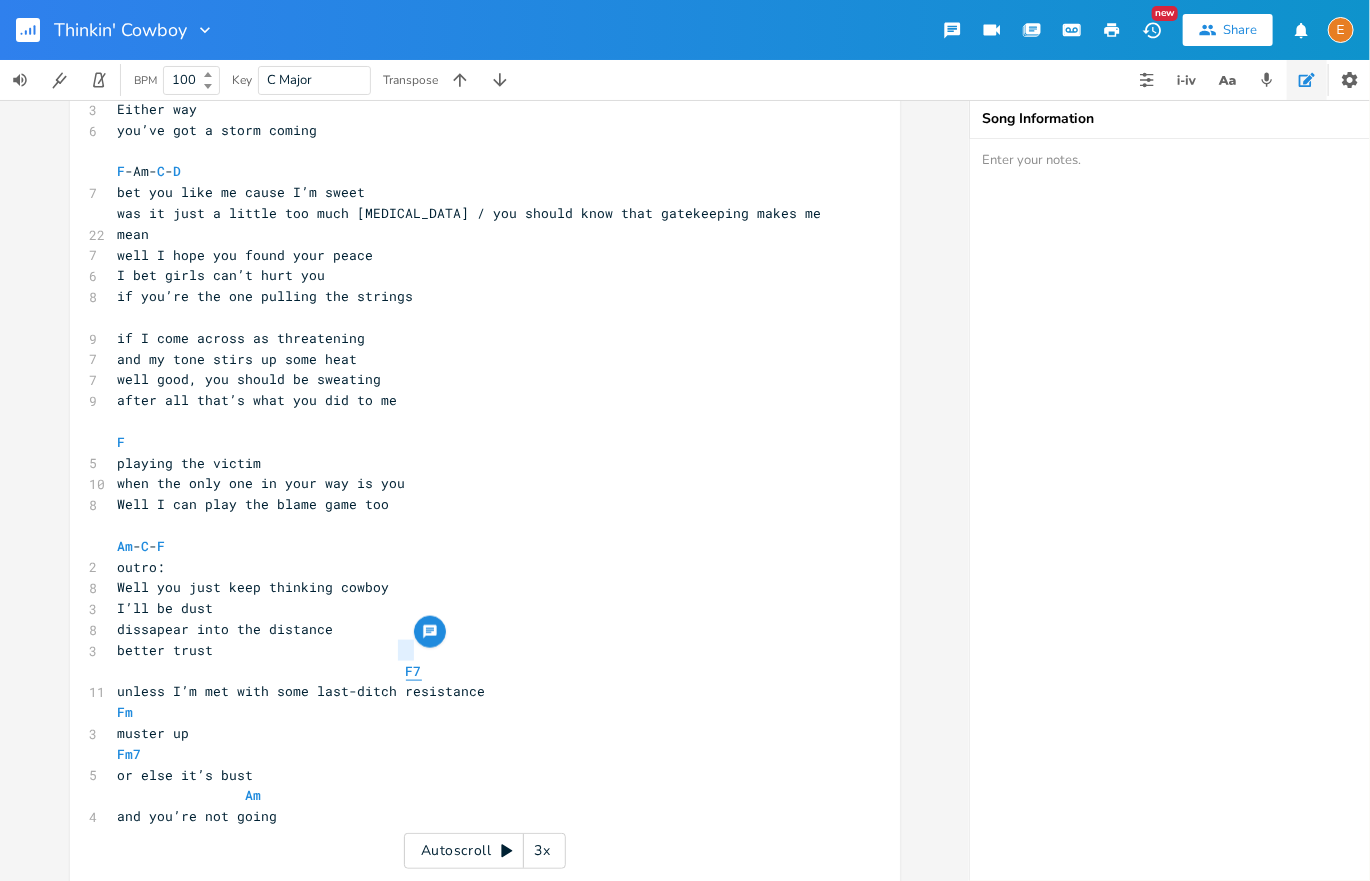 click on "F7" at bounding box center [414, 671] 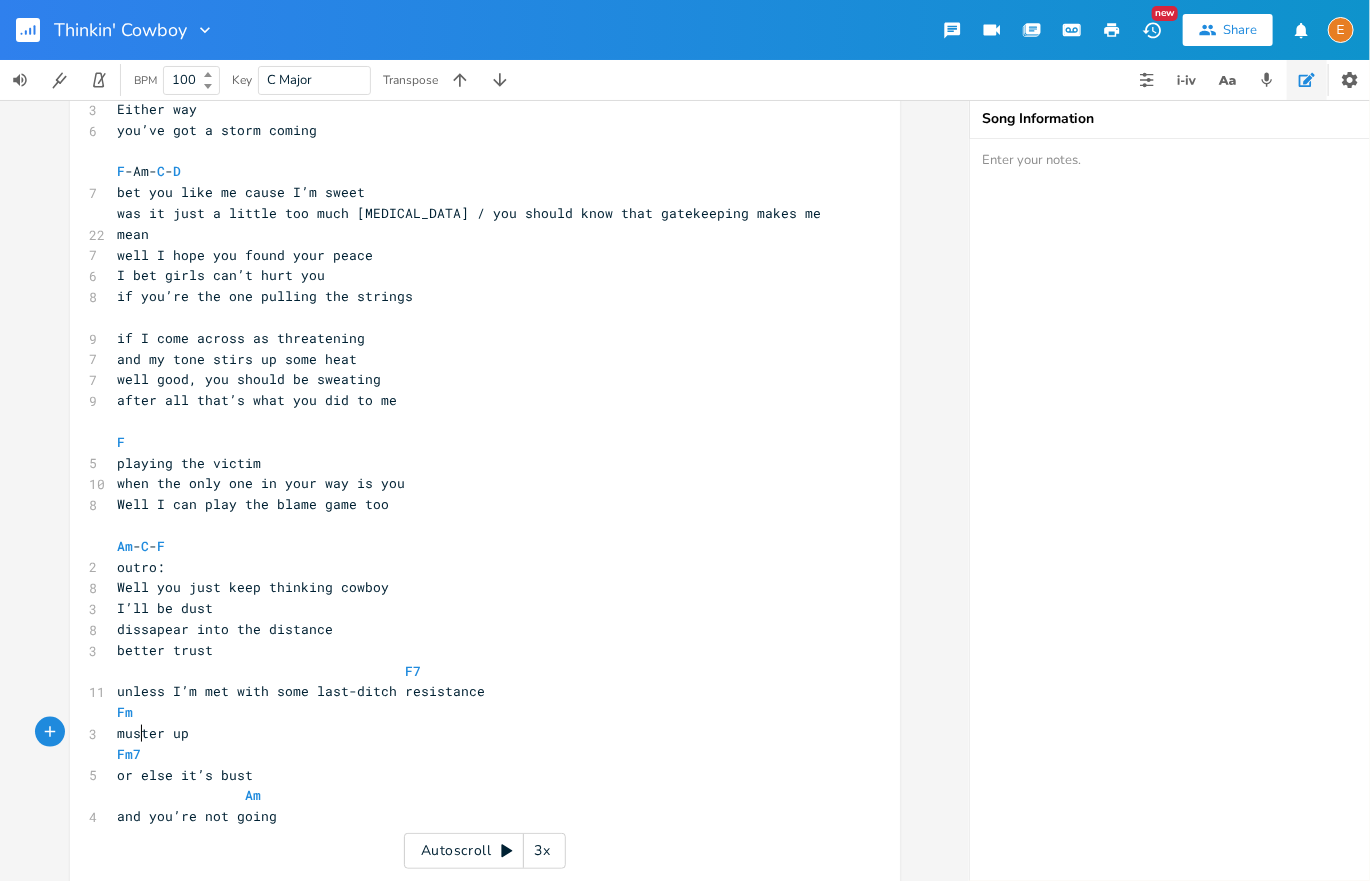 click on "Fm7" at bounding box center (475, 754) 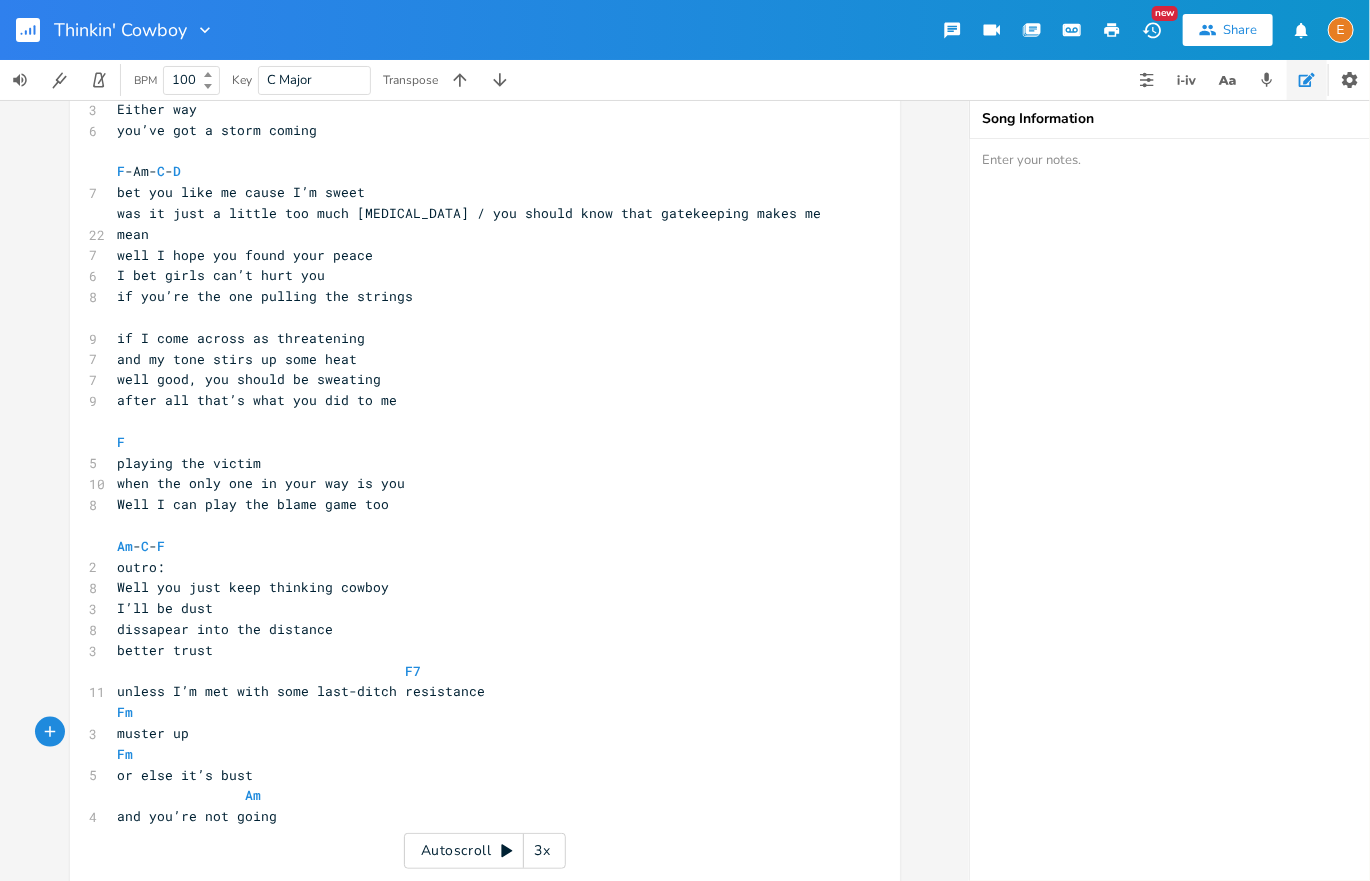 click on "unless I’m met with some last-ditch resistance" at bounding box center [302, 691] 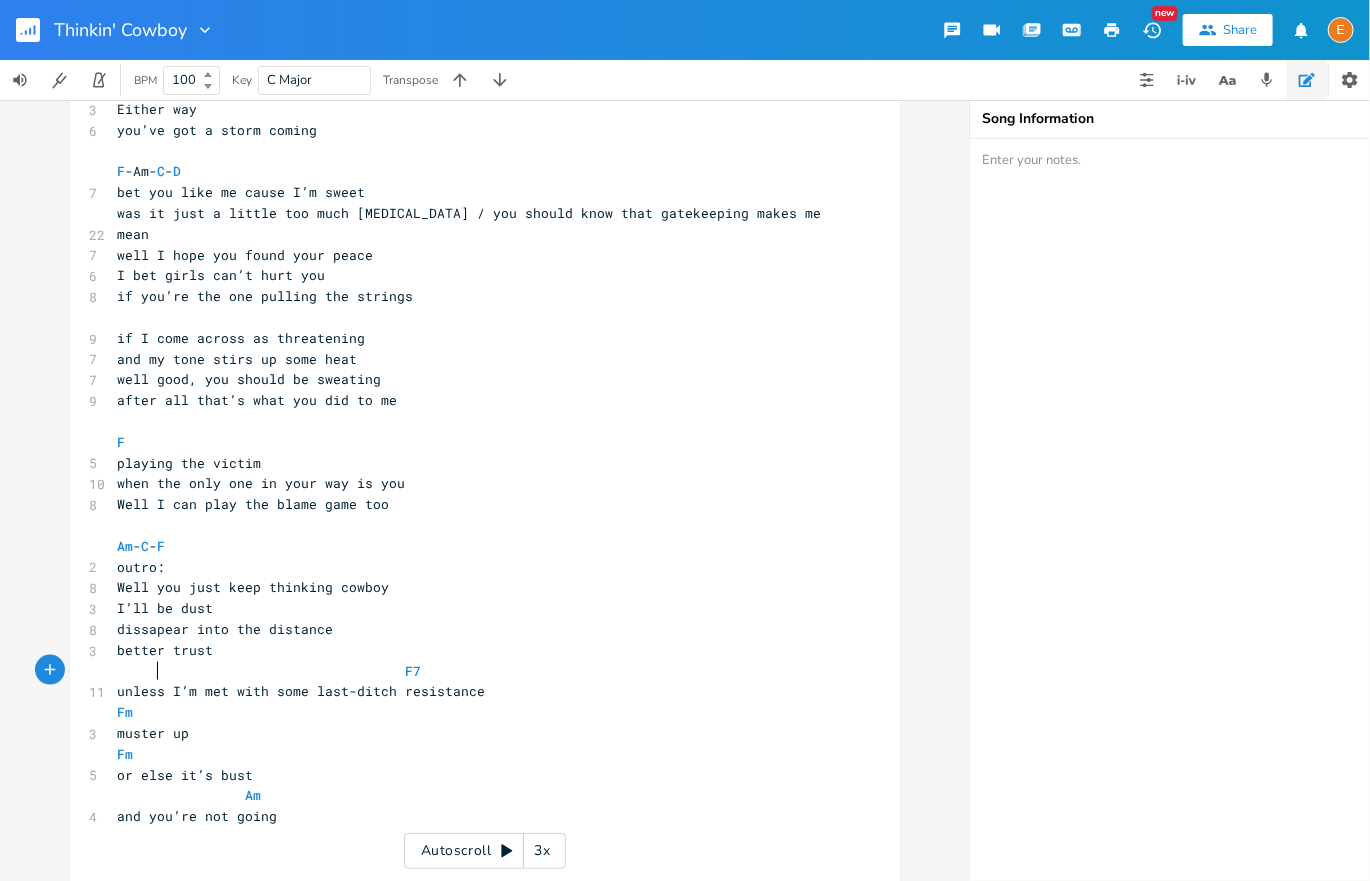 click on "Fm" at bounding box center [475, 712] 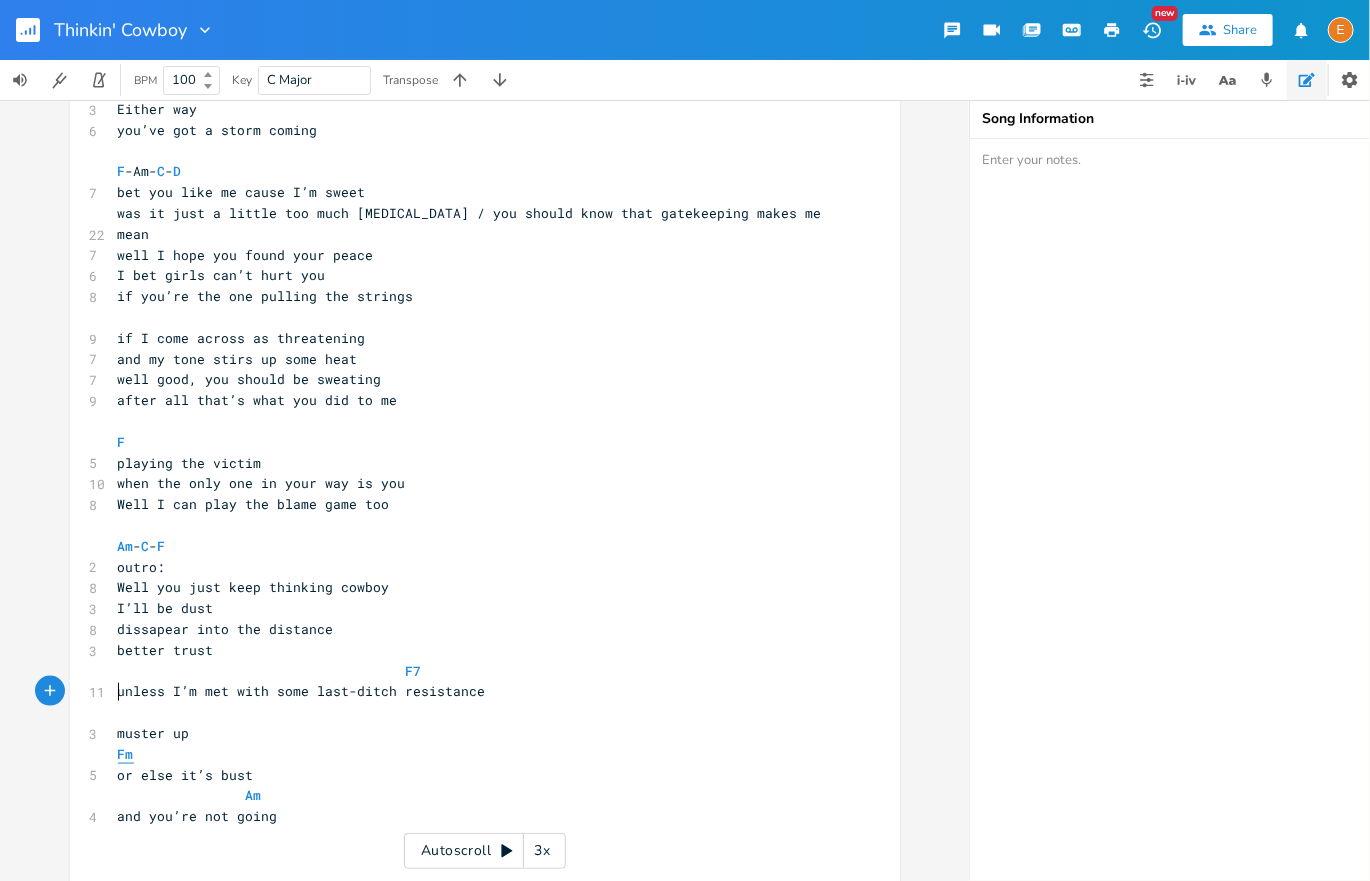 type on "F" 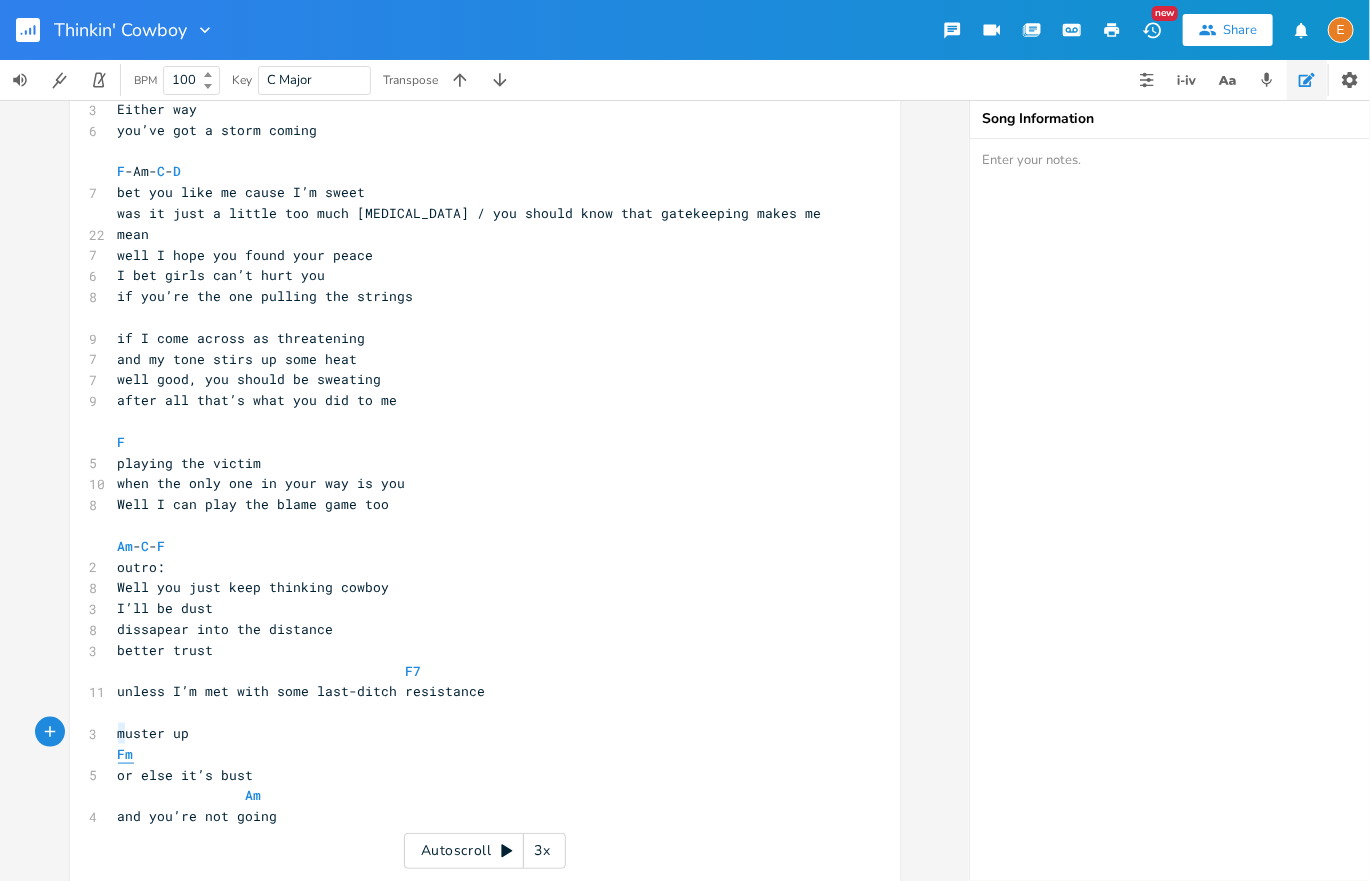 click on "Fm" at bounding box center (126, 754) 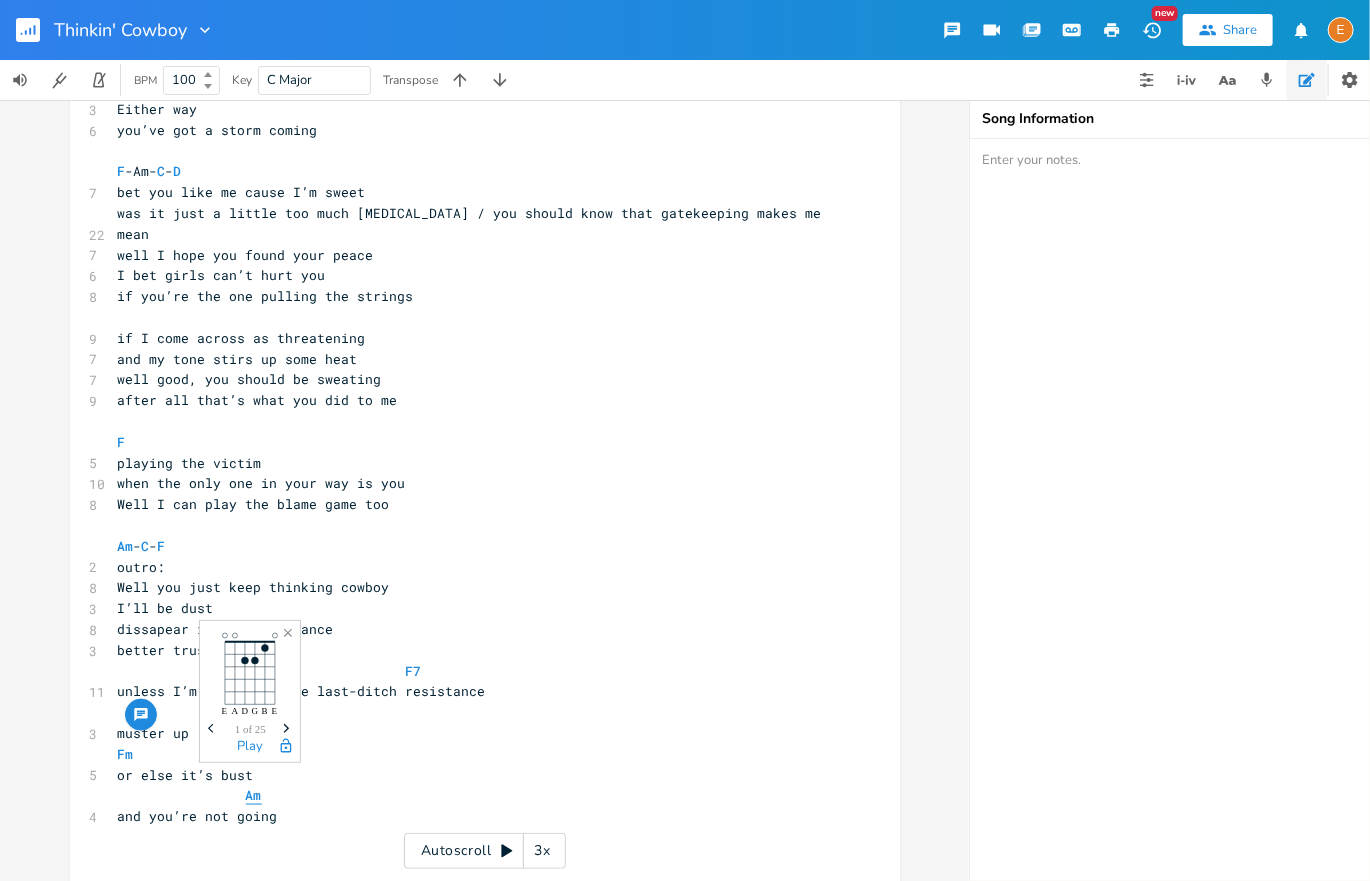click on "Am" at bounding box center (254, 795) 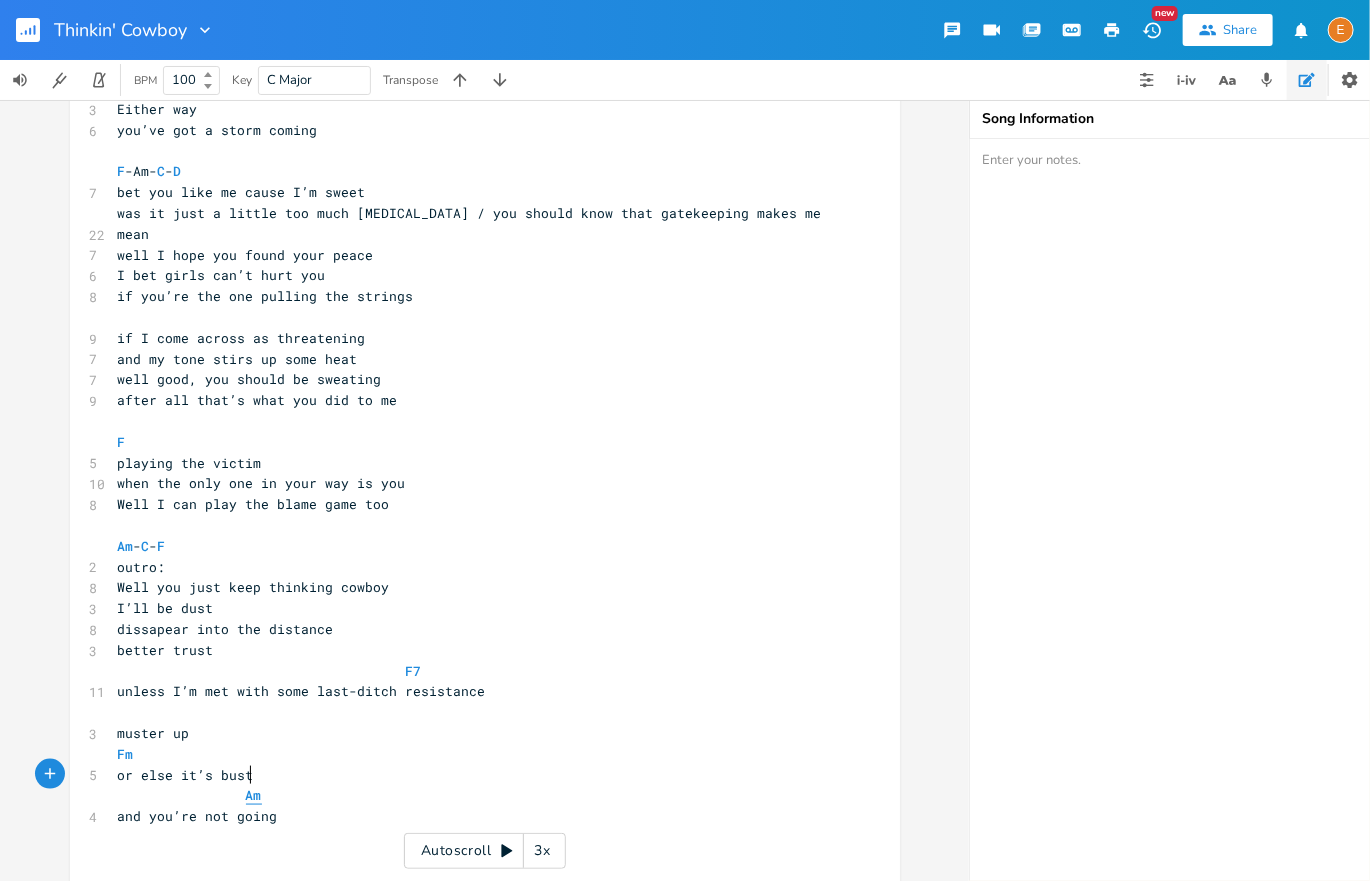 type on "Am" 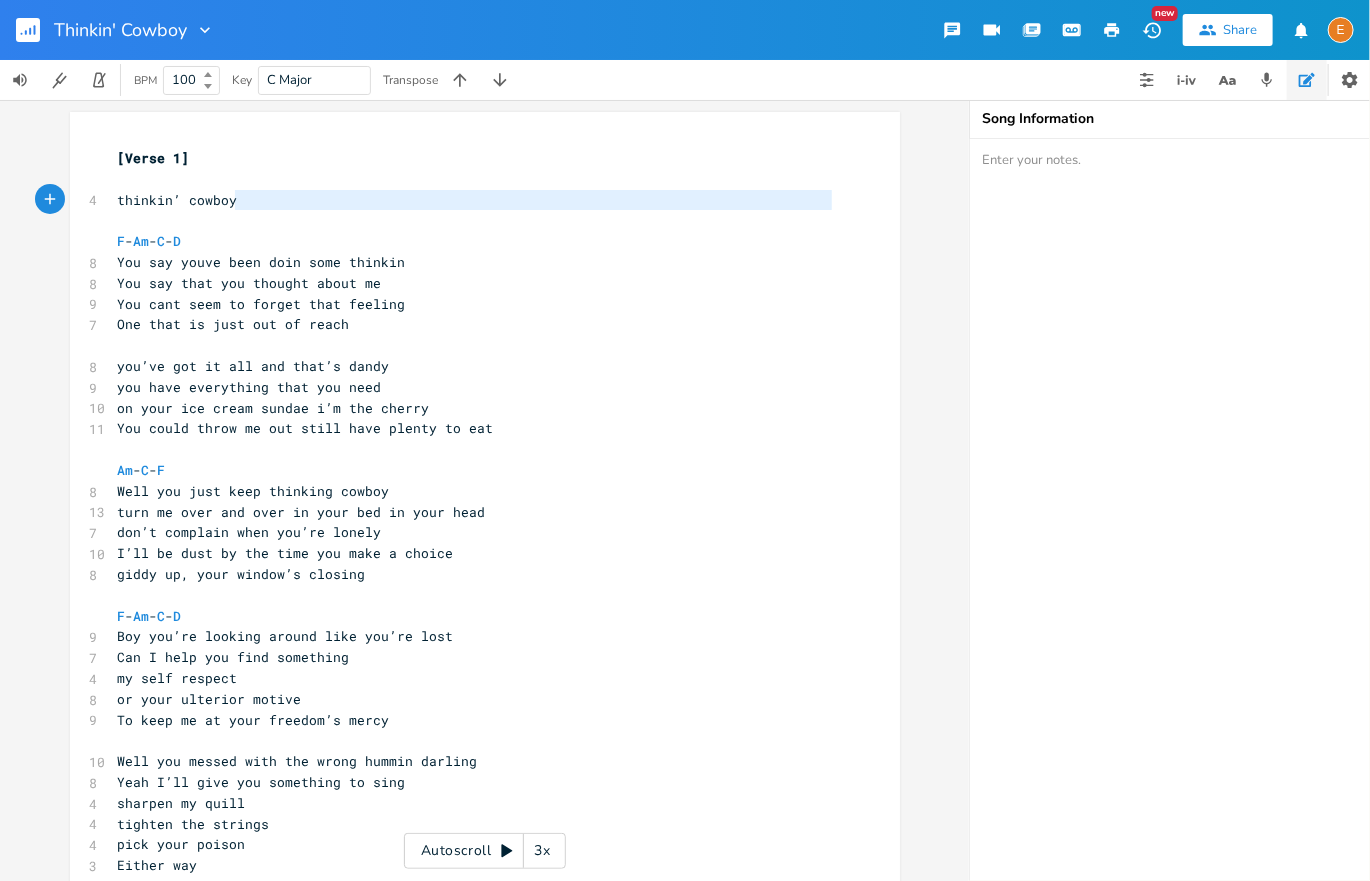 type on "[Verse 1]
thinkin’ cowboy" 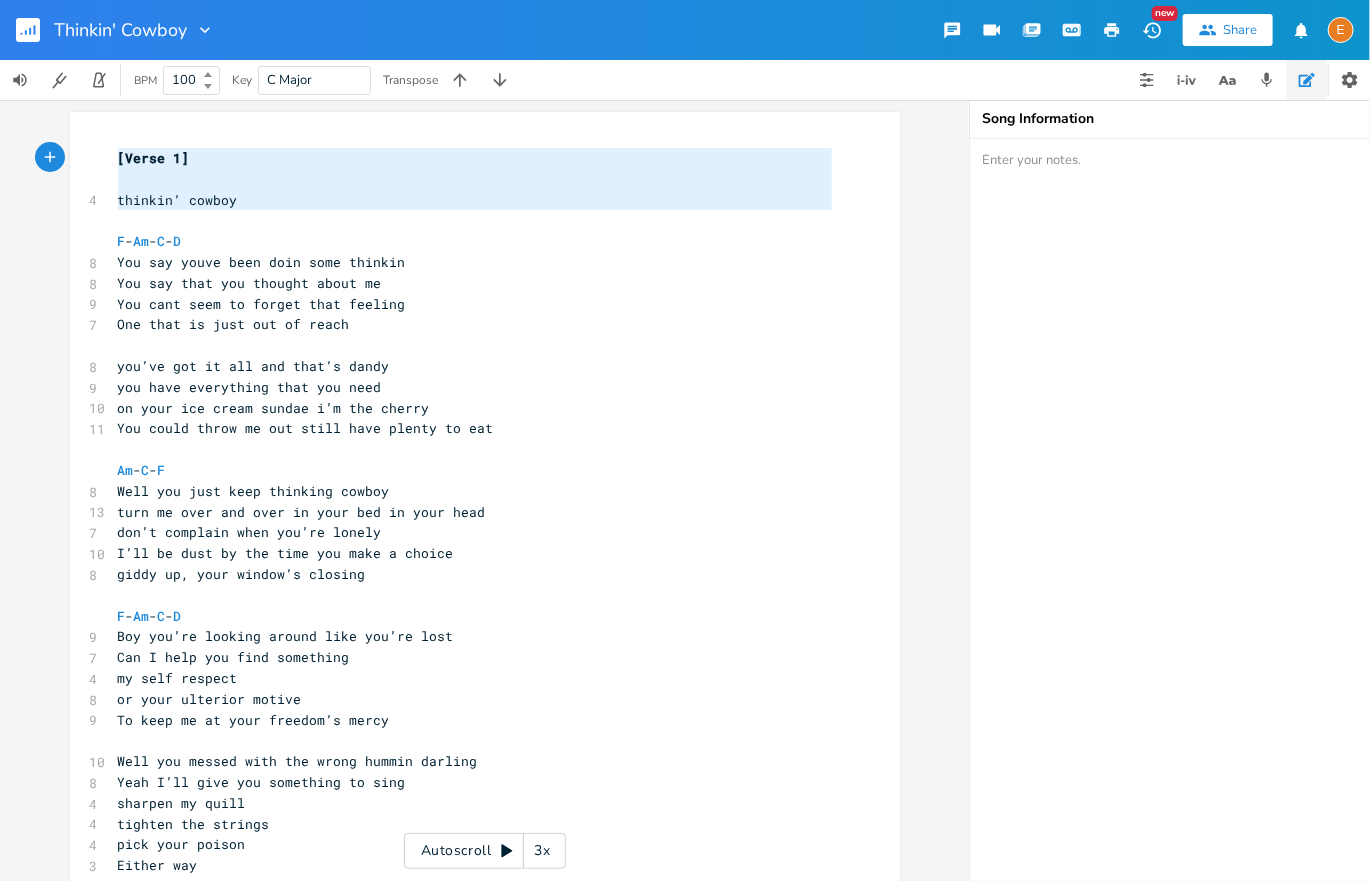 drag, startPoint x: 281, startPoint y: 213, endPoint x: -69, endPoint y: 168, distance: 352.881 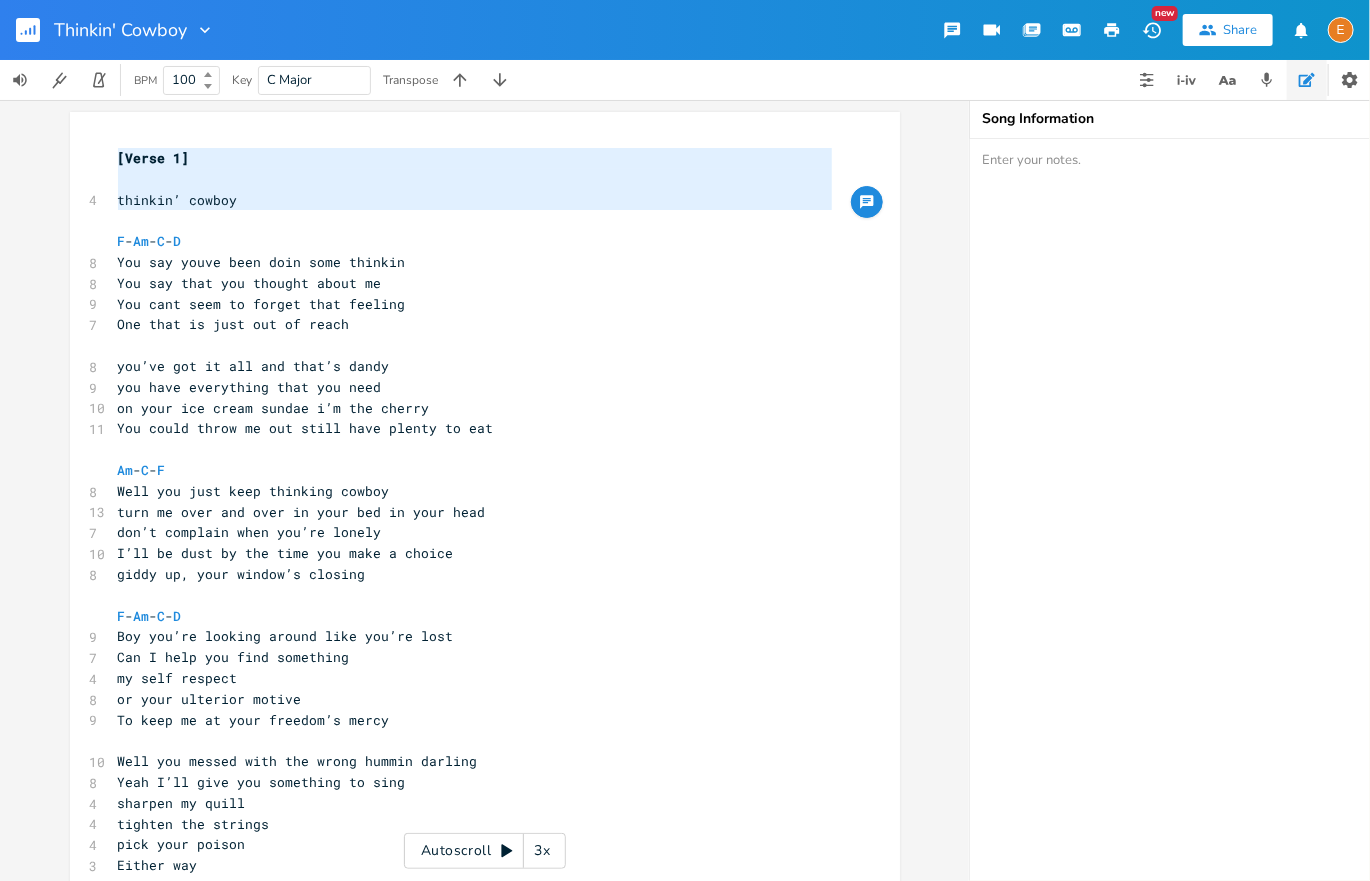 click on "F  -  Am  -  C  -  D" at bounding box center [475, 241] 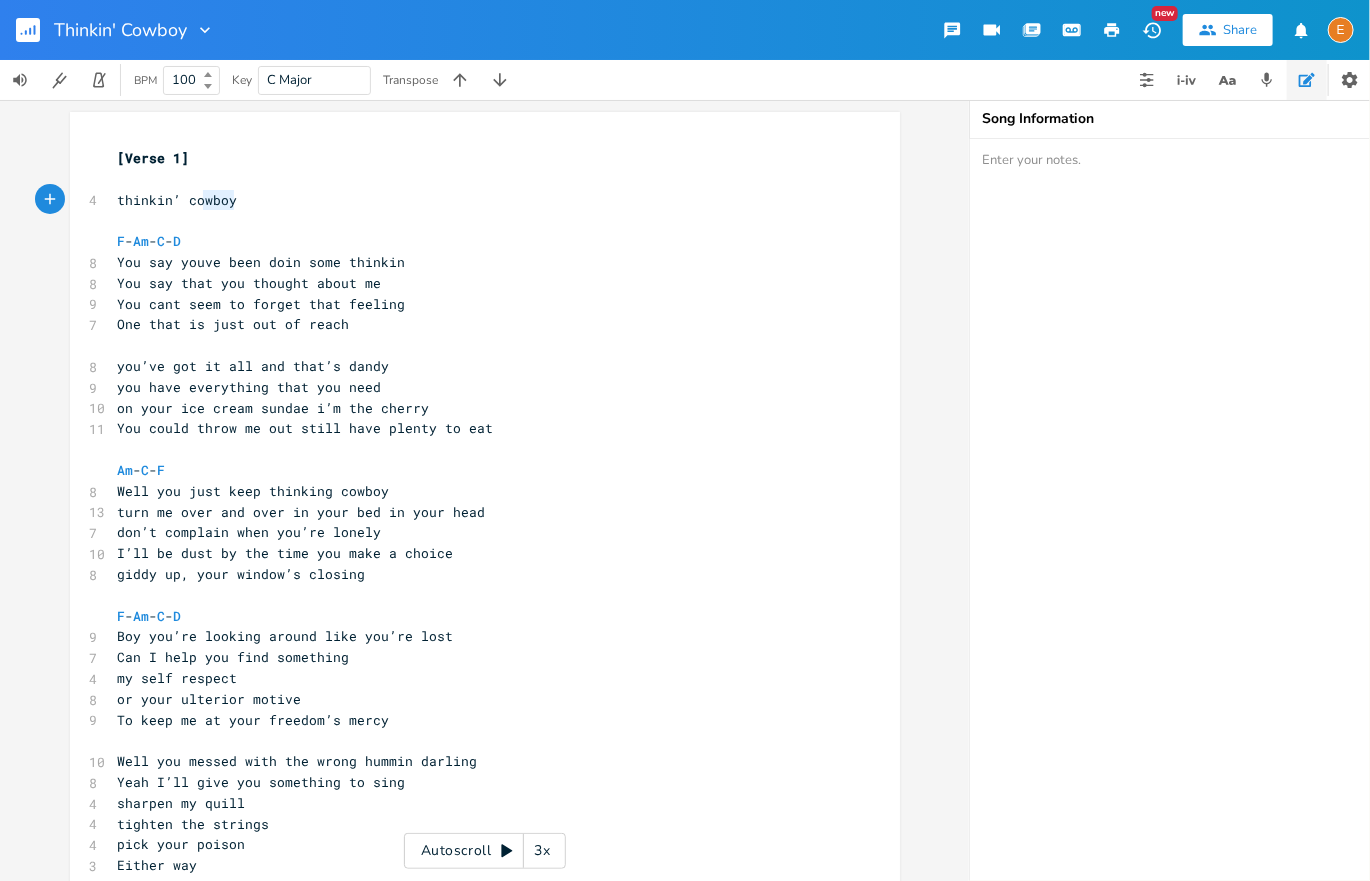 type on "thinkin’ cowboy" 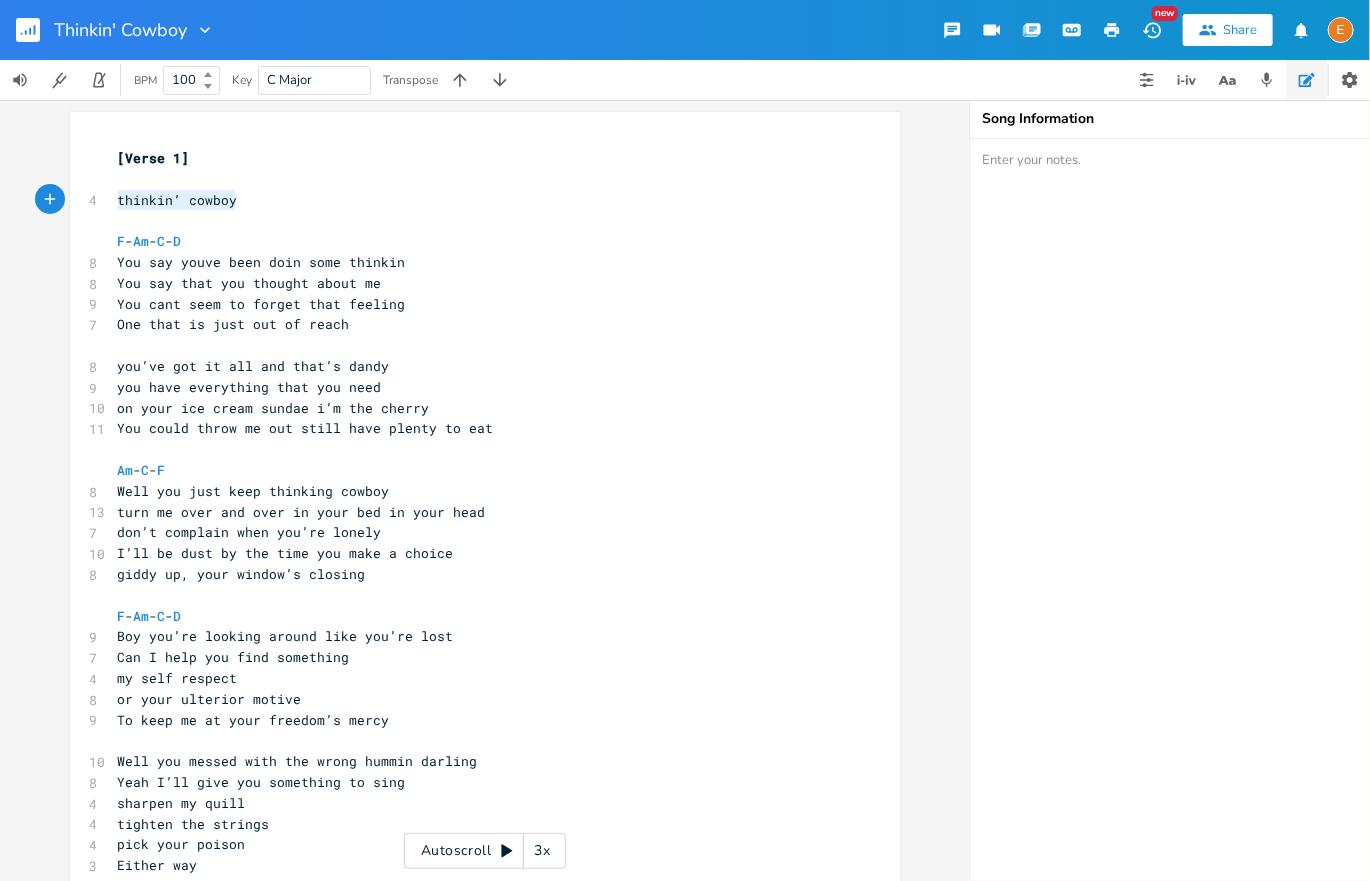 drag, startPoint x: 268, startPoint y: 194, endPoint x: 98, endPoint y: 200, distance: 170.10585 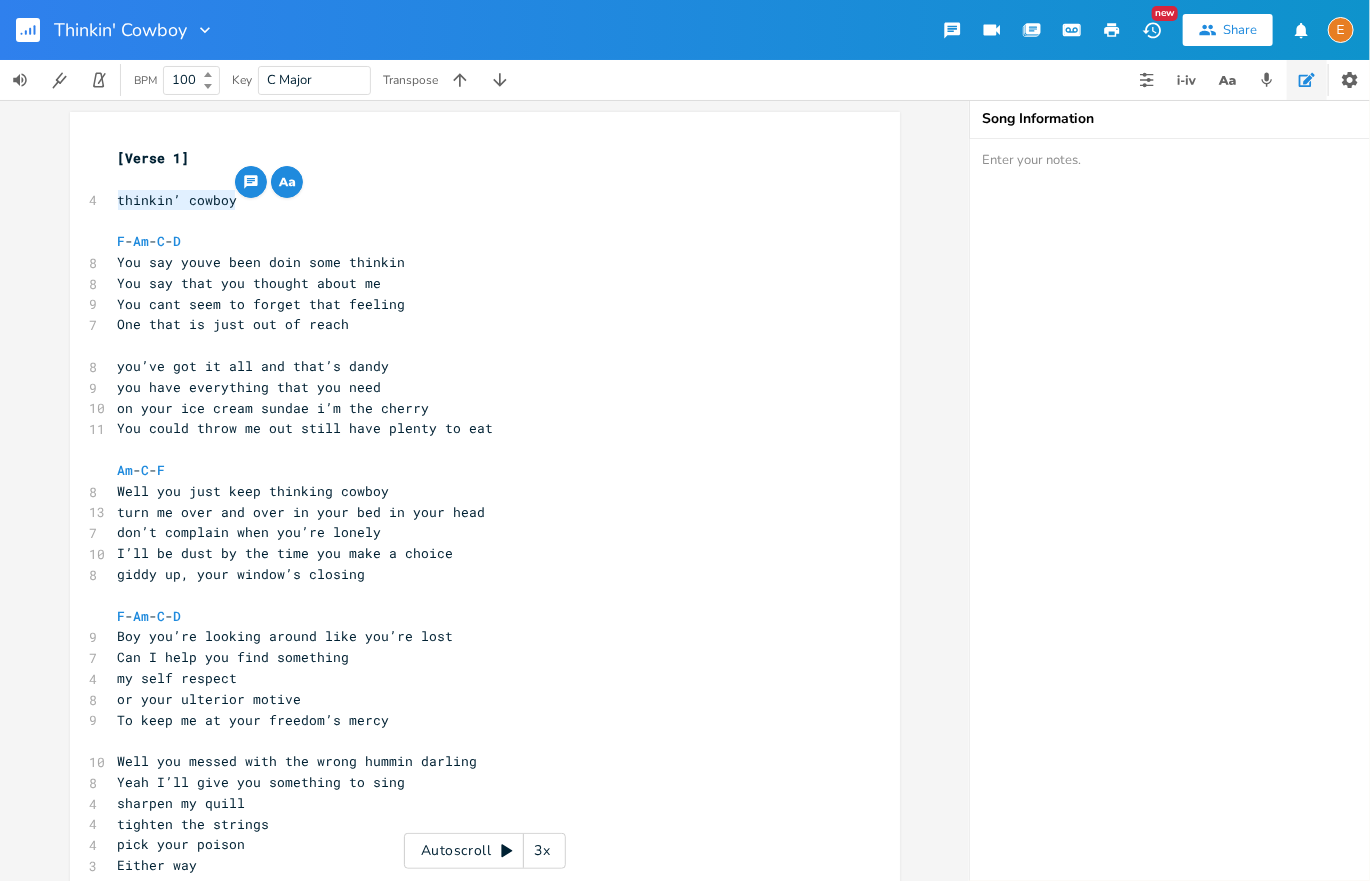 scroll, scrollTop: 6, scrollLeft: 0, axis: vertical 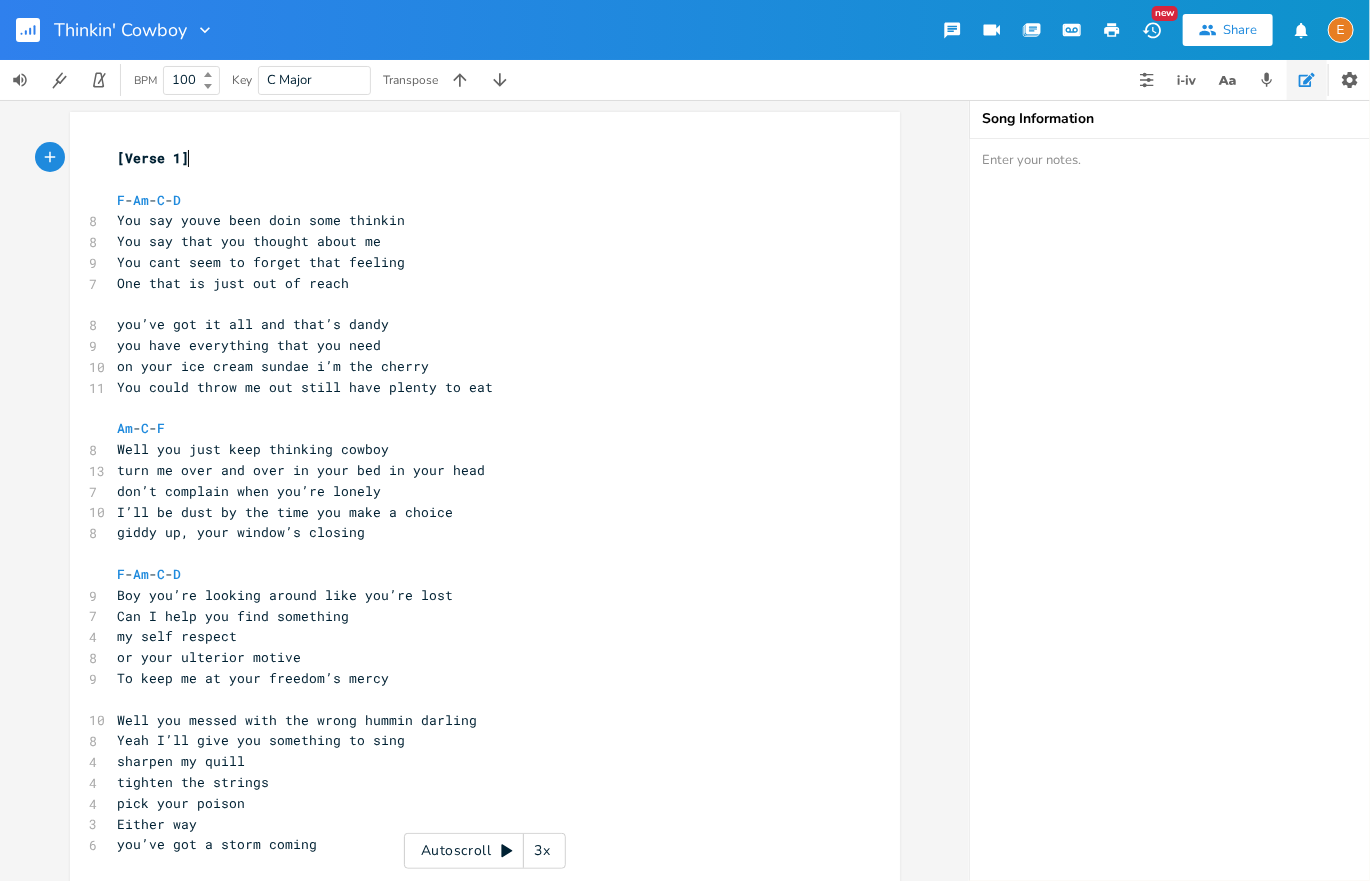 click on "You could throw me out still have plenty to eat" at bounding box center [475, 387] 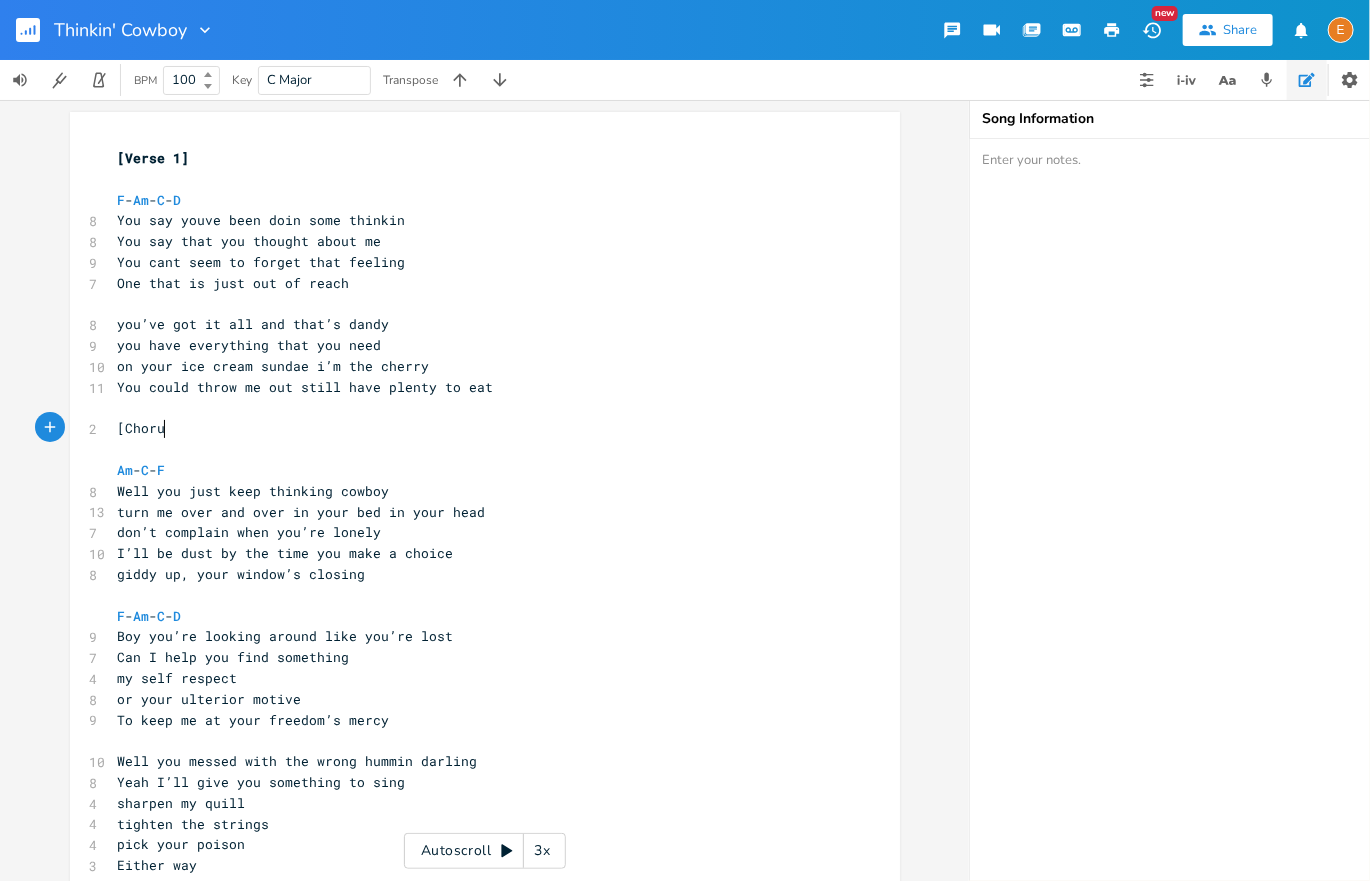 scroll, scrollTop: 6, scrollLeft: 55, axis: both 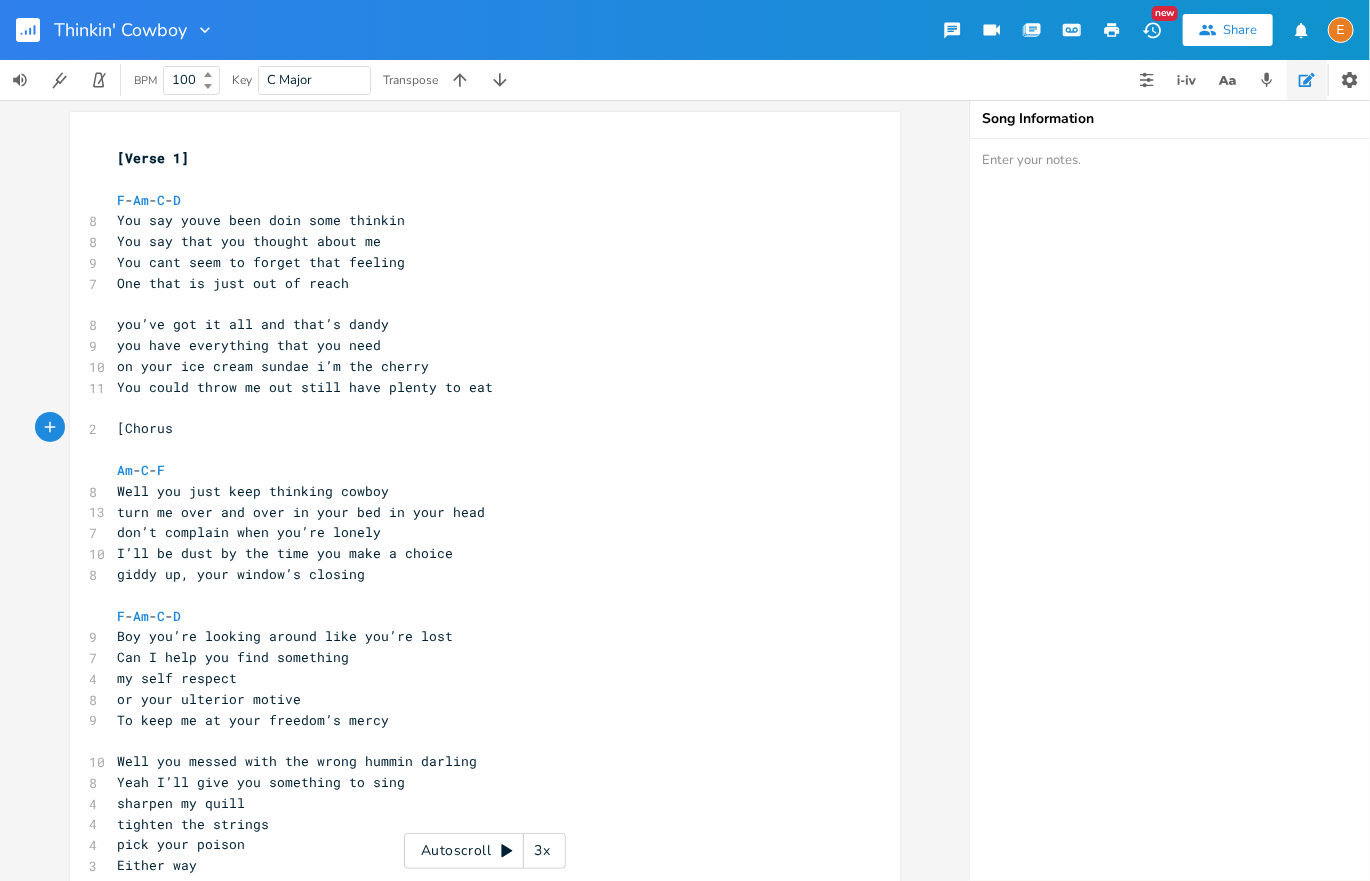 type on "[Chorus]" 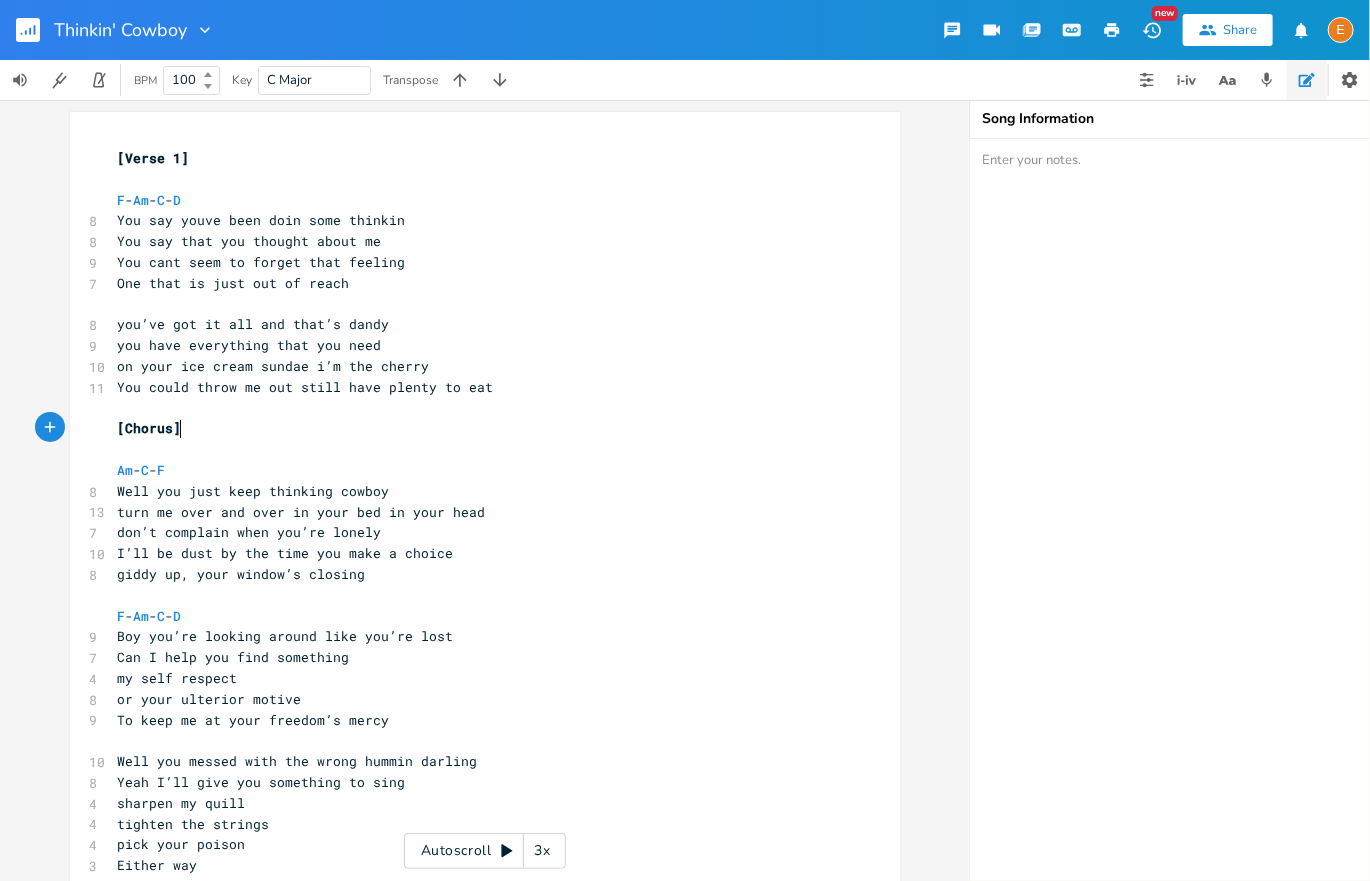 click on "giddy up, your window’s closing" at bounding box center (475, 574) 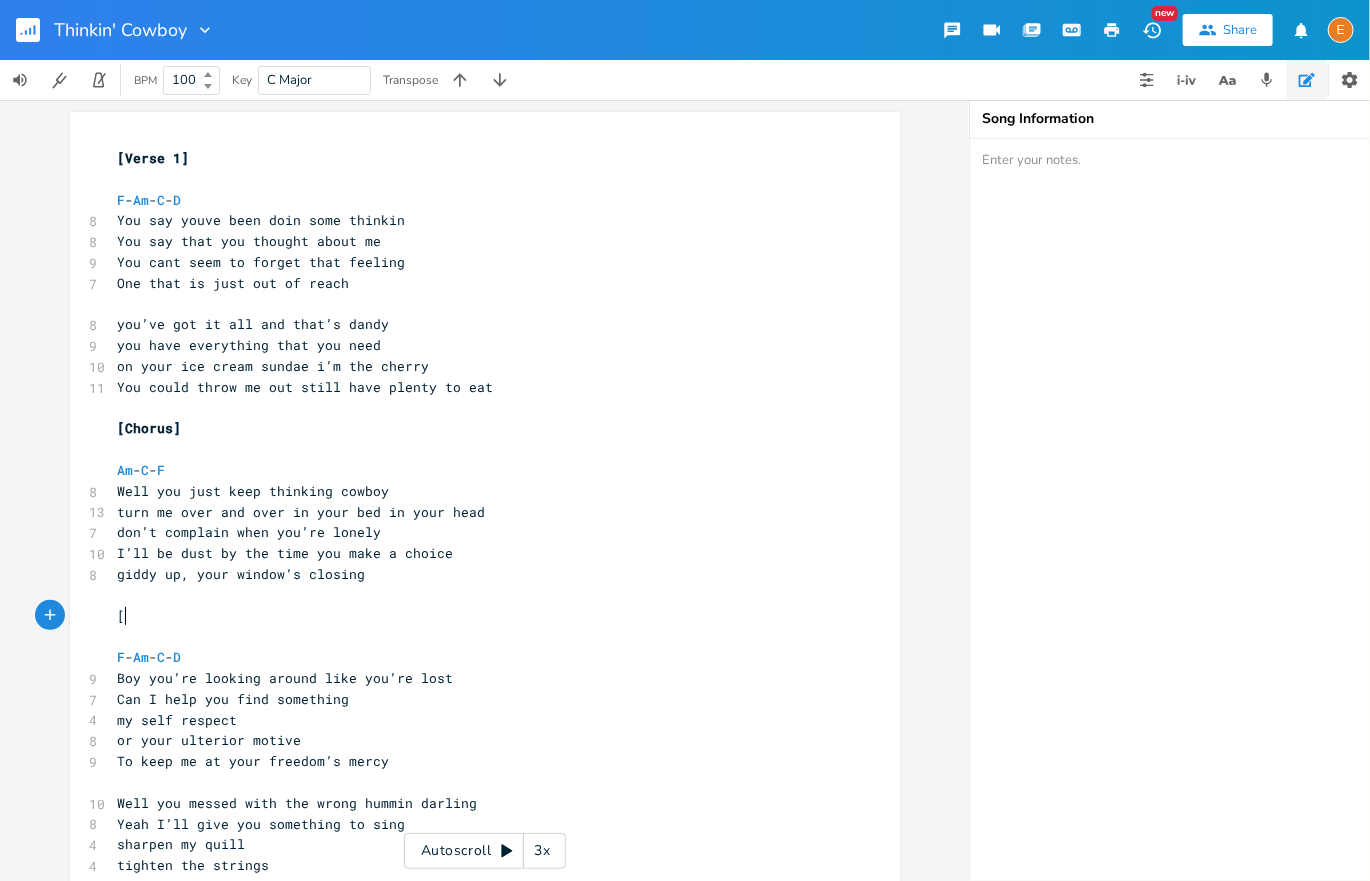 scroll, scrollTop: 6, scrollLeft: 4, axis: both 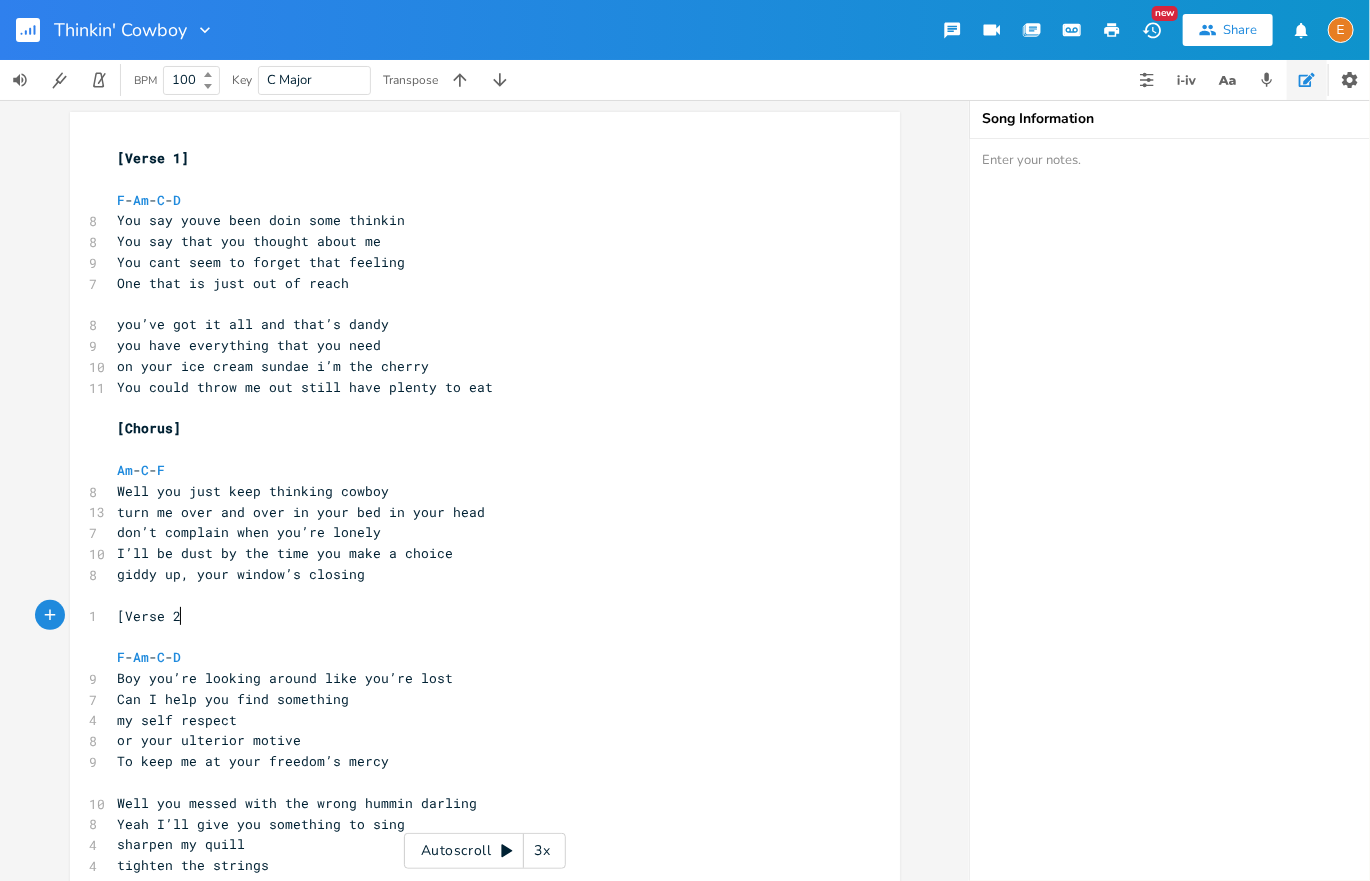 type on "[Verse 2]" 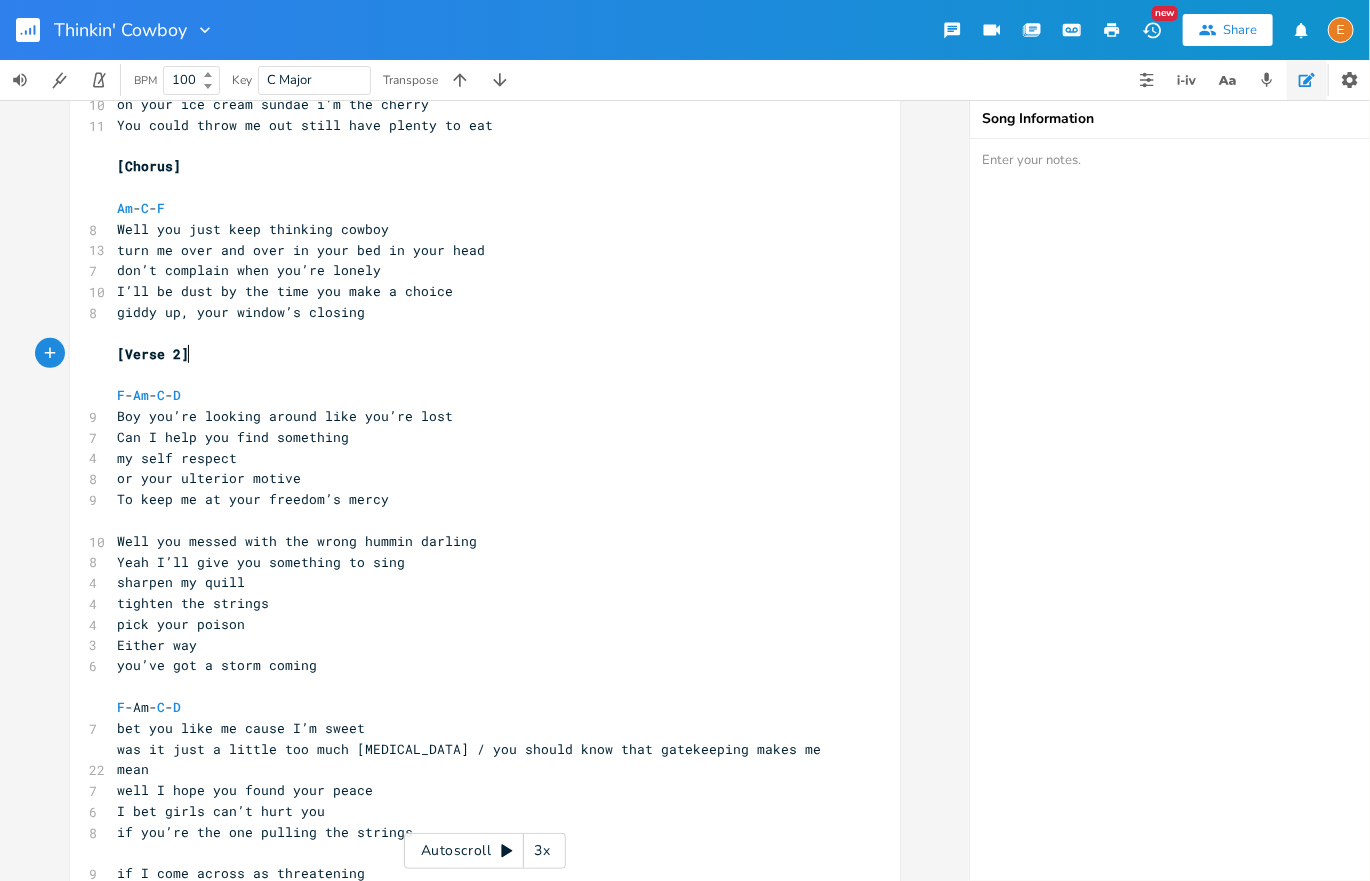 scroll, scrollTop: 303, scrollLeft: 0, axis: vertical 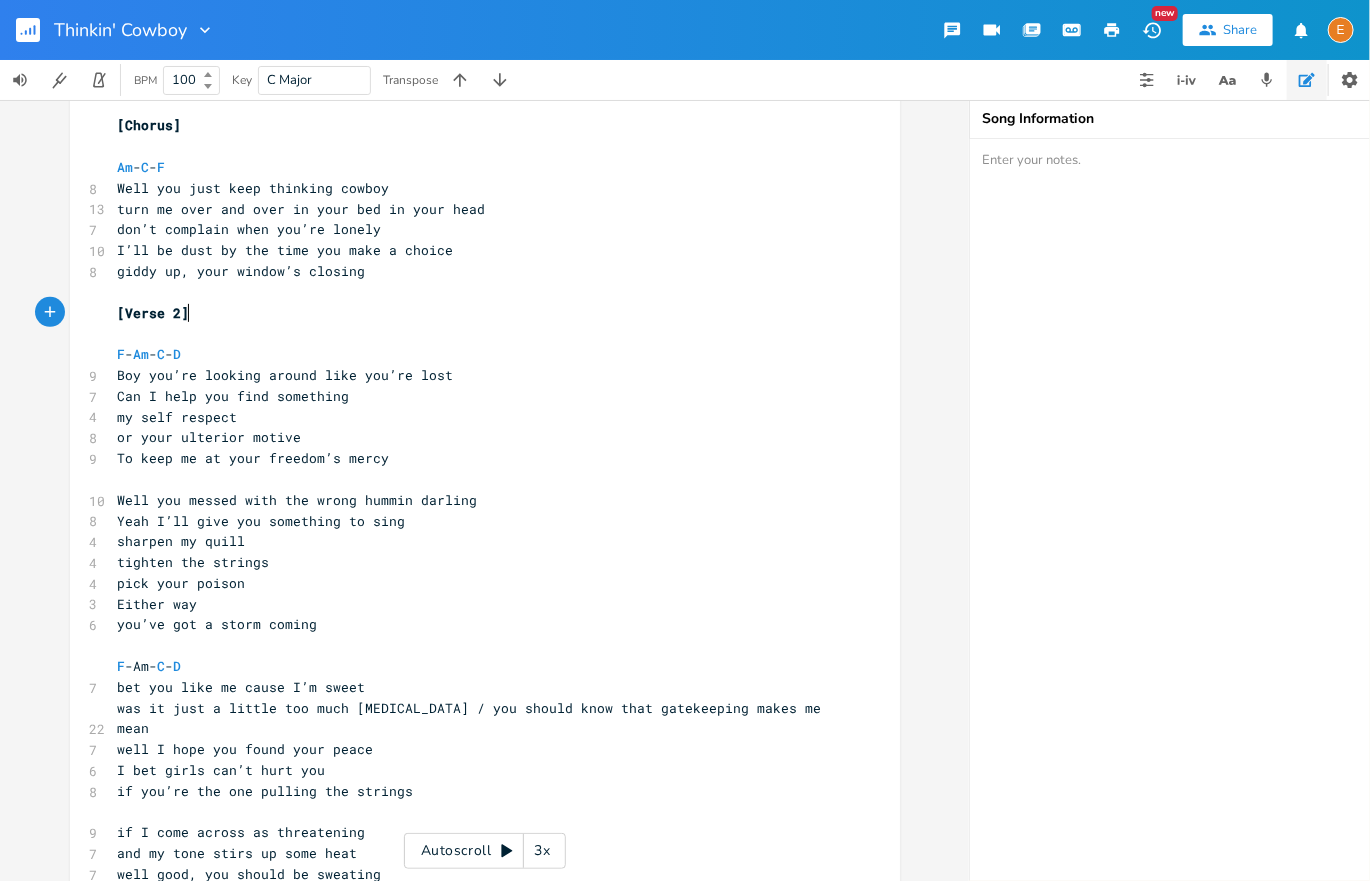 click on "you’ve got a storm coming" at bounding box center [475, 624] 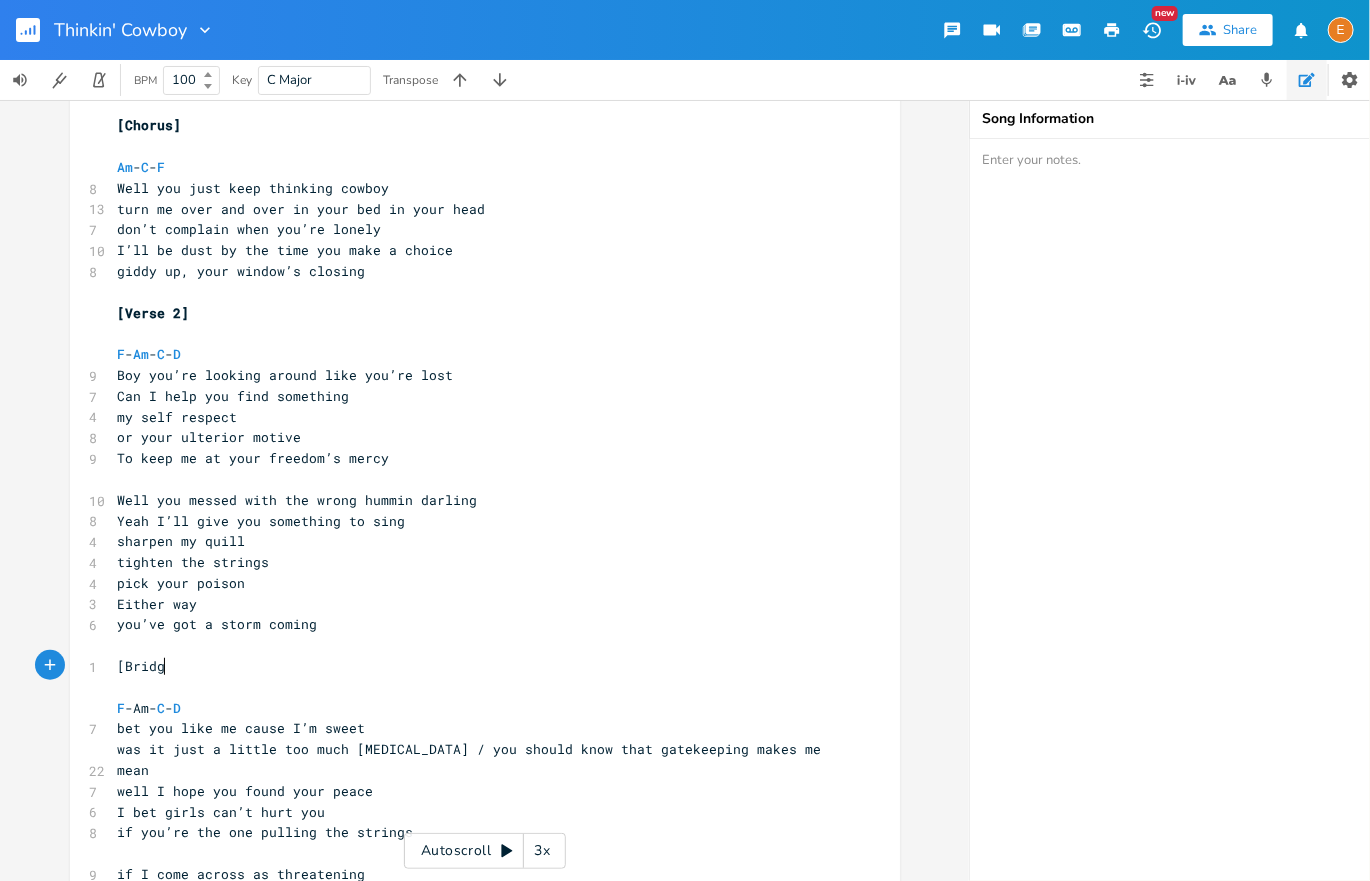 scroll, scrollTop: 6, scrollLeft: 51, axis: both 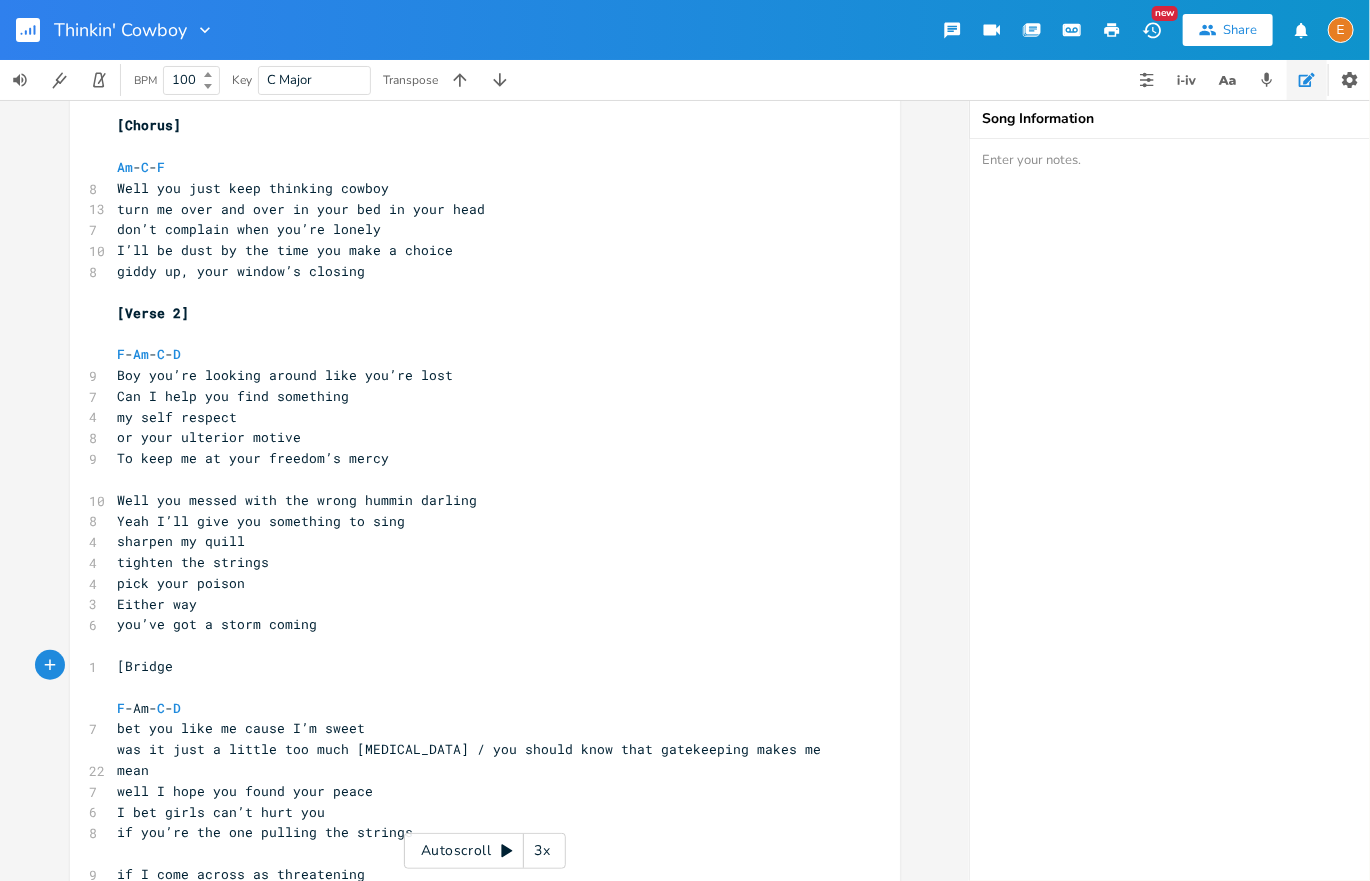 type on "[Bridge]" 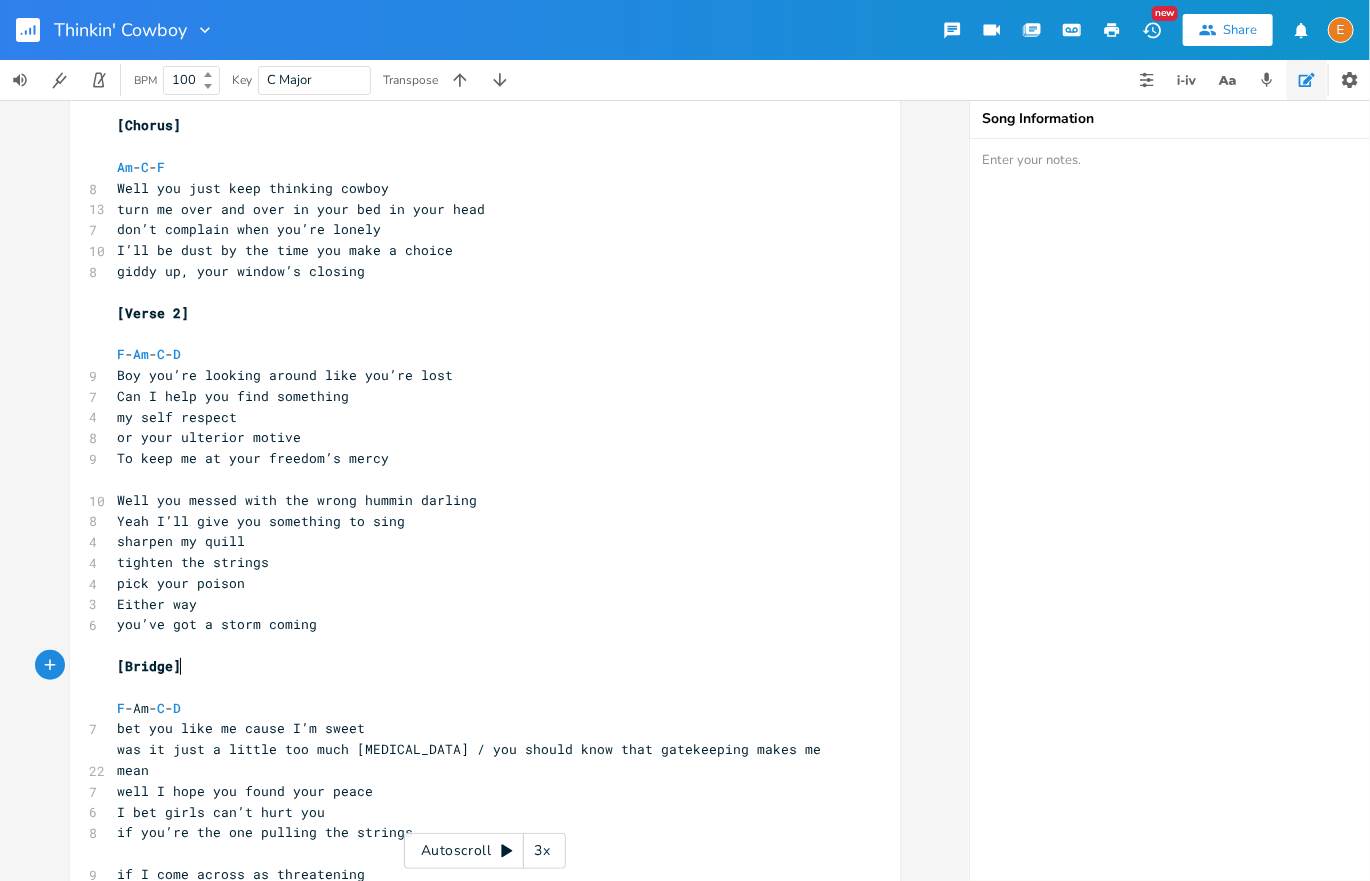 scroll, scrollTop: 6, scrollLeft: 57, axis: both 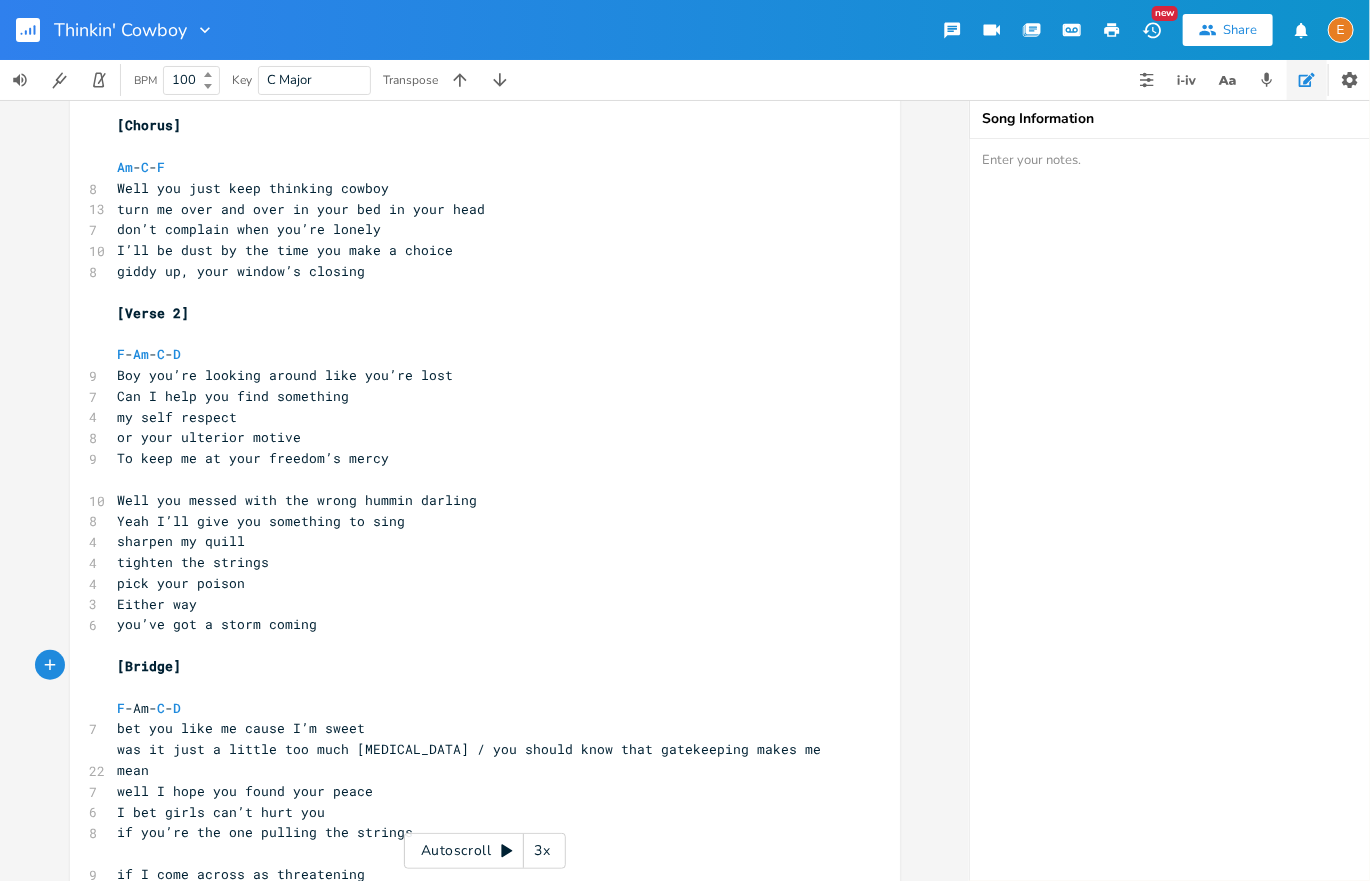 drag, startPoint x: 517, startPoint y: 689, endPoint x: 500, endPoint y: 687, distance: 17.117243 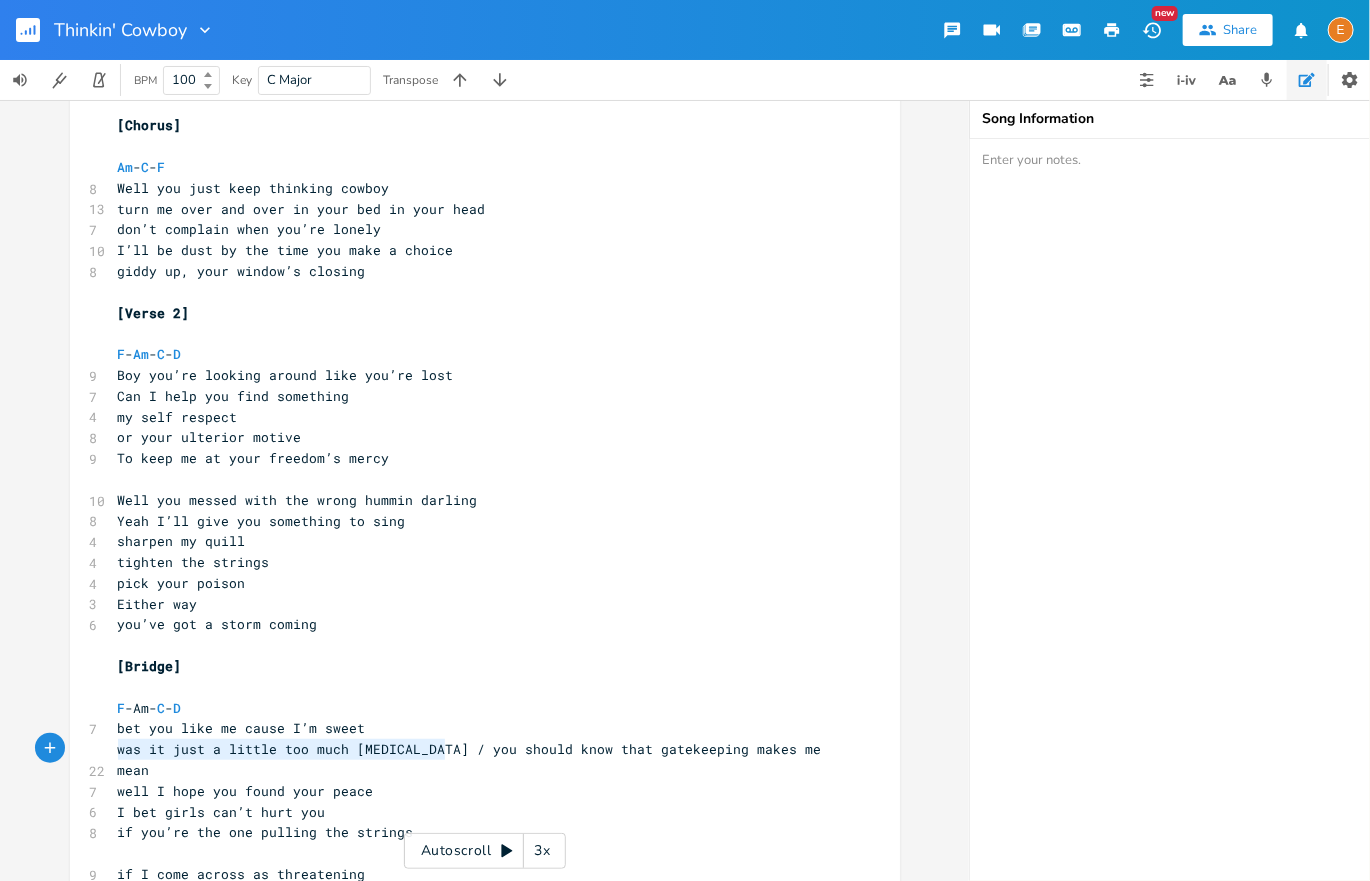 drag, startPoint x: 446, startPoint y: 748, endPoint x: 118, endPoint y: 743, distance: 328.03812 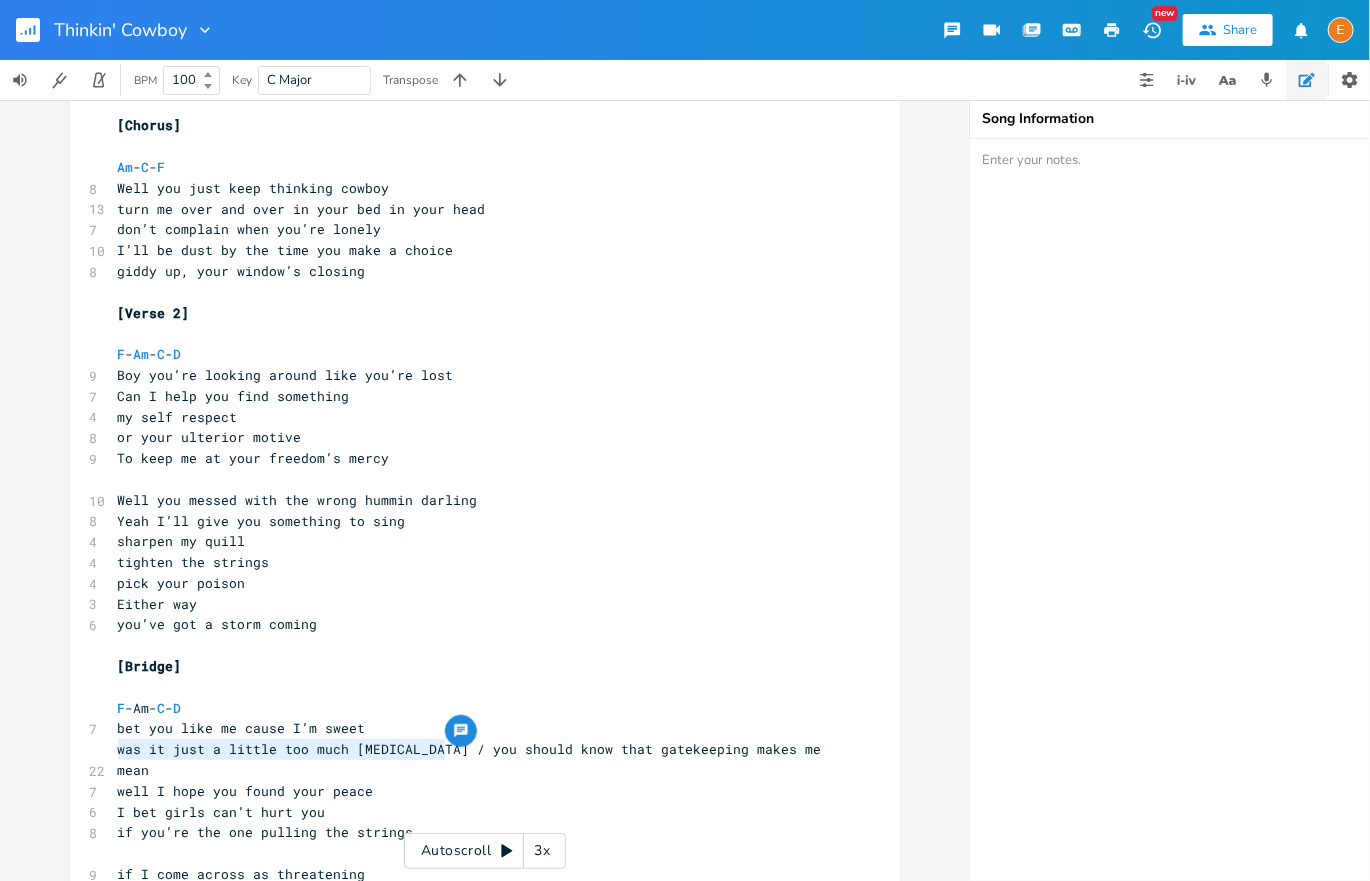 type on "Y" 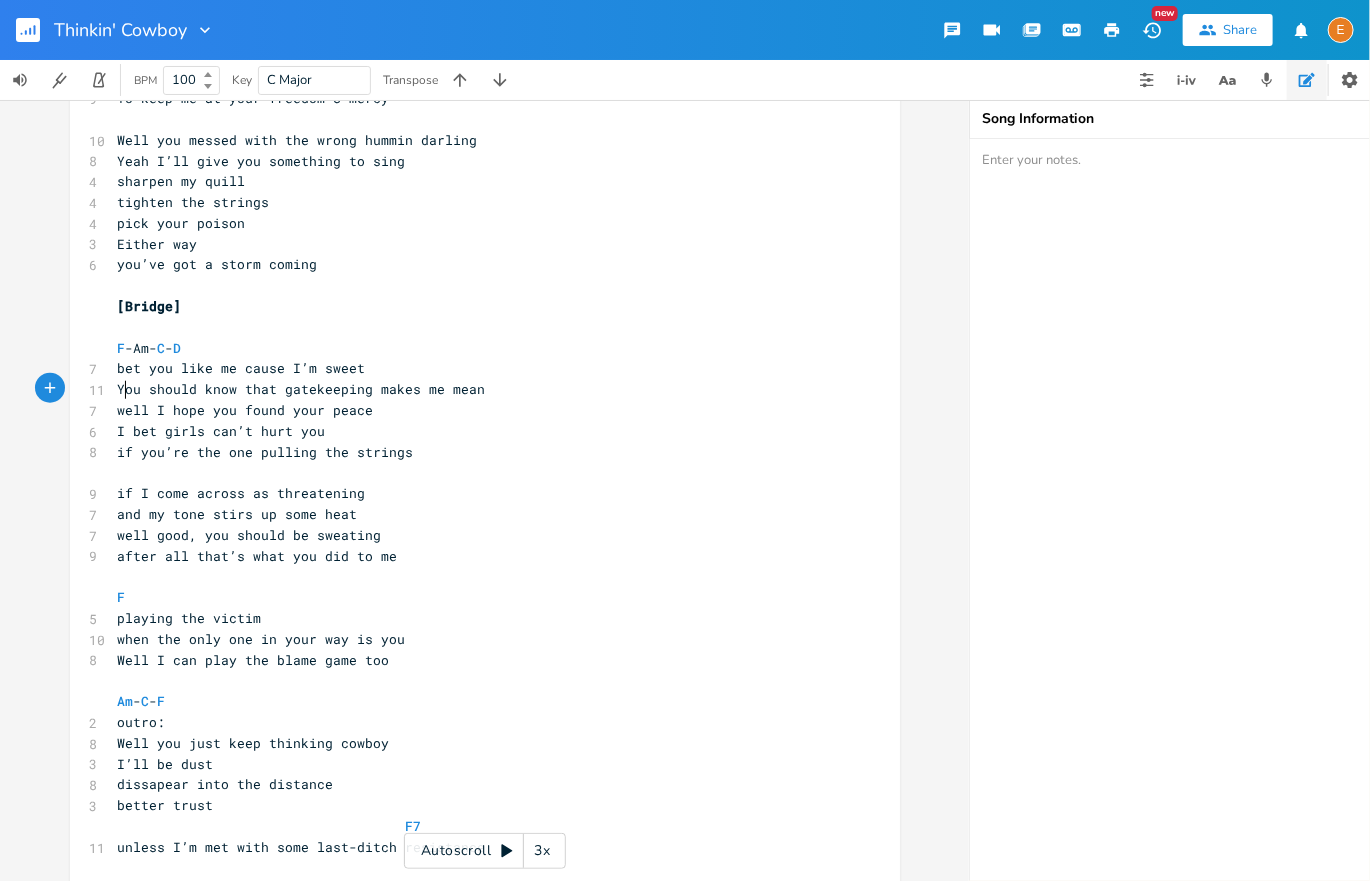 scroll, scrollTop: 778, scrollLeft: 0, axis: vertical 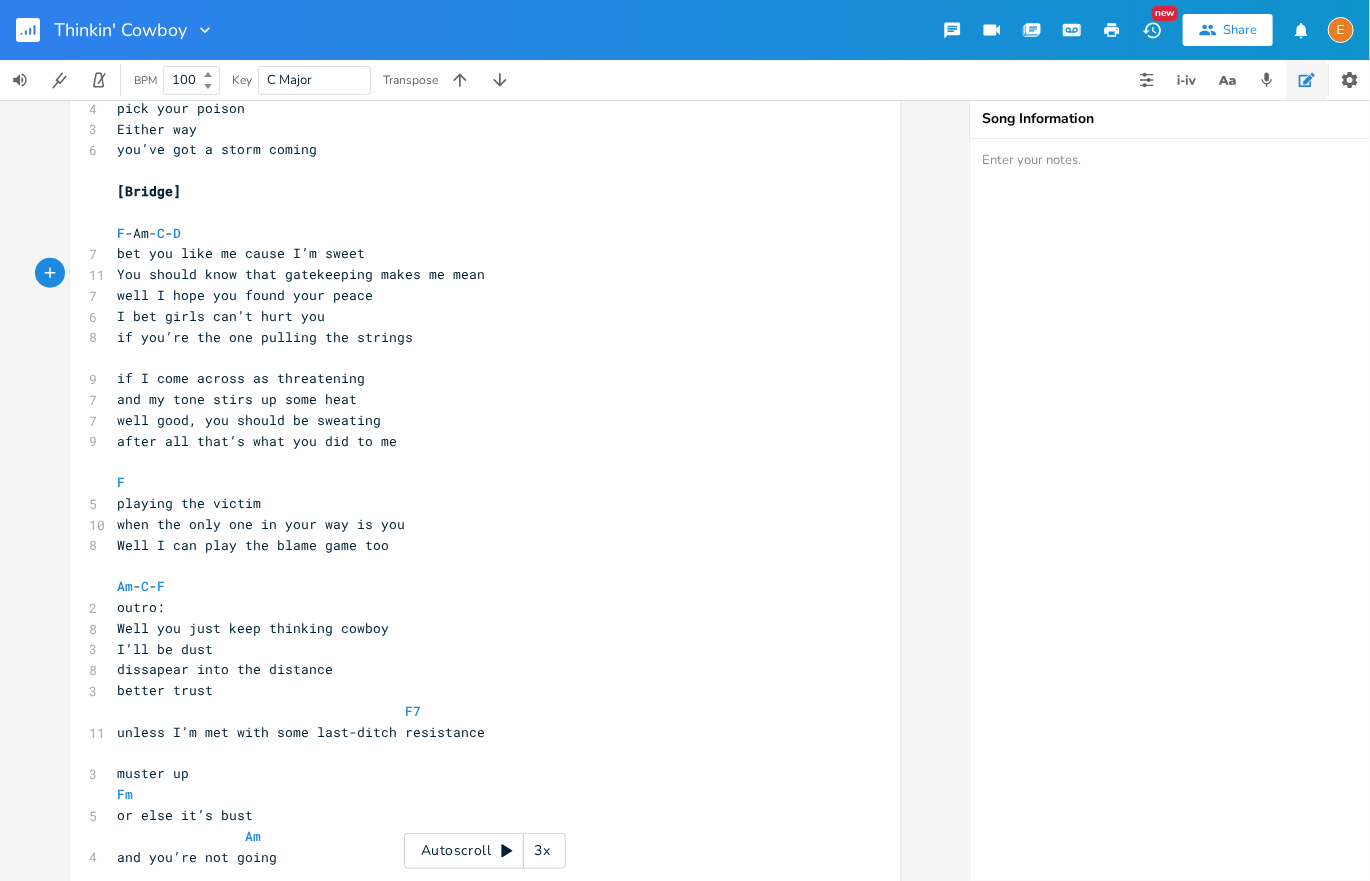 click on "playing the victim" at bounding box center [475, 503] 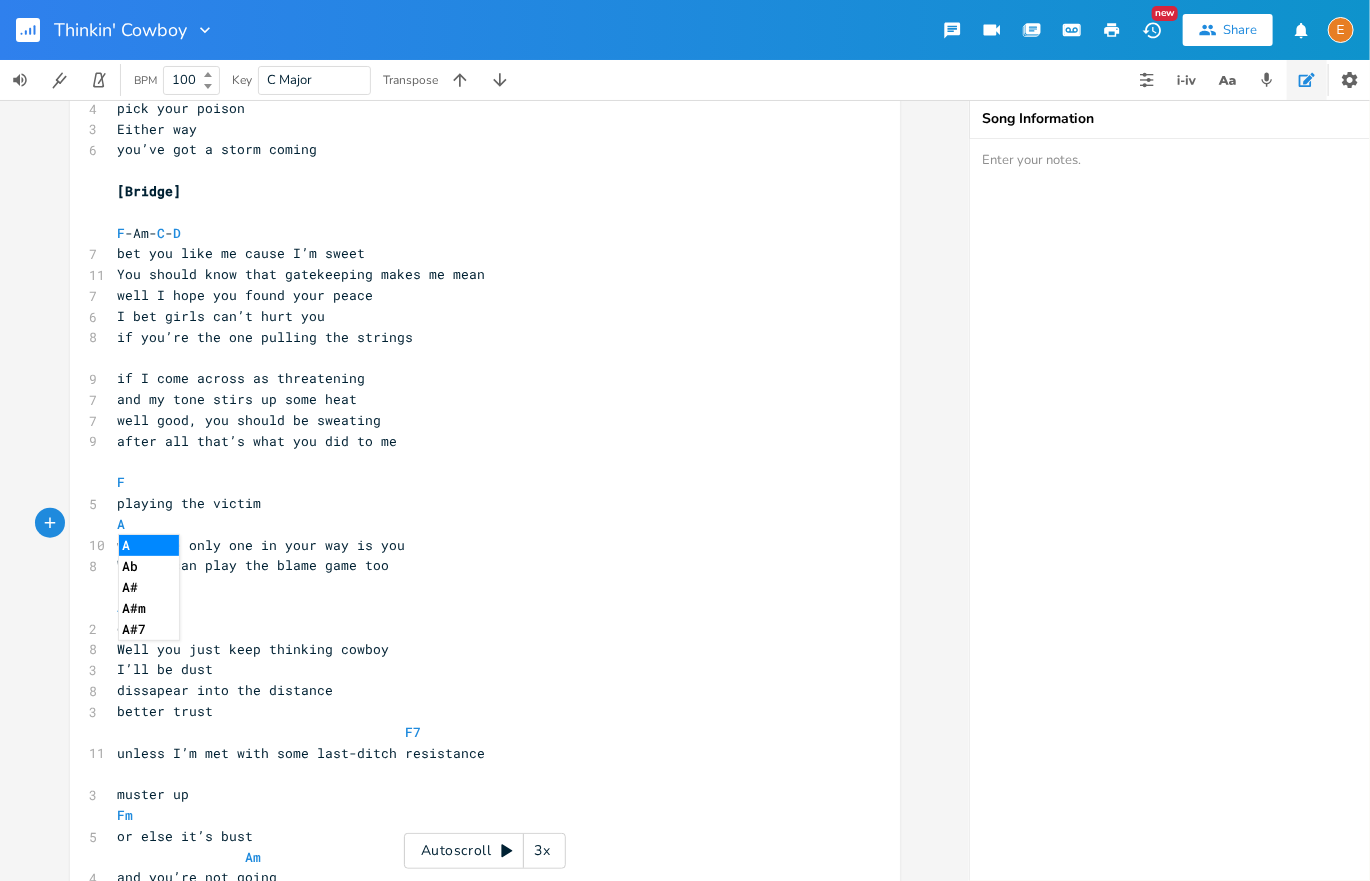 type on "Am" 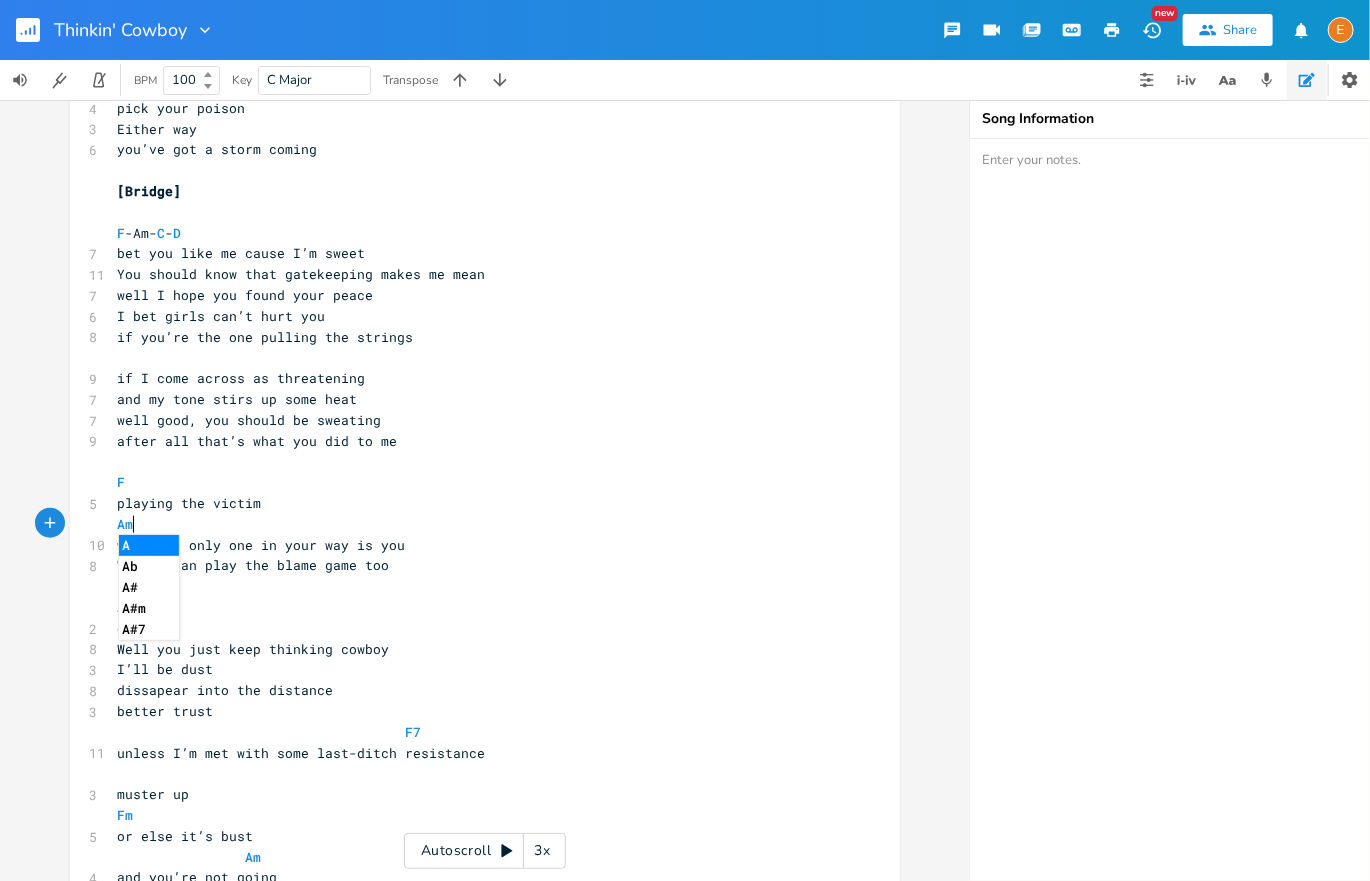 scroll, scrollTop: 6, scrollLeft: 25, axis: both 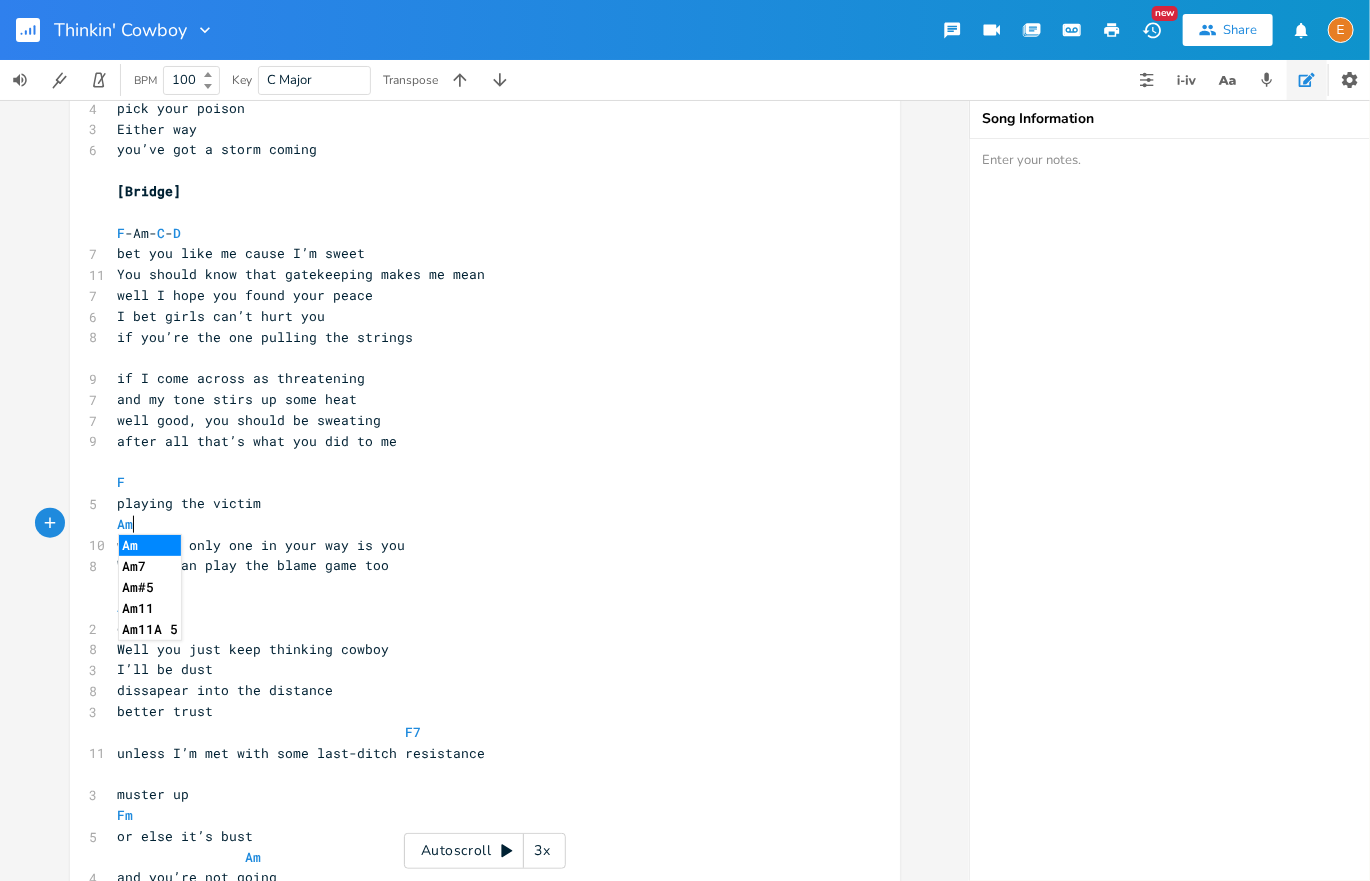 click on "when the only one in your way is you" at bounding box center [475, 545] 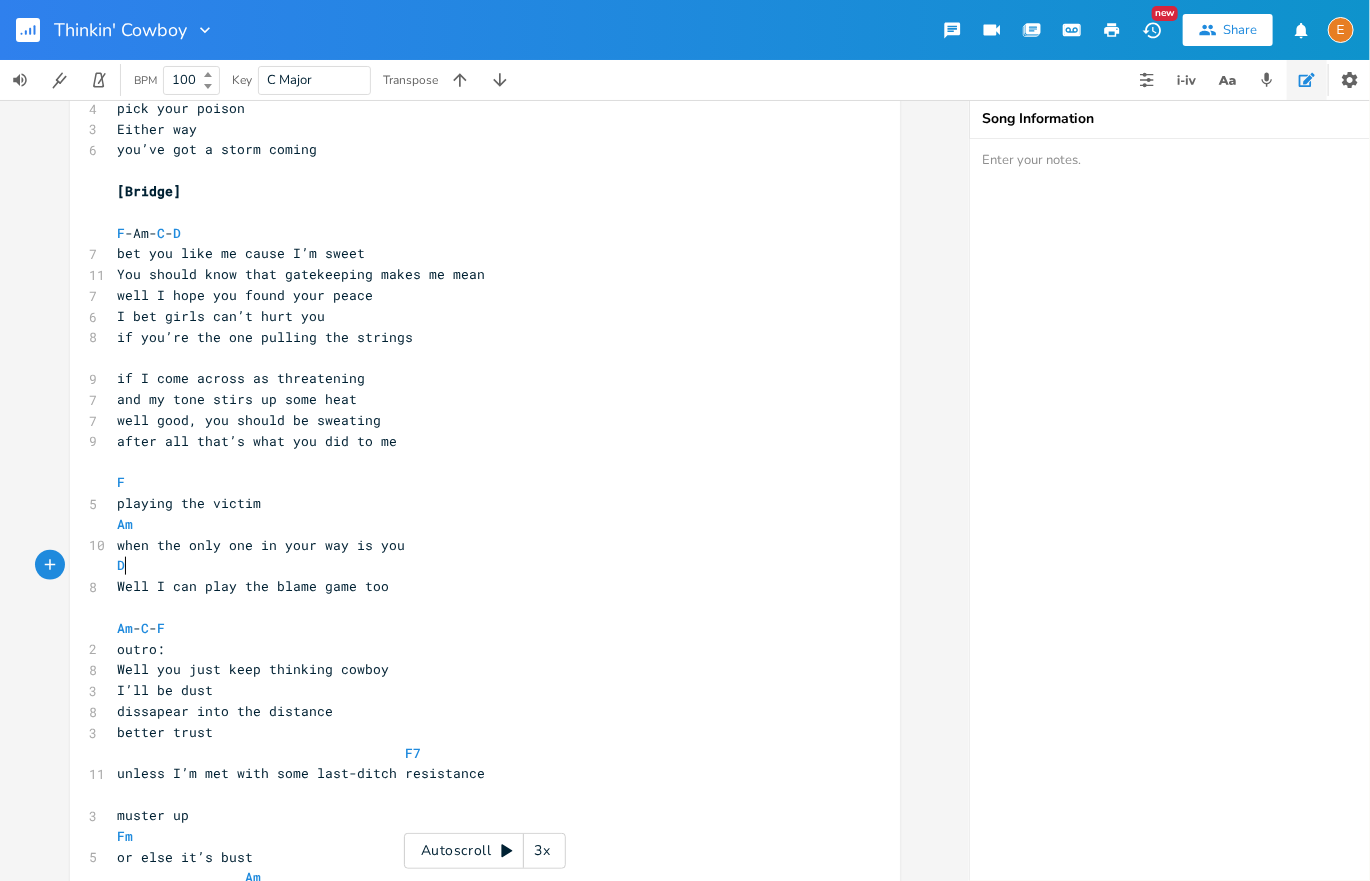 type on "Dm" 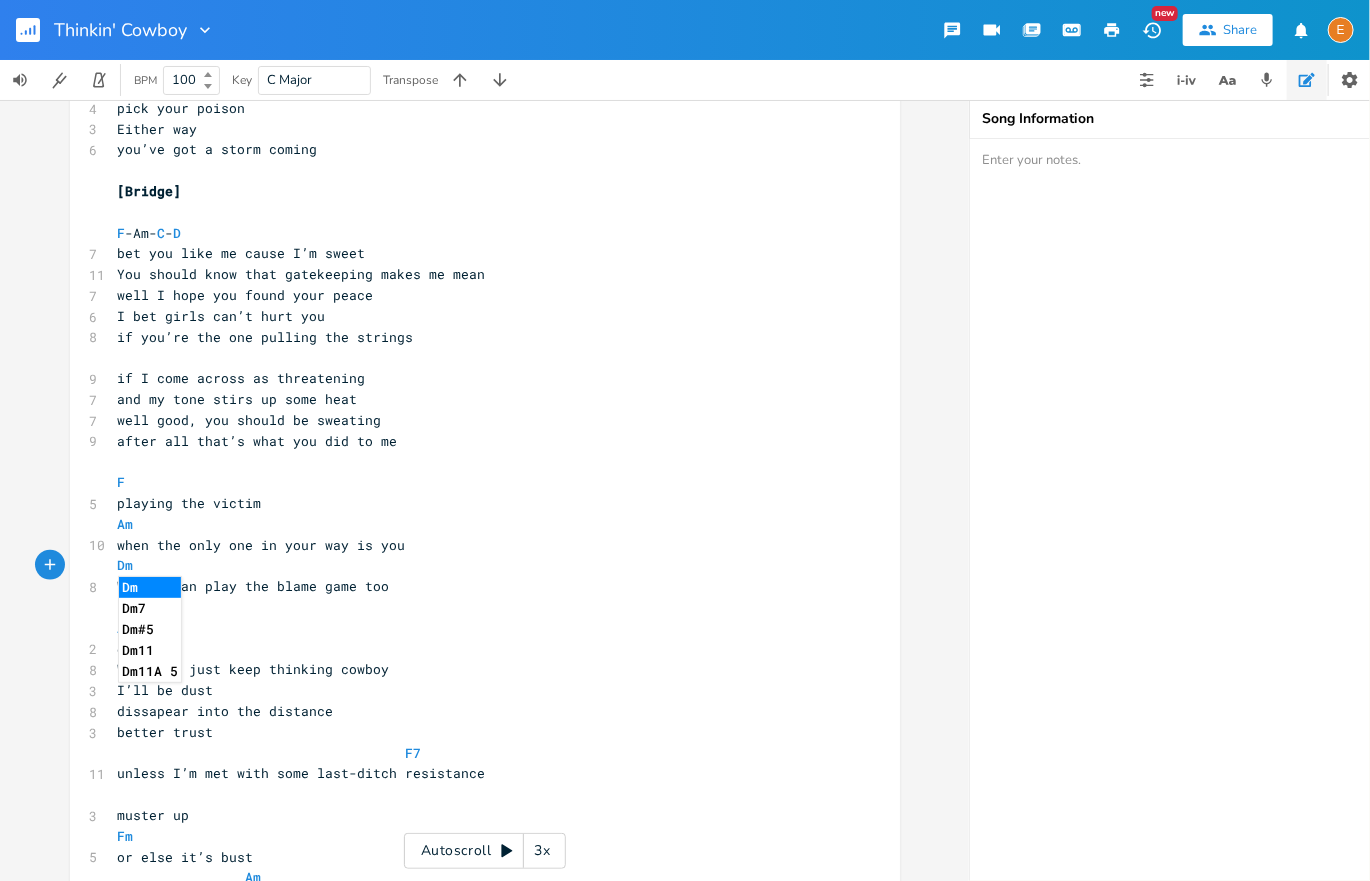 click on "x   [Verse 1] ​ F  -  Am  -  C  -  D 8 You say youve been doin some thinkin  8 You say that you thought about me 9 You cant seem to forget that feeling 7 One that is just out of reach ​ 8 you’ve got it all and that’s [PERSON_NAME] 9 you have everything that you need 10 on your ice cream sundae i’m the cherry 11 You could throw me out still have plenty to eat ​ [Chorus] ​ Am  -  C  -  F 8 Well you just keep thinking cowboy 13 turn me over and over in your bed in your head 7 don’t complain when you’re lonely  10 I’ll be dust by the time you make a choice 8 giddy up, your window’s closing  ​ [Verse 2] ​ F  -  Am  -  C  -  D 9 Boy you’re looking around like you’re lost 7 Can I help you find something 4 my self respect 8 or your ulterior motive 9 To keep me at your freedom’s mercy ​ 10 Well you messed with the wrong hummin darling 8 Yeah I’ll give you something to sing 4 sharpen my quill 4 tighten the strings 4 pick your poison  3 Either way 6 you’ve got a storm coming ​ [Bridge] F" at bounding box center [500, 181] 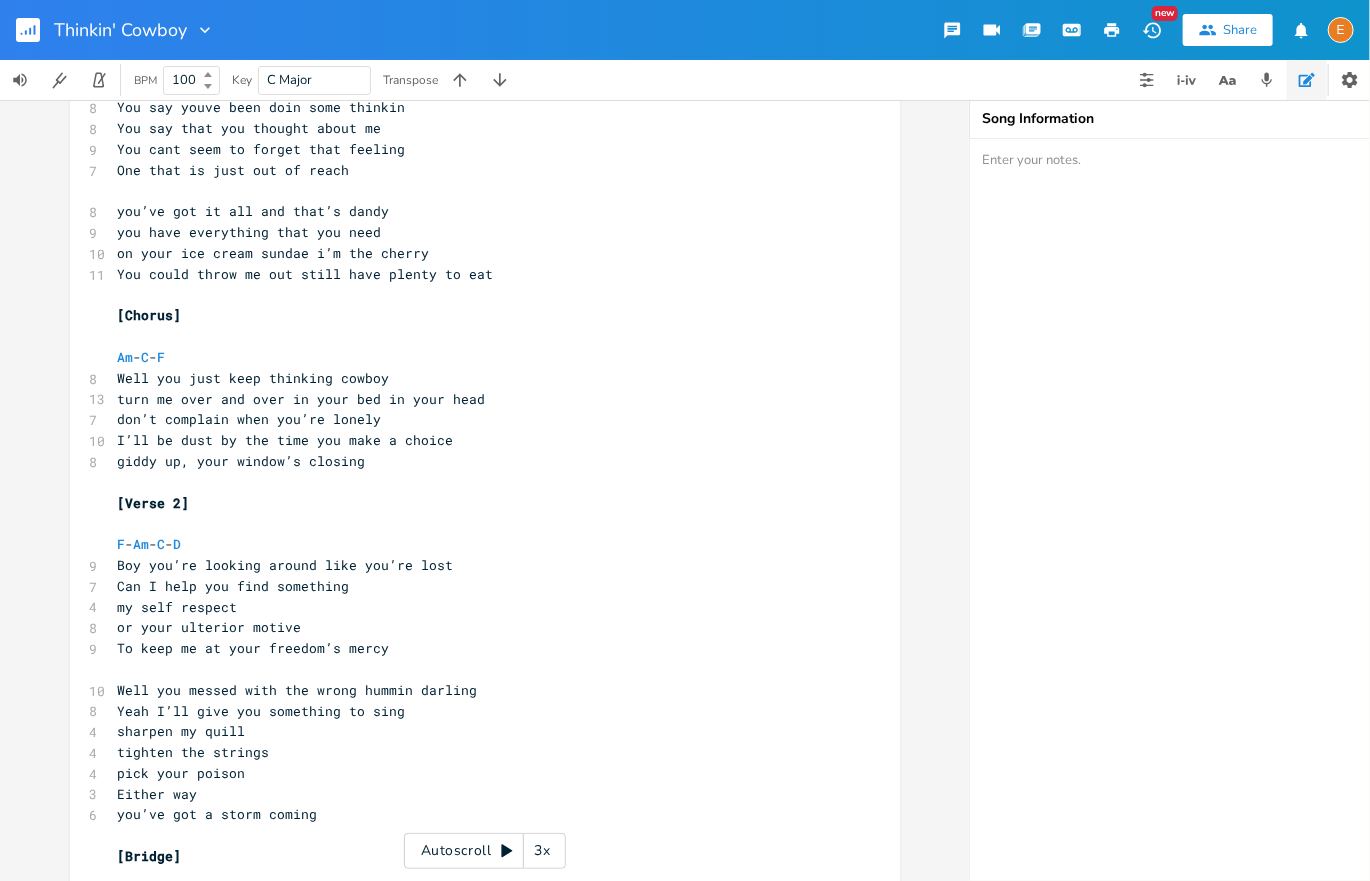 scroll, scrollTop: 0, scrollLeft: 0, axis: both 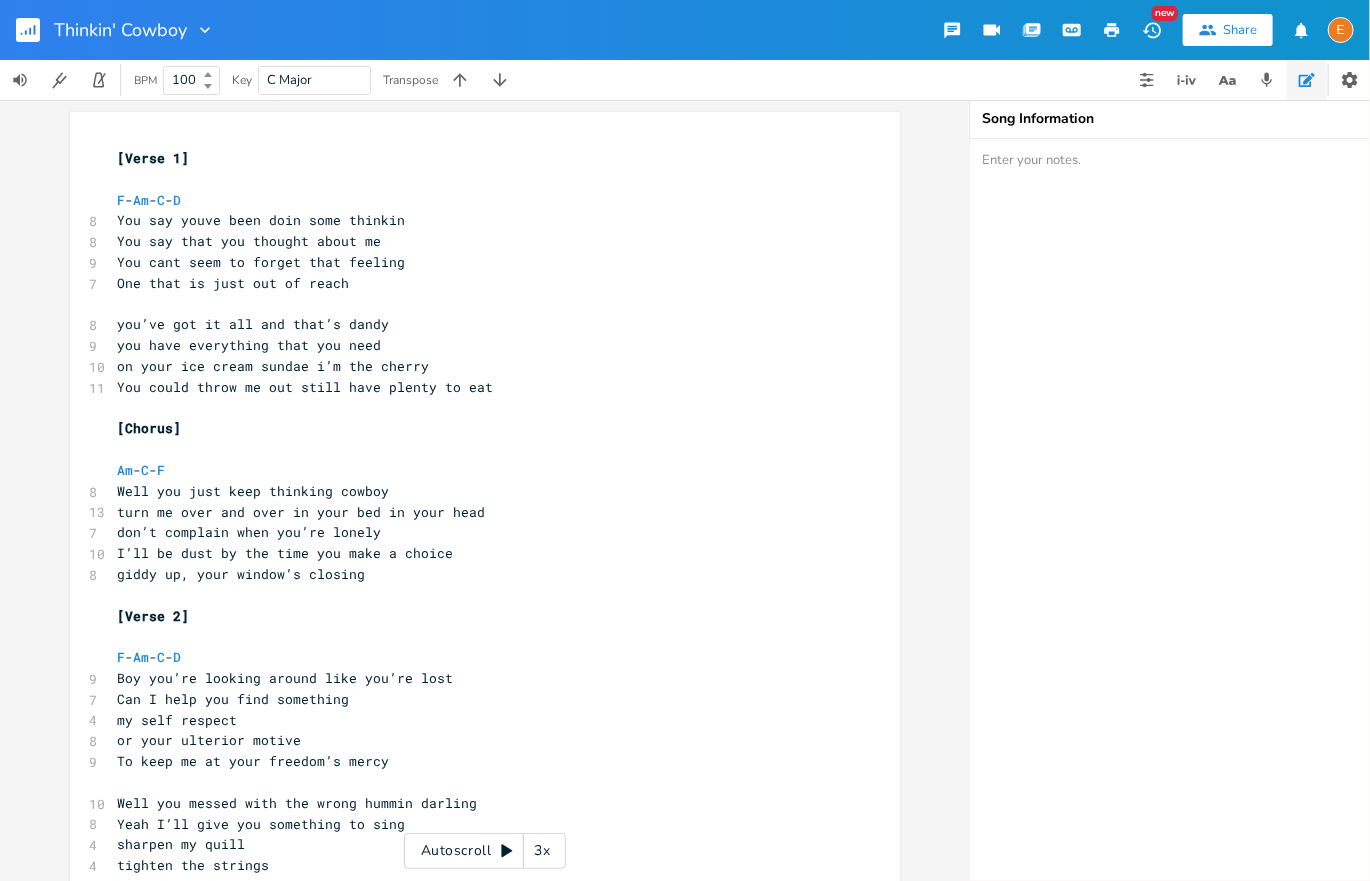 click on "3x" at bounding box center (542, 851) 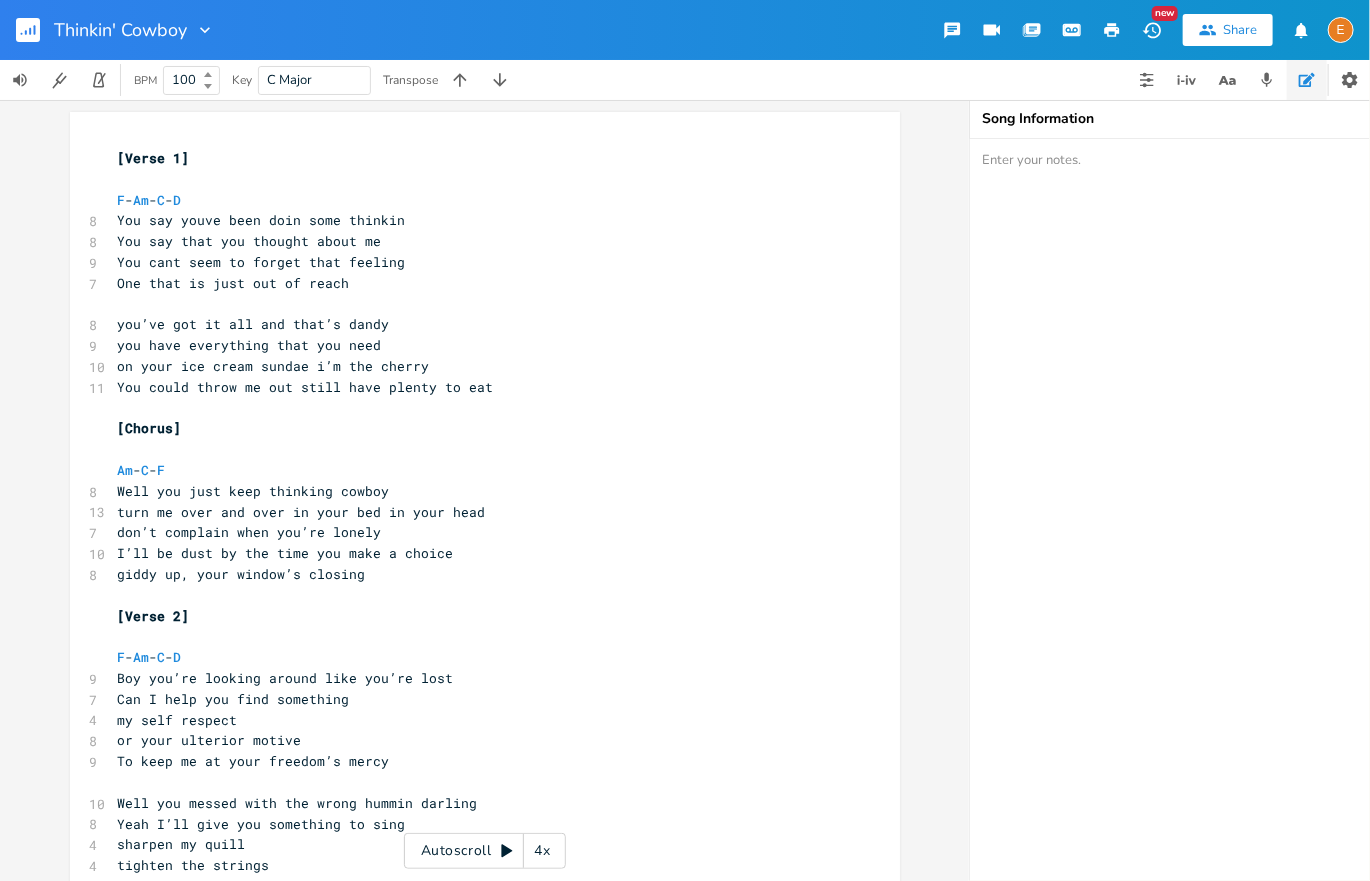 click on "4x" at bounding box center [542, 851] 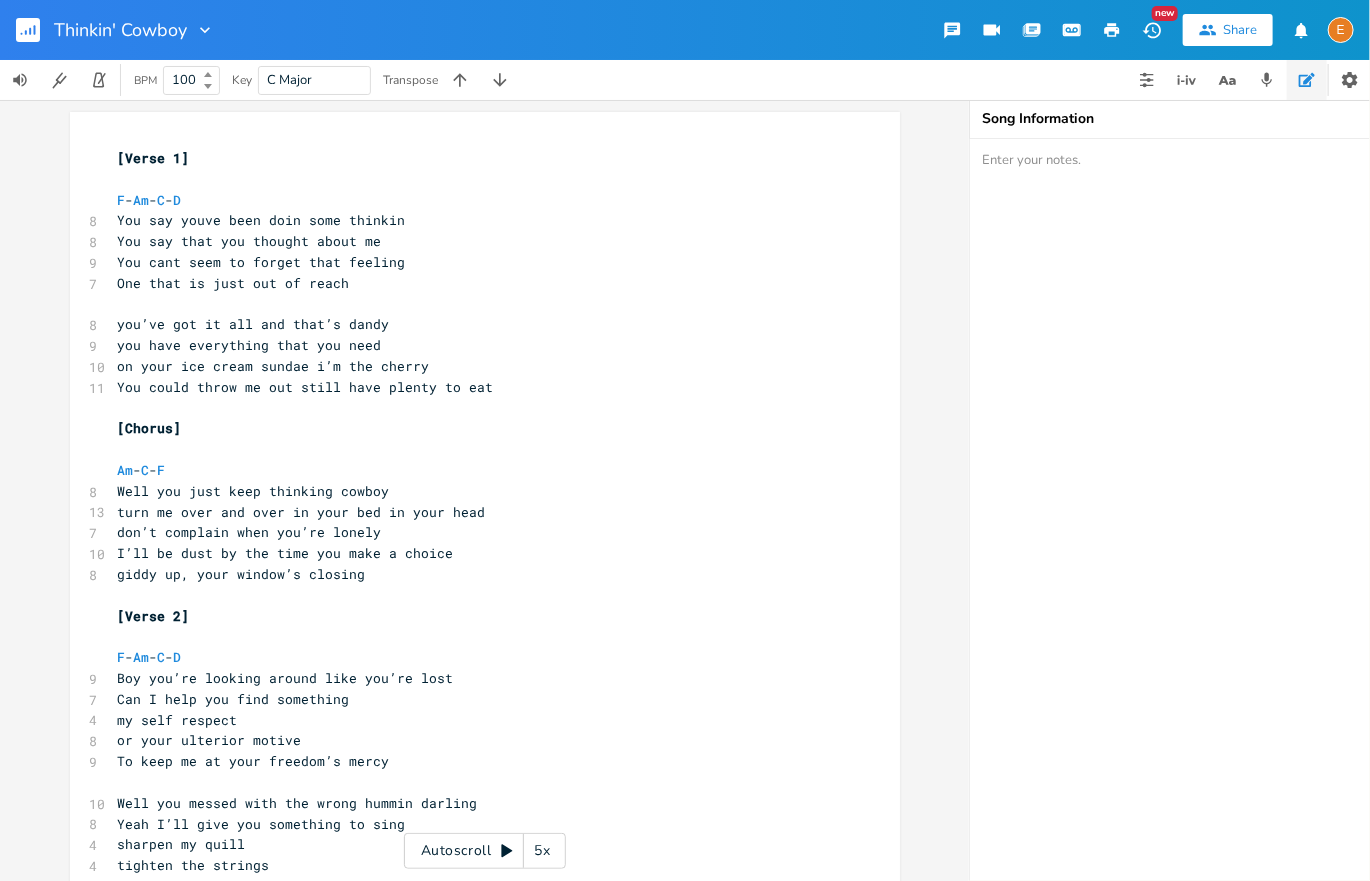 click on "5x" at bounding box center [542, 851] 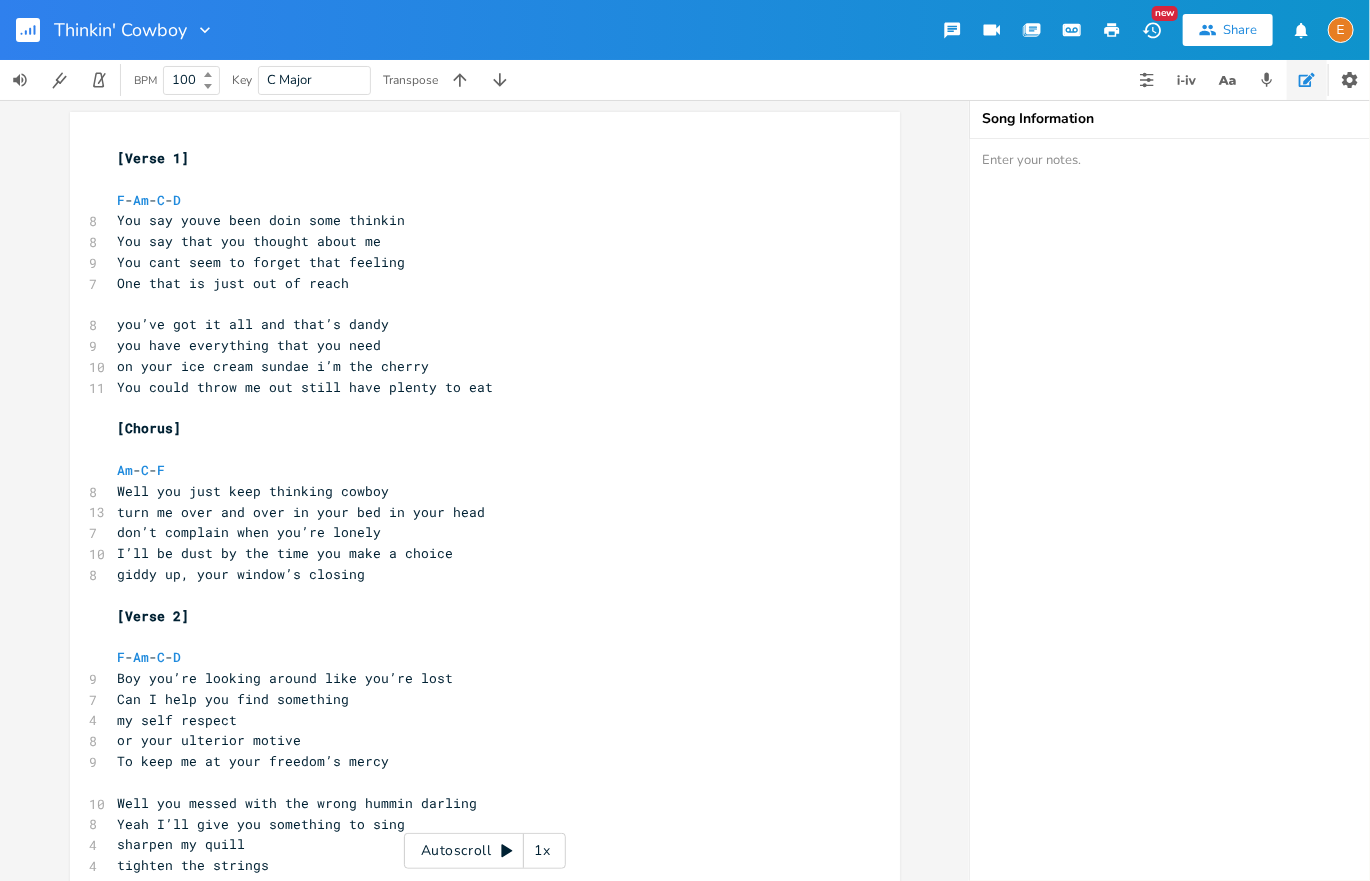 click on "1x" at bounding box center [542, 851] 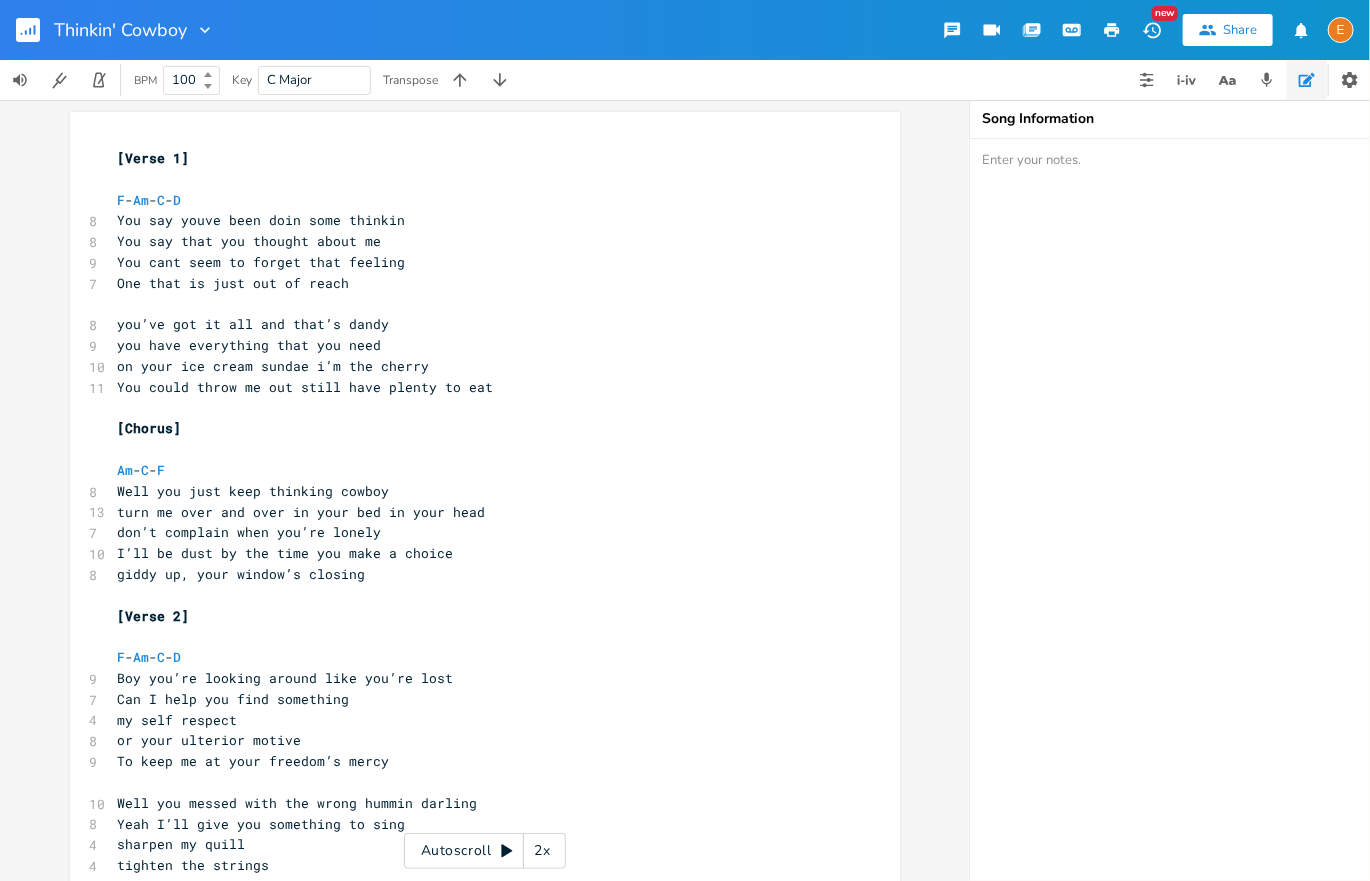 click on "Autoscroll 2x" at bounding box center (485, 851) 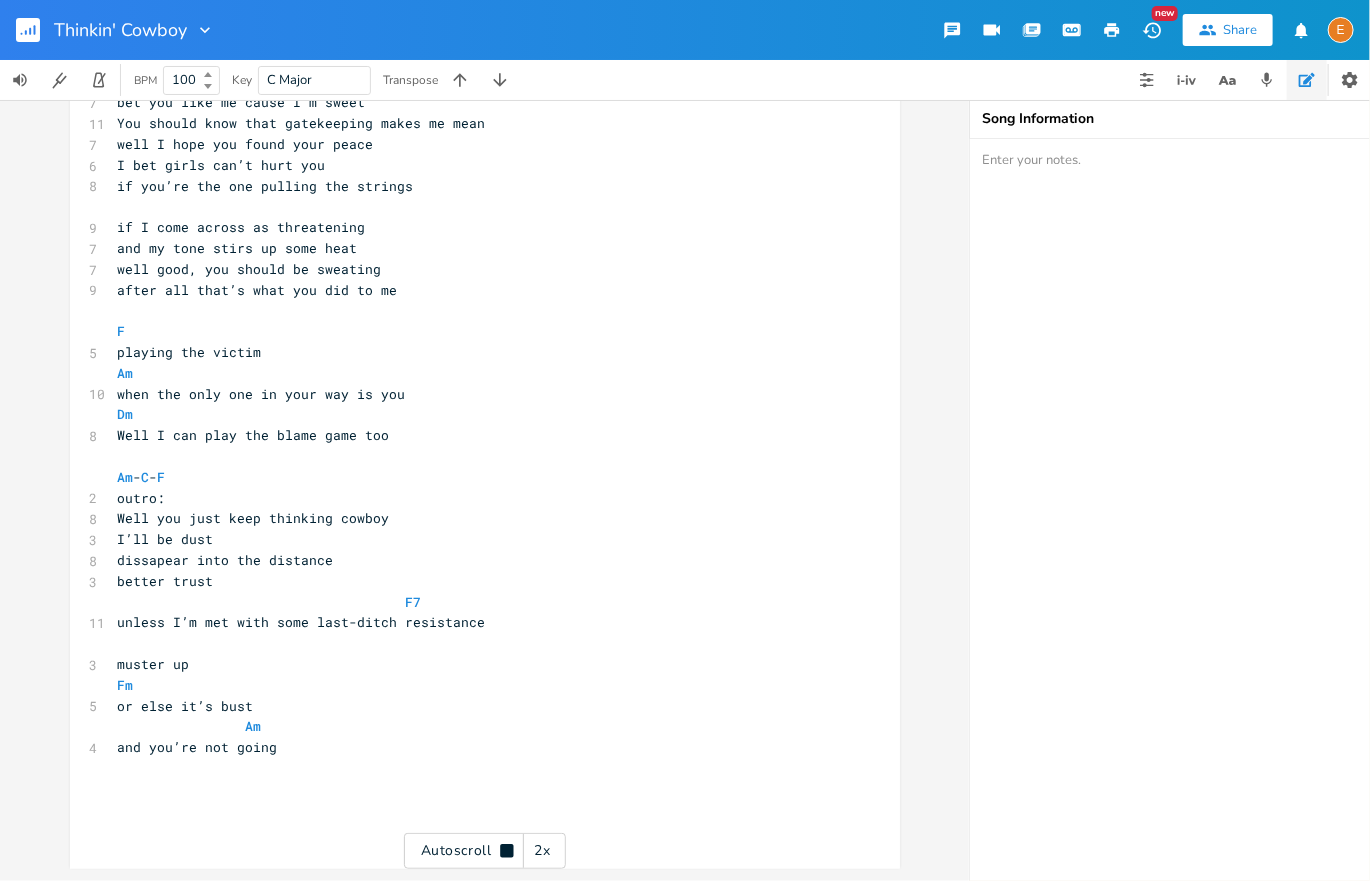scroll, scrollTop: 930, scrollLeft: 0, axis: vertical 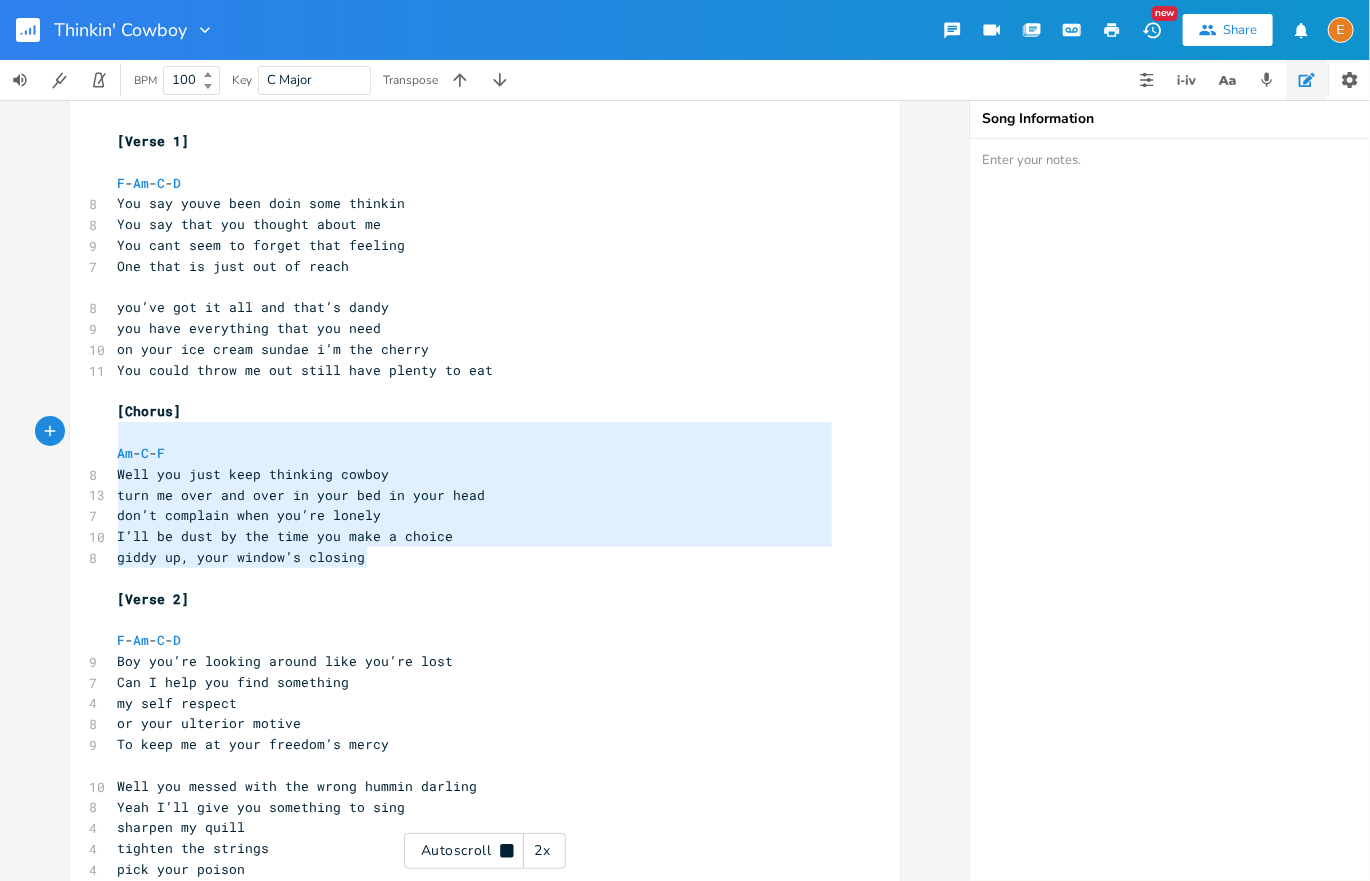 type on "[Chorus]
Am - C - F
Well you just keep thinking cowboy
turn me over and over in your bed in your head
don’t complain when you’re lonely
I’ll be dust by the time you make a choice
giddy up, your window’s closing" 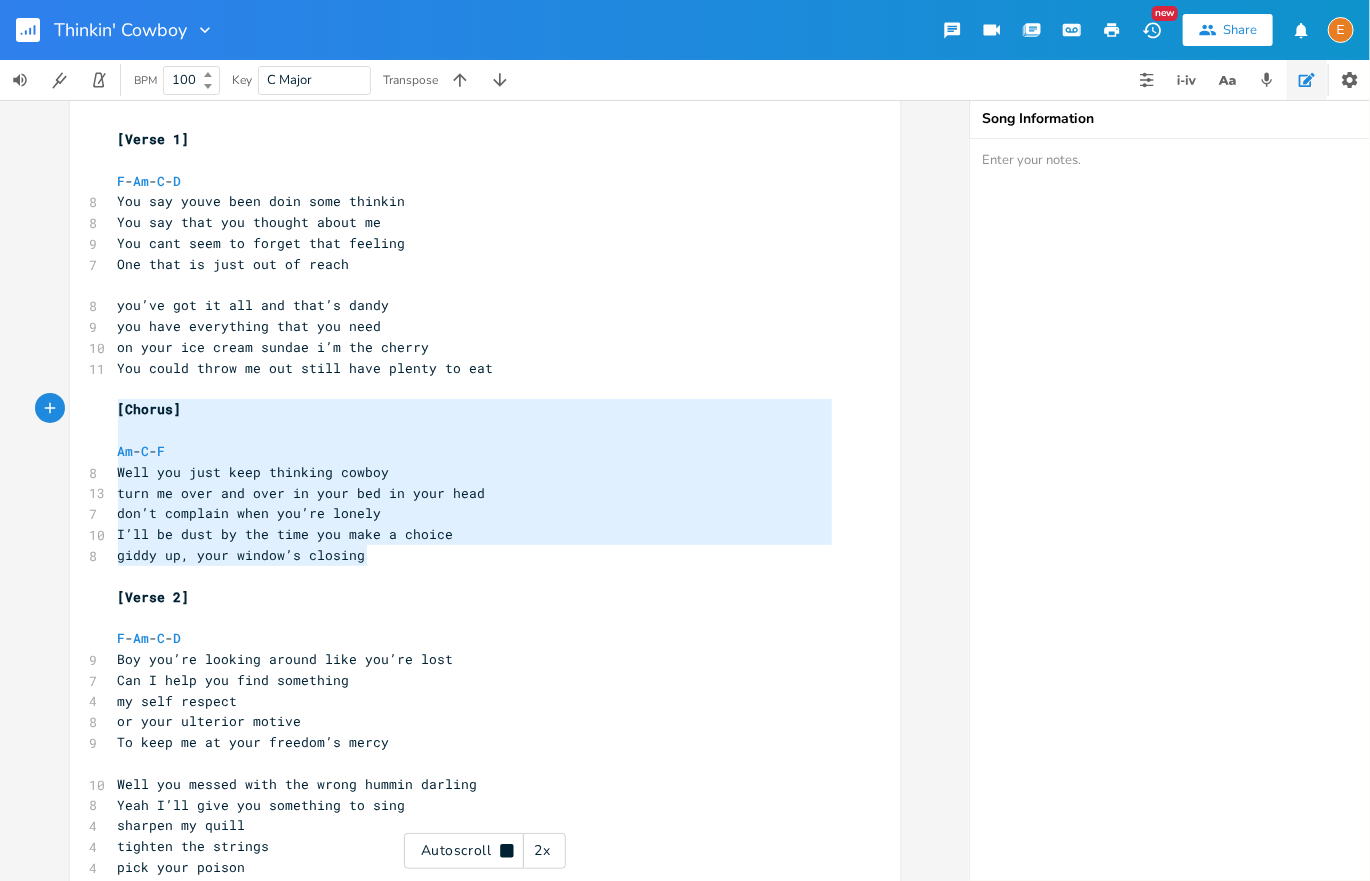 drag, startPoint x: 370, startPoint y: 569, endPoint x: 93, endPoint y: 408, distance: 320.39038 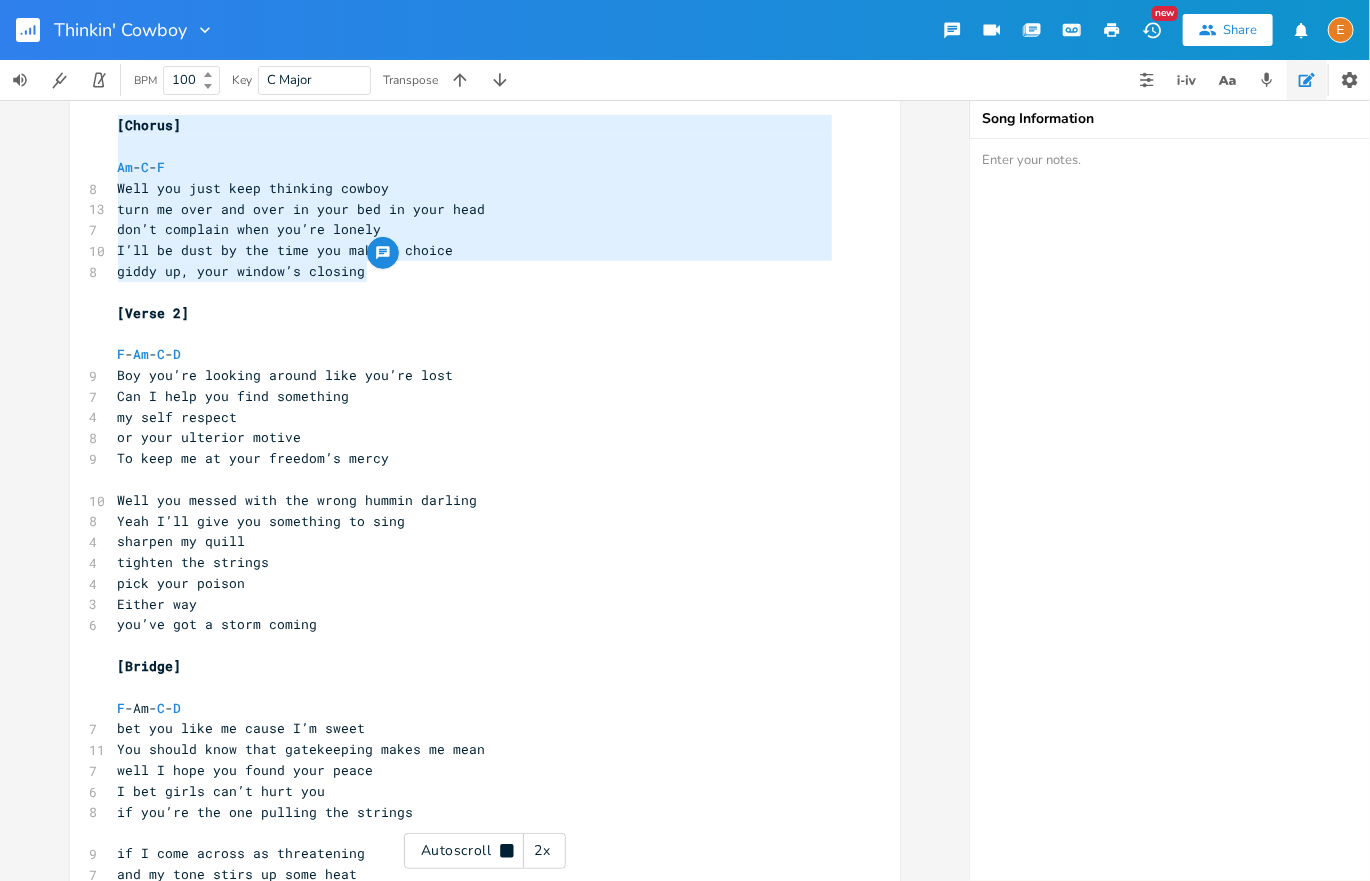 scroll, scrollTop: 309, scrollLeft: 0, axis: vertical 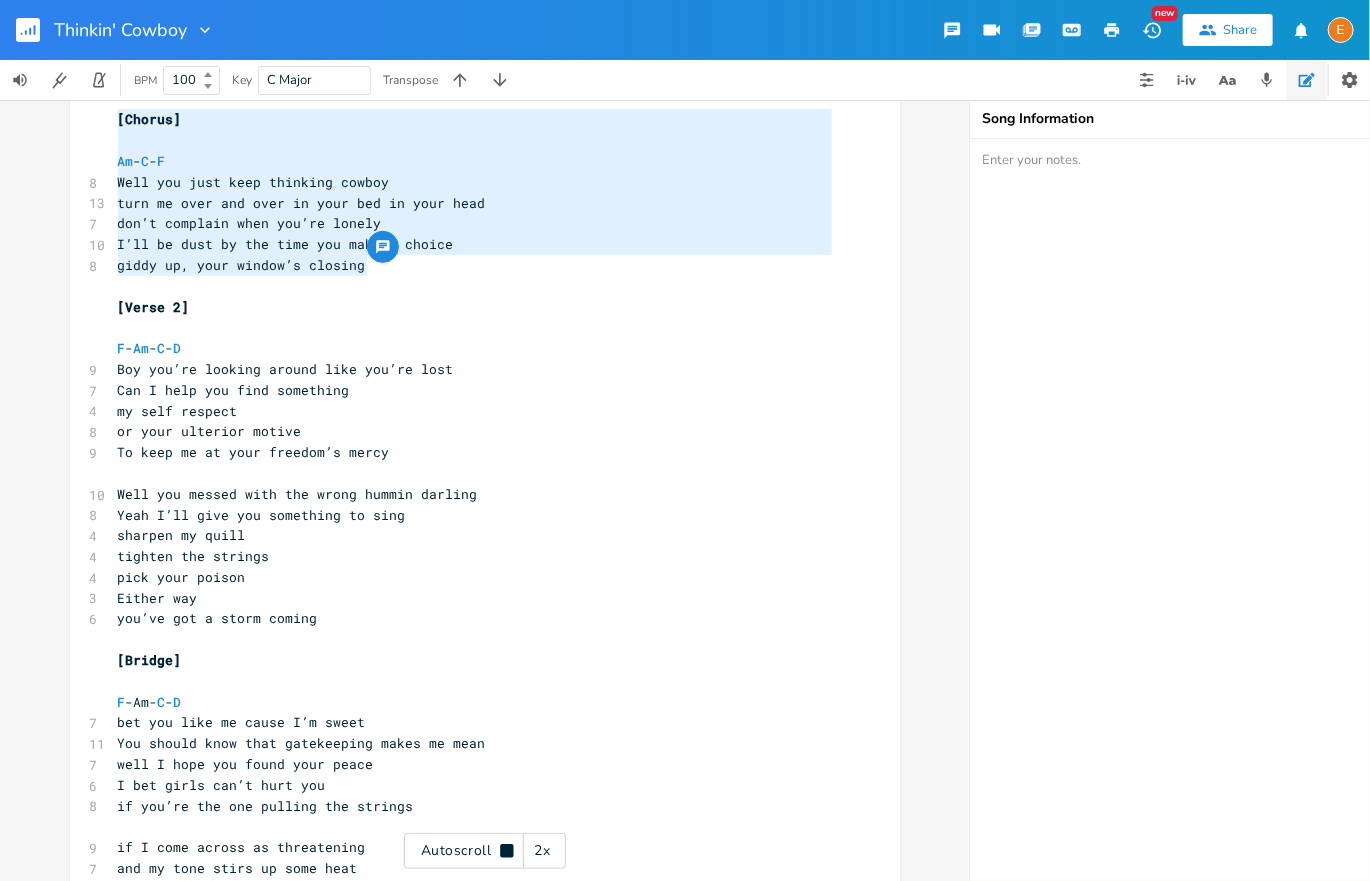 click on "[Verse 1] ​ F  -  Am  -  C  -  D 8 You say youve been doin some thinkin  8 You say that you thought about me 9 You cant seem to forget that feeling 7 One that is just out of reach ​ 8 you’ve got it all and that’s dandy 9 you have everything that you need 10 on your ice cream sundae i’m the cherry 11 You could throw me out still have plenty to eat ​ [Chorus] ​ Am  -  C  -  F 8 Well you just keep thinking cowboy 13 turn me over and over in your bed in your head 7 don’t complain when you’re lonely  10 I’ll be dust by the time you make a choice 8 giddy up, your window’s closing  ​ [Verse 2] ​ F  -  Am  -  C  -  D 9 Boy you’re looking around like you’re lost 7 Can I help you find something 4 my self respect 8 or your ulterior motive 9 To keep me at your freedom’s mercy ​ 10 Well you messed with the wrong hummin darling 8 Yeah I’ll give you something to sing 4 sharpen my quill 4 tighten the strings 4 pick your poison  3 Either way 6 you’ve got a storm coming ​ [Bridge] ​ F" at bounding box center [475, 650] 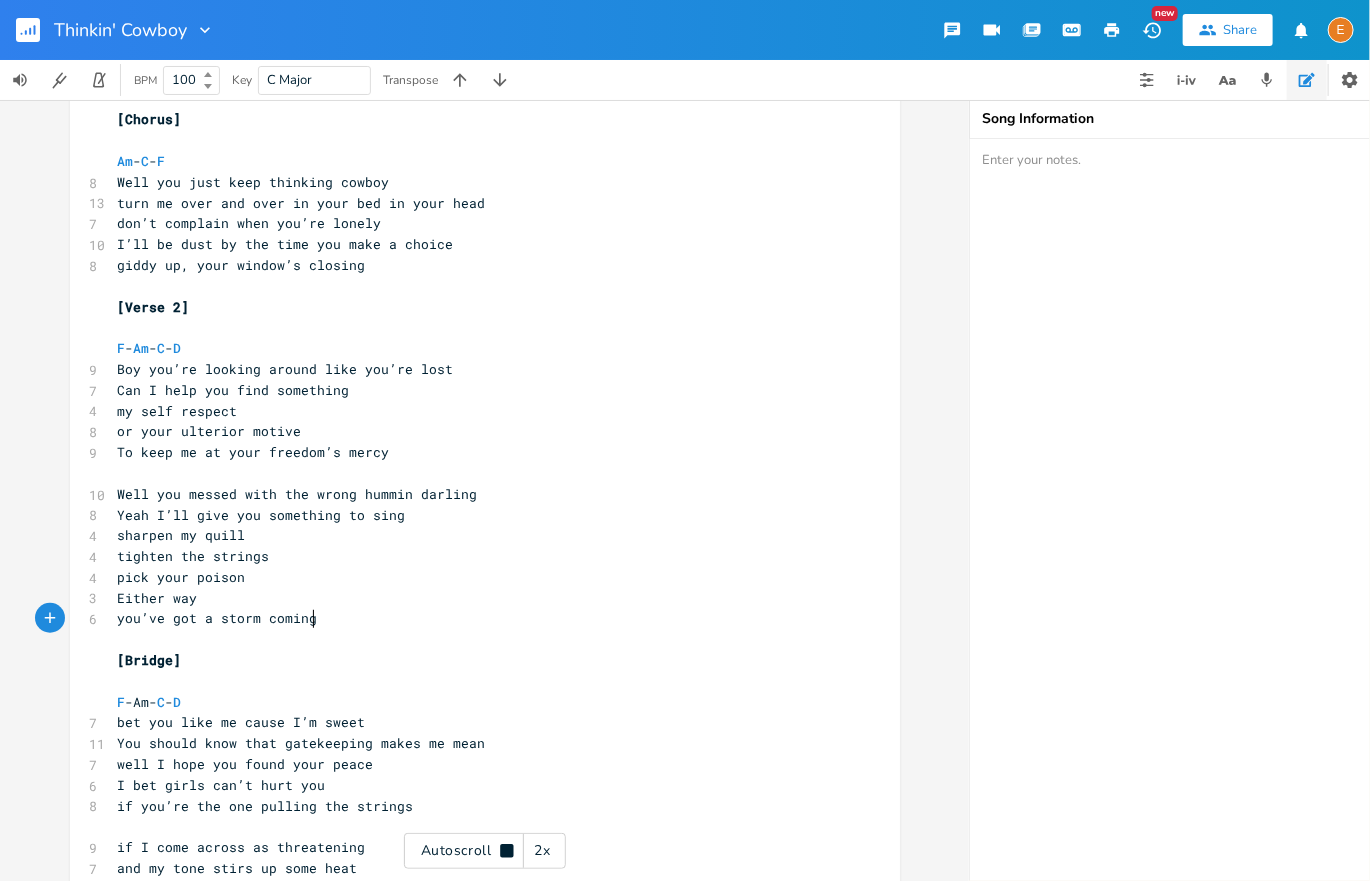 scroll, scrollTop: 6, scrollLeft: 0, axis: vertical 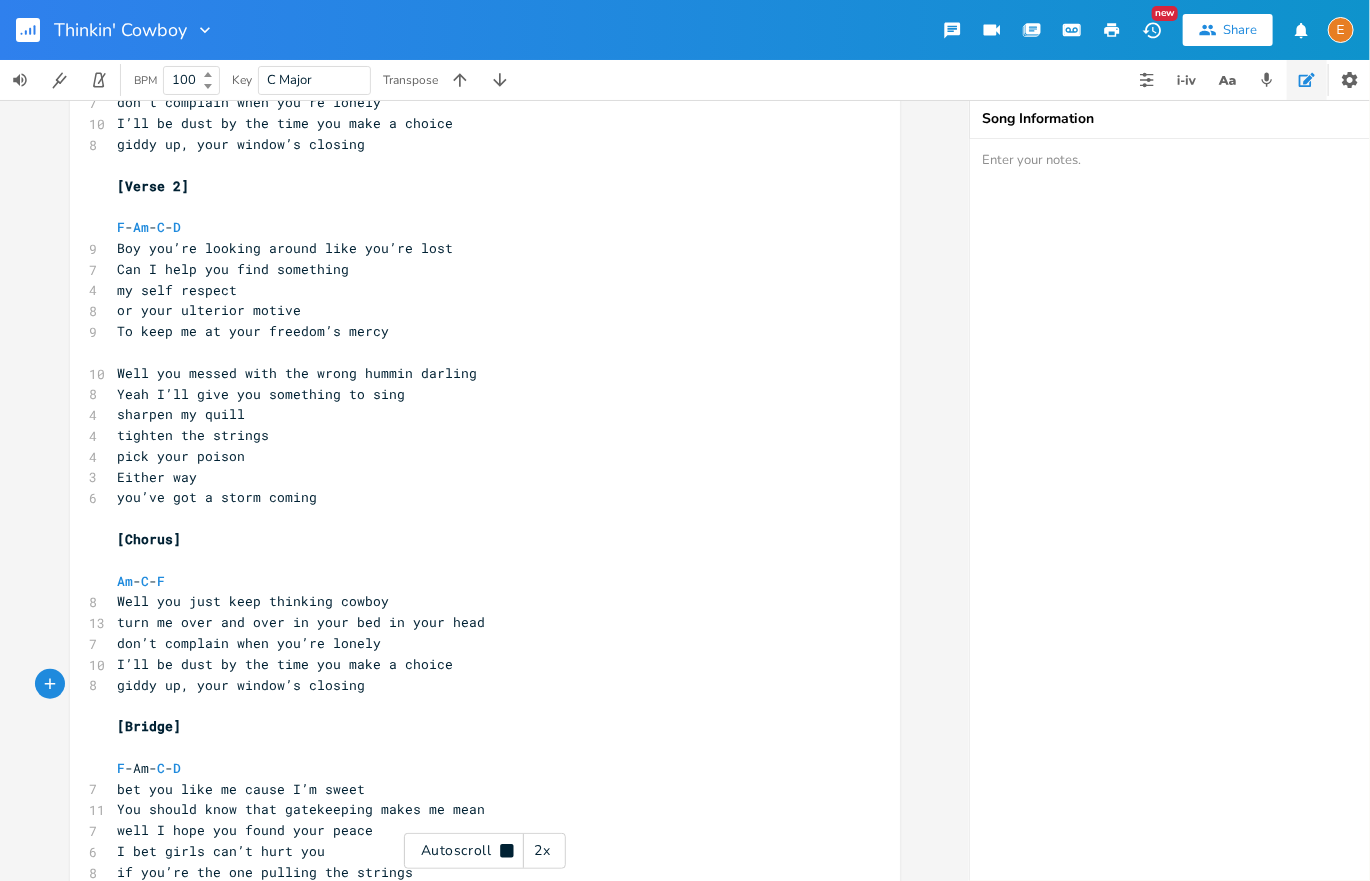 click 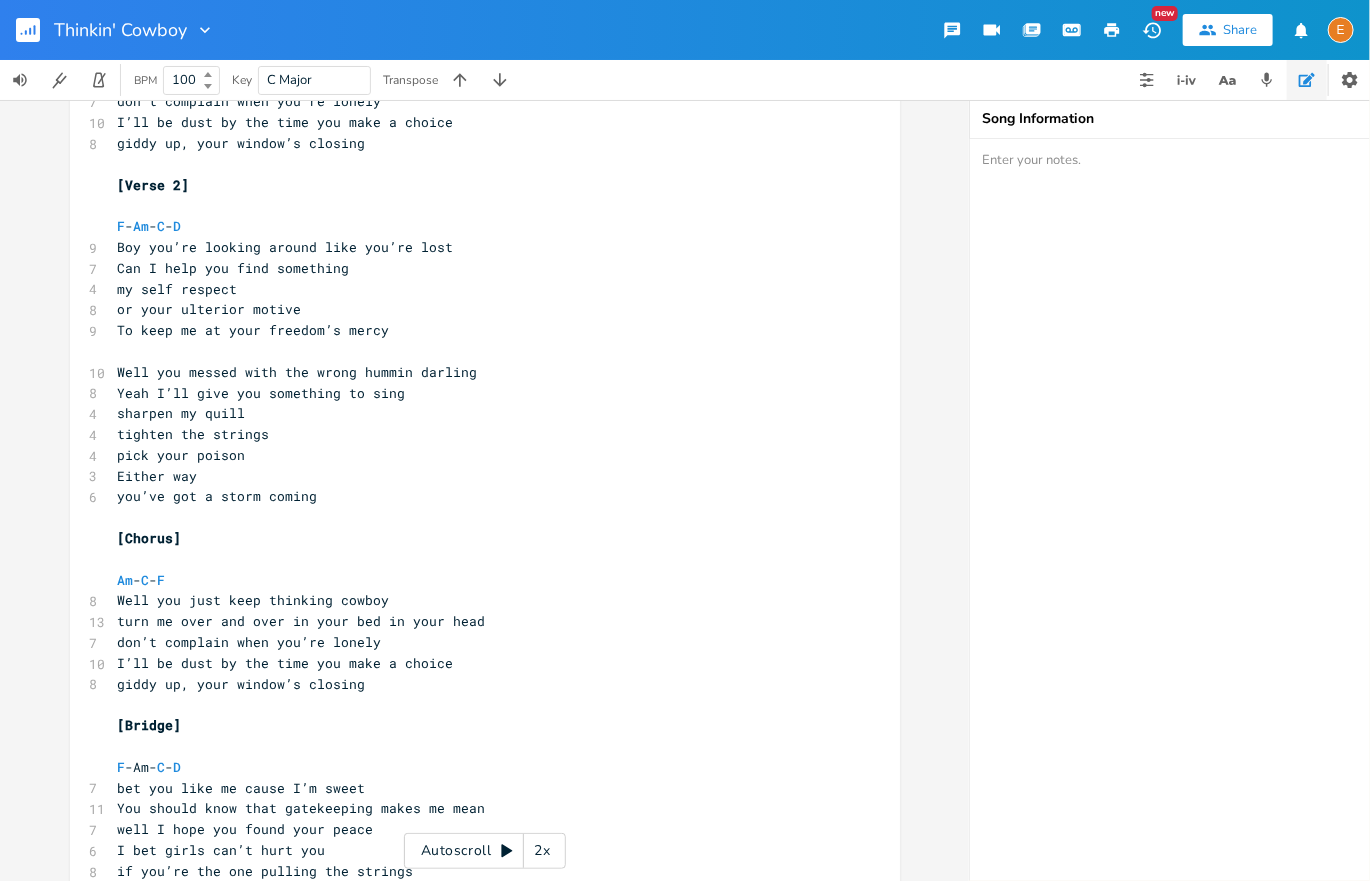 click 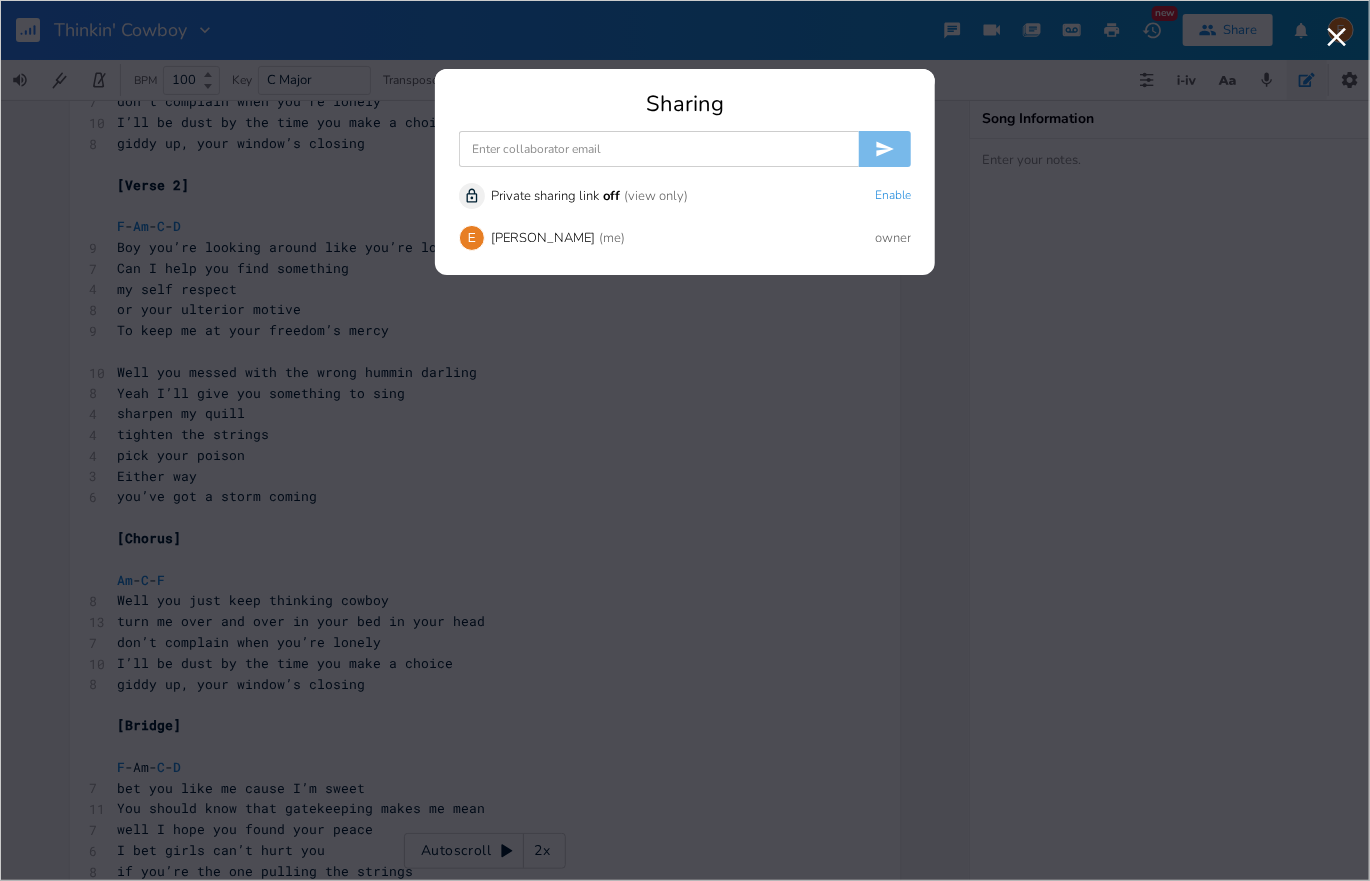 click at bounding box center [659, 149] 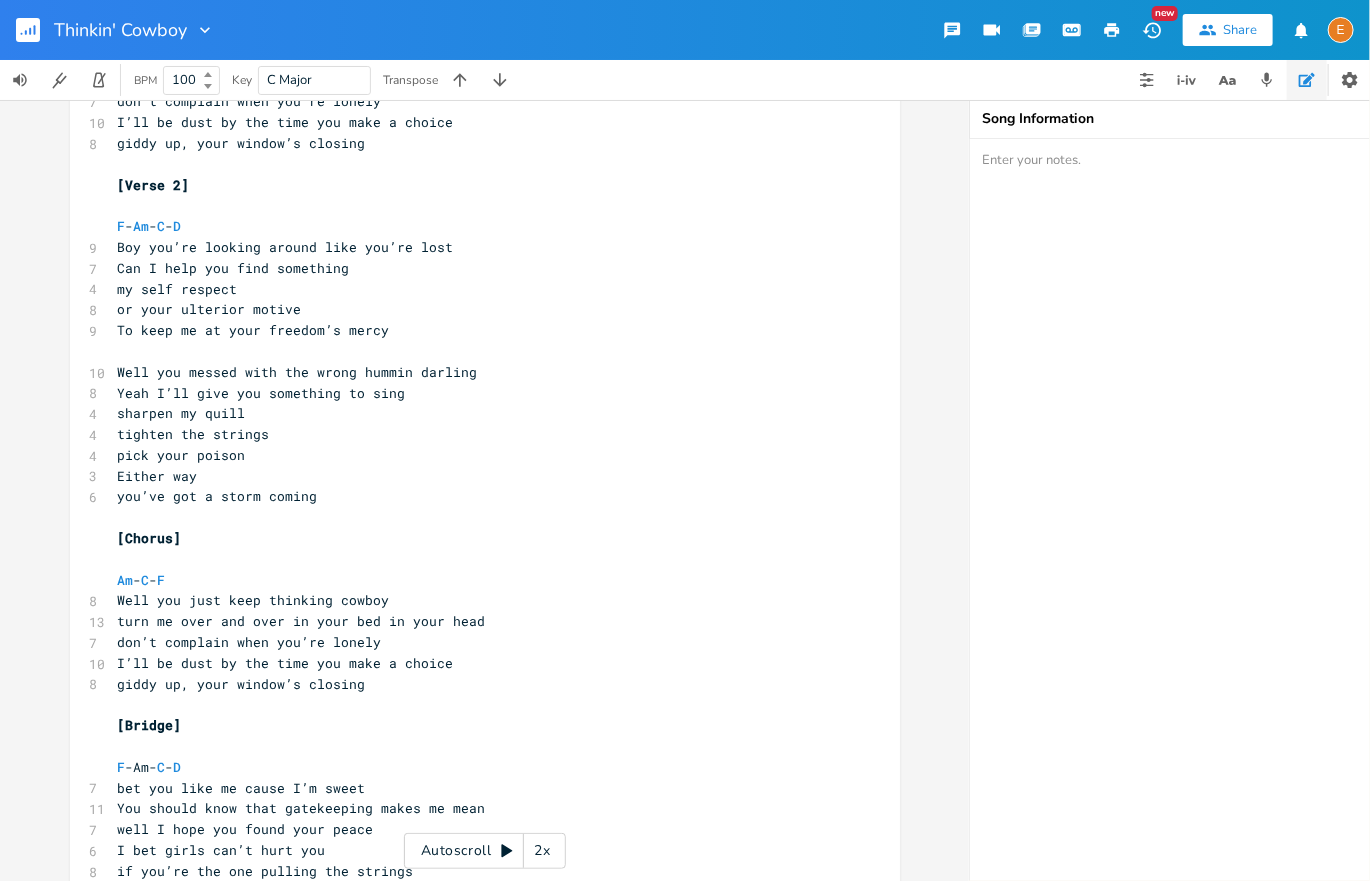 click 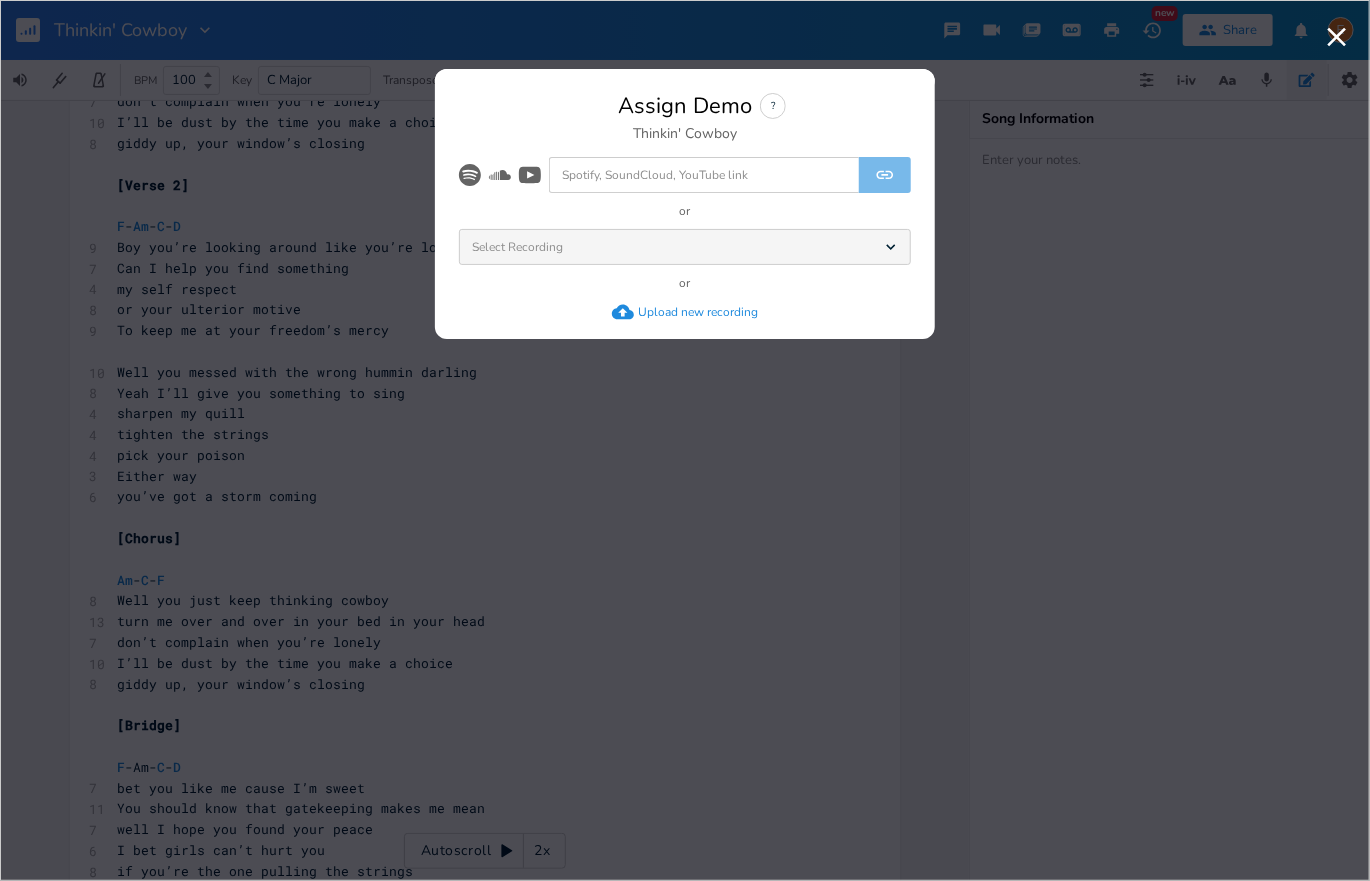 click on "Select Recording Dropdown" at bounding box center (685, 247) 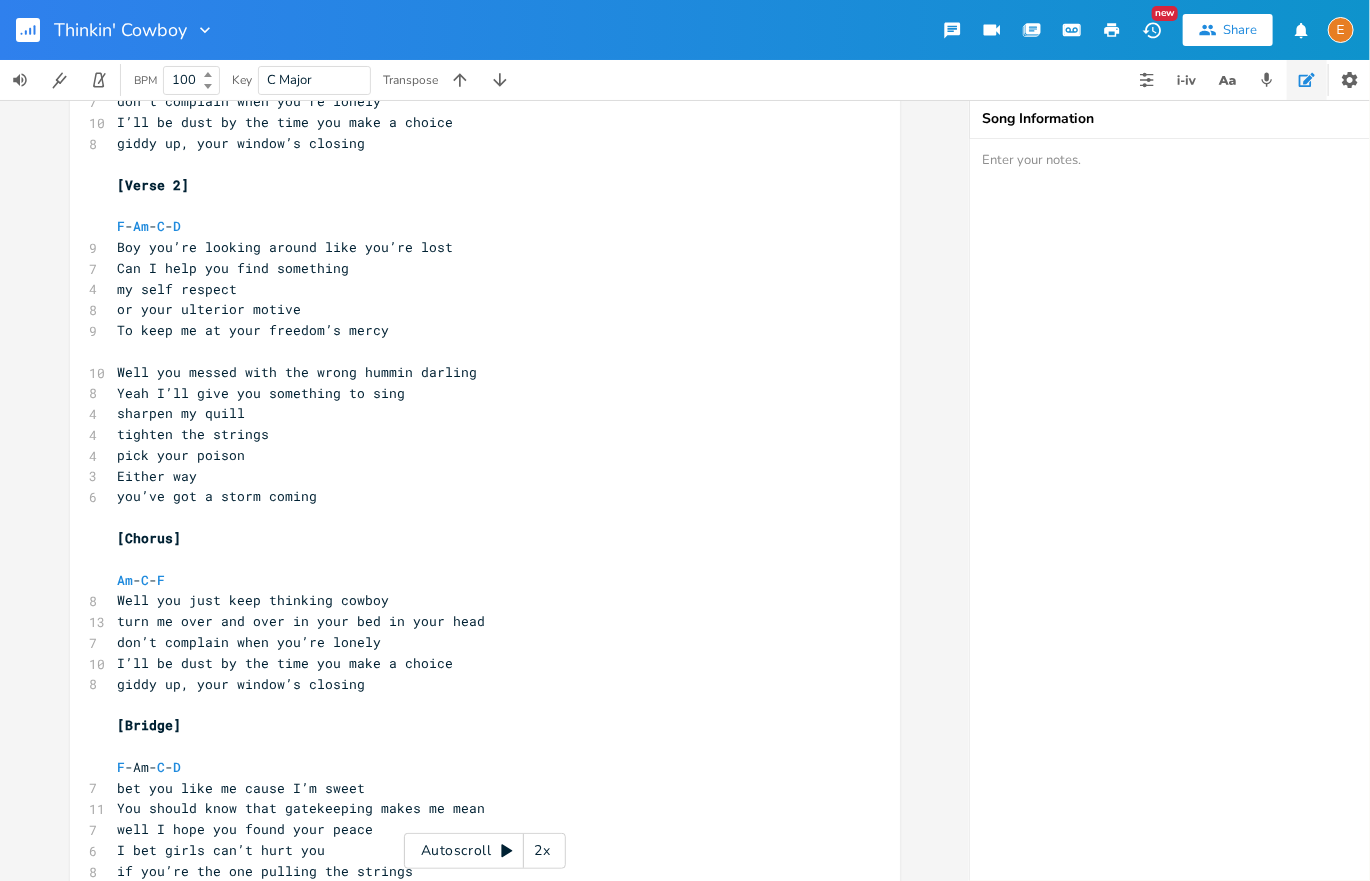 click on "Share" at bounding box center [1240, 30] 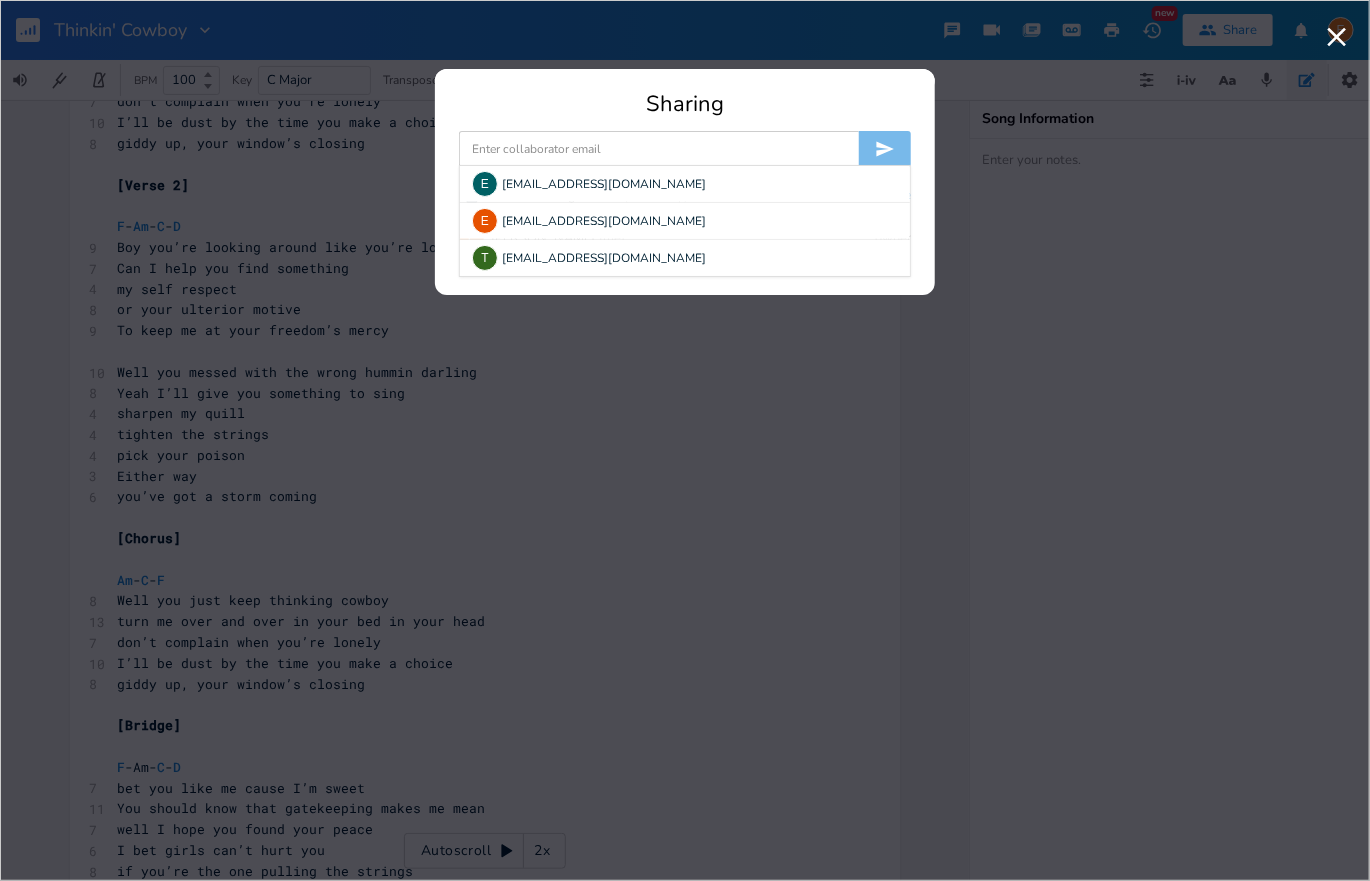click at bounding box center [659, 149] 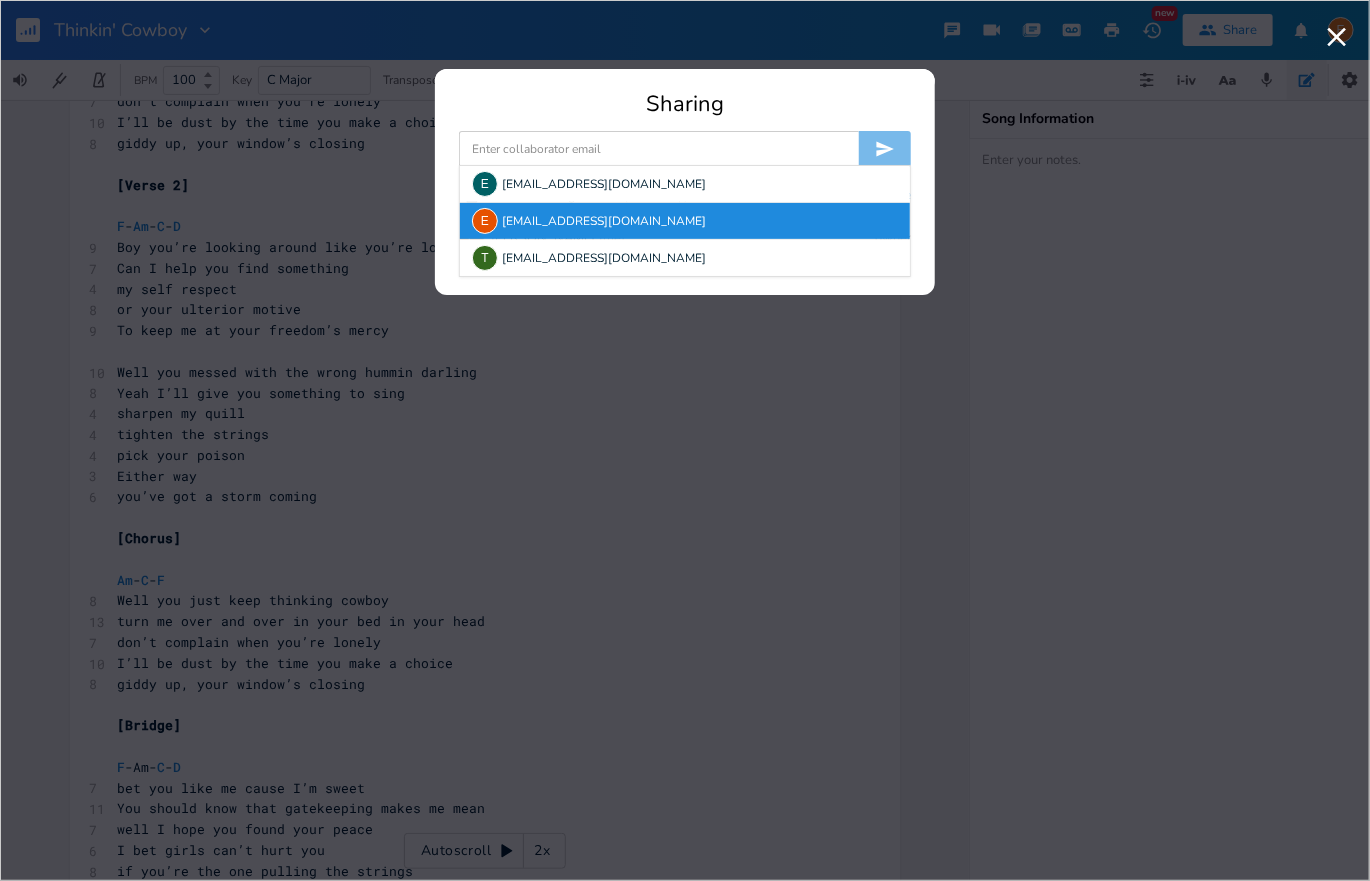drag, startPoint x: 579, startPoint y: 207, endPoint x: 599, endPoint y: 208, distance: 20.024984 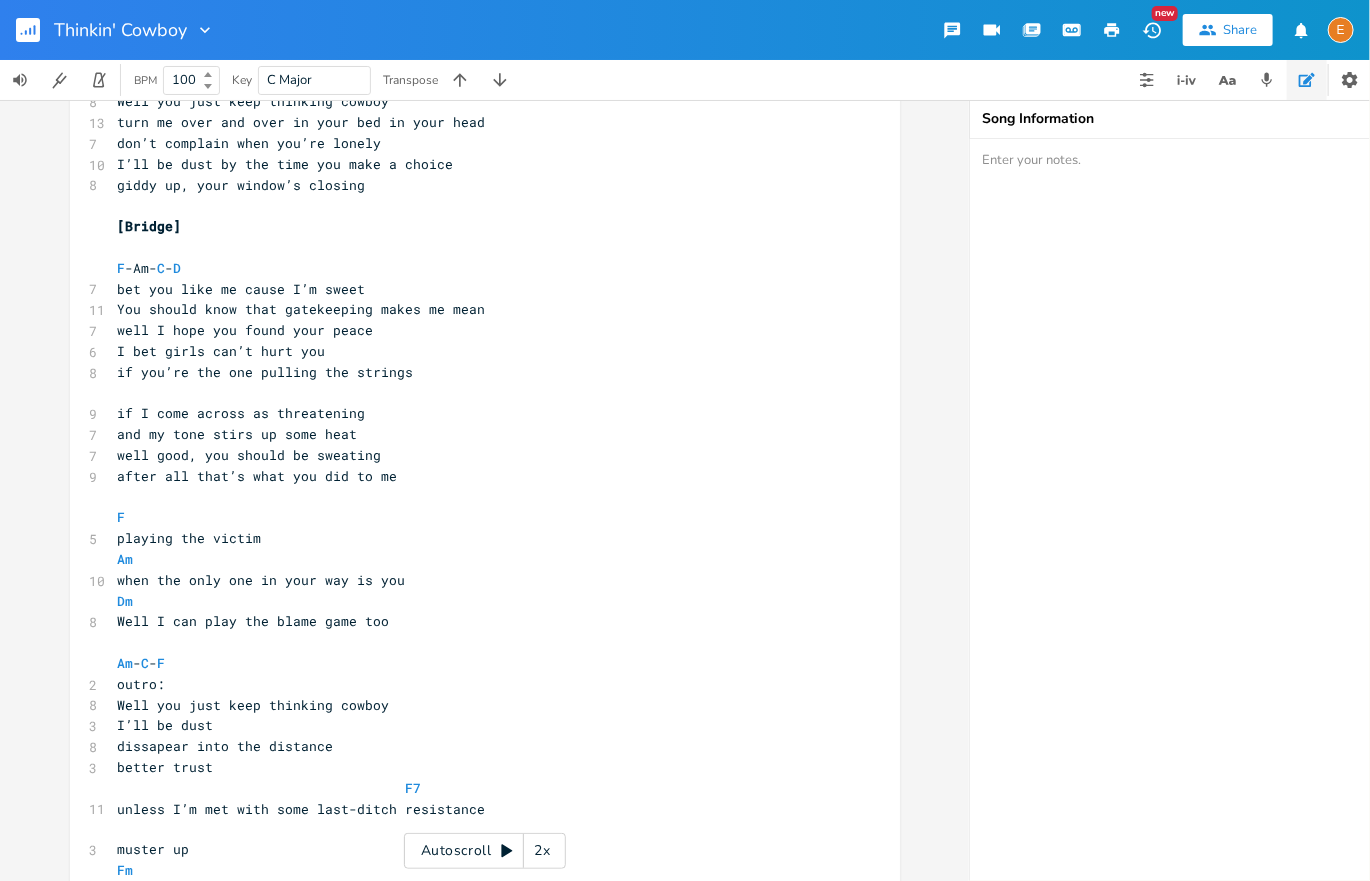 scroll, scrollTop: 1117, scrollLeft: 0, axis: vertical 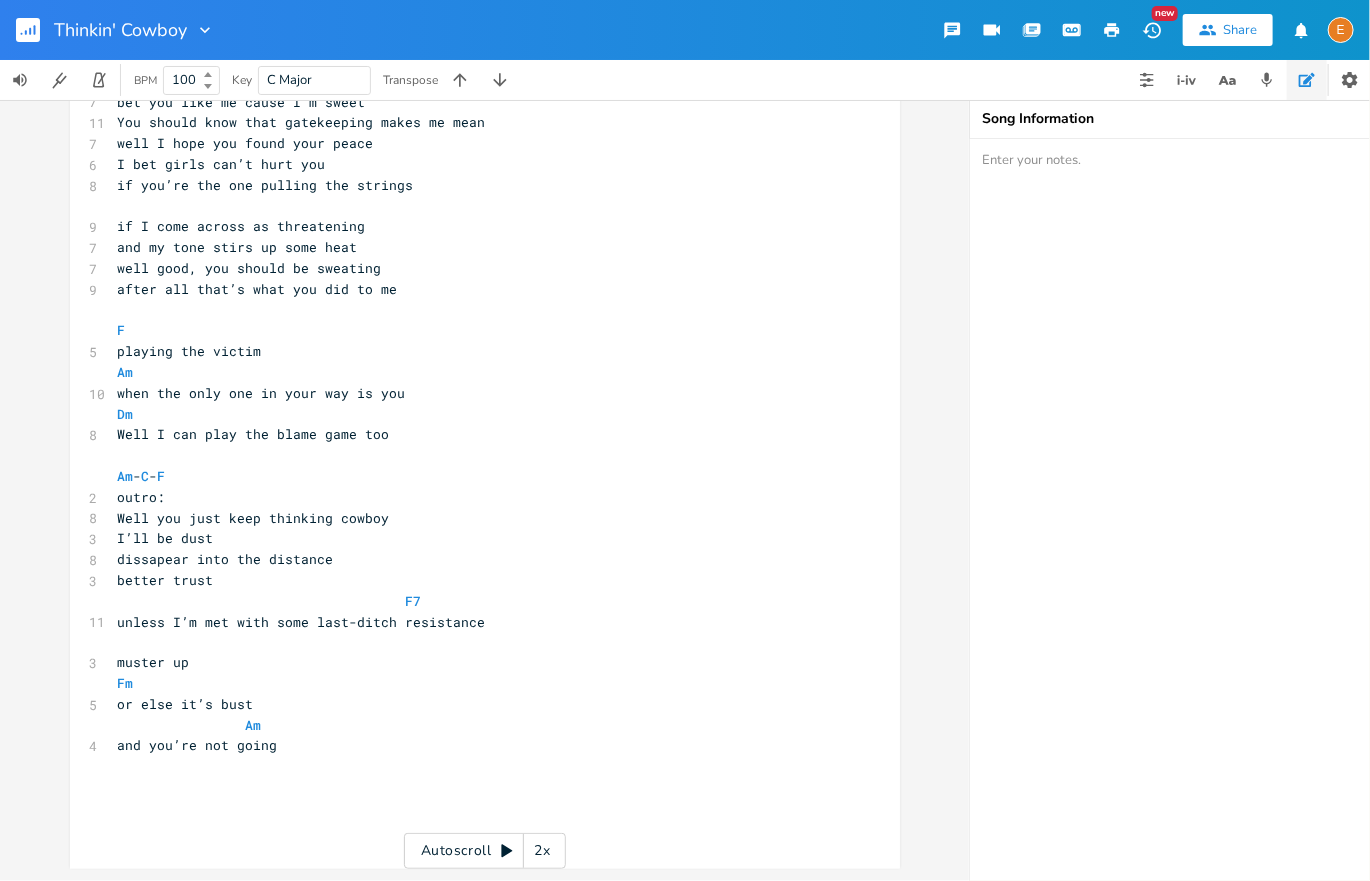 click on "outro:" at bounding box center (475, 497) 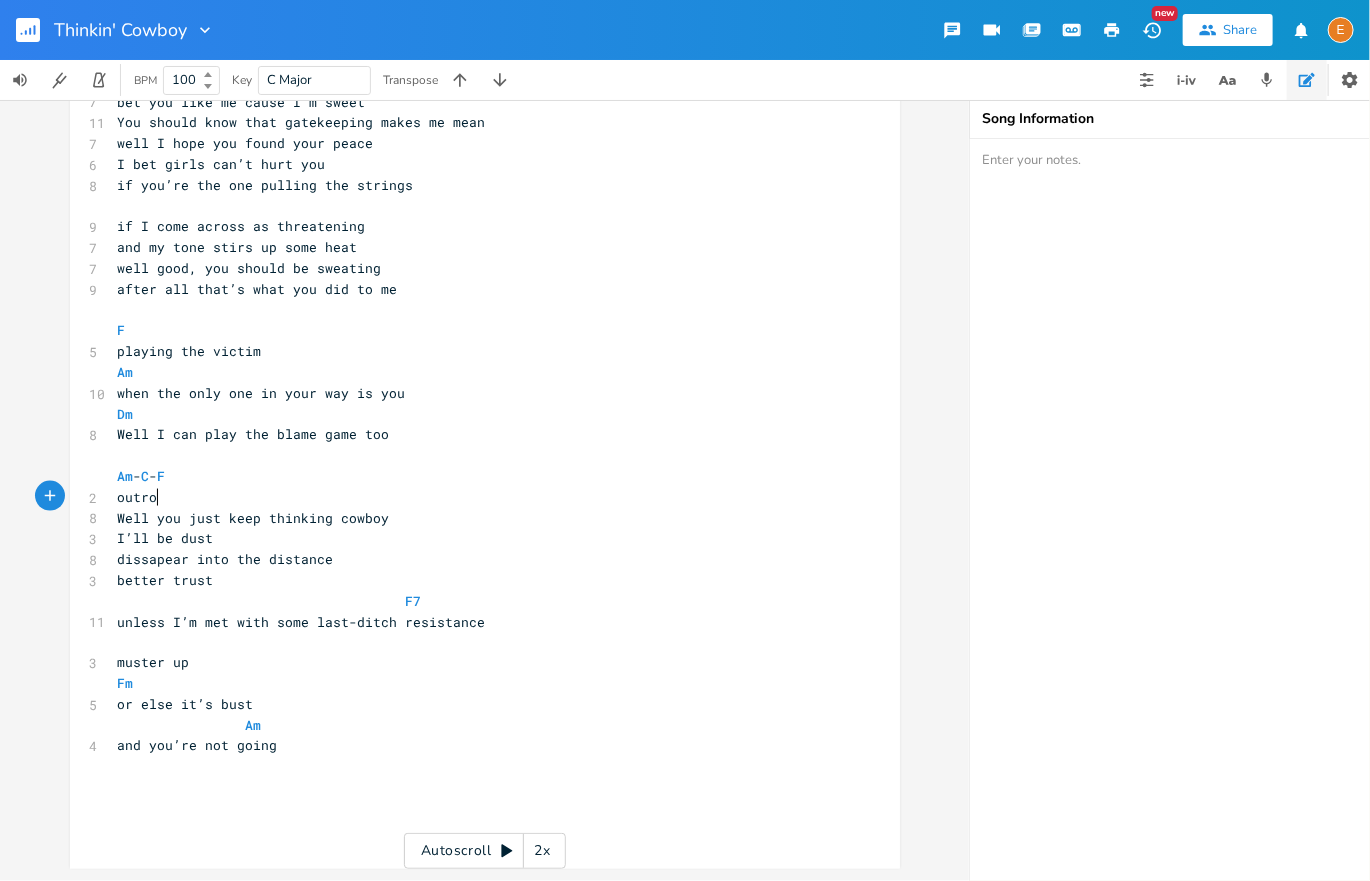 scroll, scrollTop: 1117, scrollLeft: 0, axis: vertical 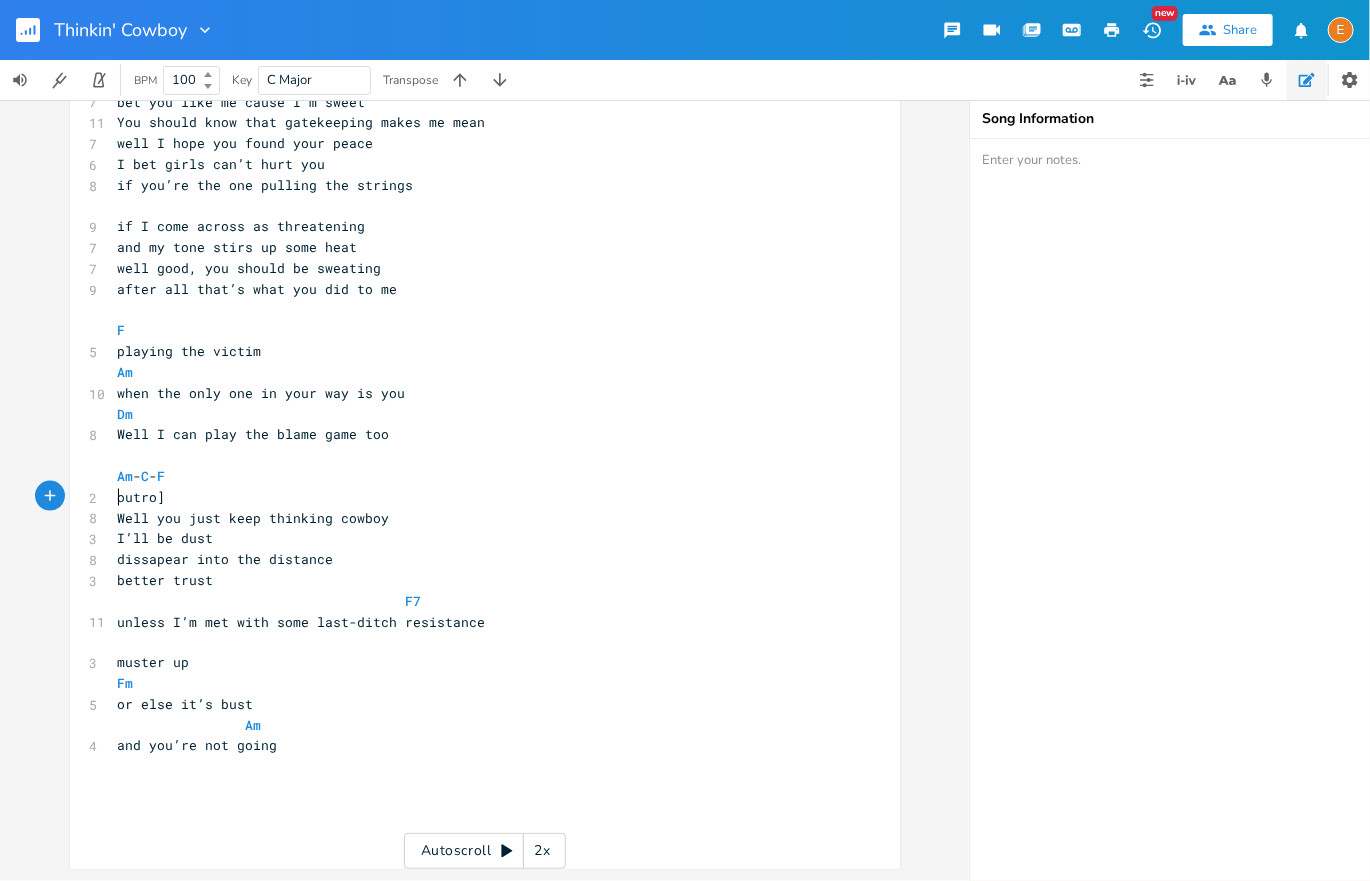 drag, startPoint x: 117, startPoint y: 498, endPoint x: 130, endPoint y: 503, distance: 13.928389 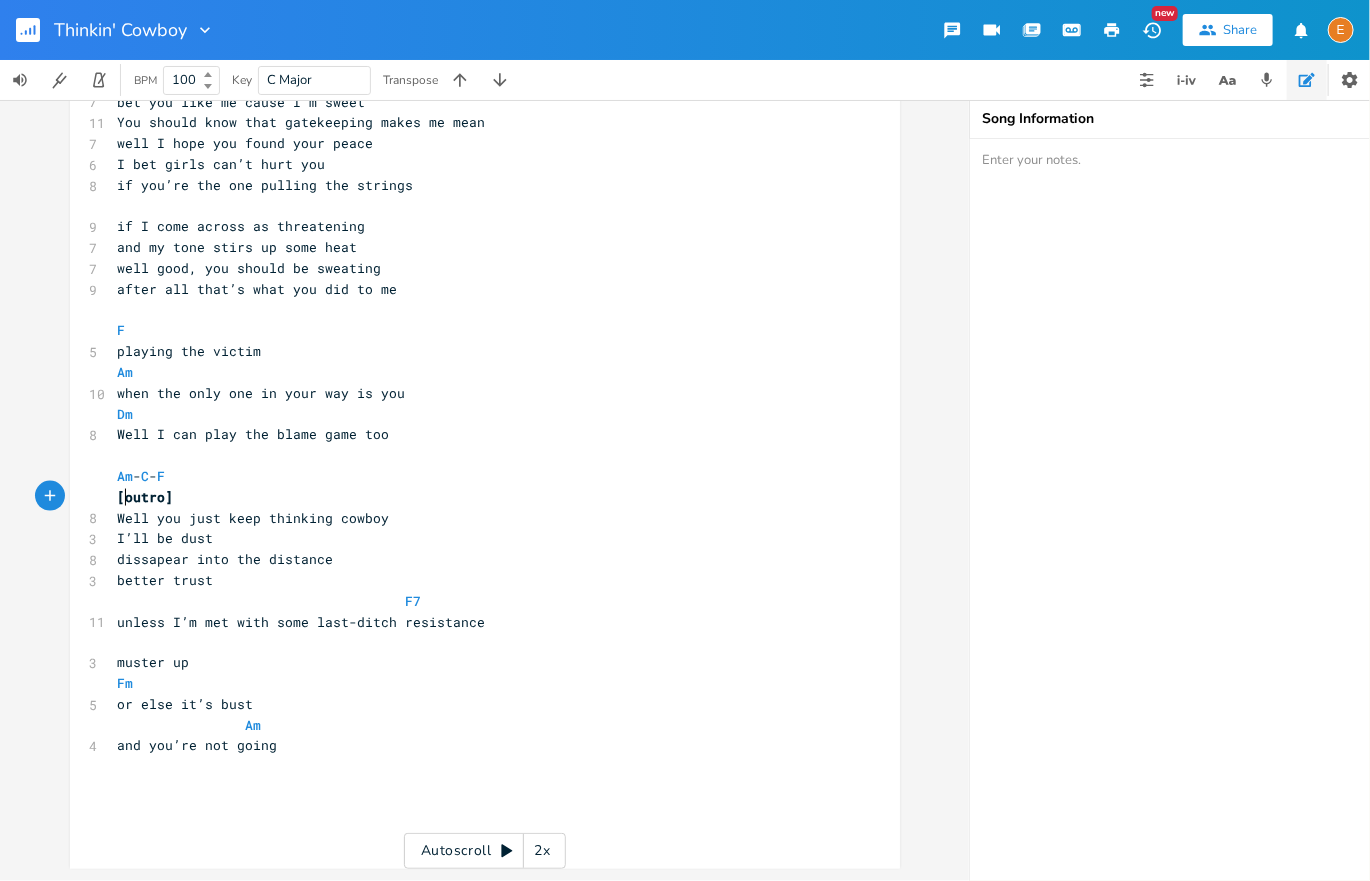 type on "[" 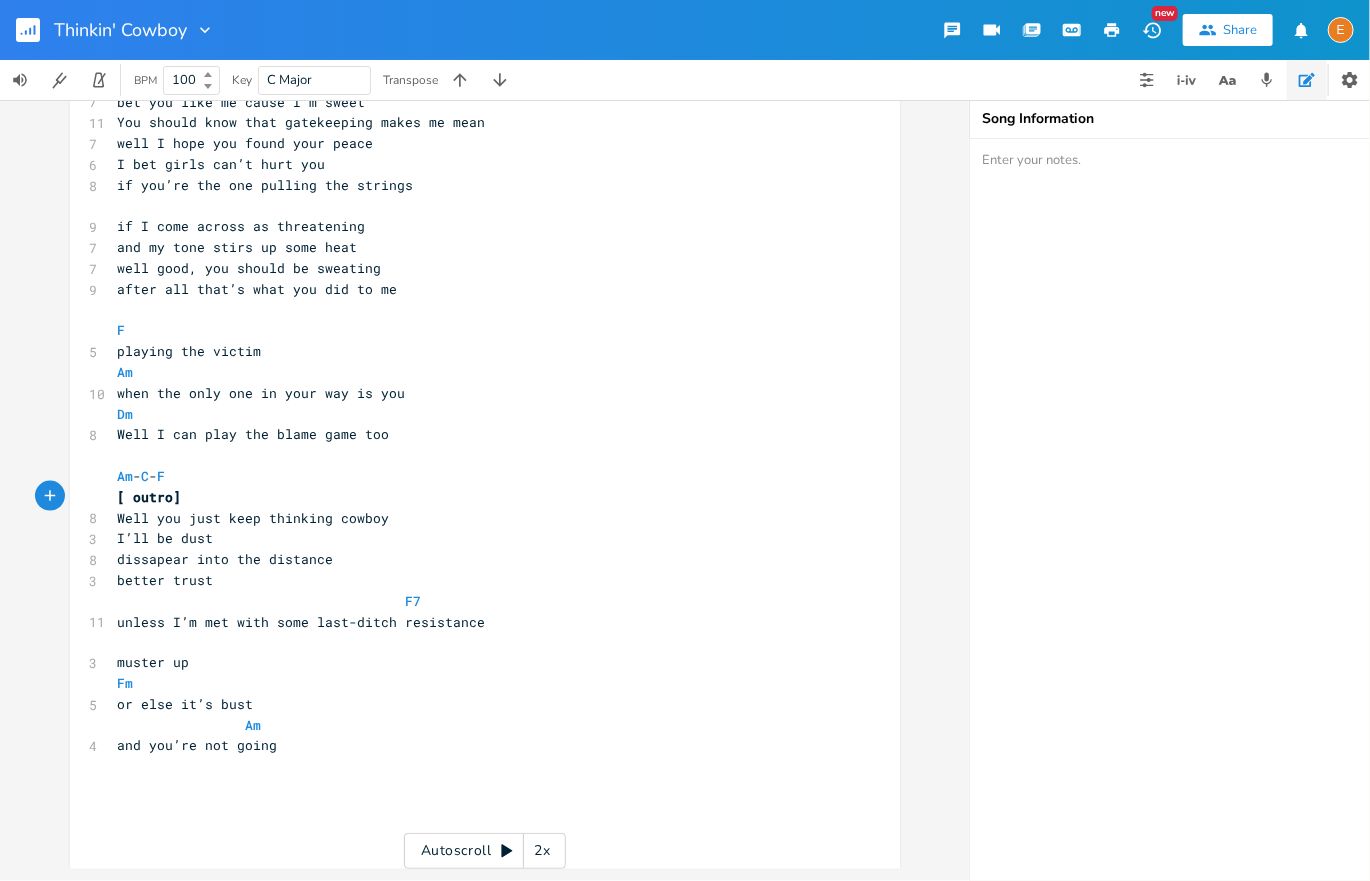 type 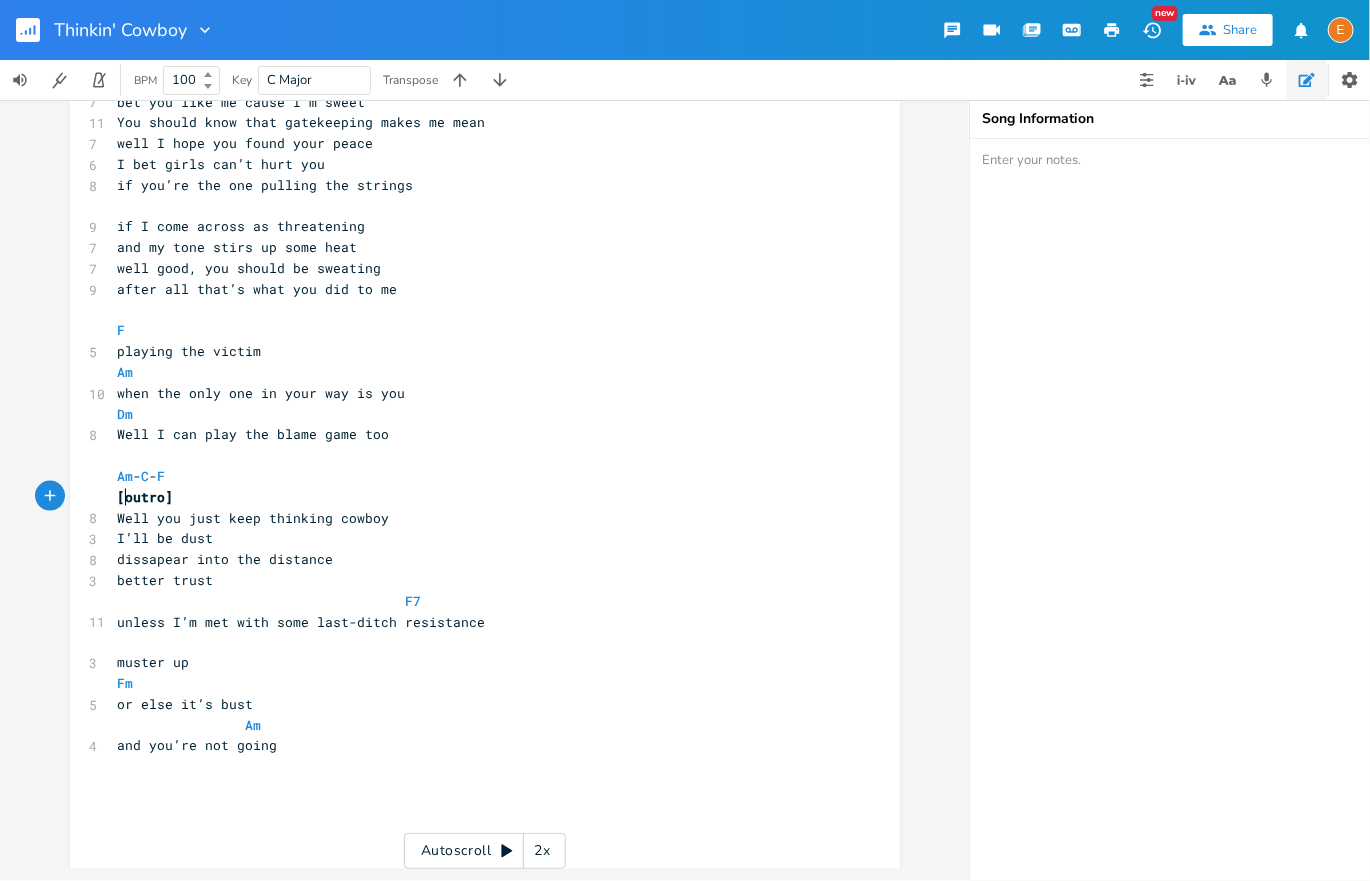 scroll, scrollTop: 6, scrollLeft: 0, axis: vertical 